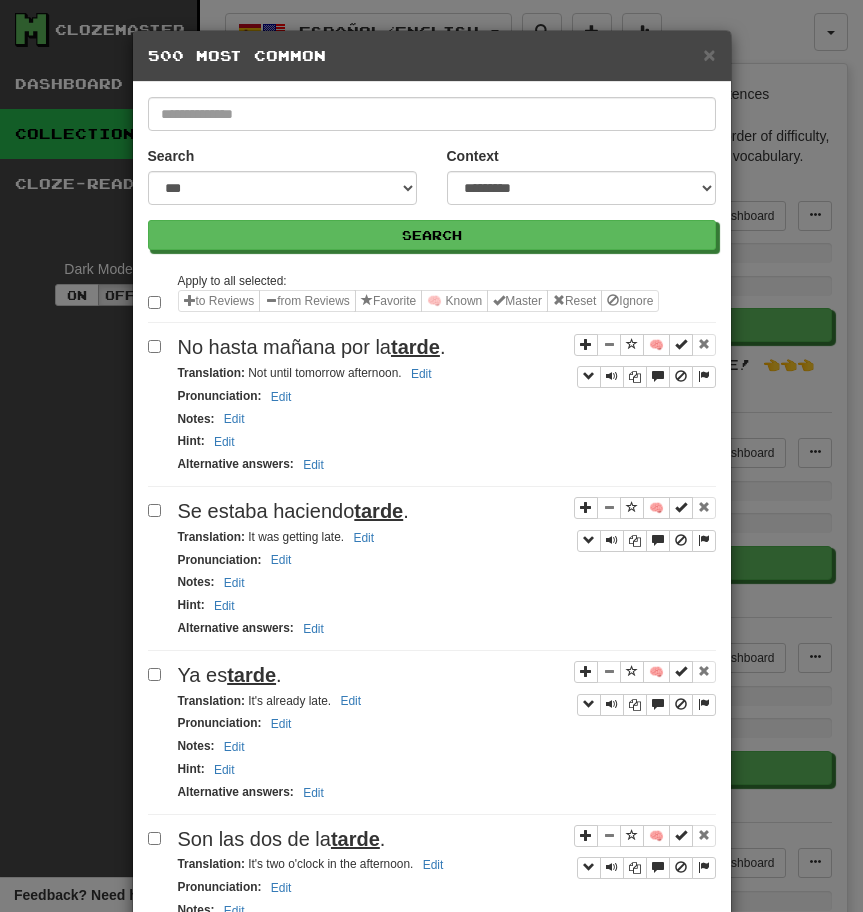 scroll, scrollTop: 2020, scrollLeft: 0, axis: vertical 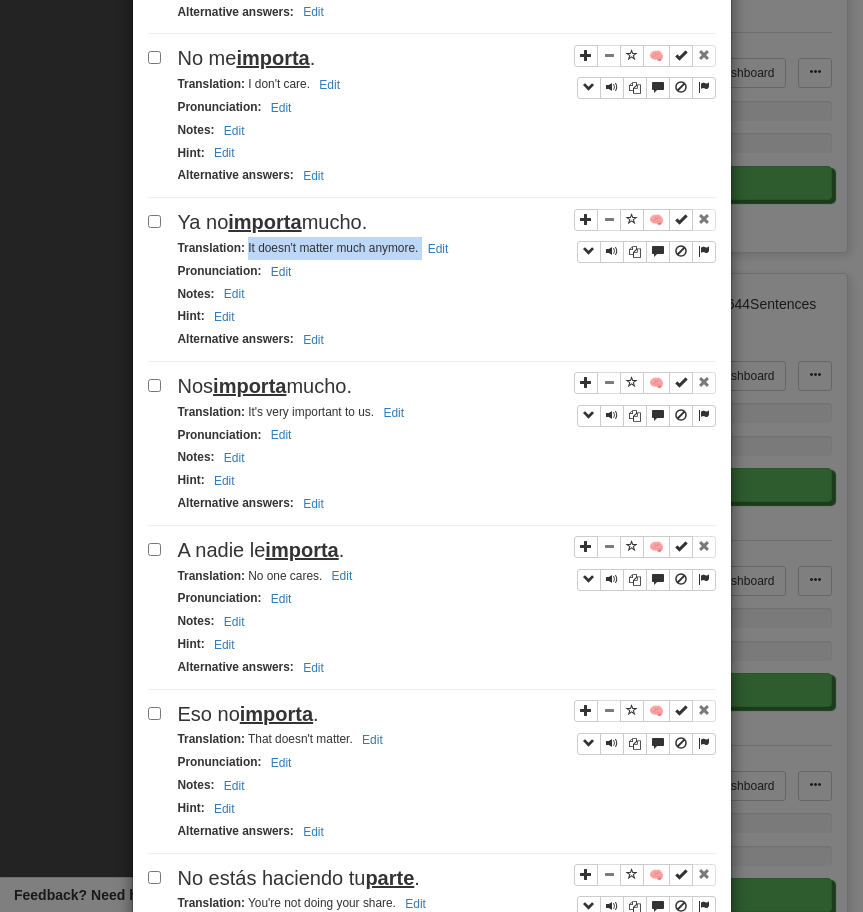 click on "importa" at bounding box center (249, 386) 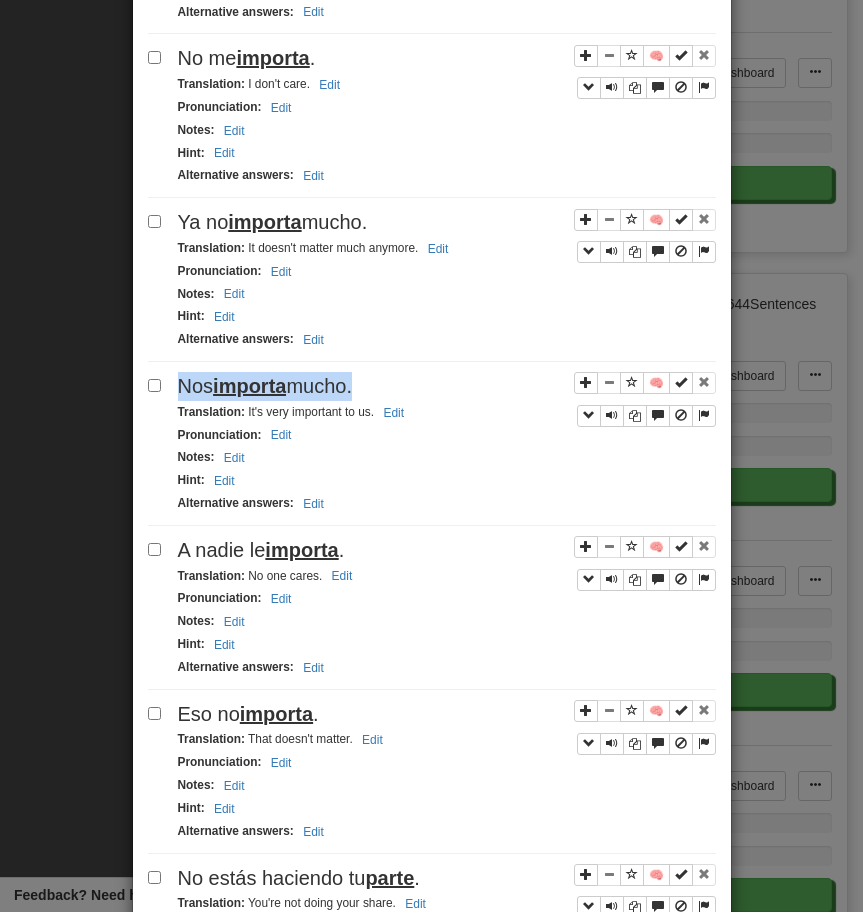 click on "importa" at bounding box center [249, 386] 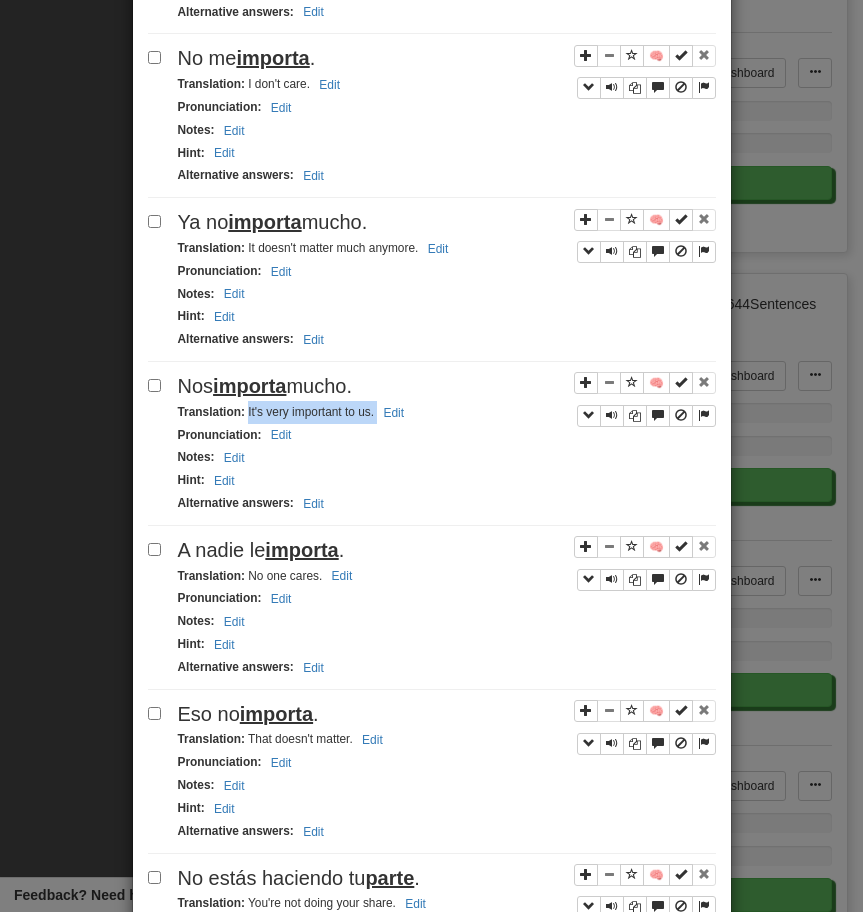 drag, startPoint x: 247, startPoint y: 415, endPoint x: 502, endPoint y: 416, distance: 255.00197 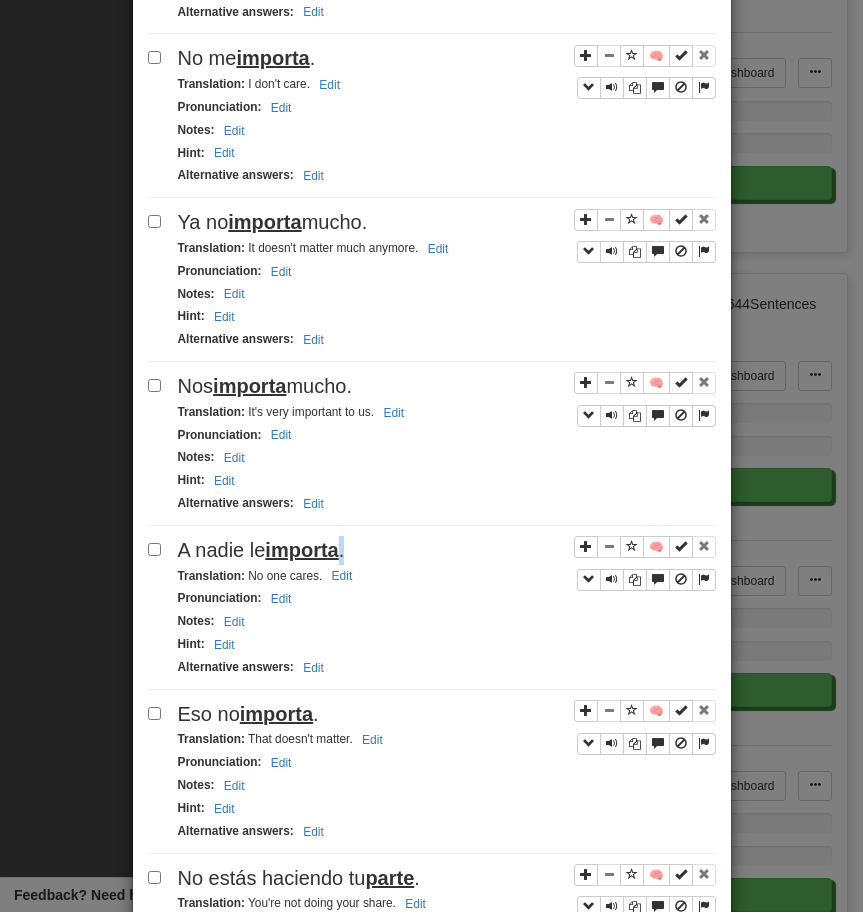 click on "importa" at bounding box center [301, 550] 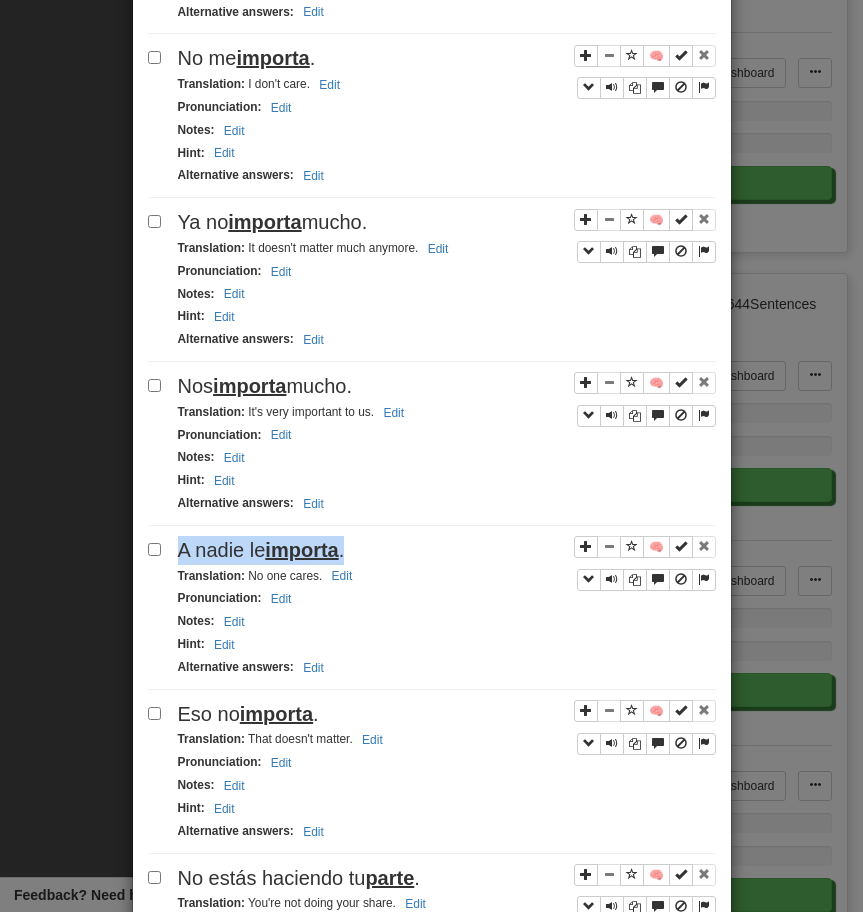 click on "importa" at bounding box center [301, 550] 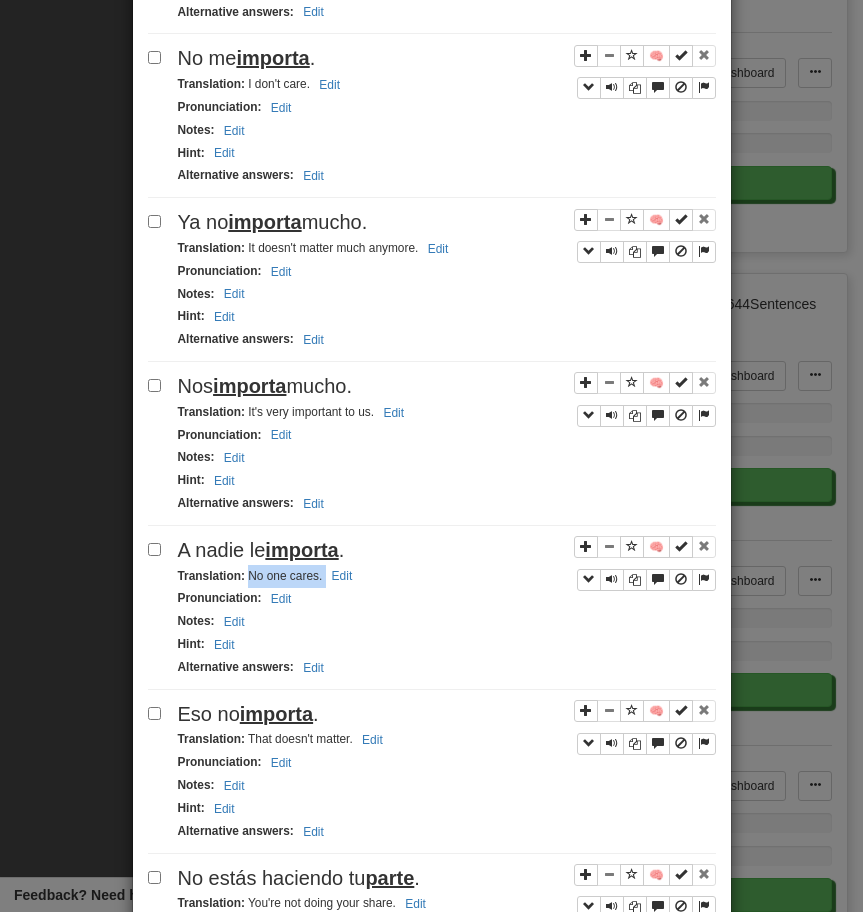 drag, startPoint x: 247, startPoint y: 580, endPoint x: 403, endPoint y: 586, distance: 156.11534 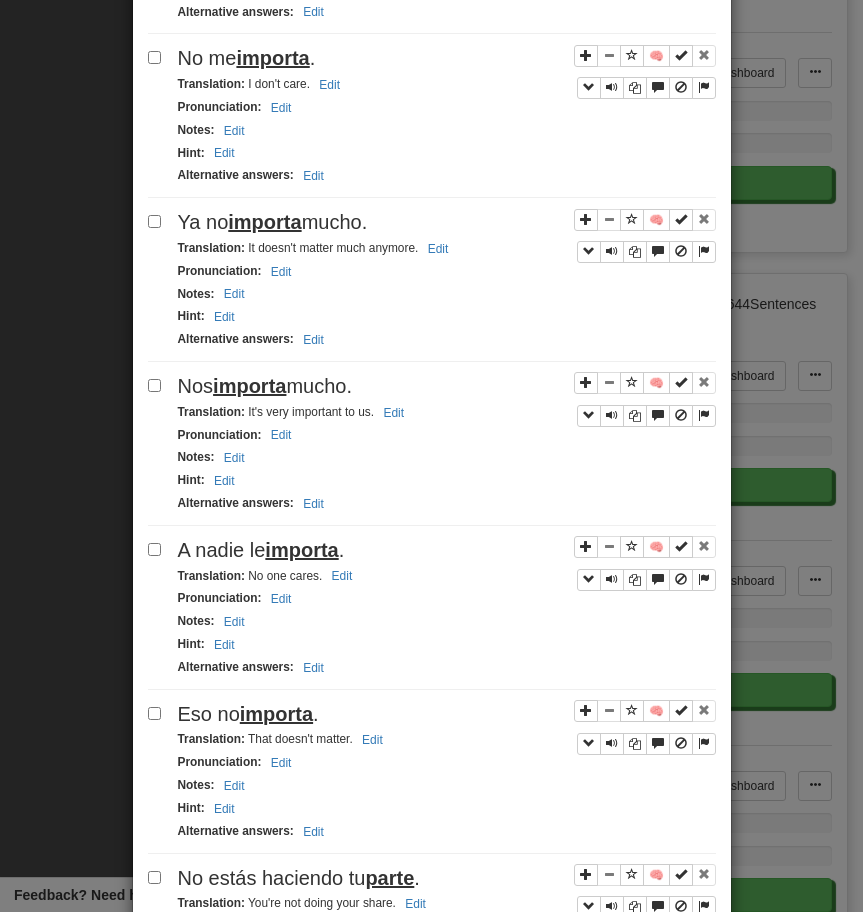 click on "Eso no  importa ." at bounding box center (248, 714) 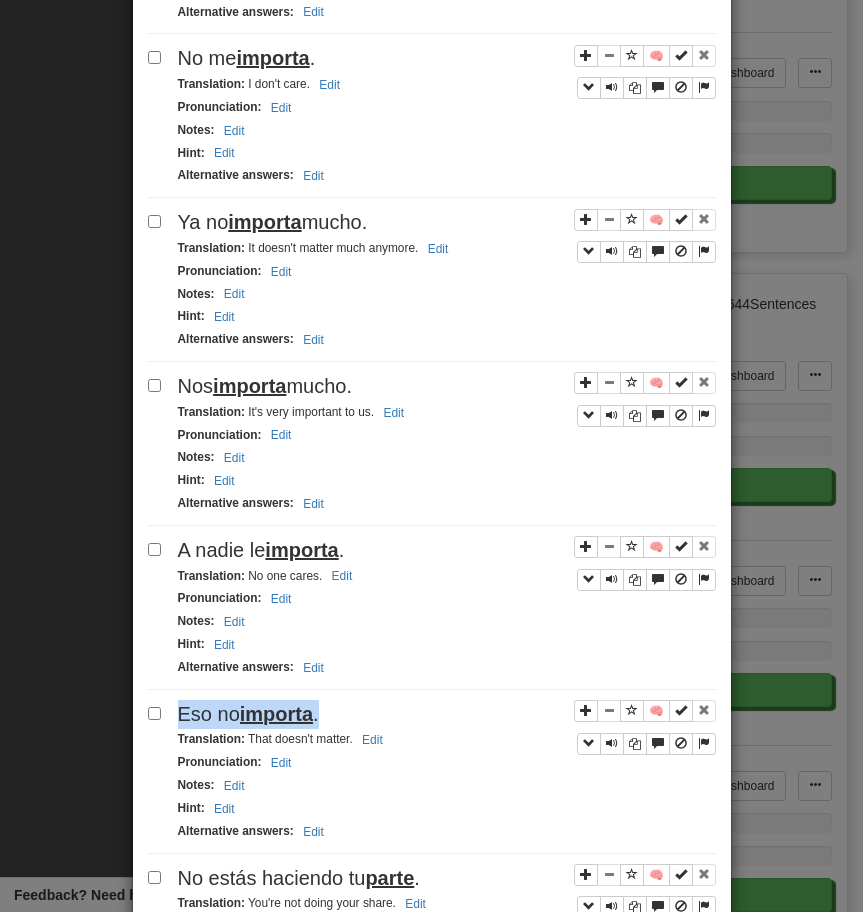 click on "Eso no  importa ." at bounding box center (248, 714) 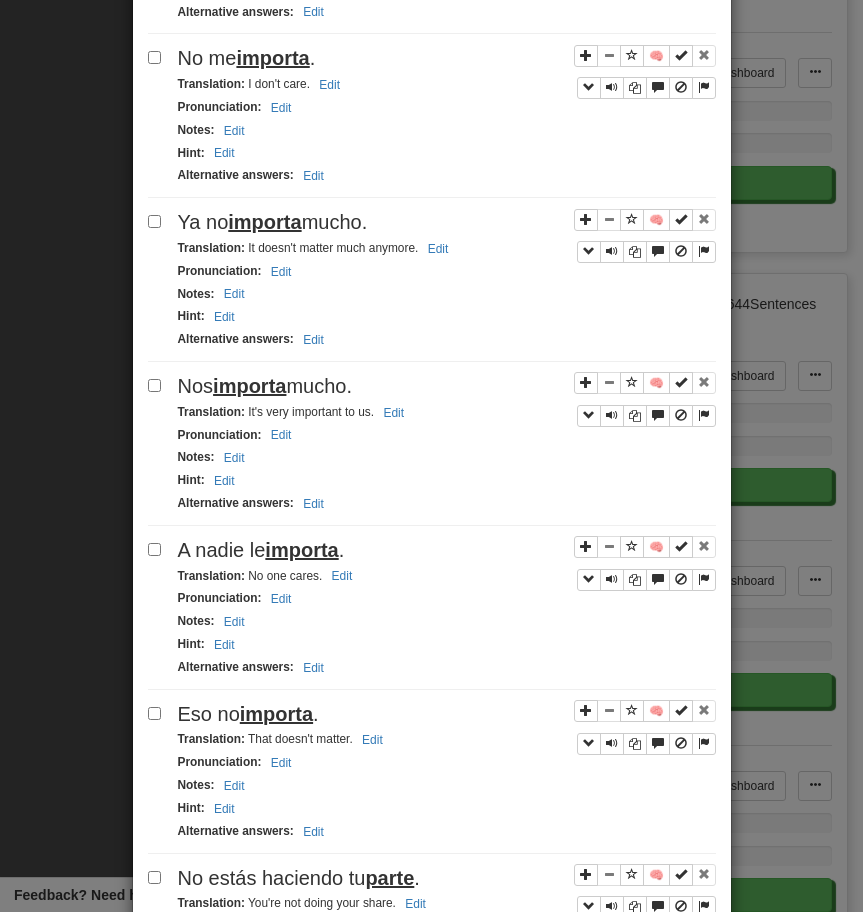 click on "Translation :   That doesn't matter.   Edit" at bounding box center (283, 739) 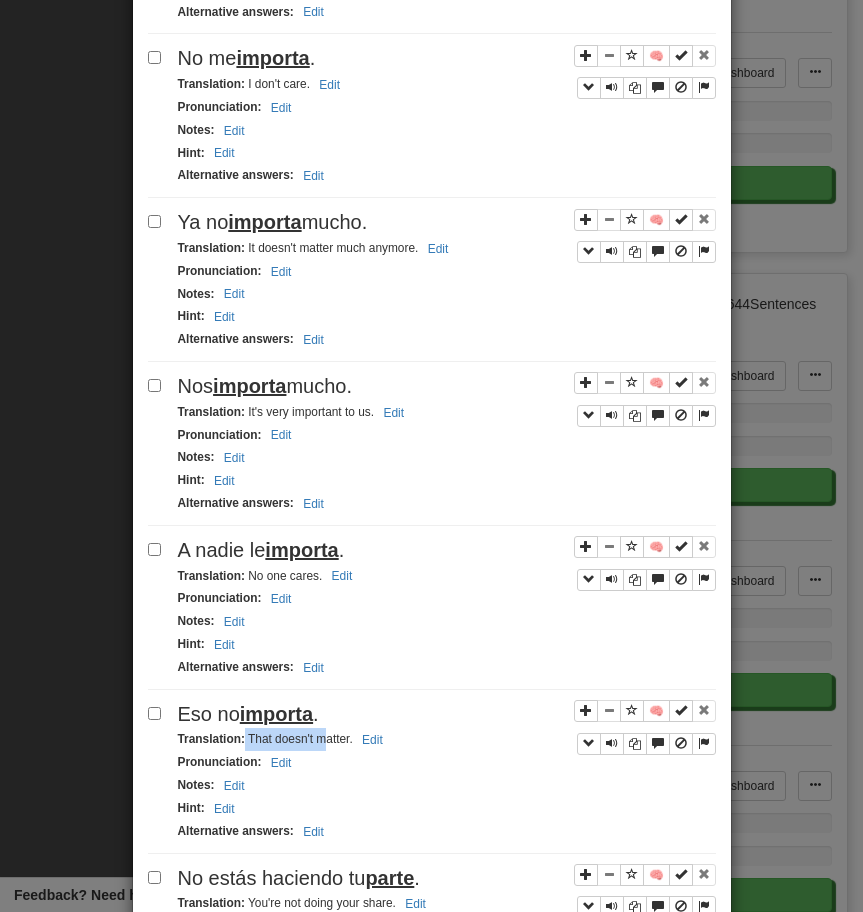 drag, startPoint x: 243, startPoint y: 742, endPoint x: 326, endPoint y: 747, distance: 83.15047 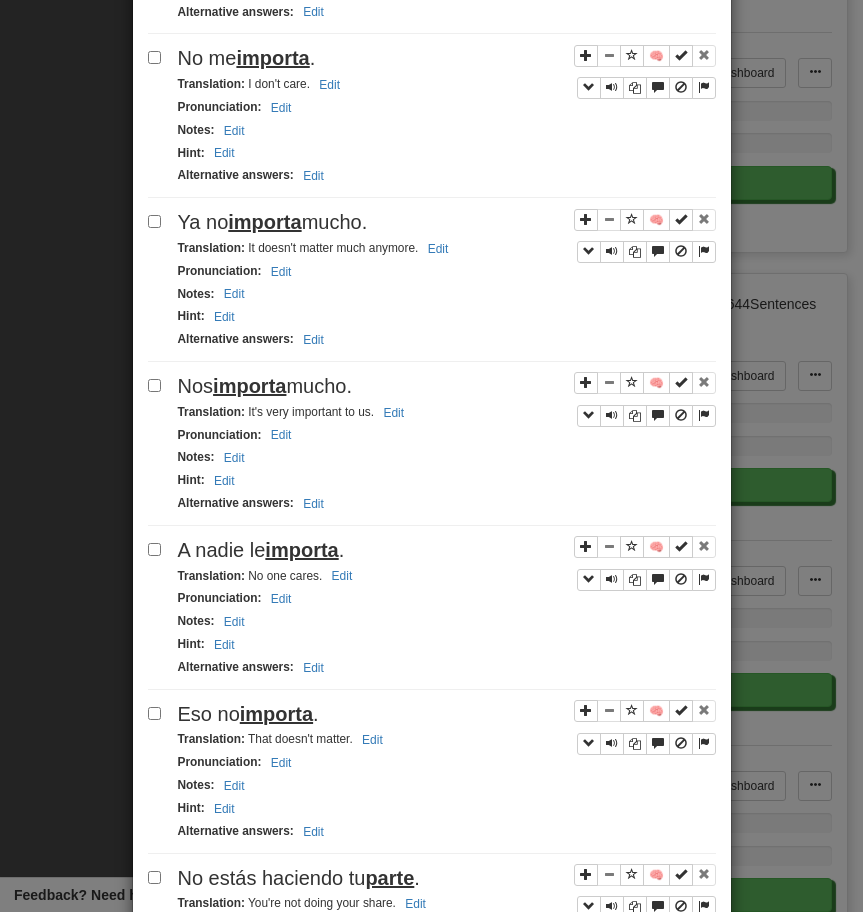 click on "Translation :   That doesn't matter.   Edit" at bounding box center (283, 739) 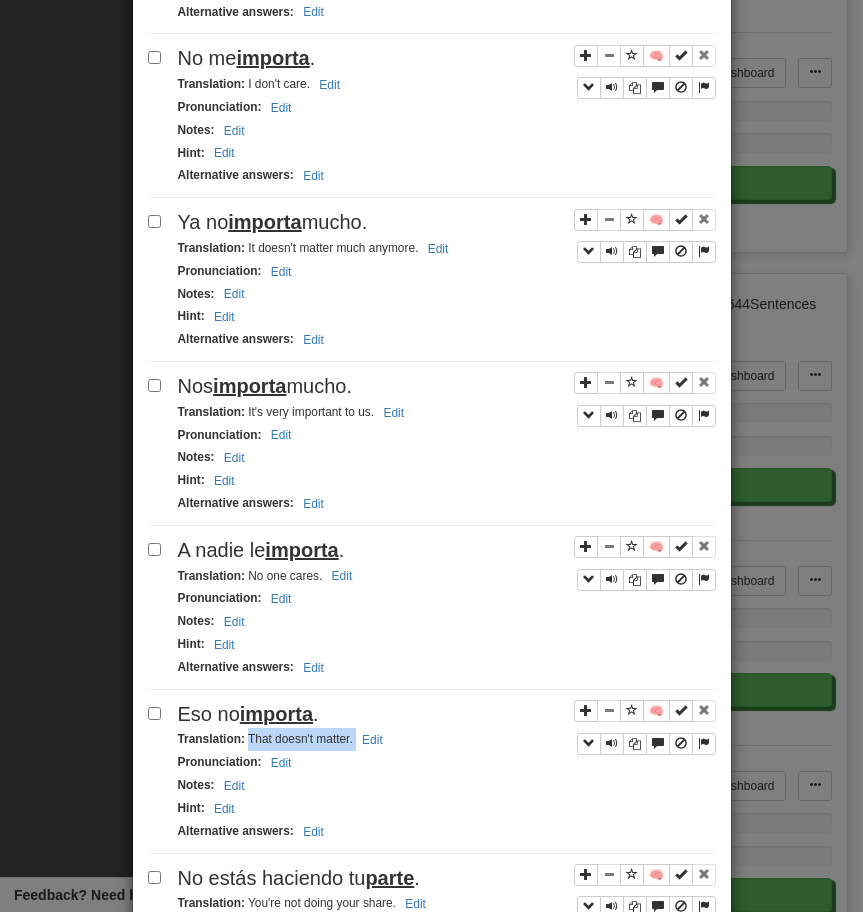 drag, startPoint x: 248, startPoint y: 746, endPoint x: 397, endPoint y: 748, distance: 149.01343 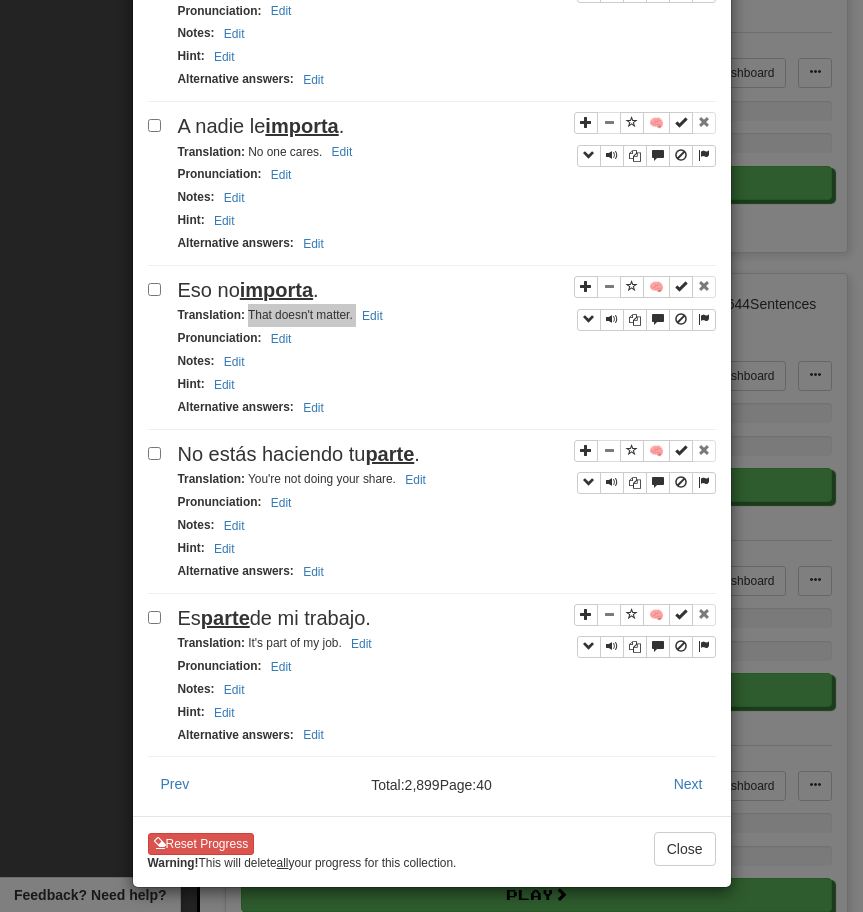 scroll, scrollTop: 2855, scrollLeft: 0, axis: vertical 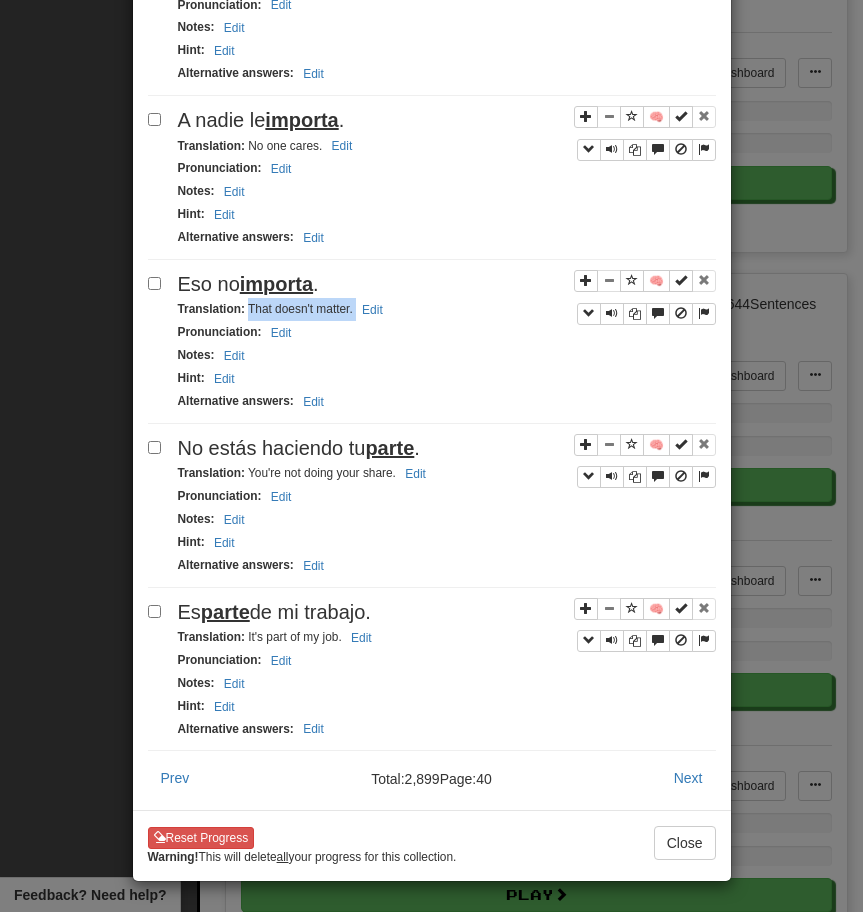 click on "No estás haciendo tu  parte ." at bounding box center [299, 448] 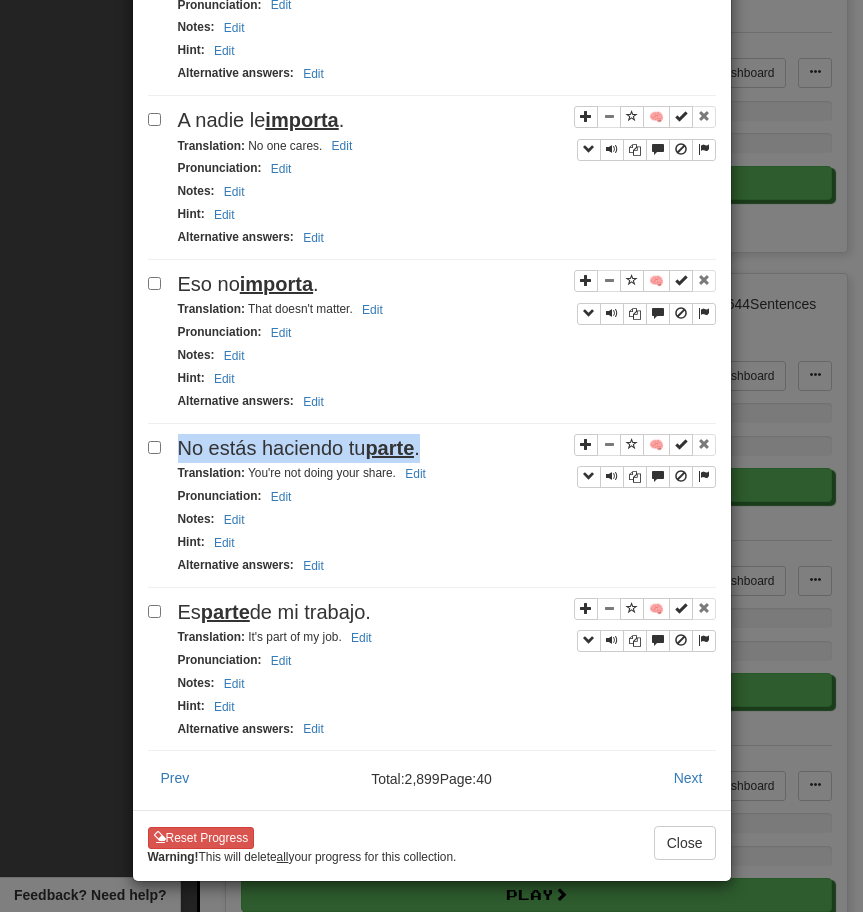 click on "No estás haciendo tu  parte ." at bounding box center [299, 448] 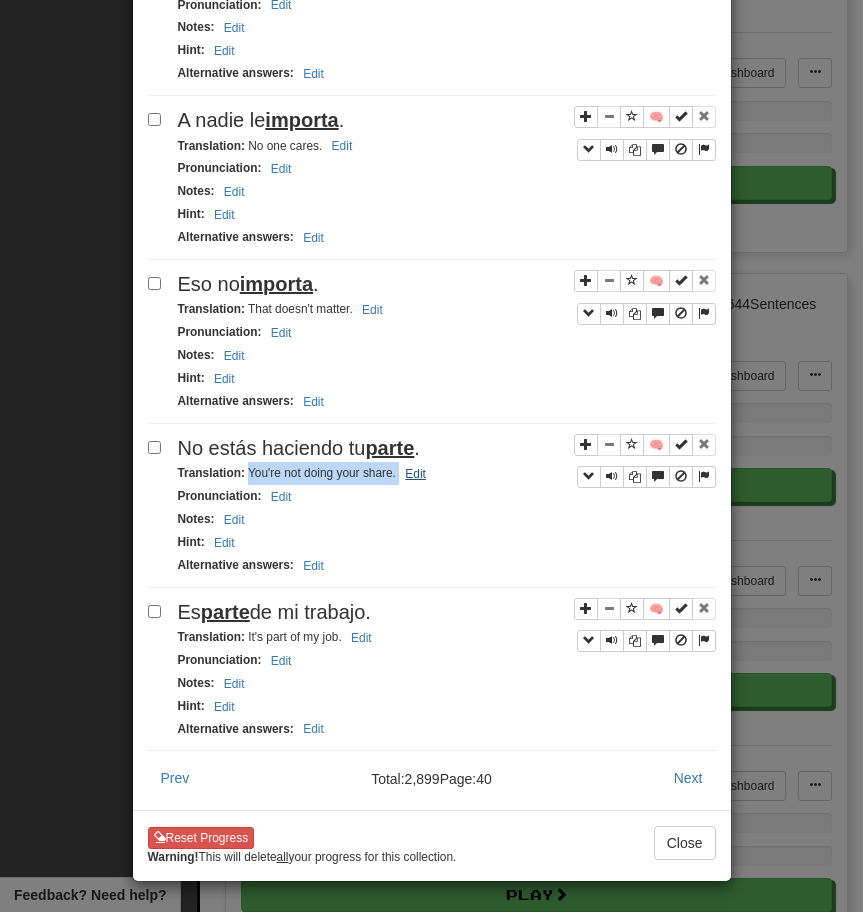 drag, startPoint x: 249, startPoint y: 473, endPoint x: 416, endPoint y: 464, distance: 167.24234 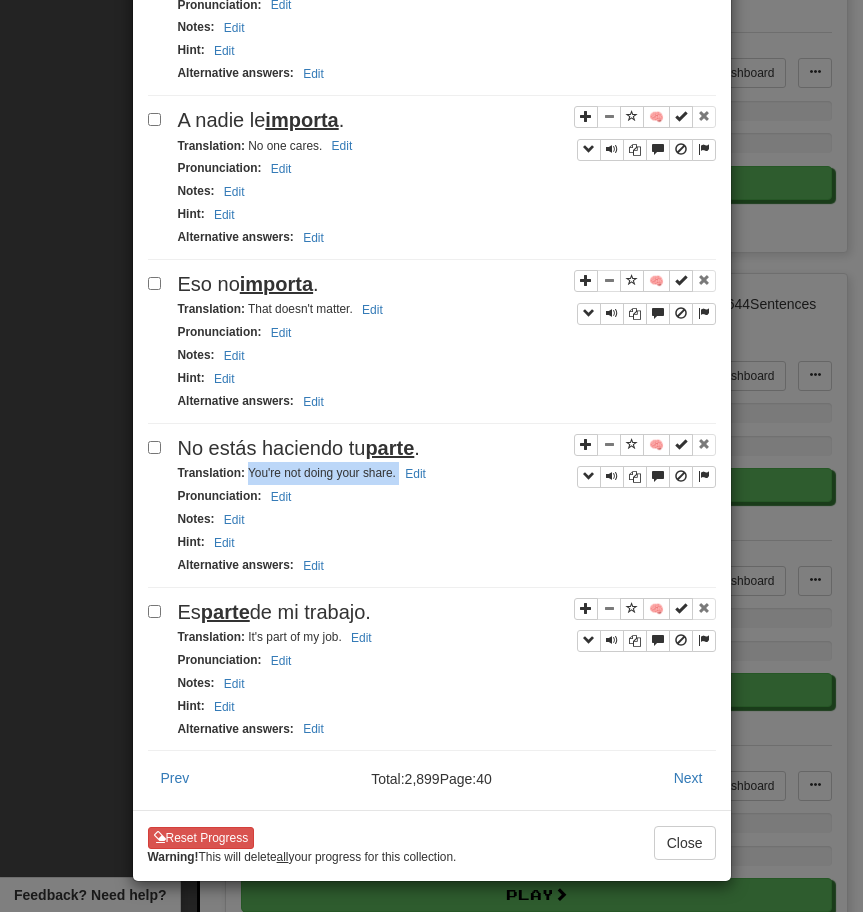 click on "Translation :   It's part of my job.   Edit" at bounding box center [278, 637] 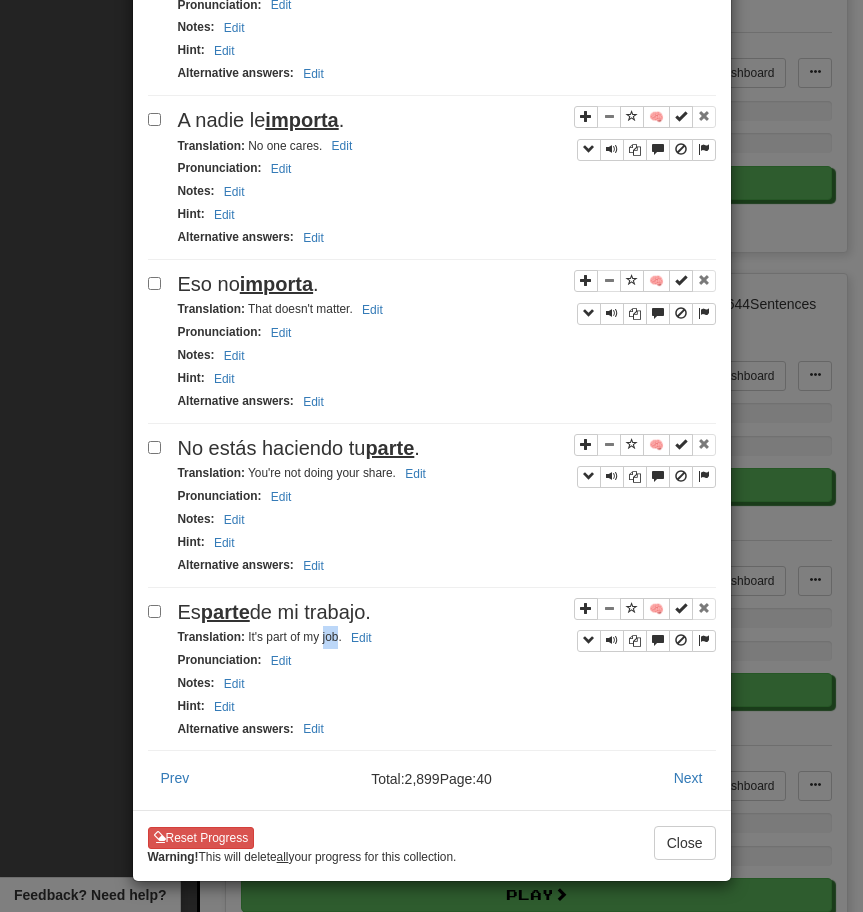 click on "Translation :   It's part of my job.   Edit" at bounding box center [278, 637] 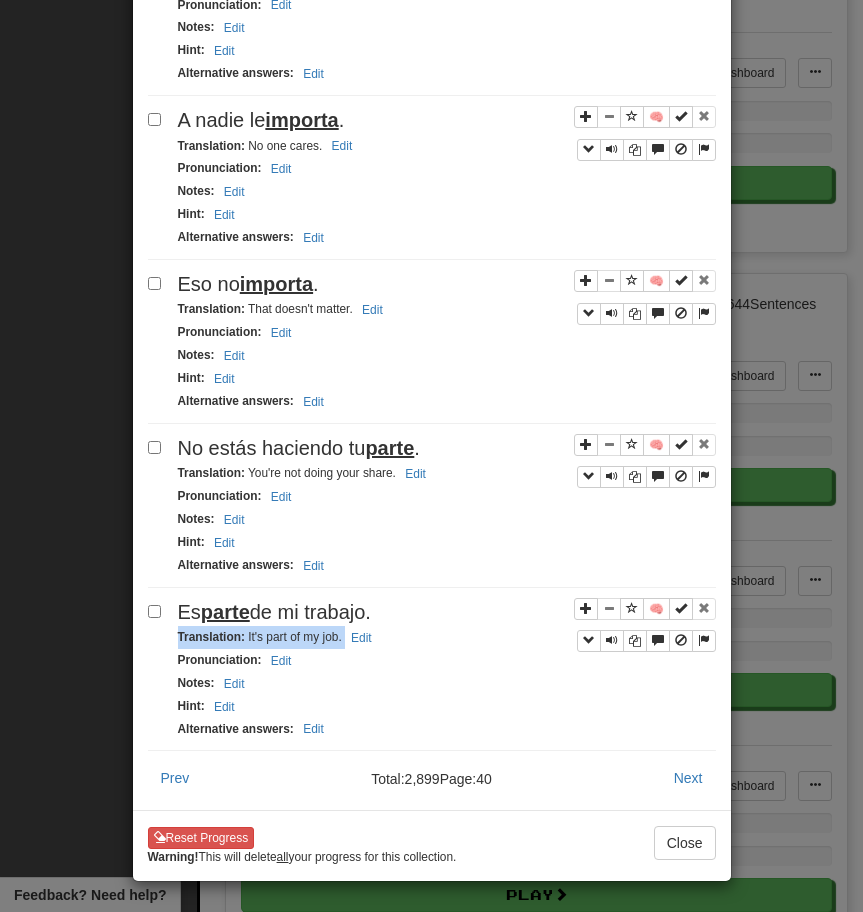 click on "Translation :   It's part of my job.   Edit" at bounding box center [278, 637] 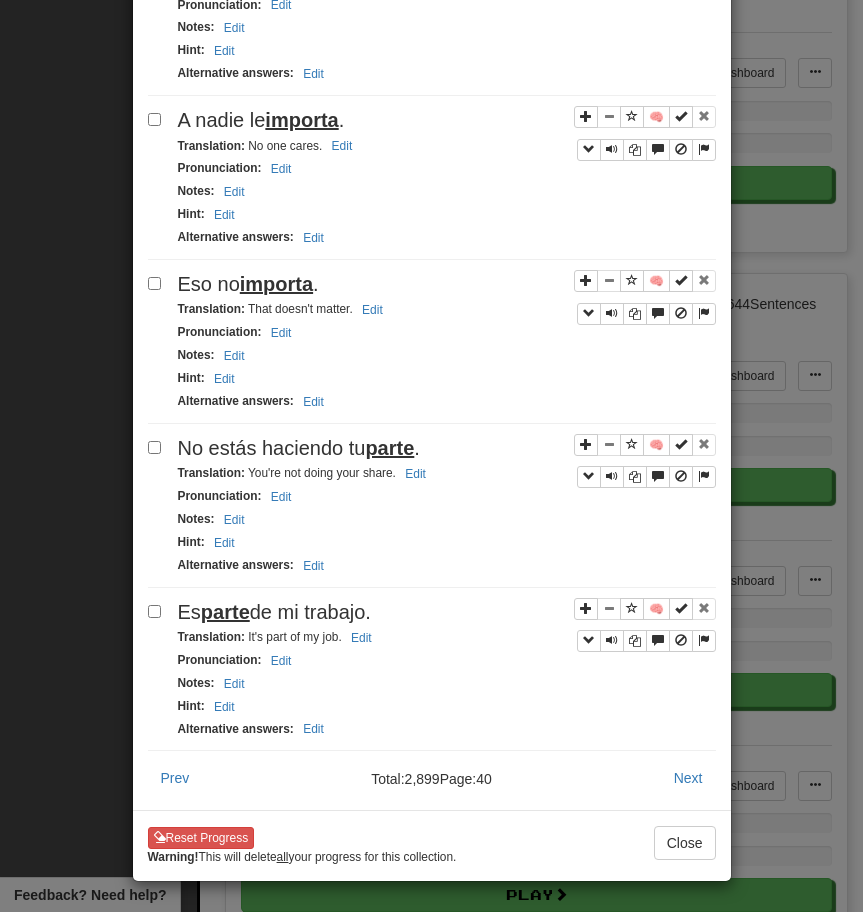 click on "Es  parte  de mi trabajo." at bounding box center (447, 612) 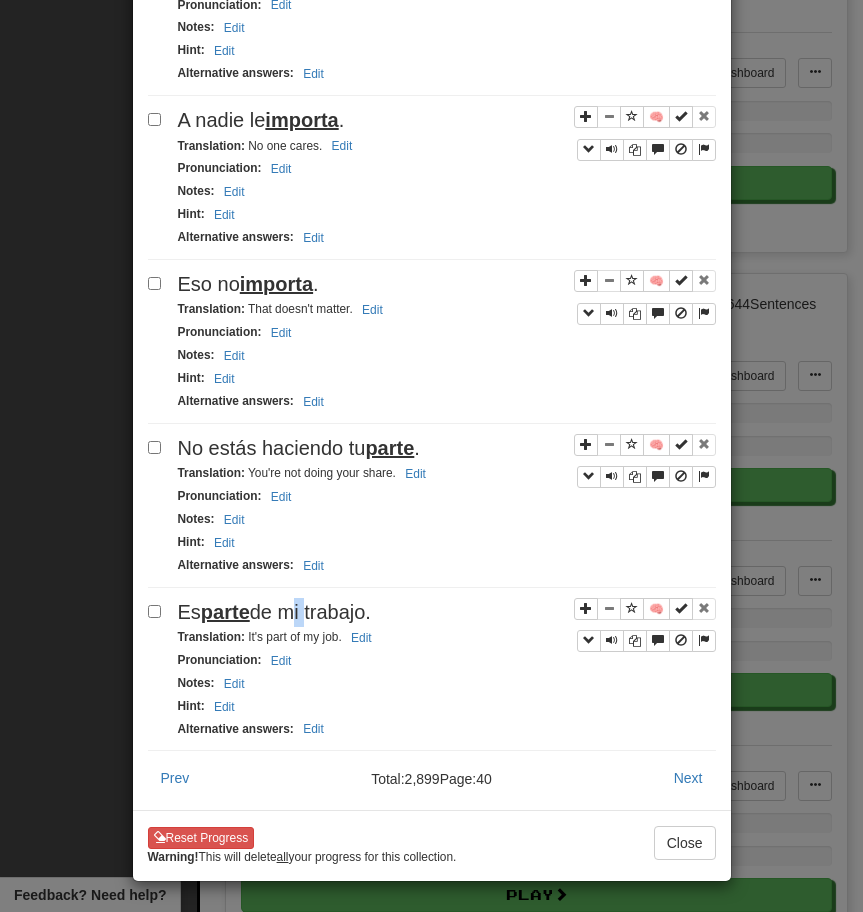 click on "Es  parte  de mi trabajo." at bounding box center (447, 612) 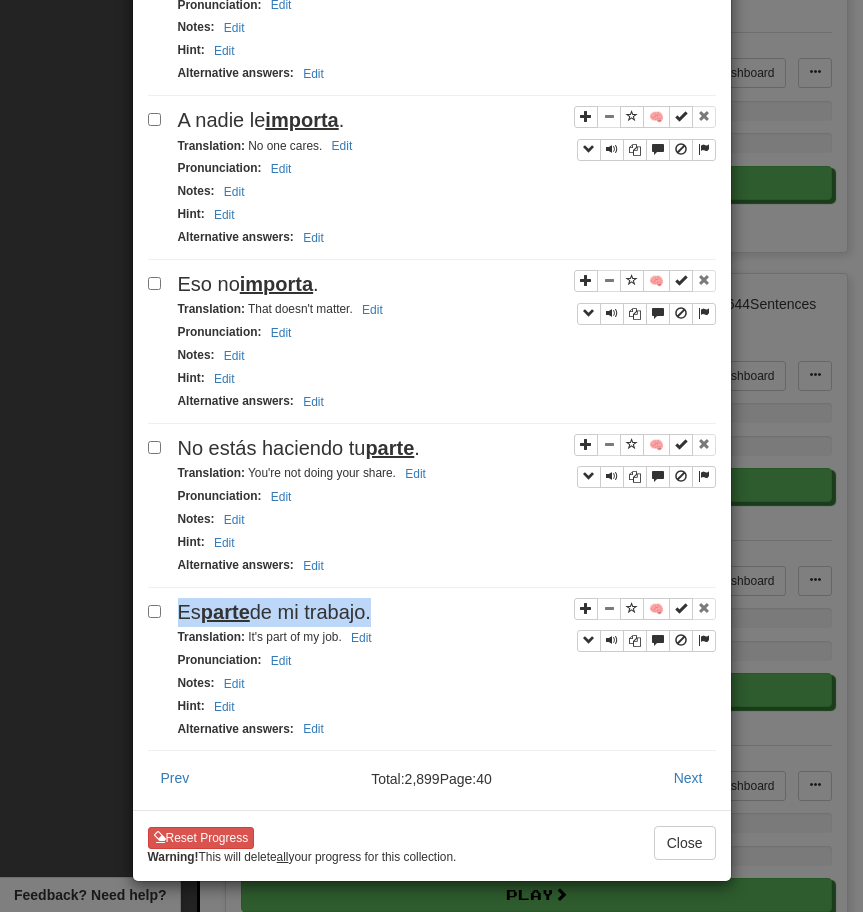 click on "Es  parte  de mi trabajo." at bounding box center [447, 612] 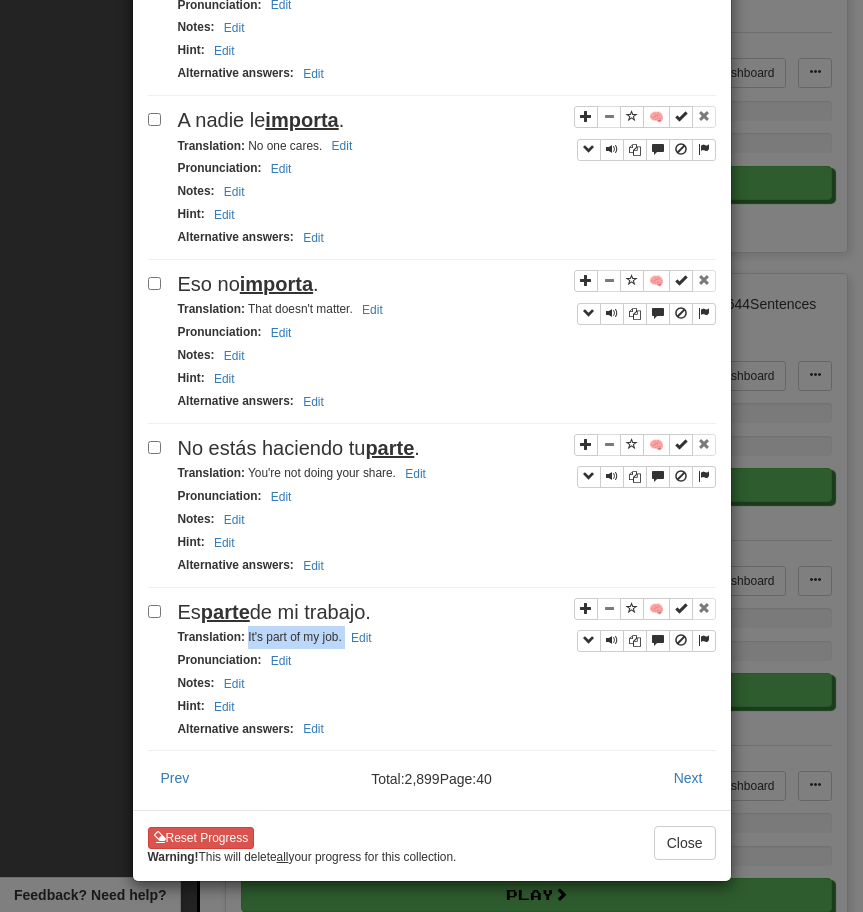 copy on "It's part of my job.   Edit" 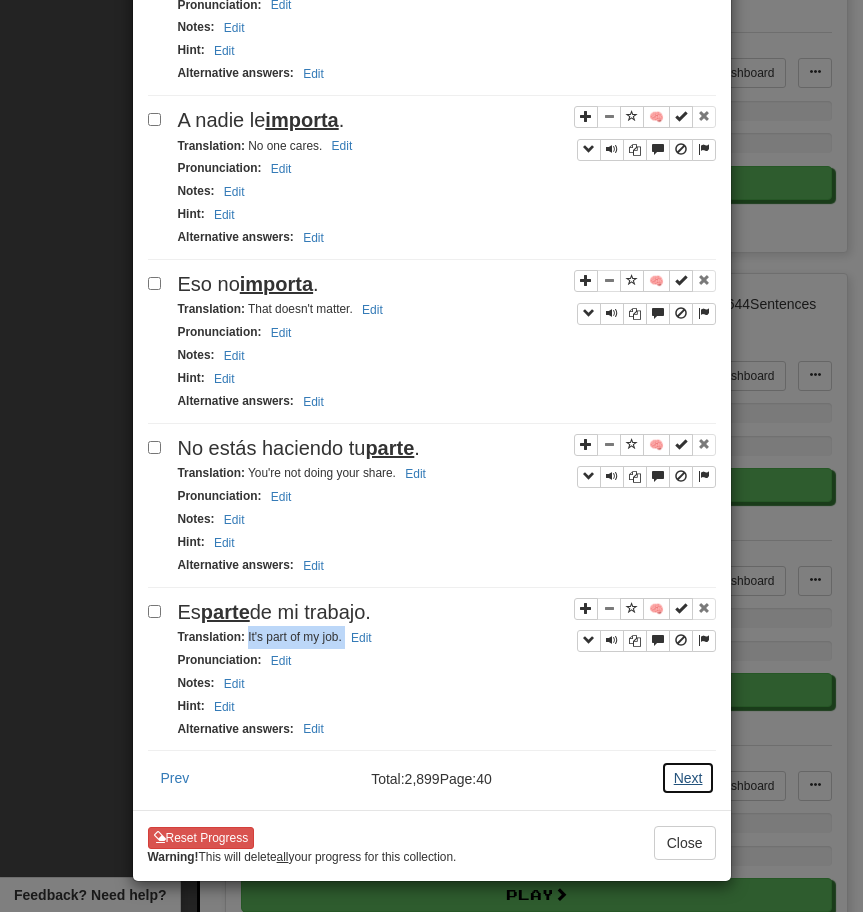 click on "Next" at bounding box center [688, 778] 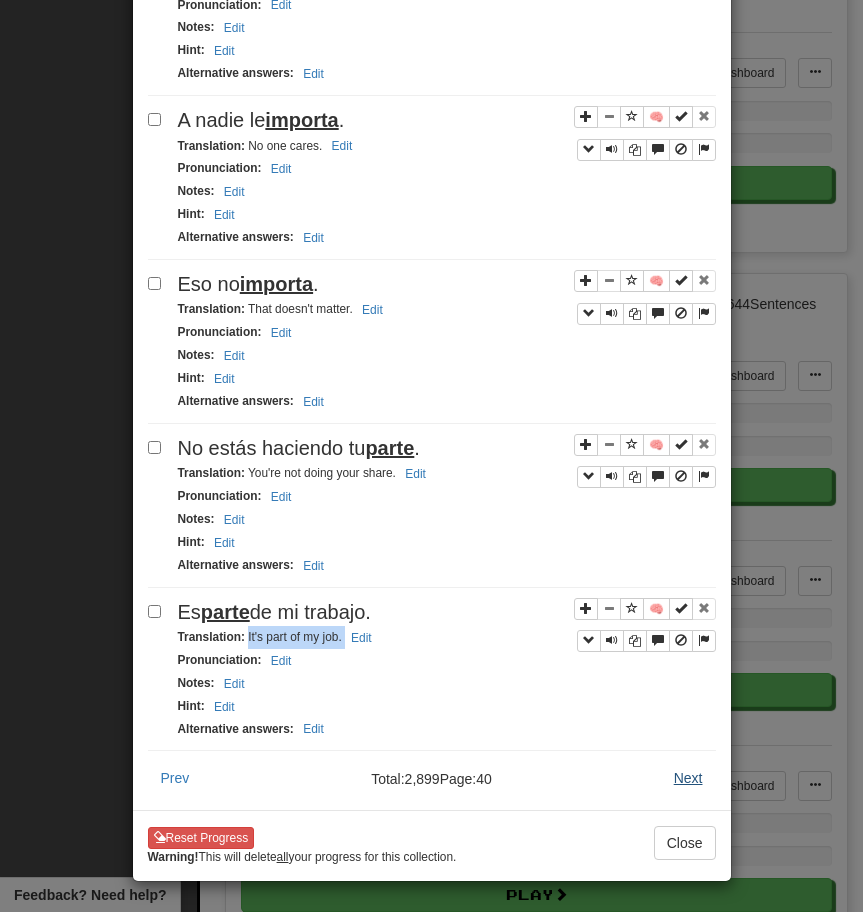 scroll, scrollTop: 0, scrollLeft: 0, axis: both 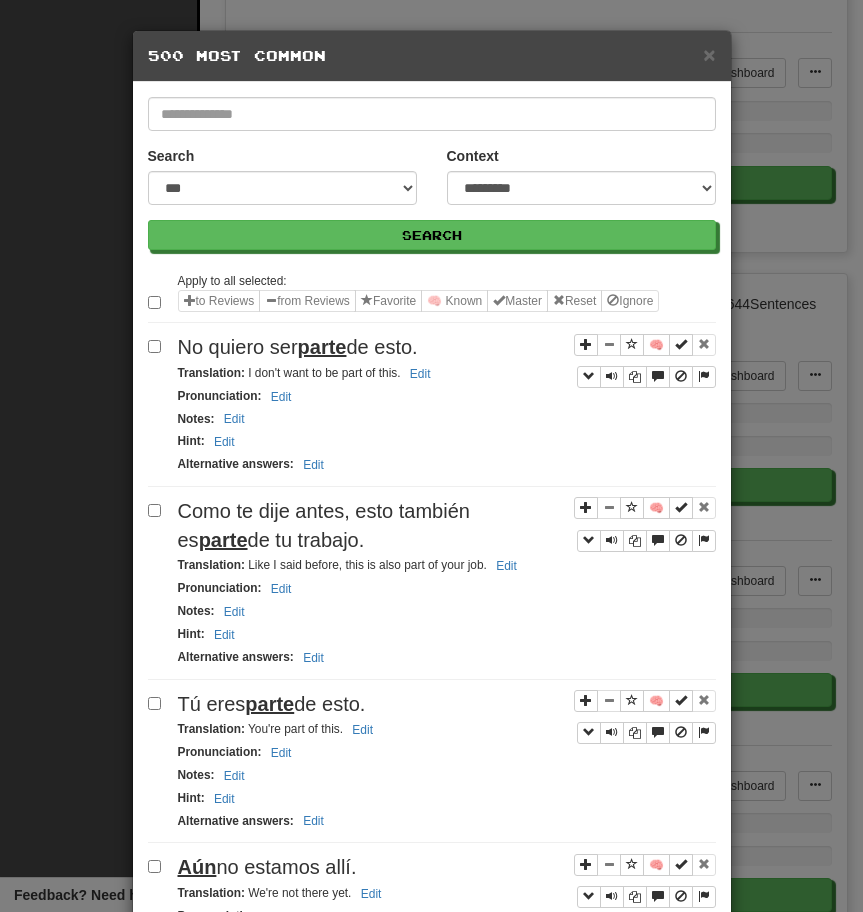 click on "Translation :   I don't want to be part of this.   Edit" at bounding box center [447, 373] 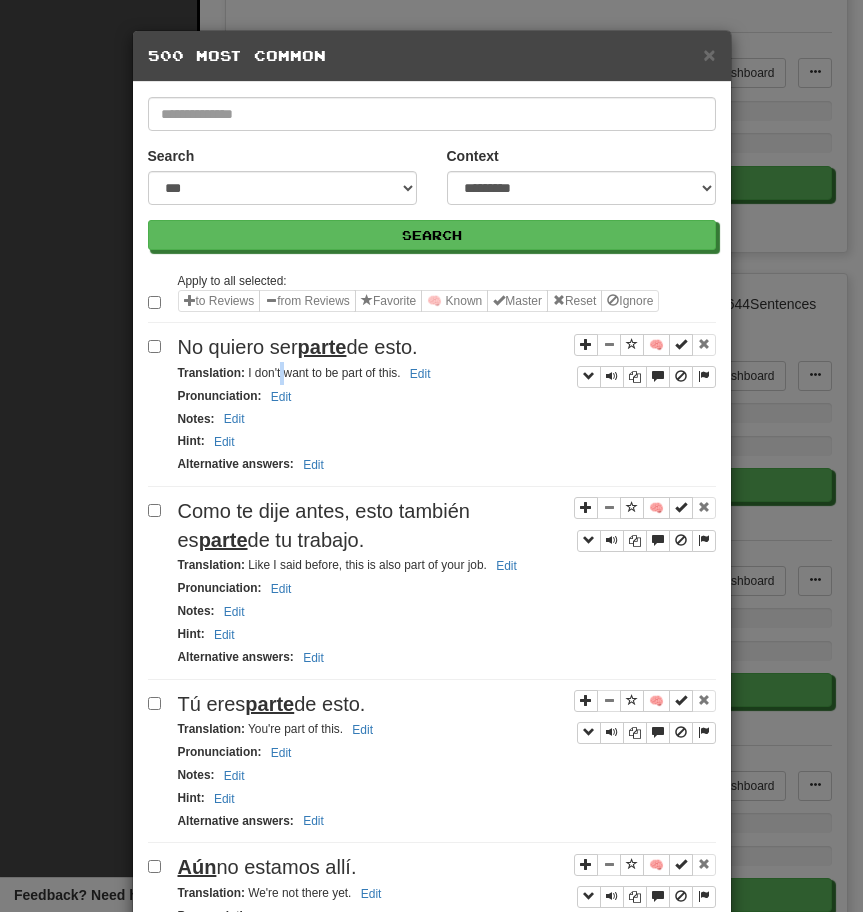 click on "Translation :   I don't want to be part of this.   Edit" at bounding box center [447, 373] 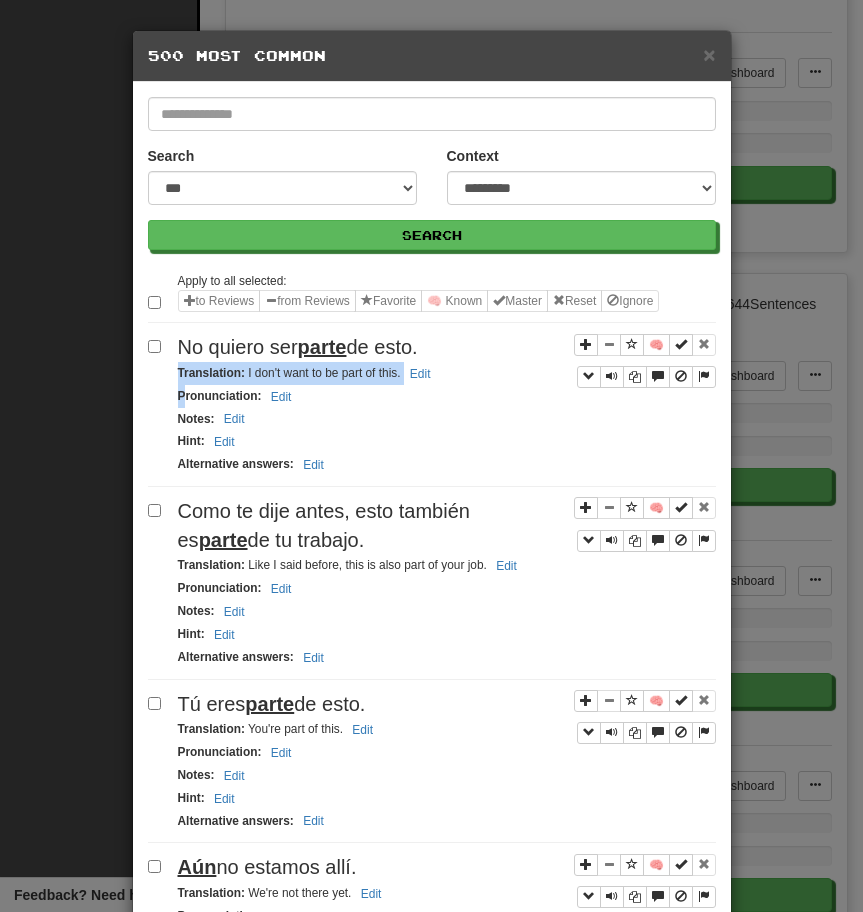 click on "Translation :   I don't want to be part of this.   Edit" at bounding box center (447, 373) 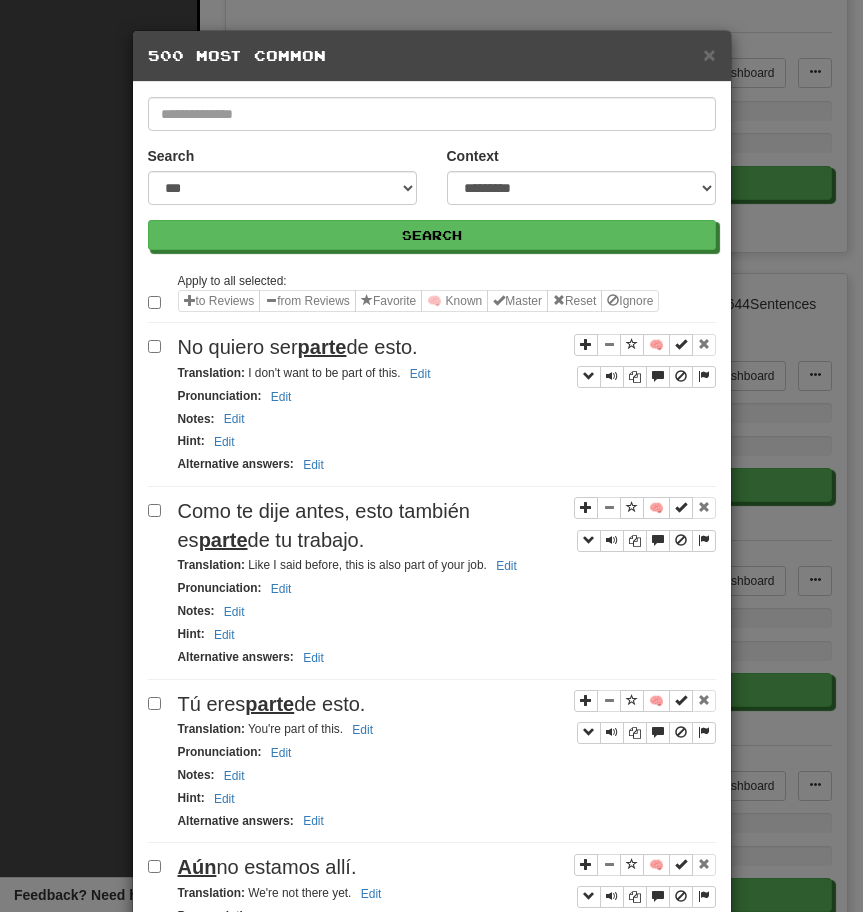 click on "No quiero ser  parte  de esto." at bounding box center [298, 347] 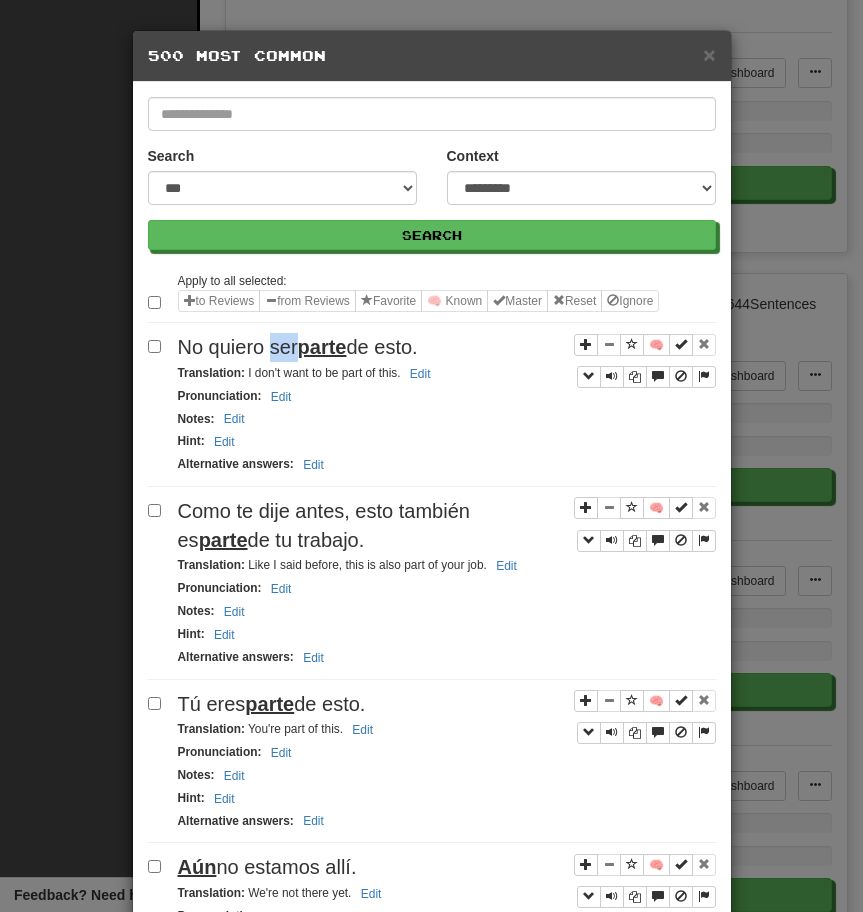 click on "No quiero ser  parte  de esto." at bounding box center (298, 347) 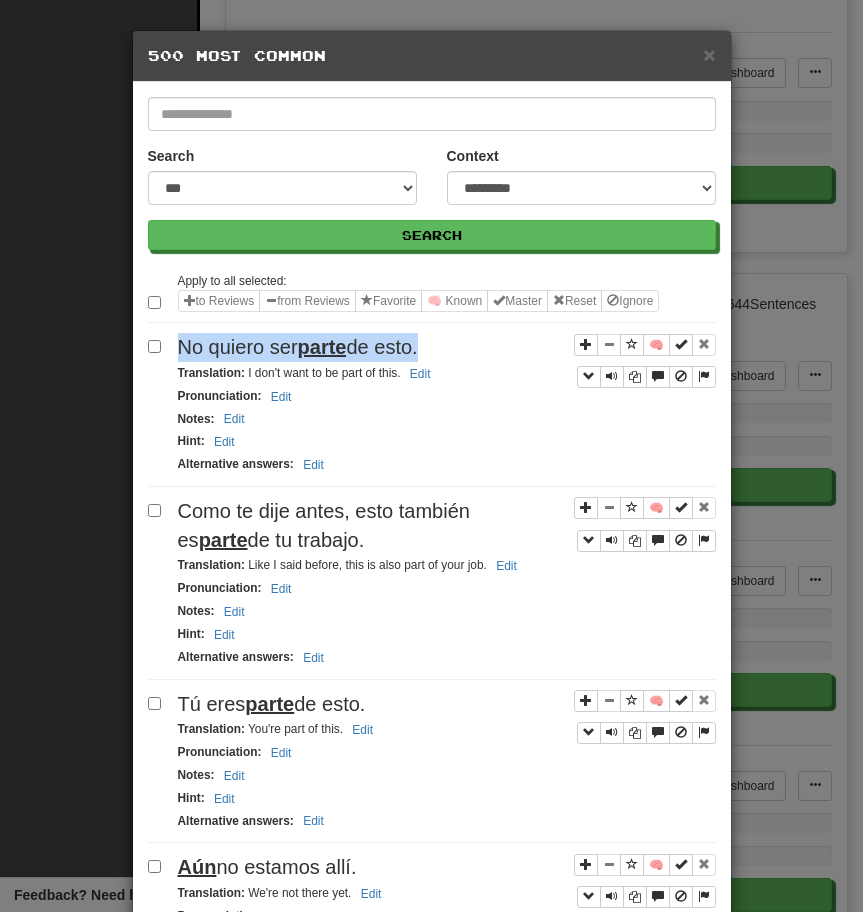 click on "No quiero ser  parte  de esto." at bounding box center (298, 347) 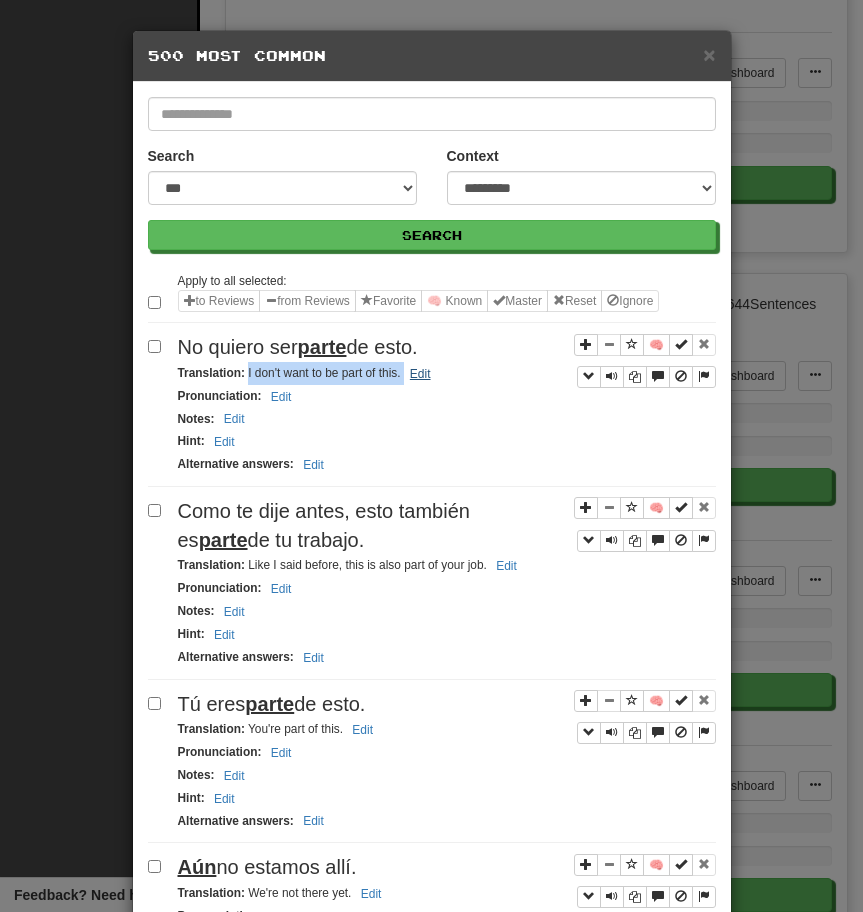 drag, startPoint x: 247, startPoint y: 369, endPoint x: 415, endPoint y: 372, distance: 168.02678 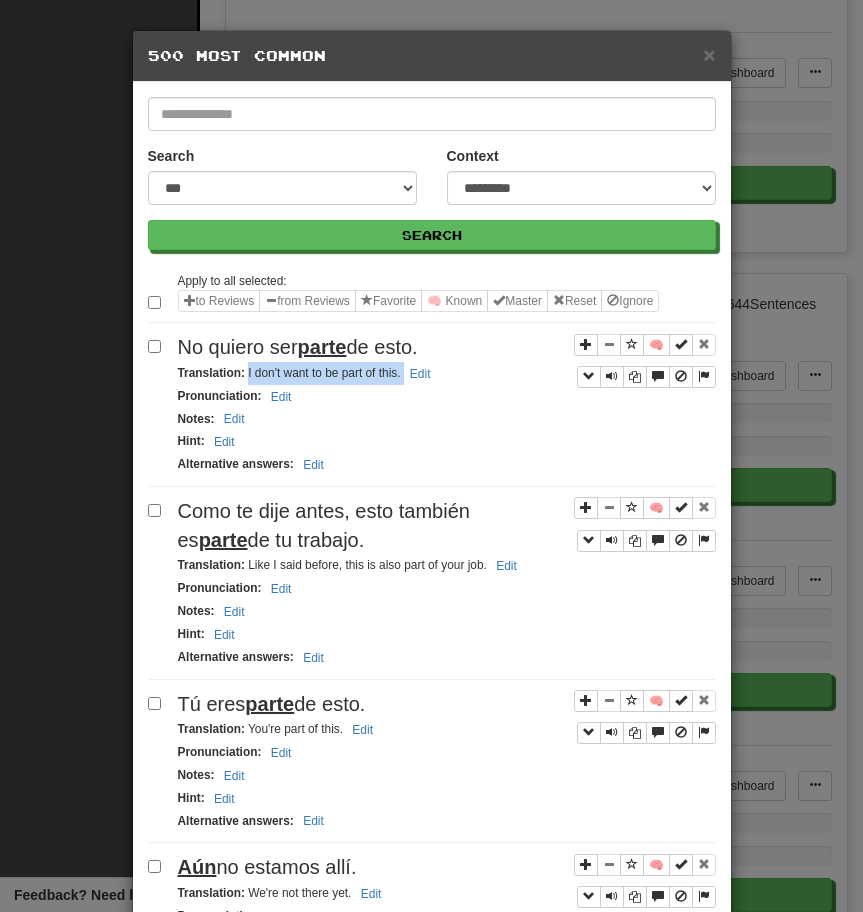 click on "Como te dije antes, esto también es parte de tu trabajo." at bounding box center [324, 525] 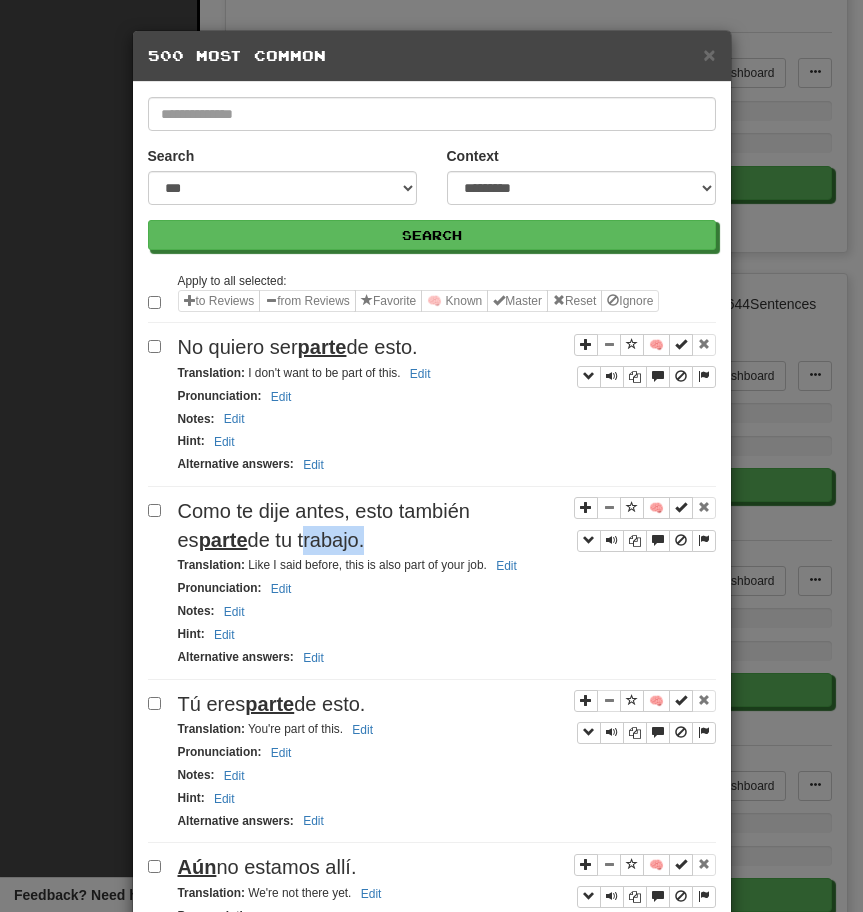 click on "Como te dije antes, esto también es parte de tu trabajo." at bounding box center [324, 525] 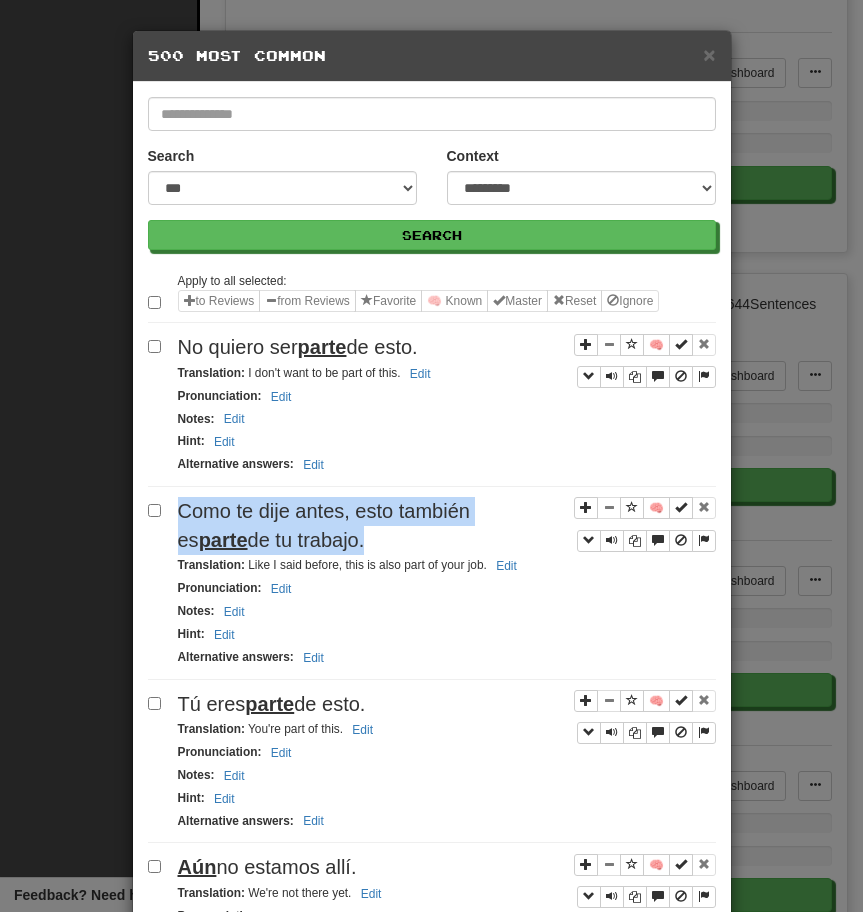click on "Como te dije antes, esto también es parte de tu trabajo." at bounding box center (324, 525) 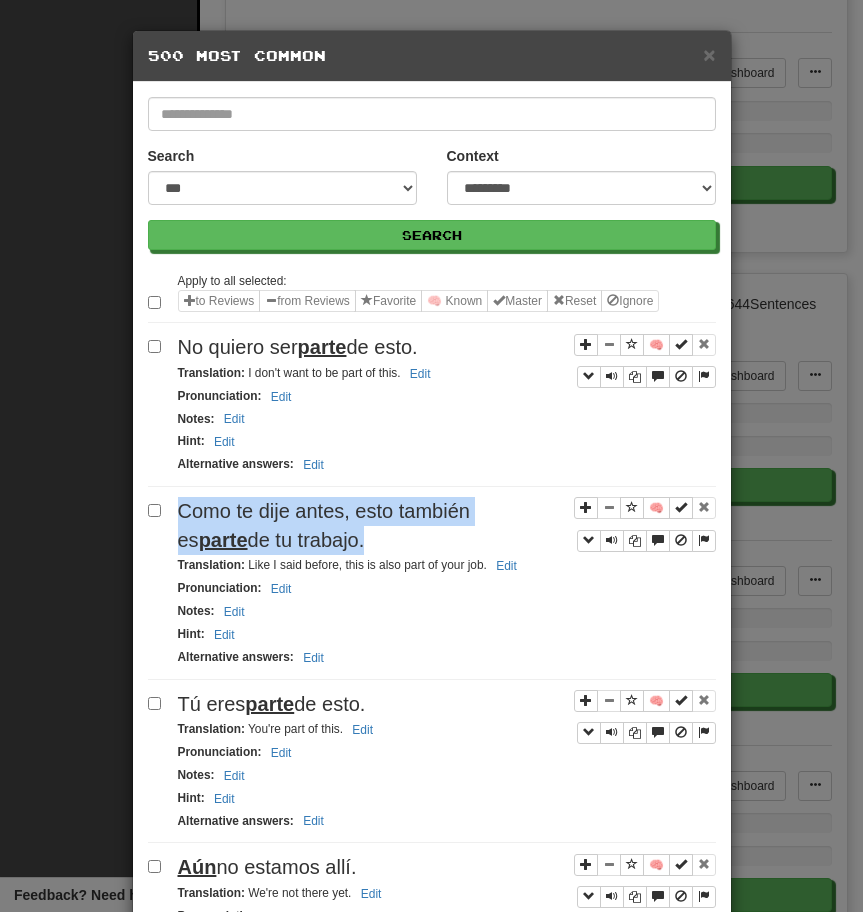 drag, startPoint x: 248, startPoint y: 564, endPoint x: 589, endPoint y: 553, distance: 341.17737 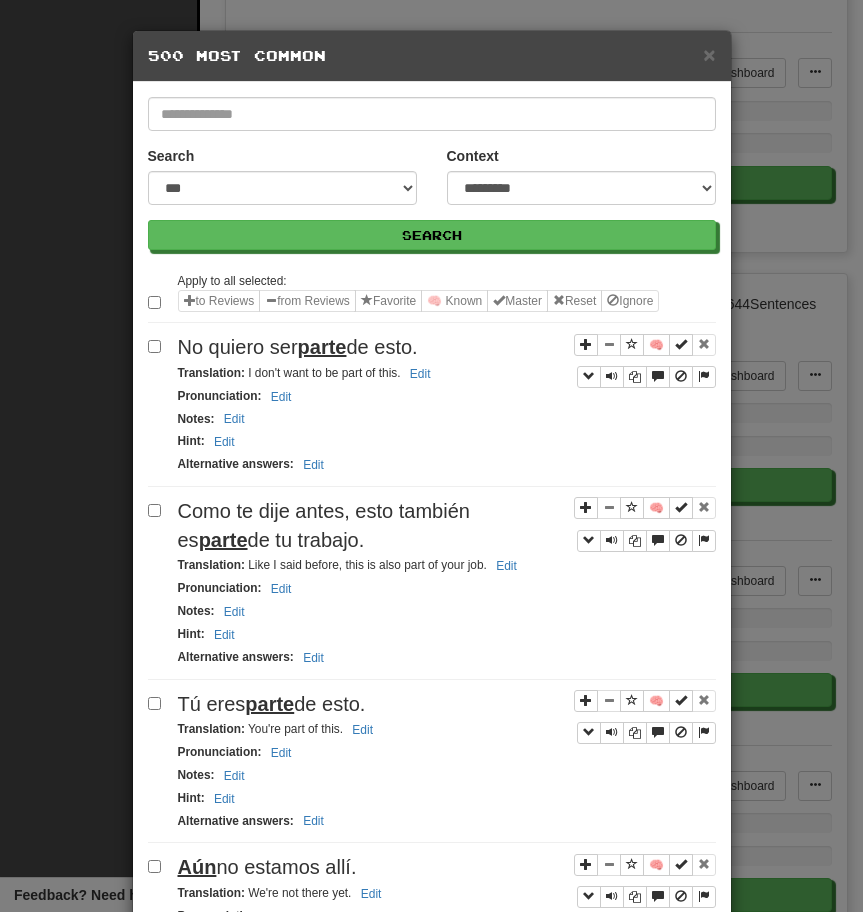click on "Translation :   Like I said before, this is also part of your job.   Edit" at bounding box center (350, 565) 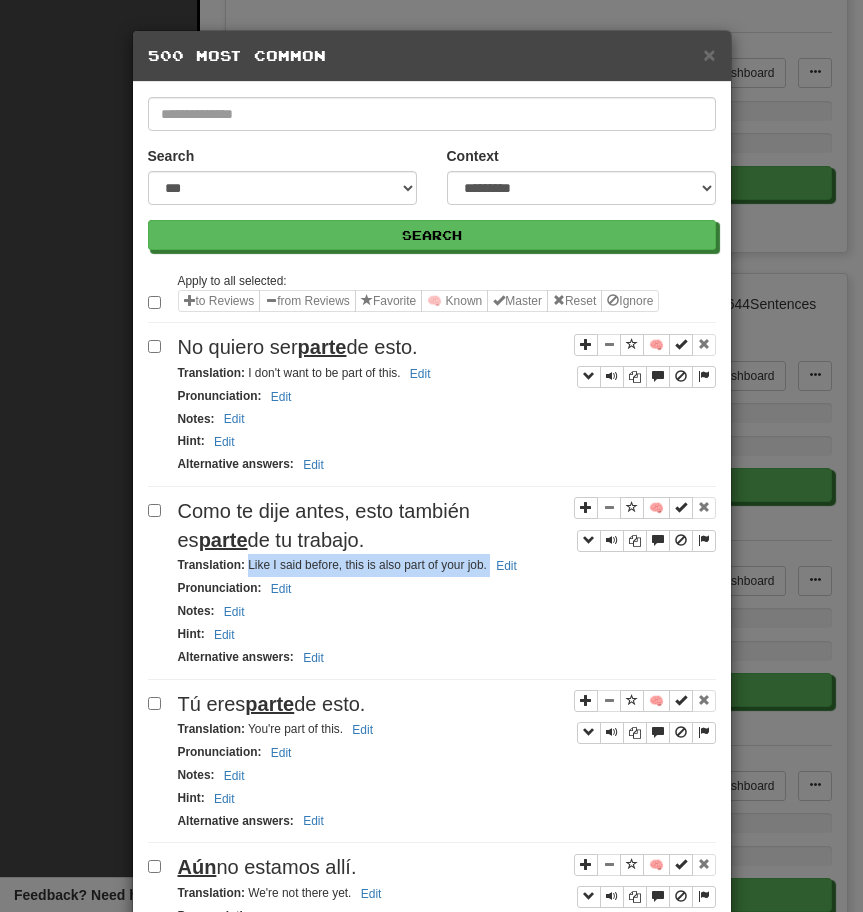 drag, startPoint x: 249, startPoint y: 570, endPoint x: 487, endPoint y: 572, distance: 238.0084 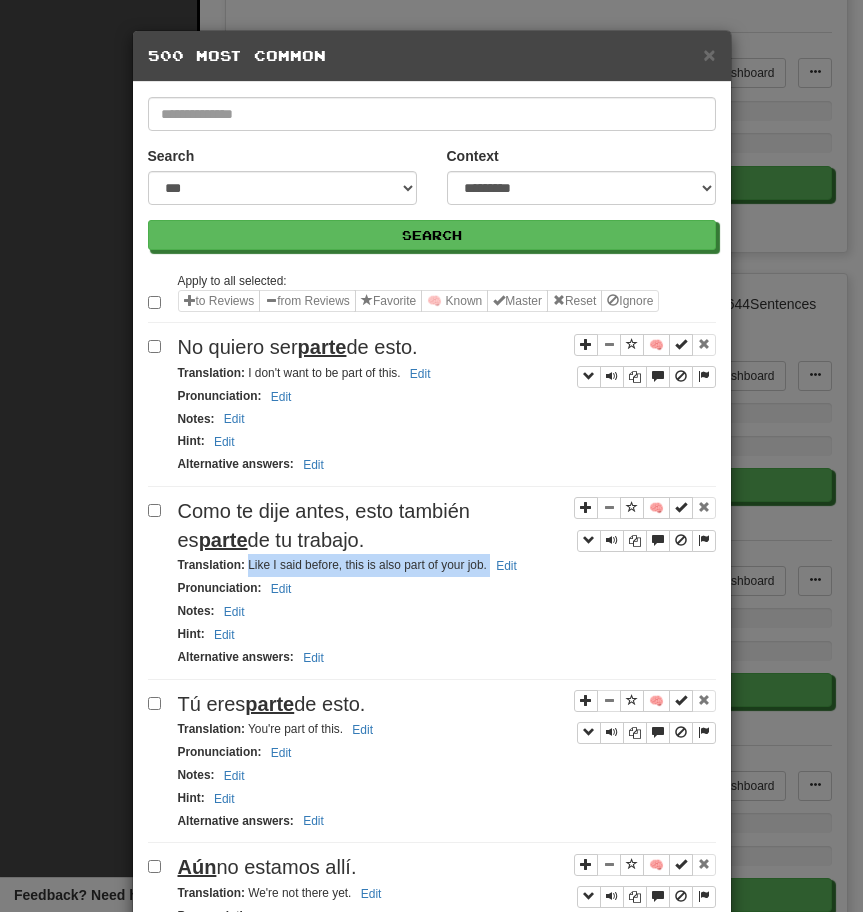 click on "Translation :" at bounding box center (211, 729) 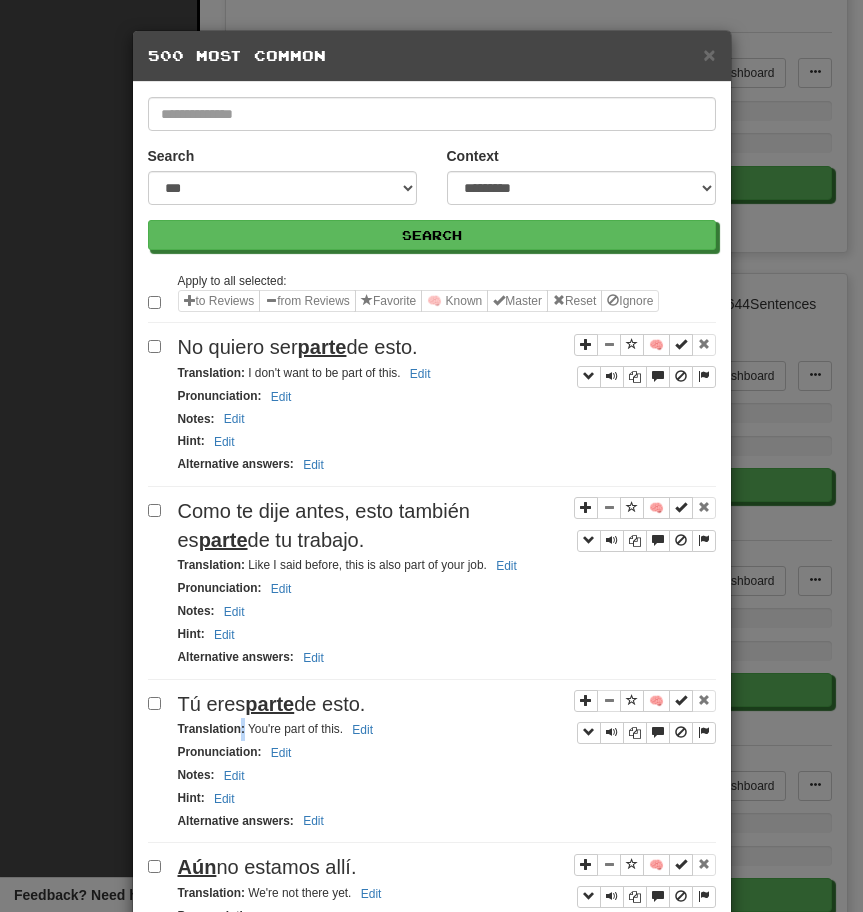 click on "Translation :" at bounding box center [211, 729] 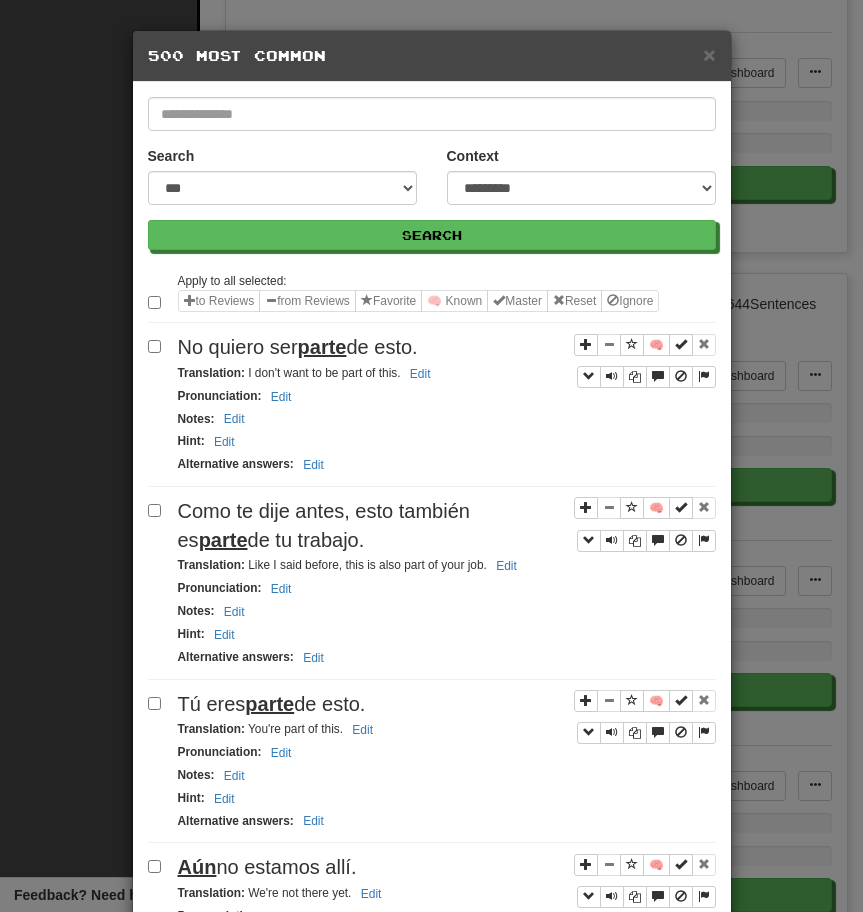click on "Tú eres  parte  de esto." at bounding box center [272, 704] 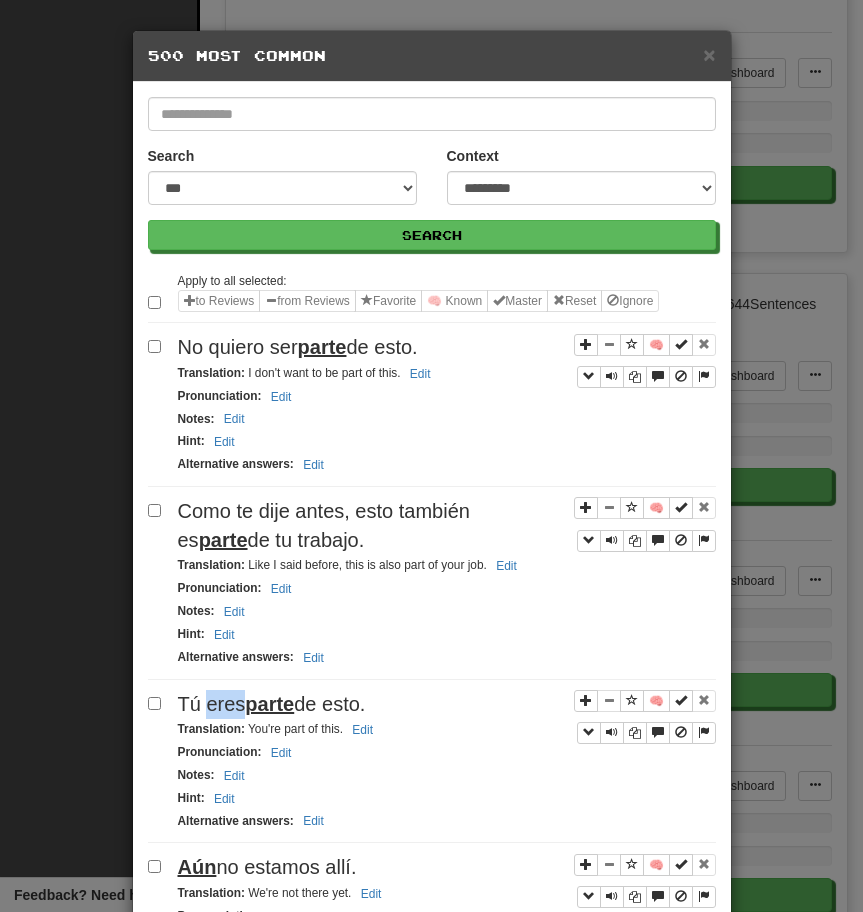 click on "Tú eres  parte  de esto." at bounding box center [272, 704] 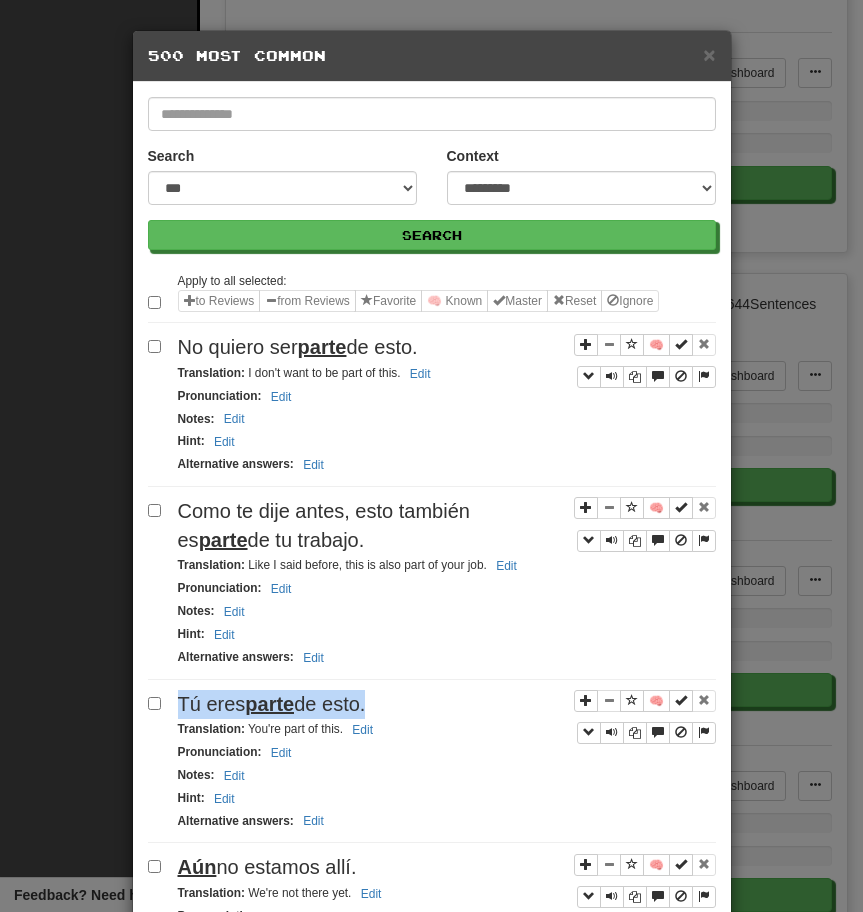 click on "Tú eres  parte  de esto." at bounding box center (272, 704) 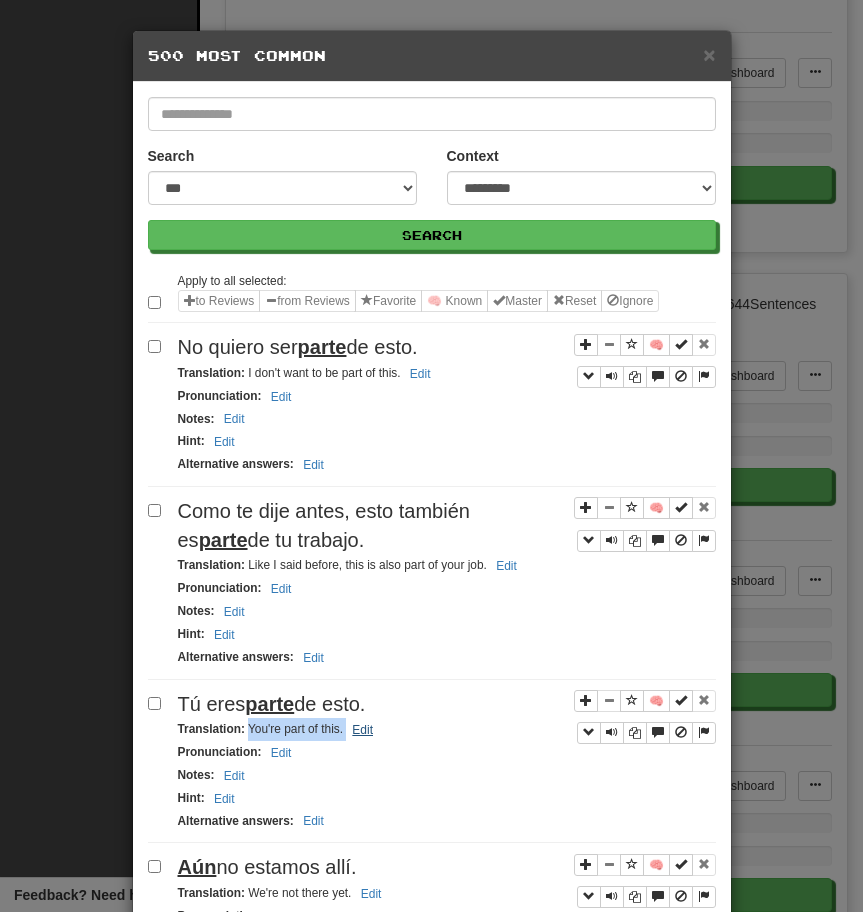 drag, startPoint x: 245, startPoint y: 731, endPoint x: 361, endPoint y: 731, distance: 116 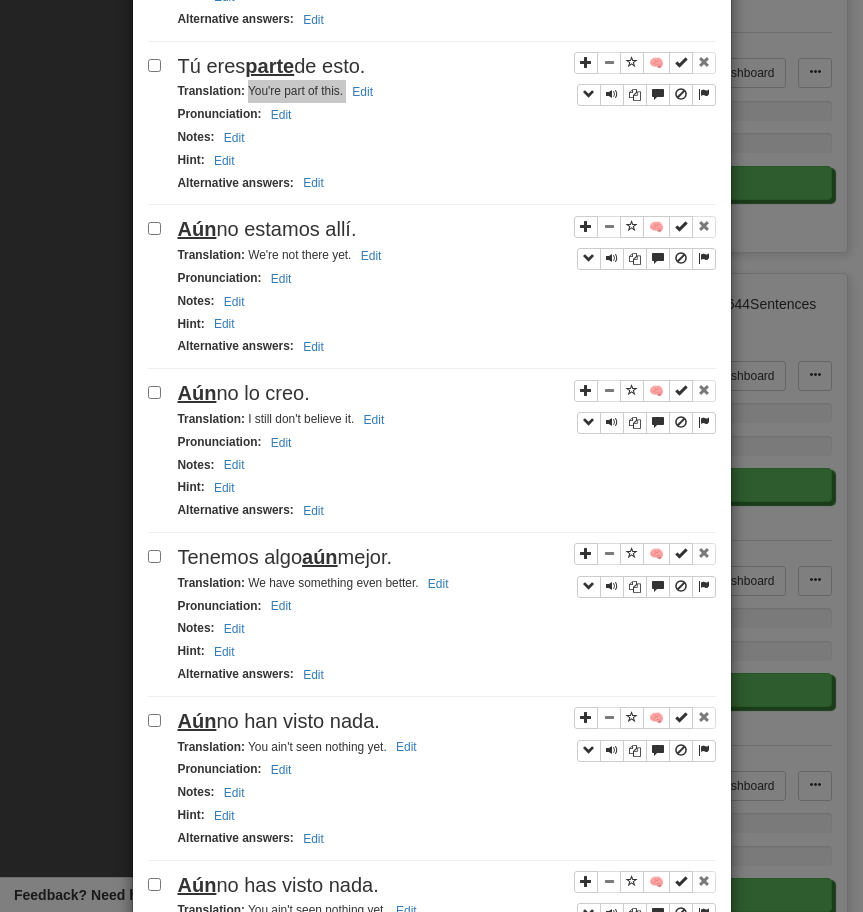 scroll, scrollTop: 642, scrollLeft: 0, axis: vertical 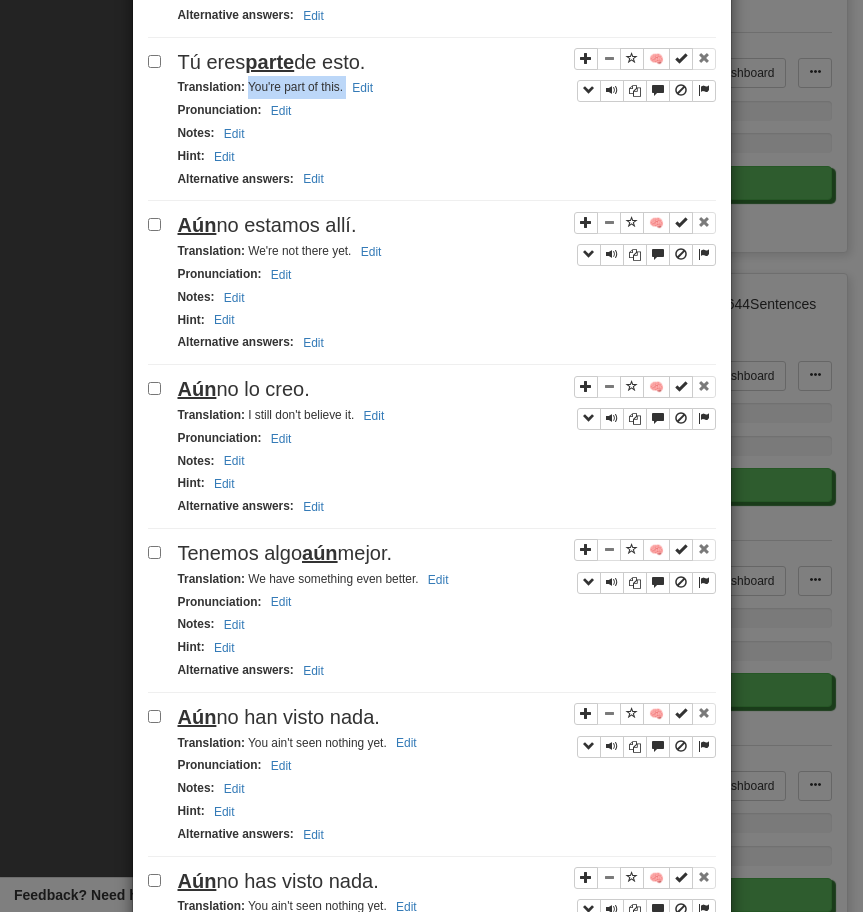 click on "Aún no estamos allí." at bounding box center (447, 225) 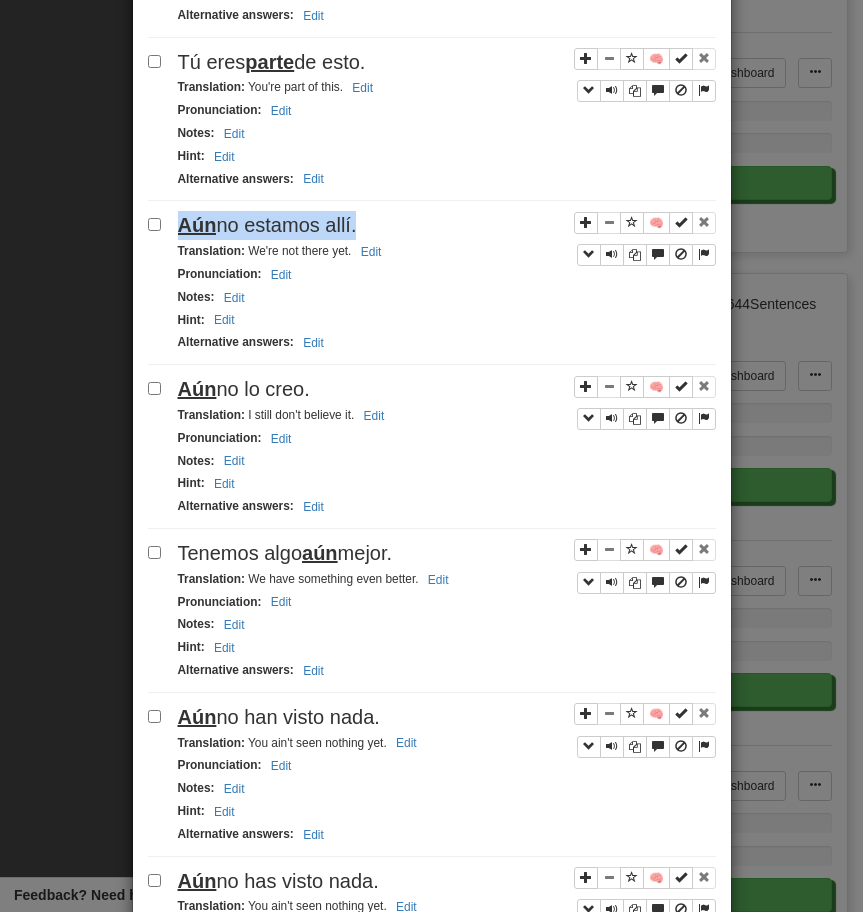 click on "Aún no estamos allí." at bounding box center [447, 225] 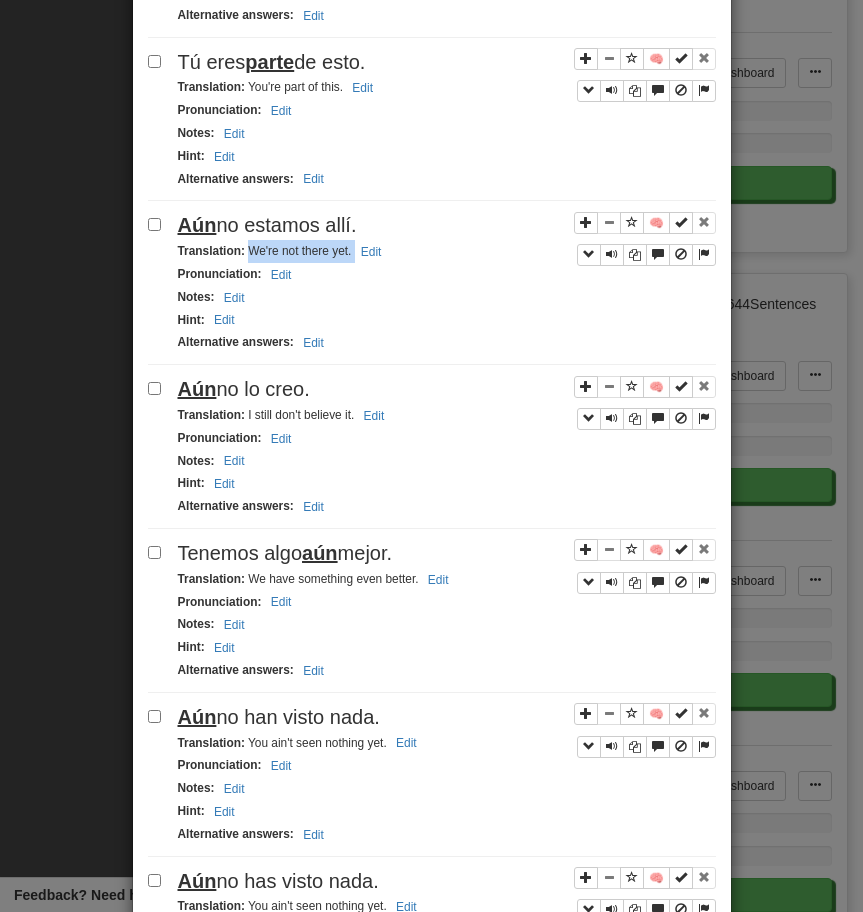 drag, startPoint x: 249, startPoint y: 253, endPoint x: 397, endPoint y: 259, distance: 148.12157 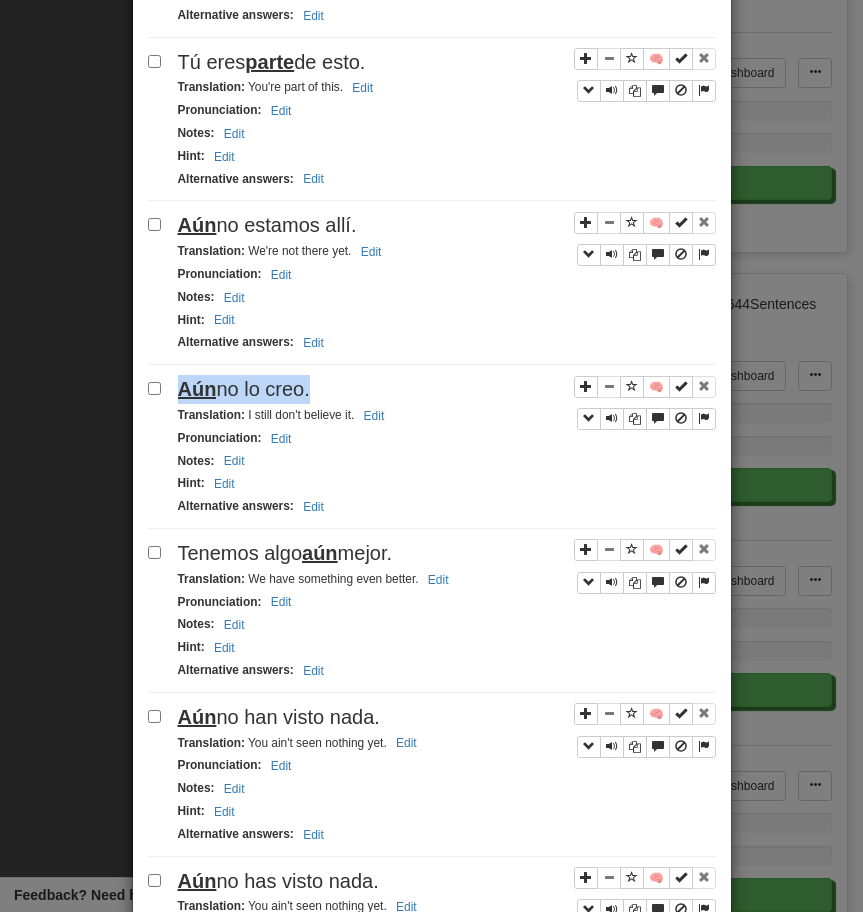 click on "Aún  no lo creo." at bounding box center [447, 389] 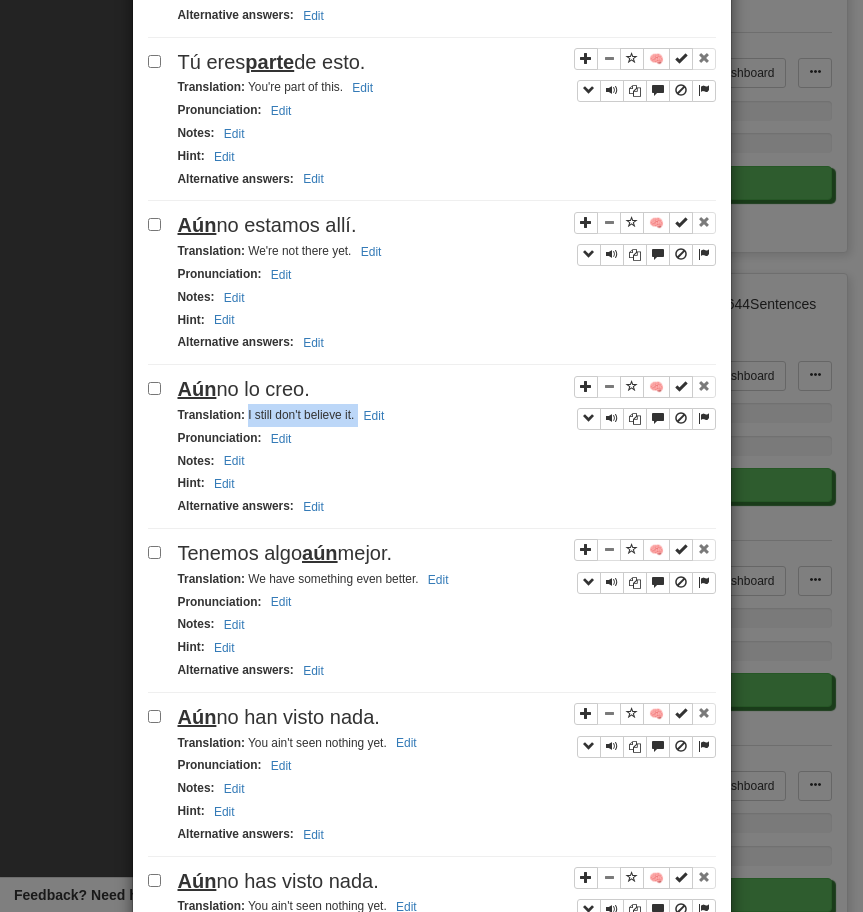 drag, startPoint x: 246, startPoint y: 417, endPoint x: 460, endPoint y: 411, distance: 214.08409 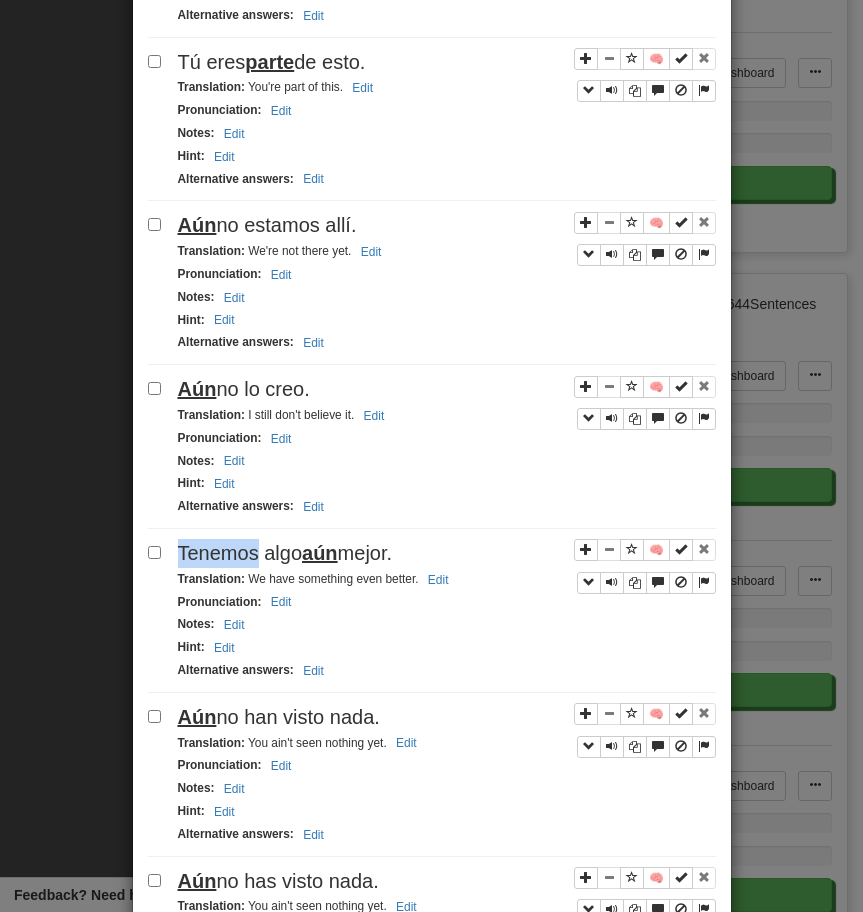 click on "Tenemos algo aún mejor." at bounding box center [285, 553] 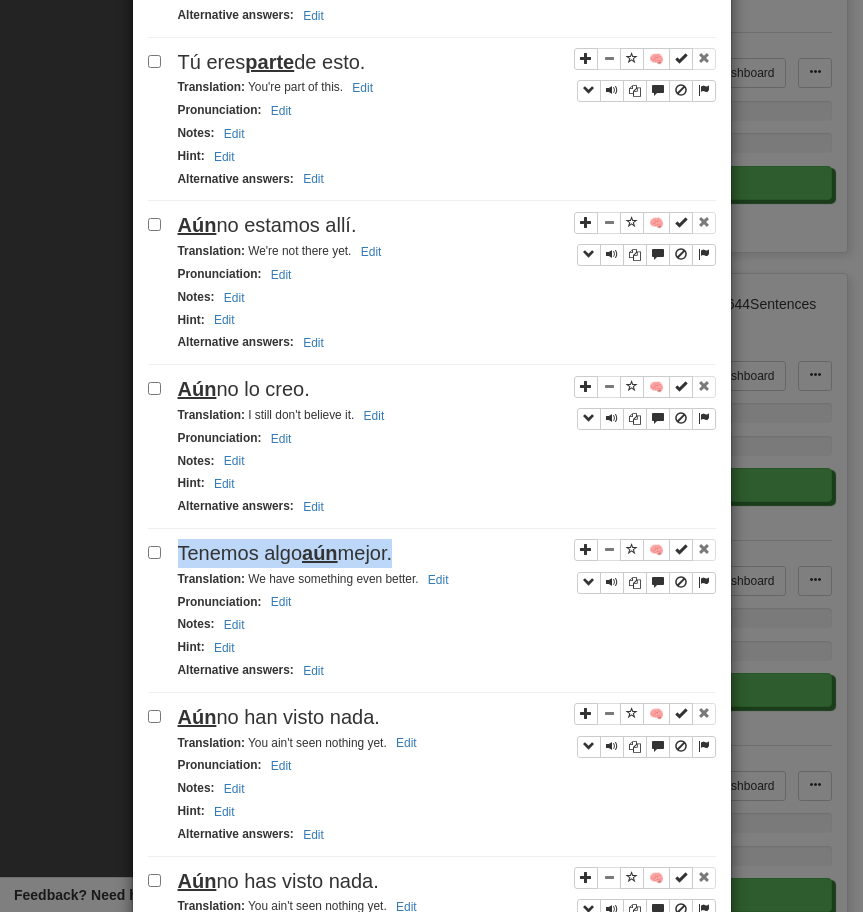 click on "Tenemos algo aún mejor." at bounding box center [285, 553] 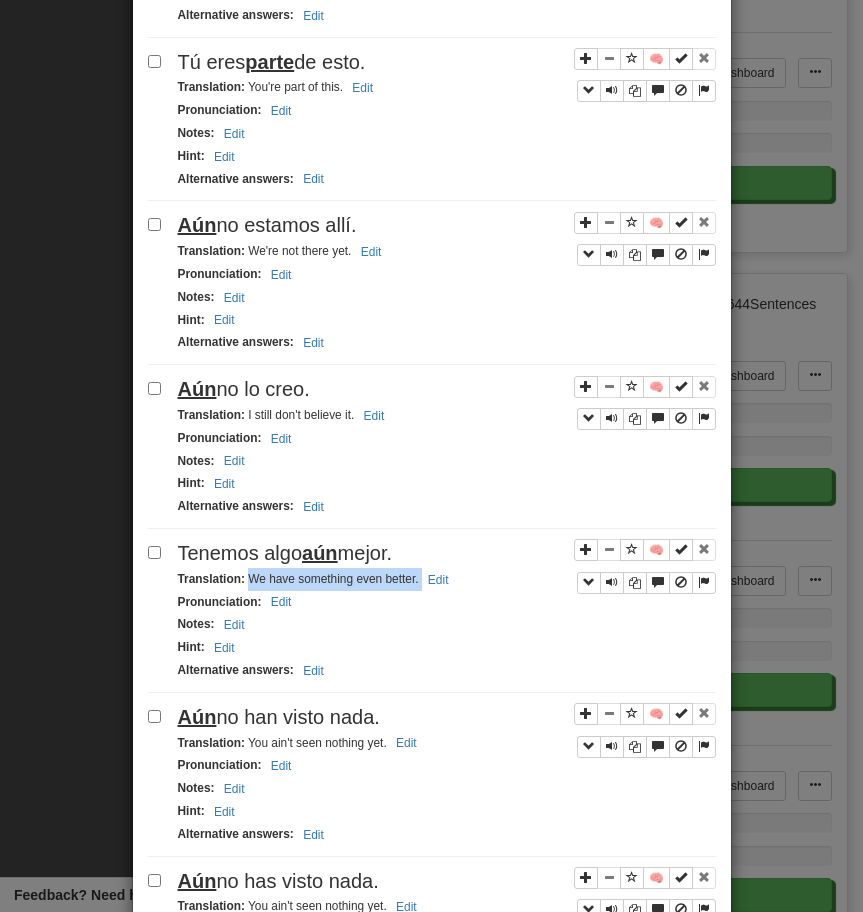 drag, startPoint x: 248, startPoint y: 576, endPoint x: 458, endPoint y: 578, distance: 210.00952 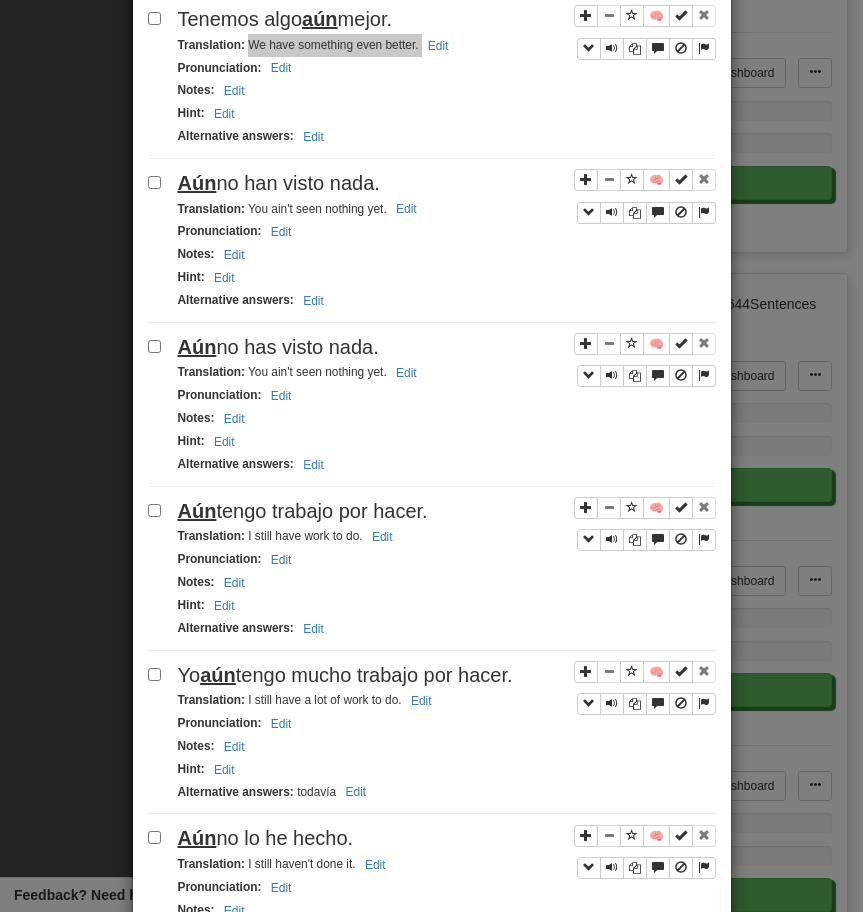 scroll, scrollTop: 1117, scrollLeft: 0, axis: vertical 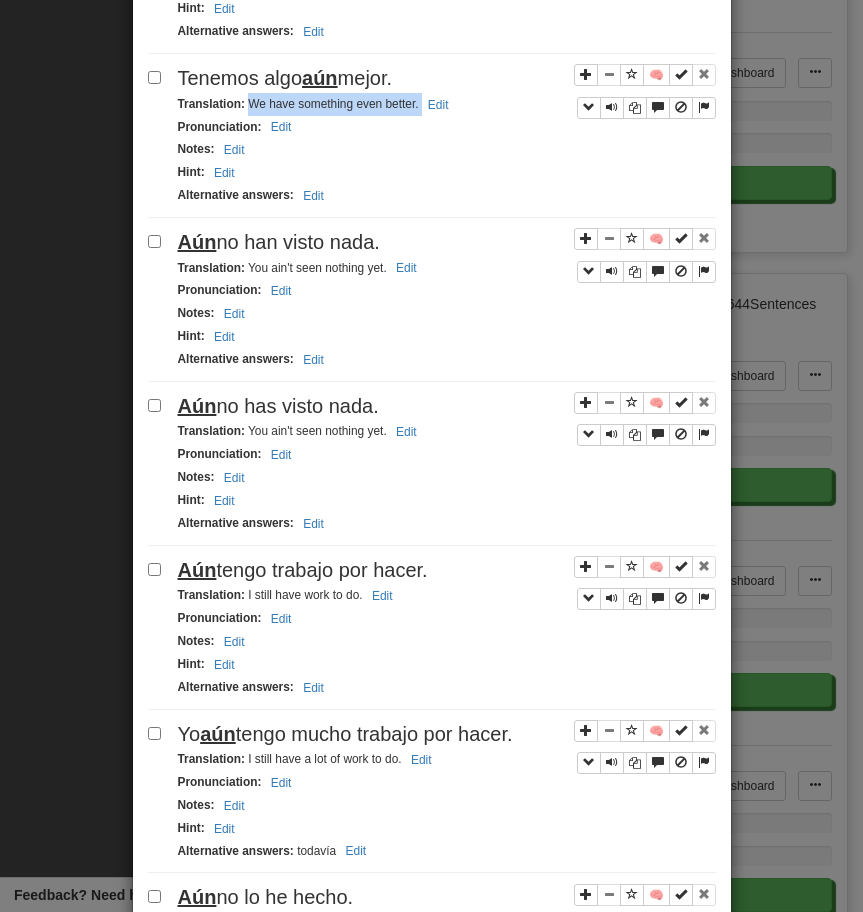 click on "Aún  no han visto nada." at bounding box center [279, 242] 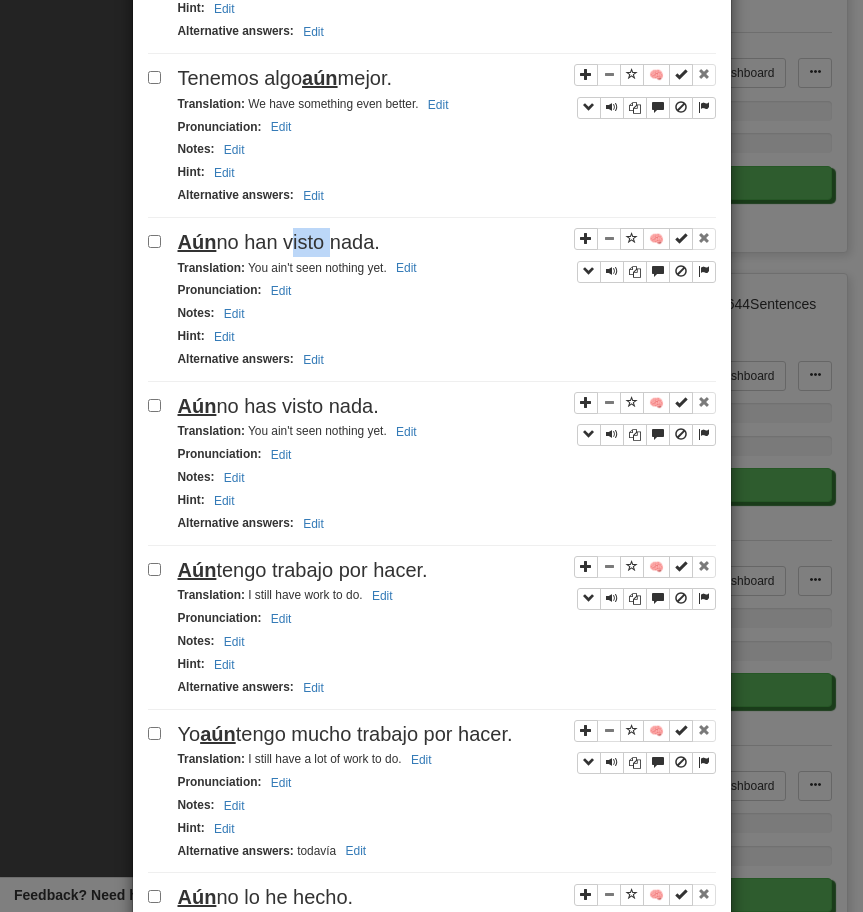 click on "Aún  no han visto nada." at bounding box center (279, 242) 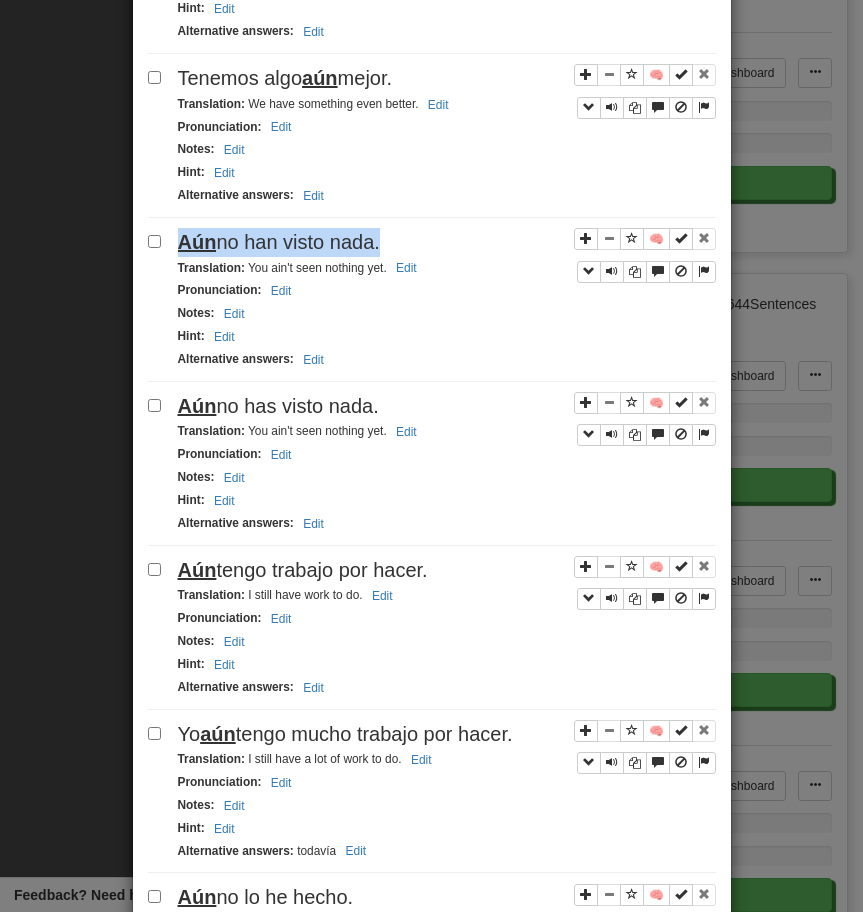 click on "Aún  no han visto nada." at bounding box center (279, 242) 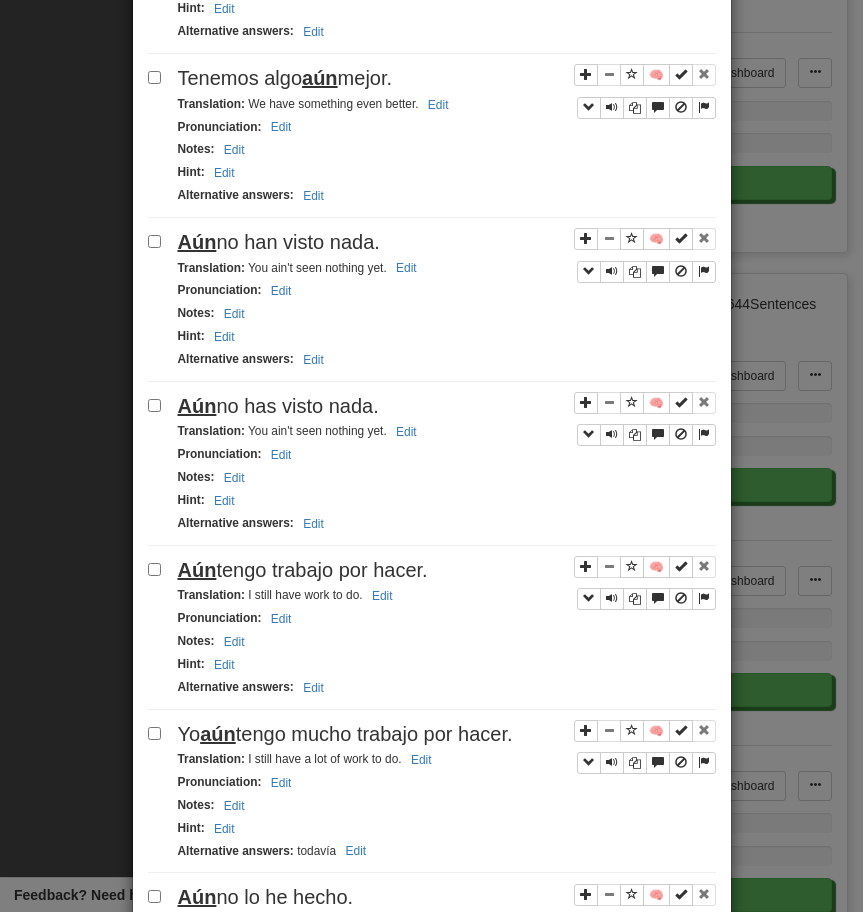 click on "Translation :" at bounding box center [211, 268] 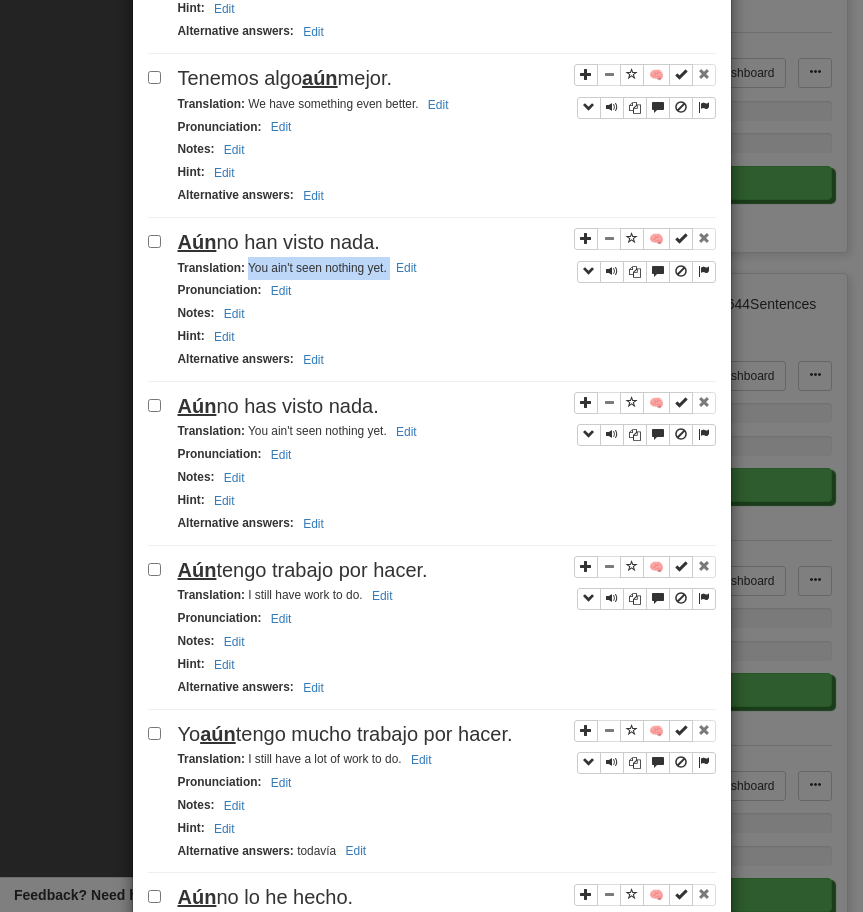 drag, startPoint x: 249, startPoint y: 268, endPoint x: 455, endPoint y: 270, distance: 206.0097 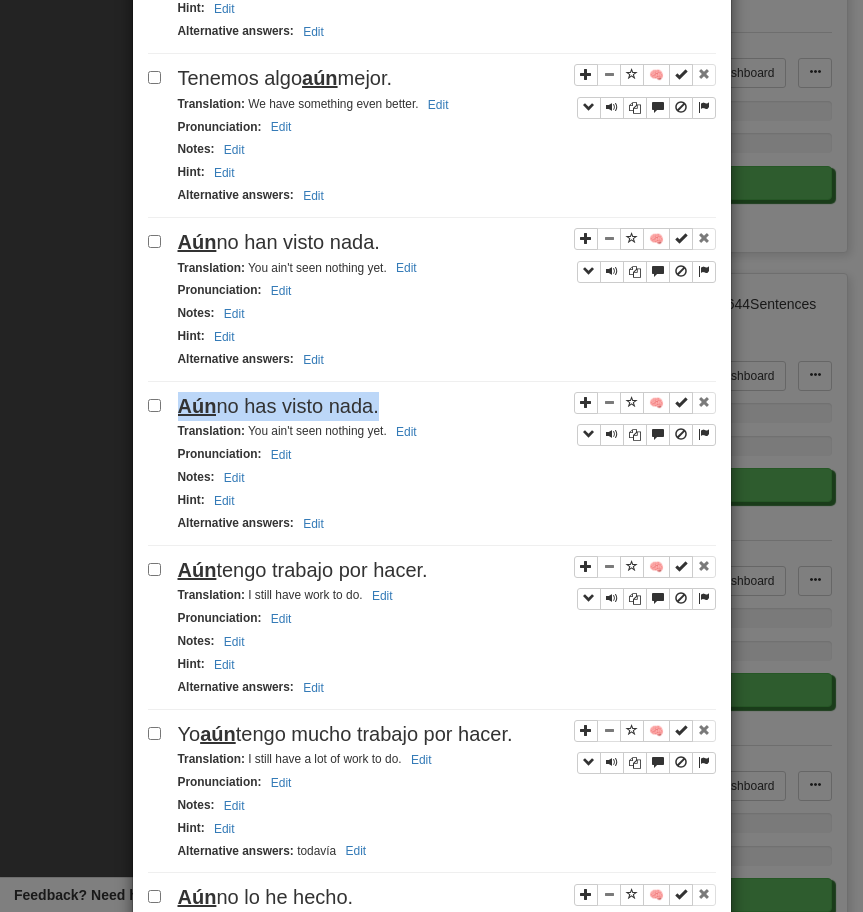 click on "Aún  no has visto nada." at bounding box center [447, 406] 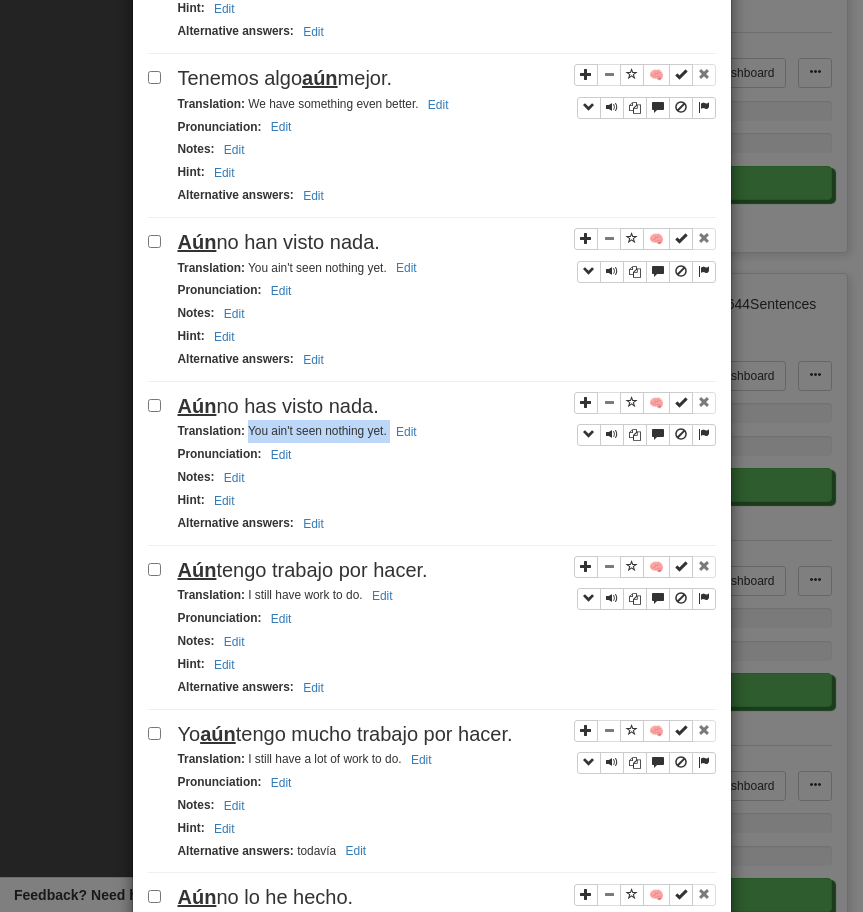 drag, startPoint x: 245, startPoint y: 429, endPoint x: 540, endPoint y: 426, distance: 295.01526 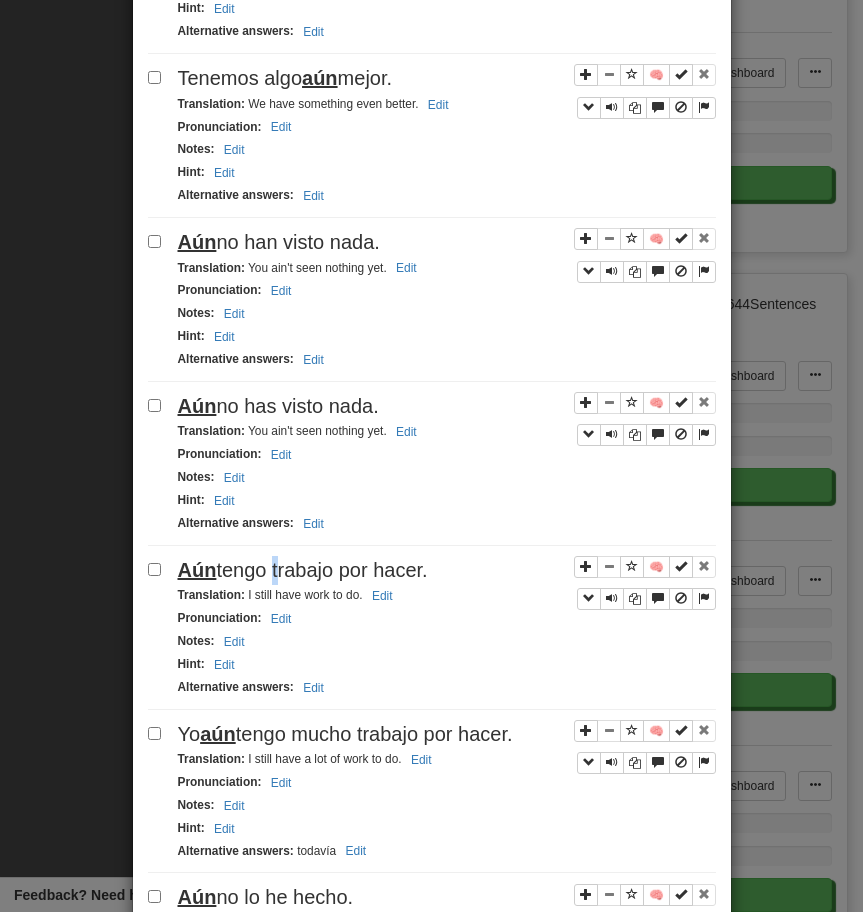 click on "Aún  tengo trabajo por hacer." at bounding box center [303, 570] 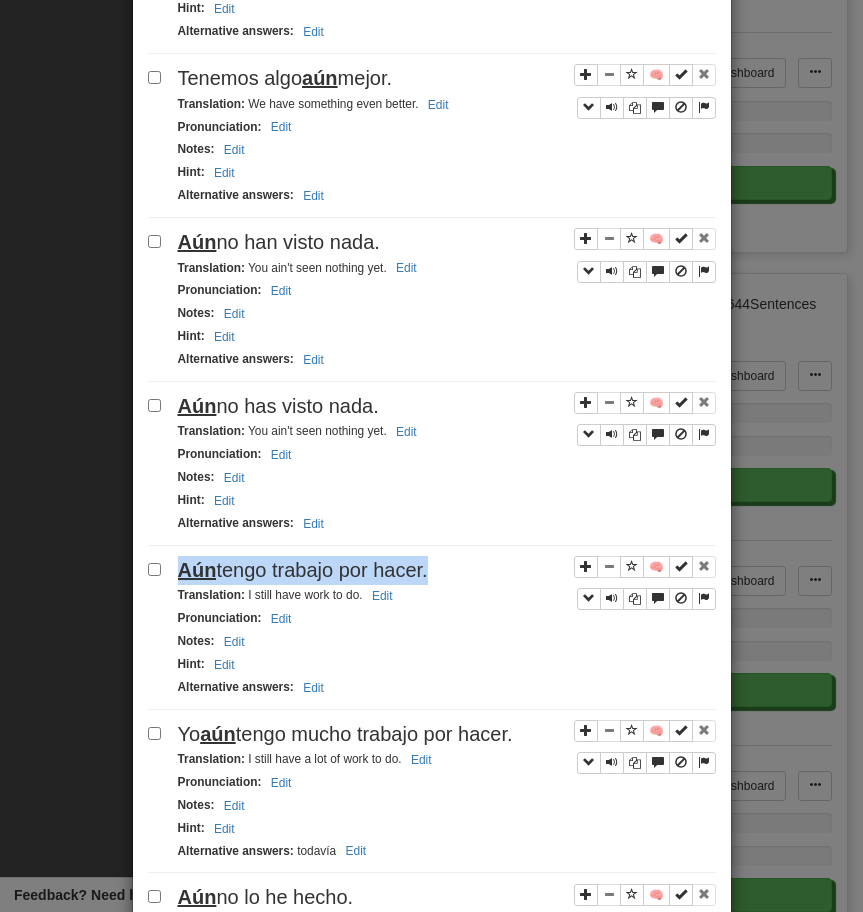 click on "Aún  tengo trabajo por hacer." at bounding box center [303, 570] 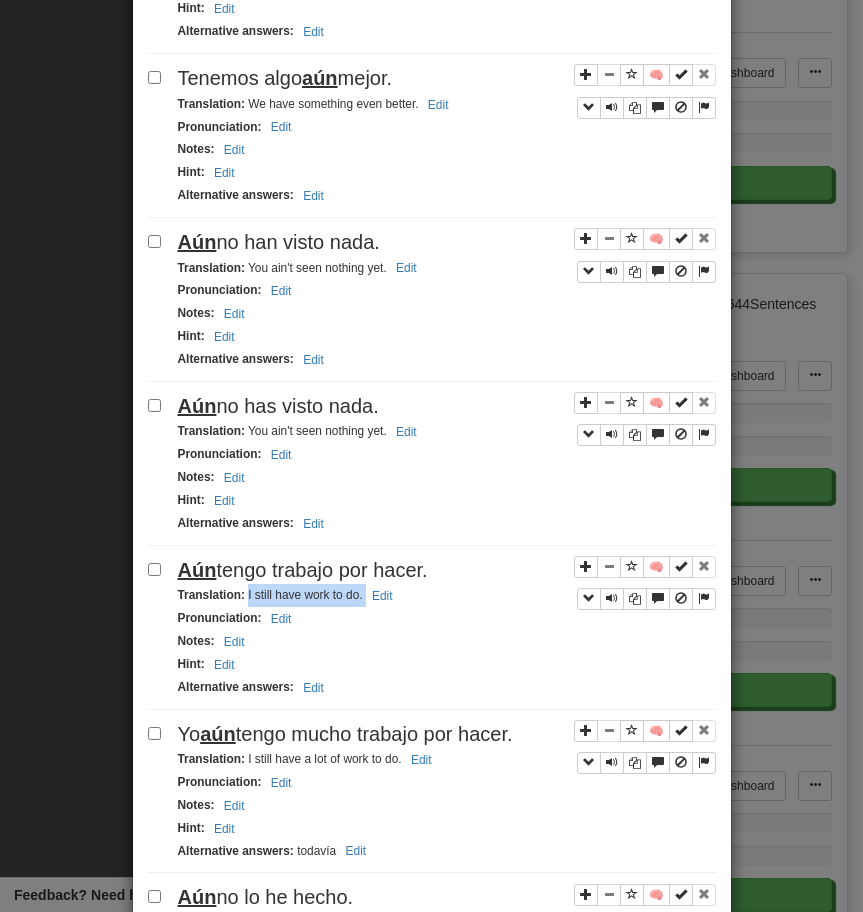 drag, startPoint x: 245, startPoint y: 599, endPoint x: 497, endPoint y: 595, distance: 252.03174 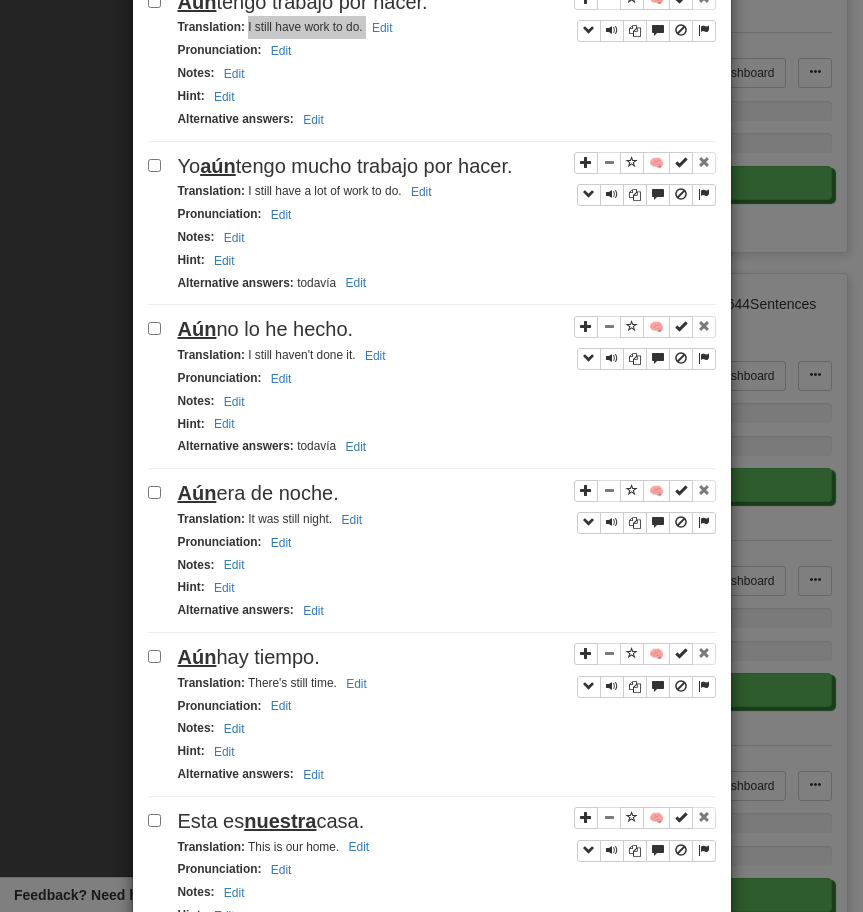 scroll, scrollTop: 1680, scrollLeft: 0, axis: vertical 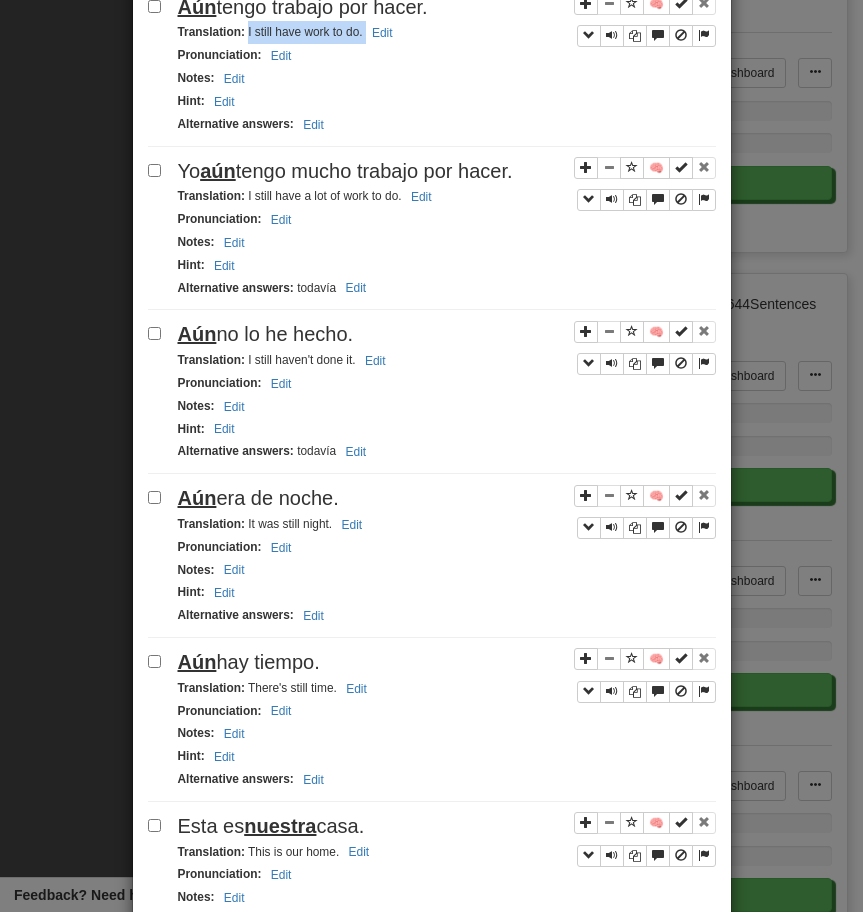 click on "Yo aún tengo mucho trabajo por hacer." at bounding box center (345, 171) 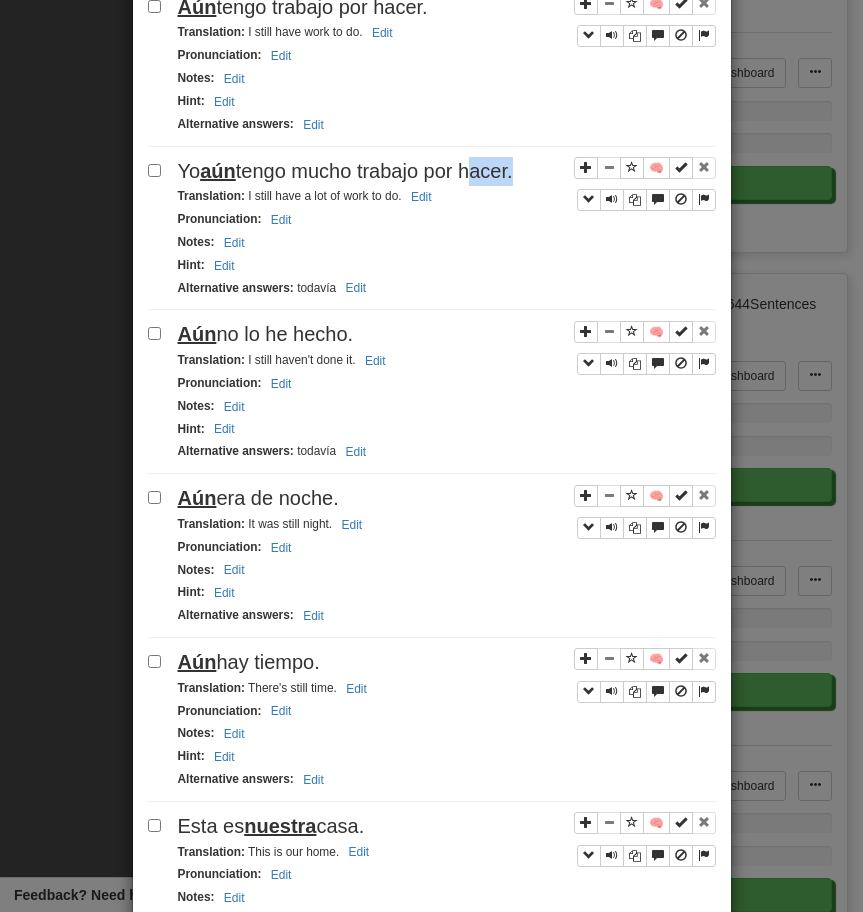 click on "Yo aún tengo mucho trabajo por hacer." at bounding box center [345, 171] 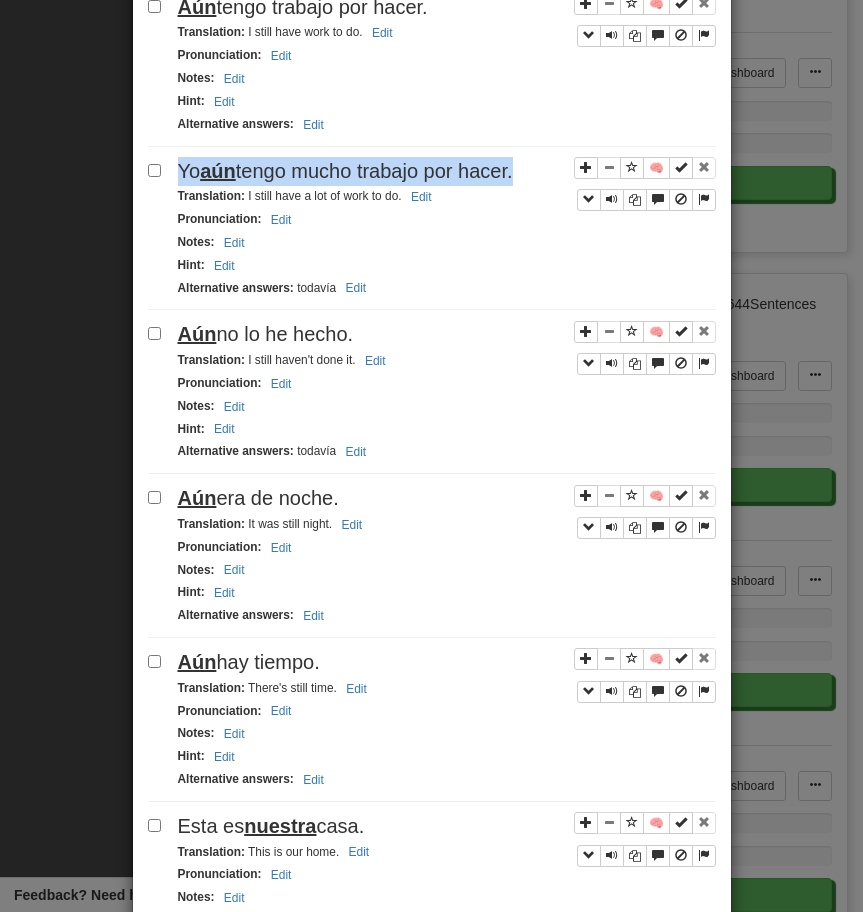 click on "Yo aún tengo mucho trabajo por hacer." at bounding box center [345, 171] 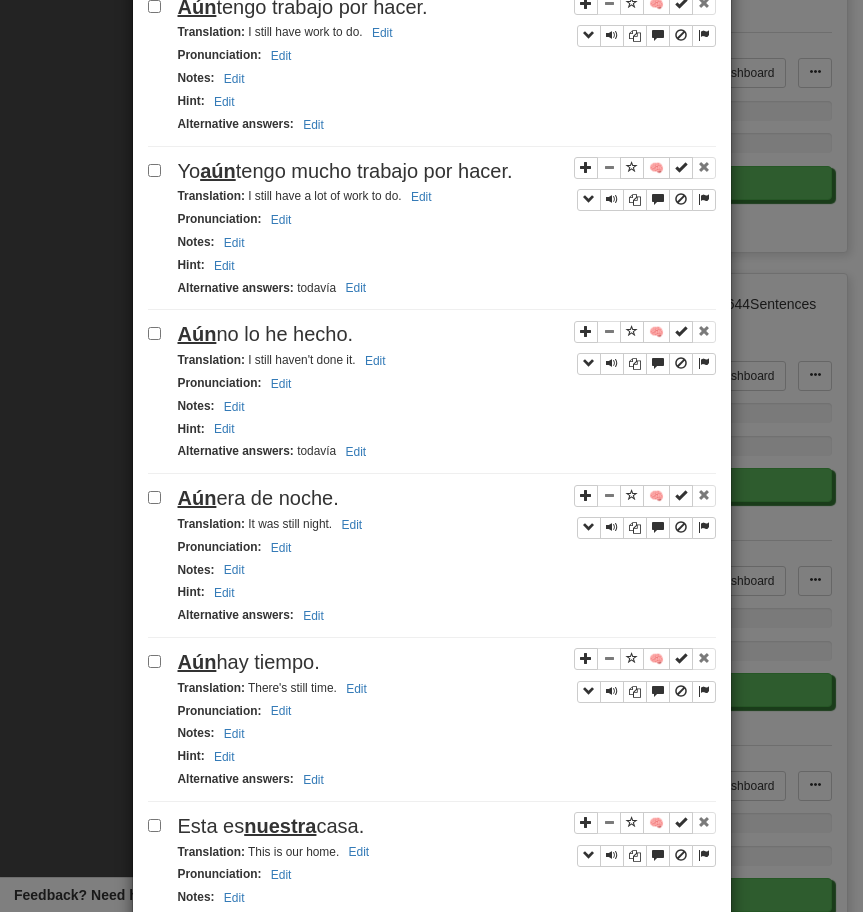 drag, startPoint x: 248, startPoint y: 198, endPoint x: 470, endPoint y: 198, distance: 222 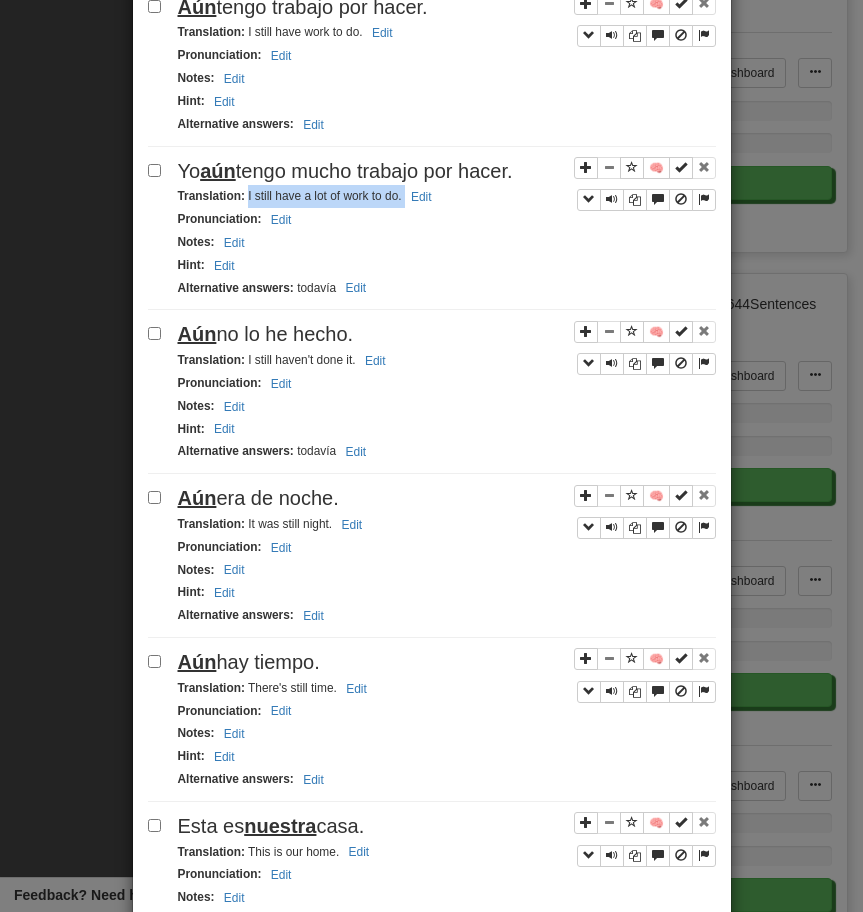 drag, startPoint x: 246, startPoint y: 199, endPoint x: 476, endPoint y: 195, distance: 230.03477 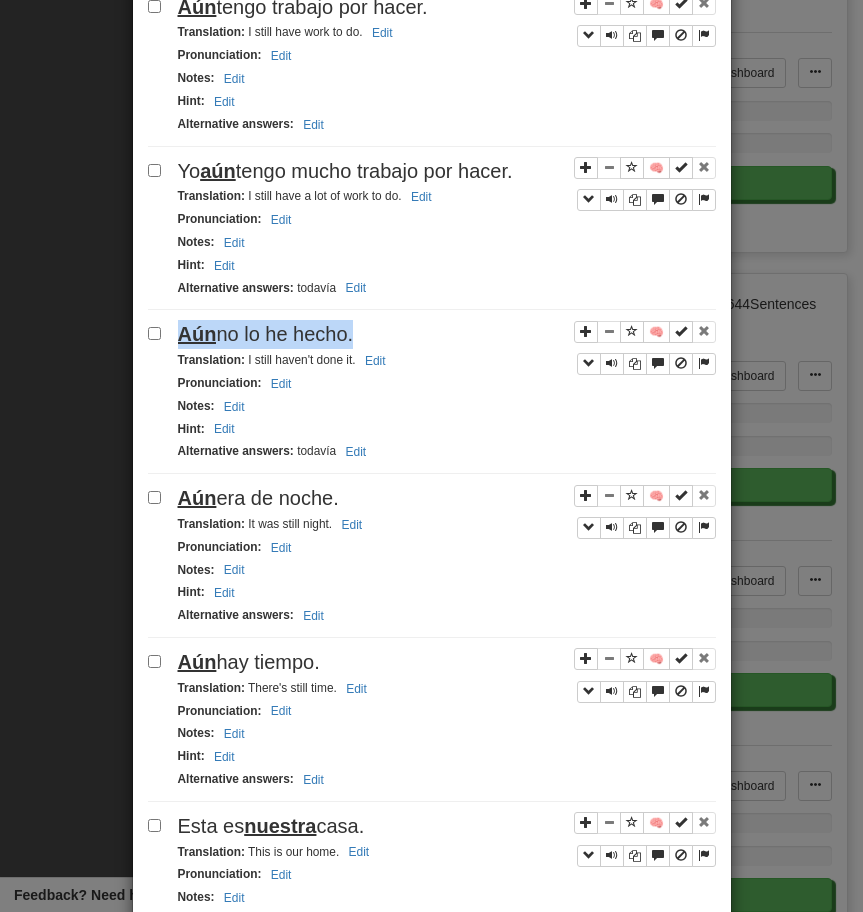 click on "Aún  no lo he hecho." at bounding box center (447, 334) 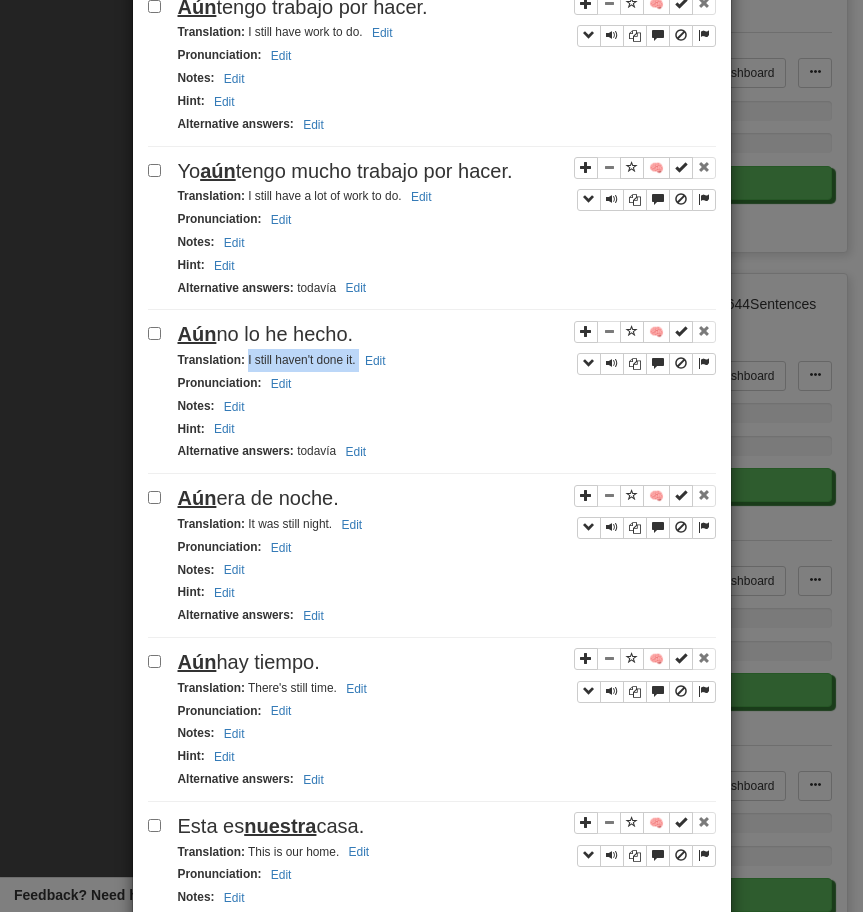 drag, startPoint x: 246, startPoint y: 365, endPoint x: 411, endPoint y: 363, distance: 165.01212 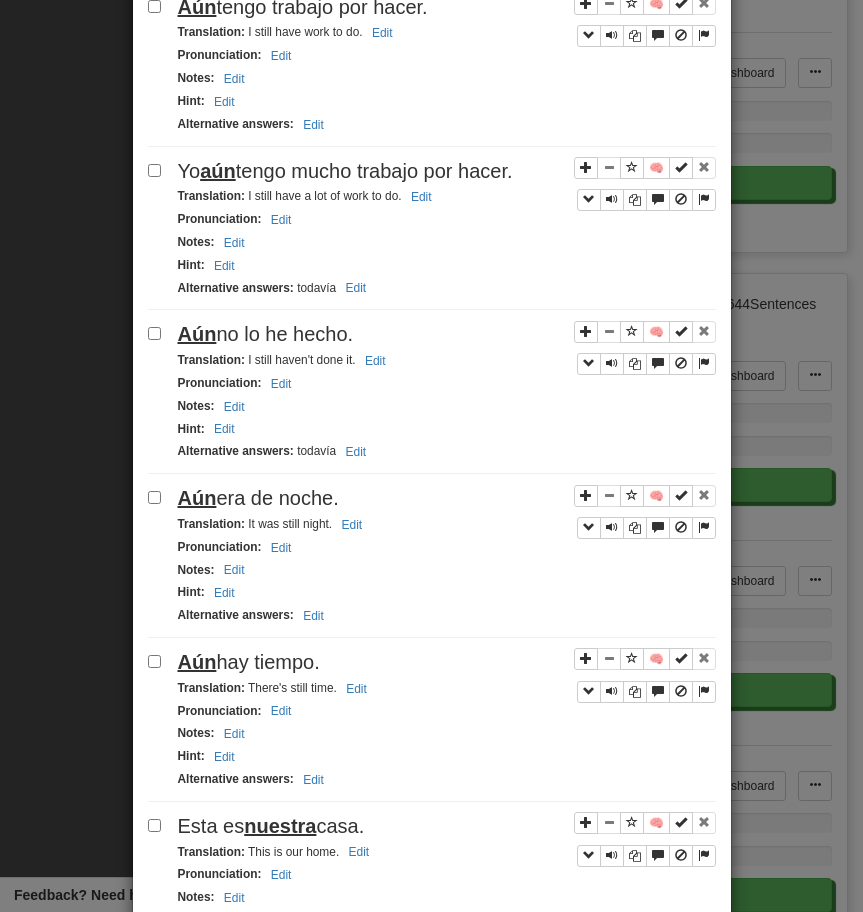 click on "Aún  era de noche." at bounding box center (258, 498) 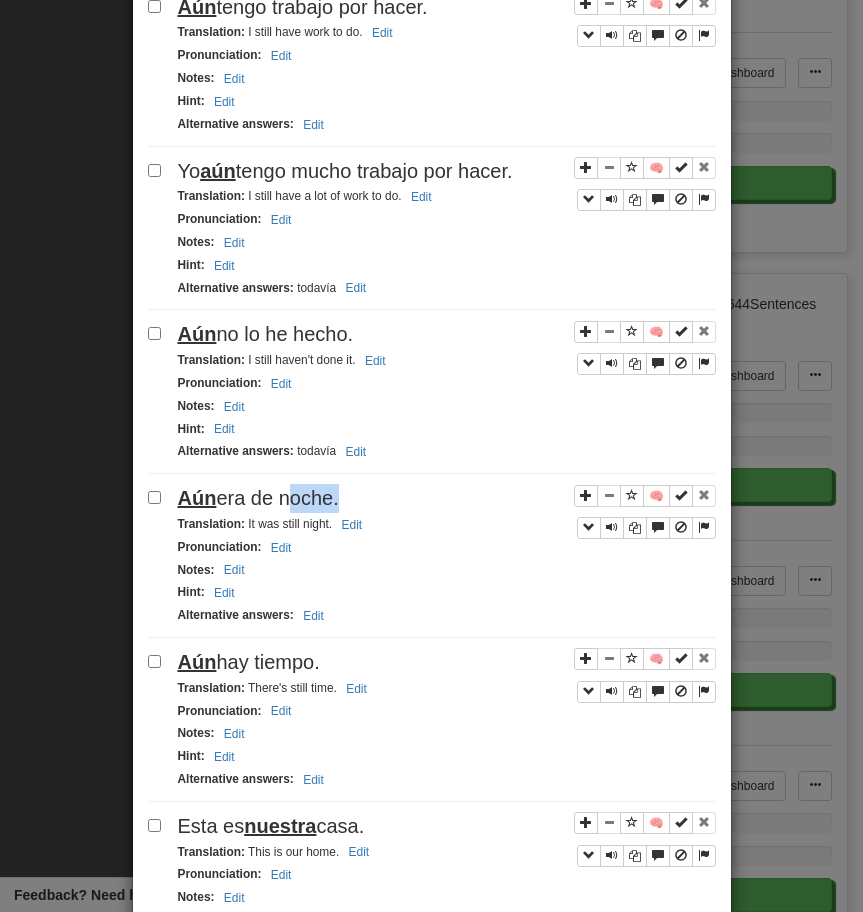click on "Aún  era de noche." at bounding box center [258, 498] 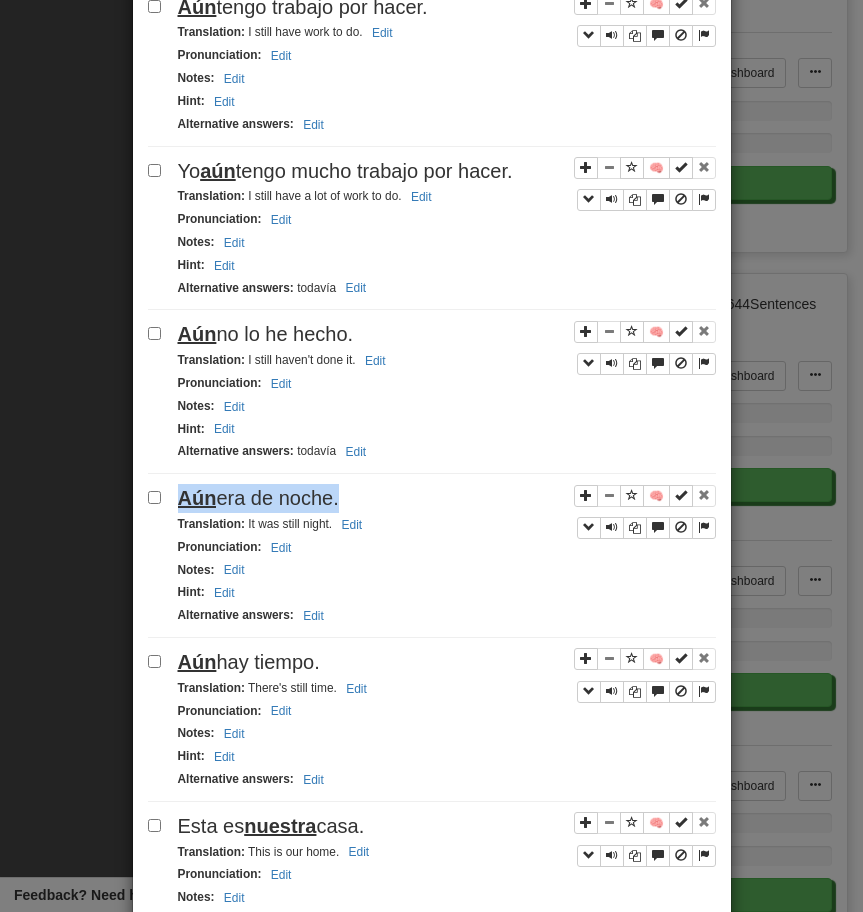 click on "Aún  era de noche." at bounding box center [258, 498] 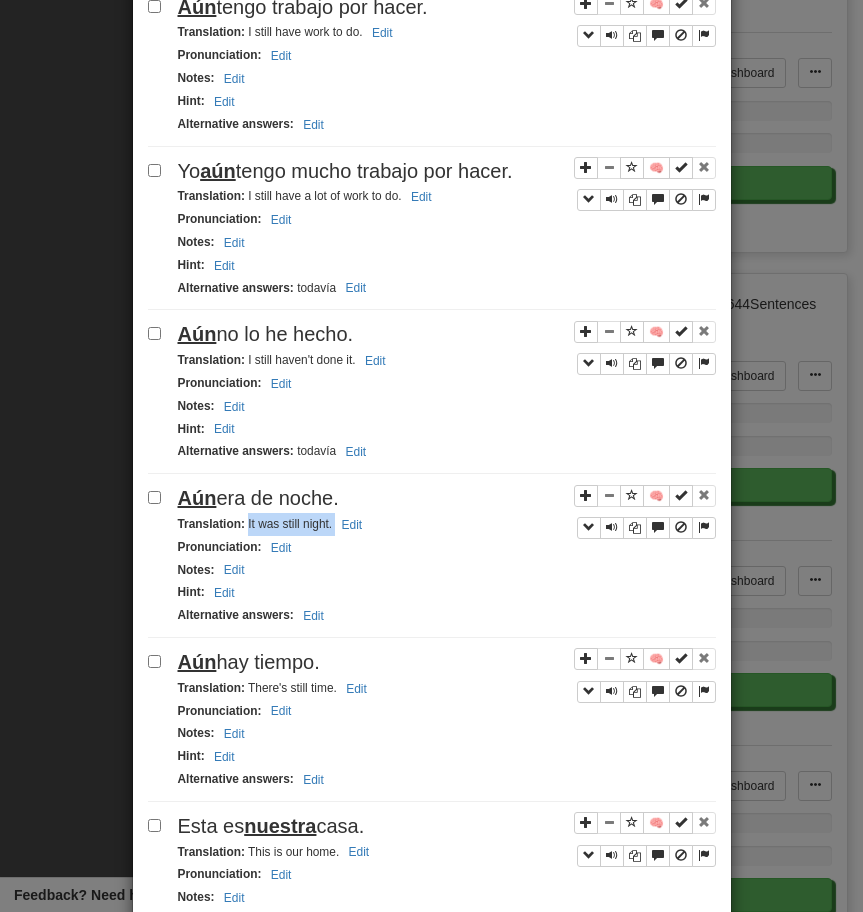 drag, startPoint x: 246, startPoint y: 526, endPoint x: 405, endPoint y: 533, distance: 159.154 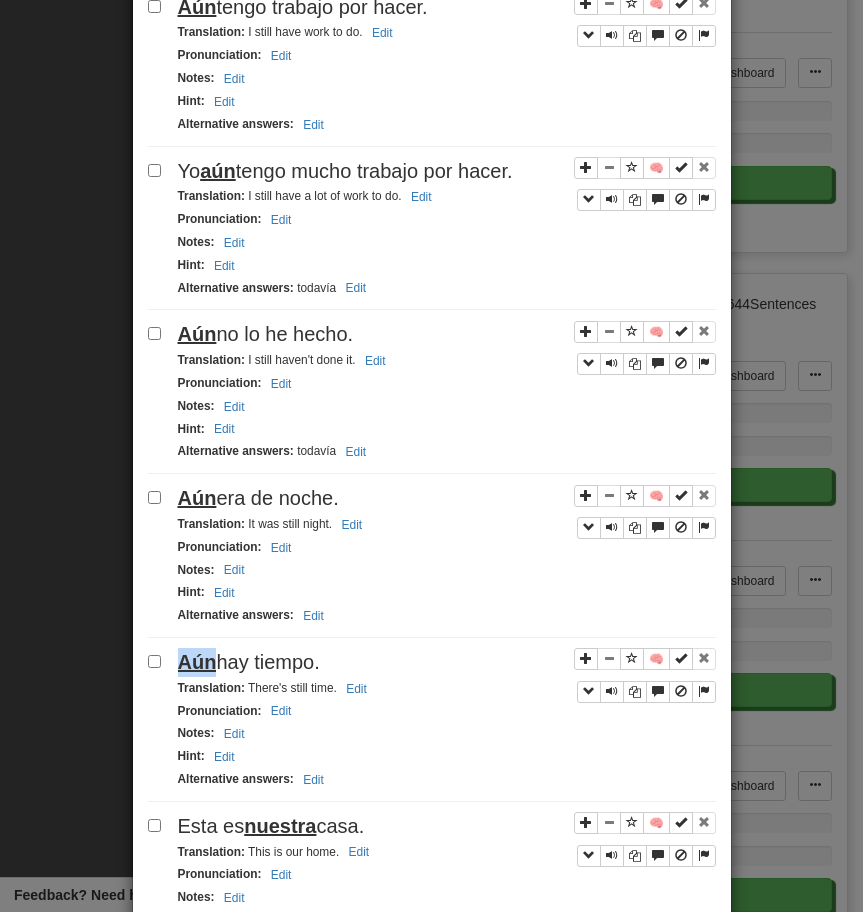 click on "Aún" at bounding box center [197, 662] 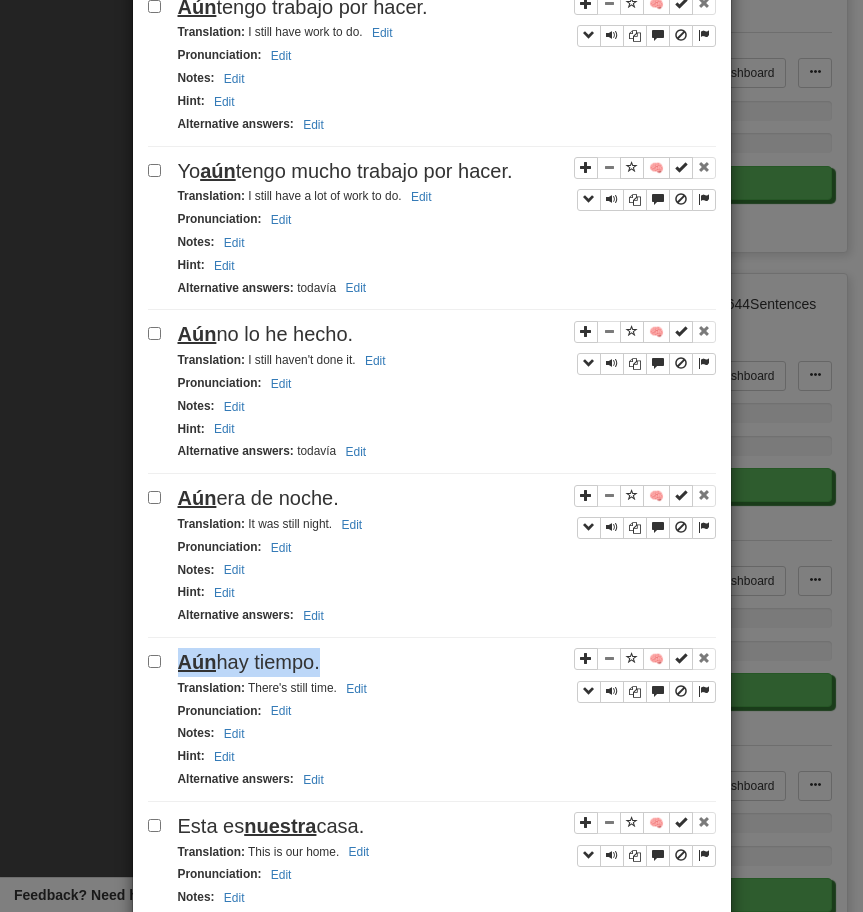 click on "Aún" at bounding box center [197, 662] 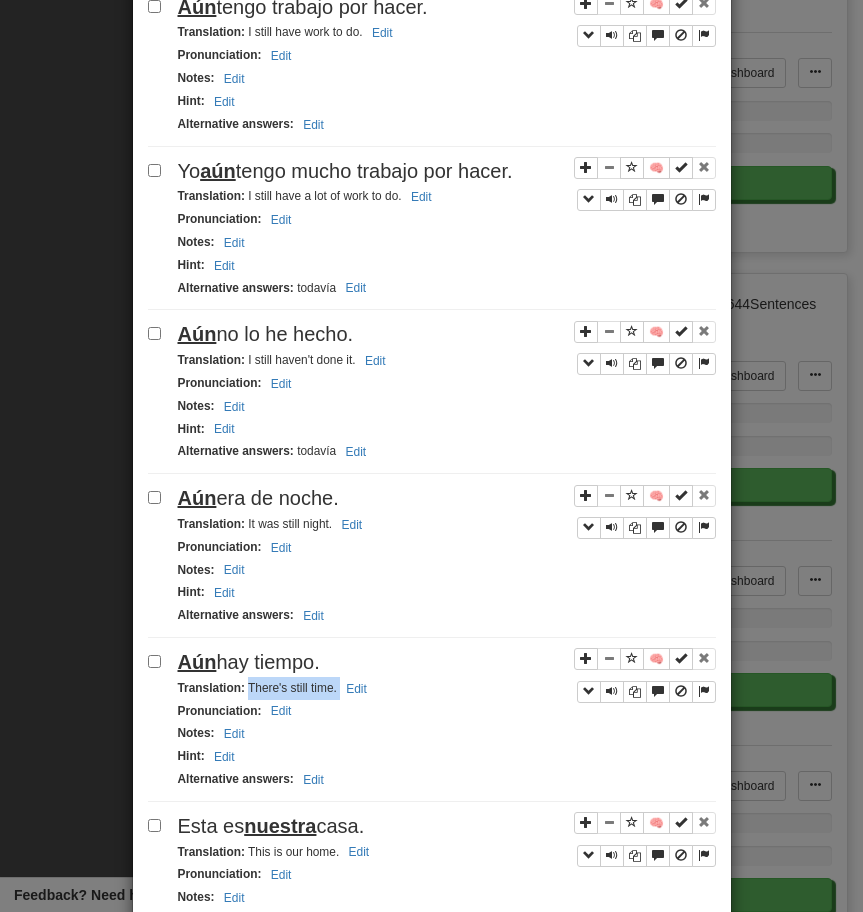 drag, startPoint x: 246, startPoint y: 692, endPoint x: 453, endPoint y: 692, distance: 207 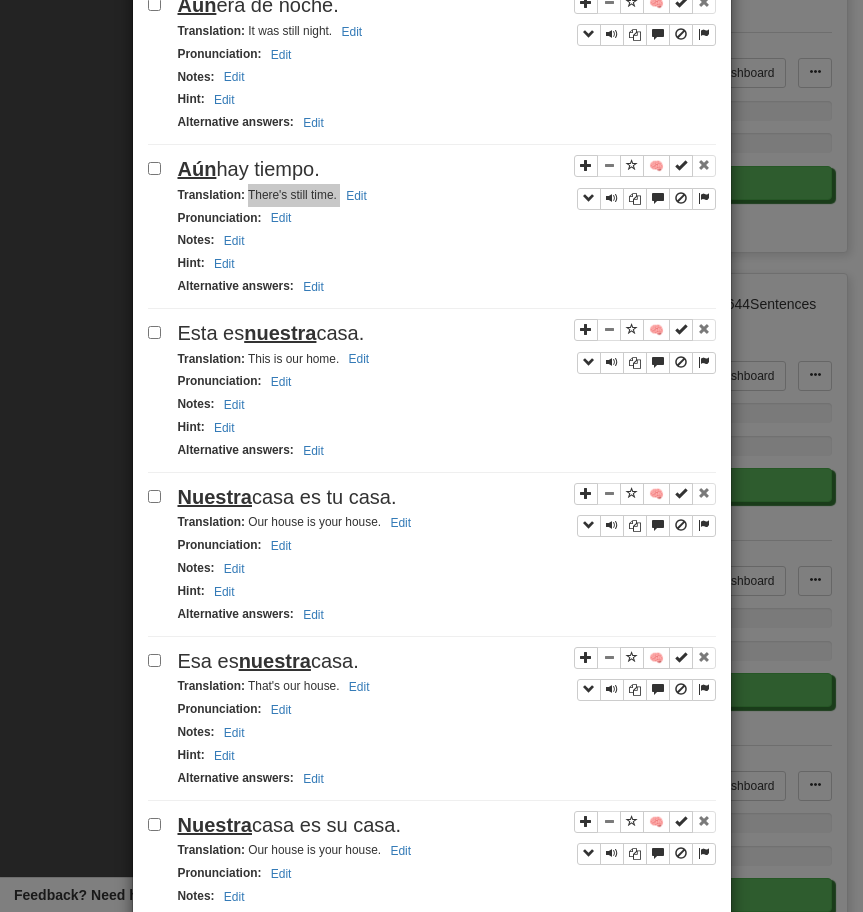 scroll, scrollTop: 2287, scrollLeft: 0, axis: vertical 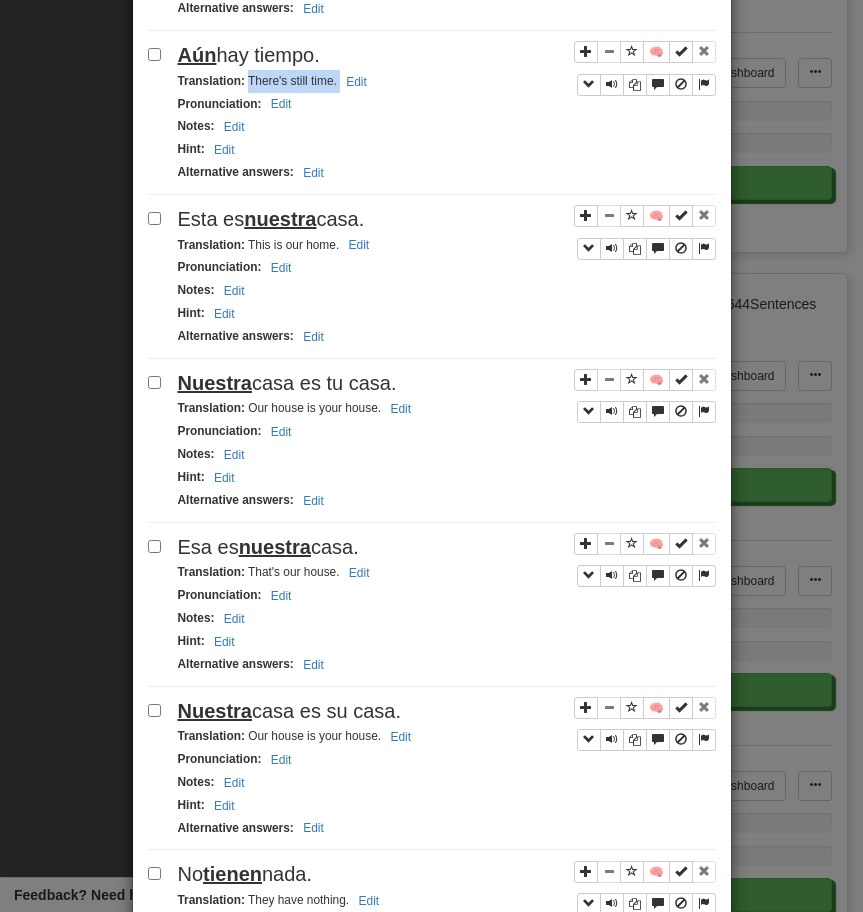 click on "Translation :   This is our home.   Edit" at bounding box center (447, 245) 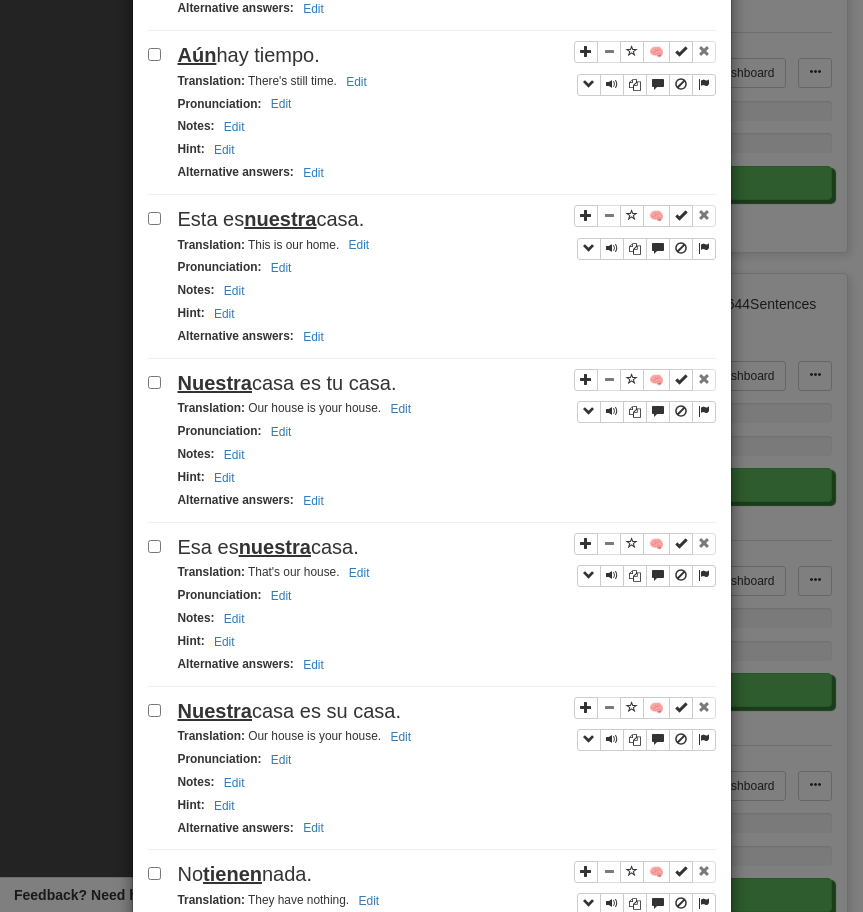 click on "Translation :   This is our home.   Edit" at bounding box center (447, 245) 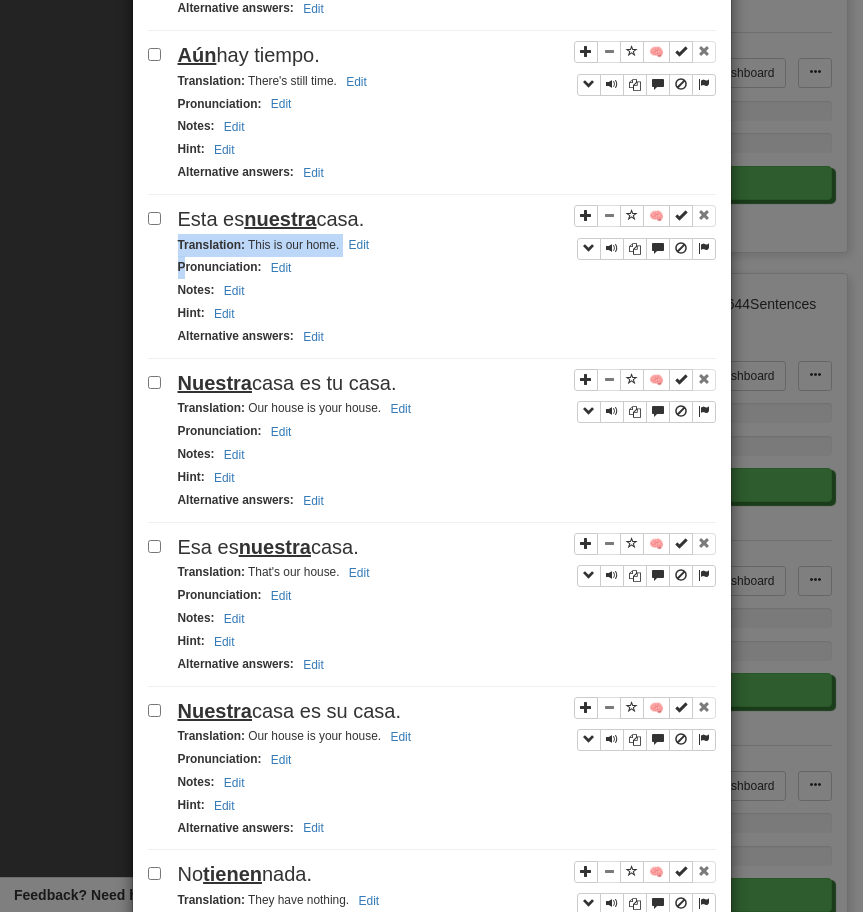 click on "Translation :   This is our home.   Edit" at bounding box center (447, 245) 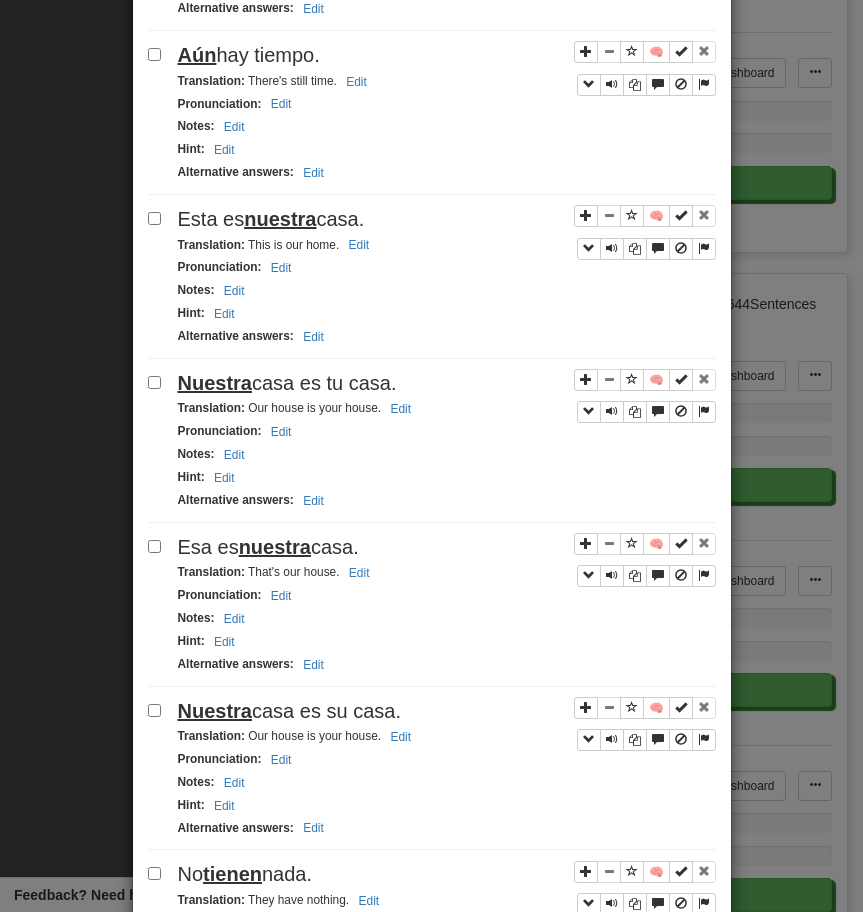 click on "Esta es  nuestra  casa." at bounding box center (447, 219) 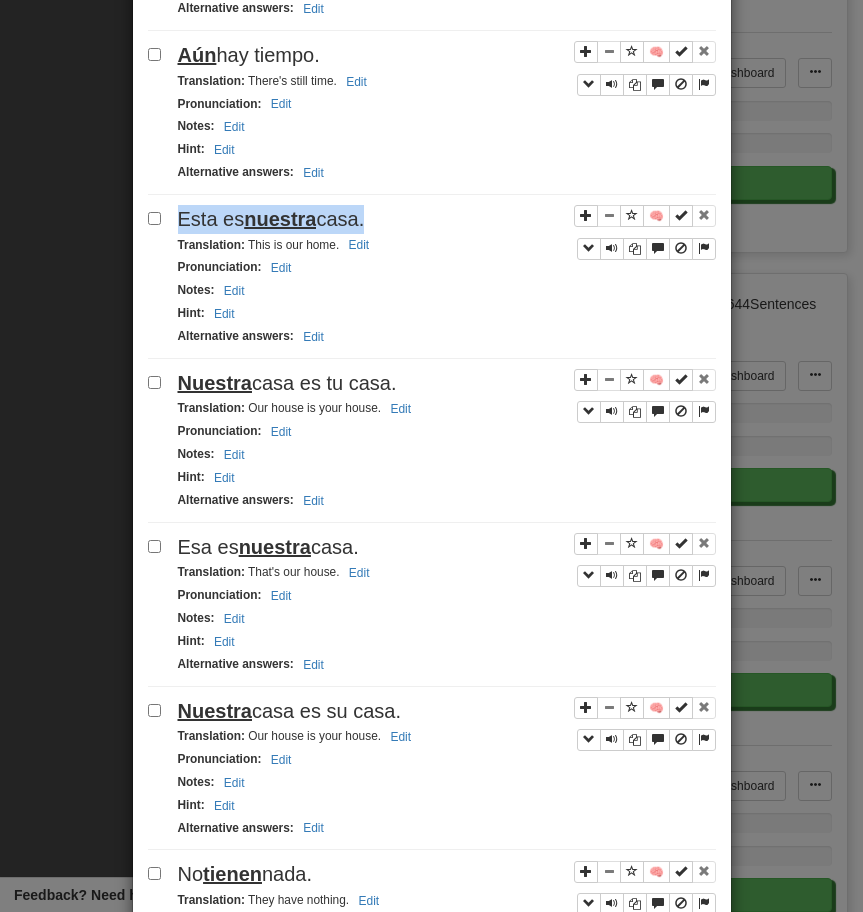 click on "Esta es  nuestra  casa." at bounding box center (447, 219) 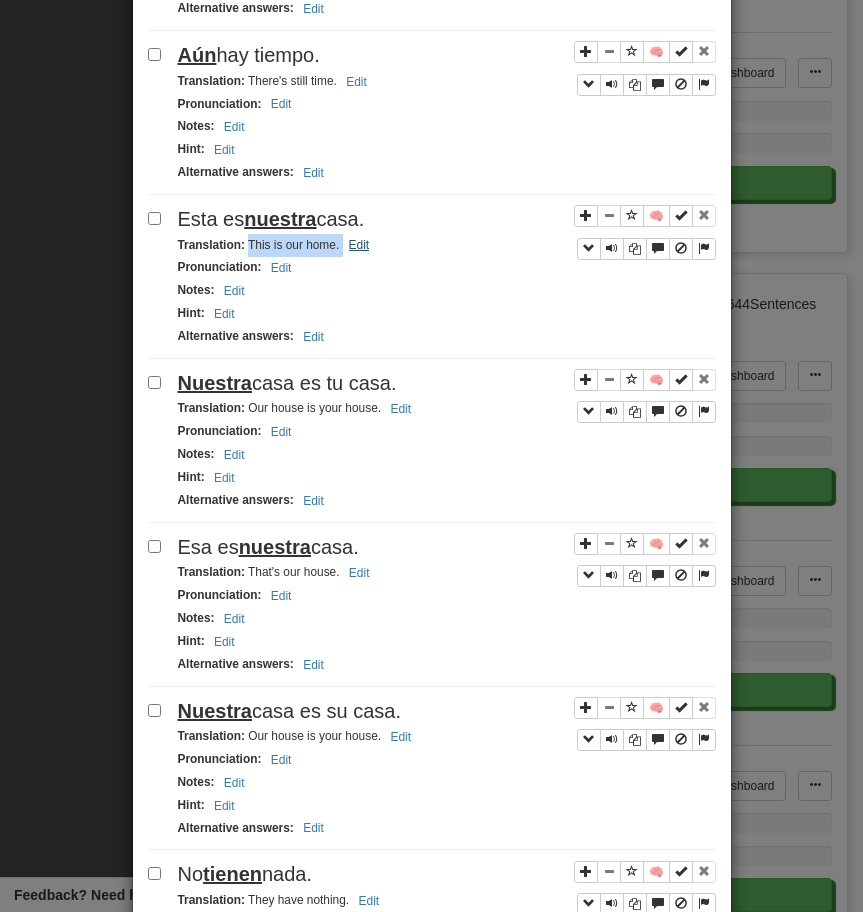 drag, startPoint x: 246, startPoint y: 247, endPoint x: 355, endPoint y: 251, distance: 109.07337 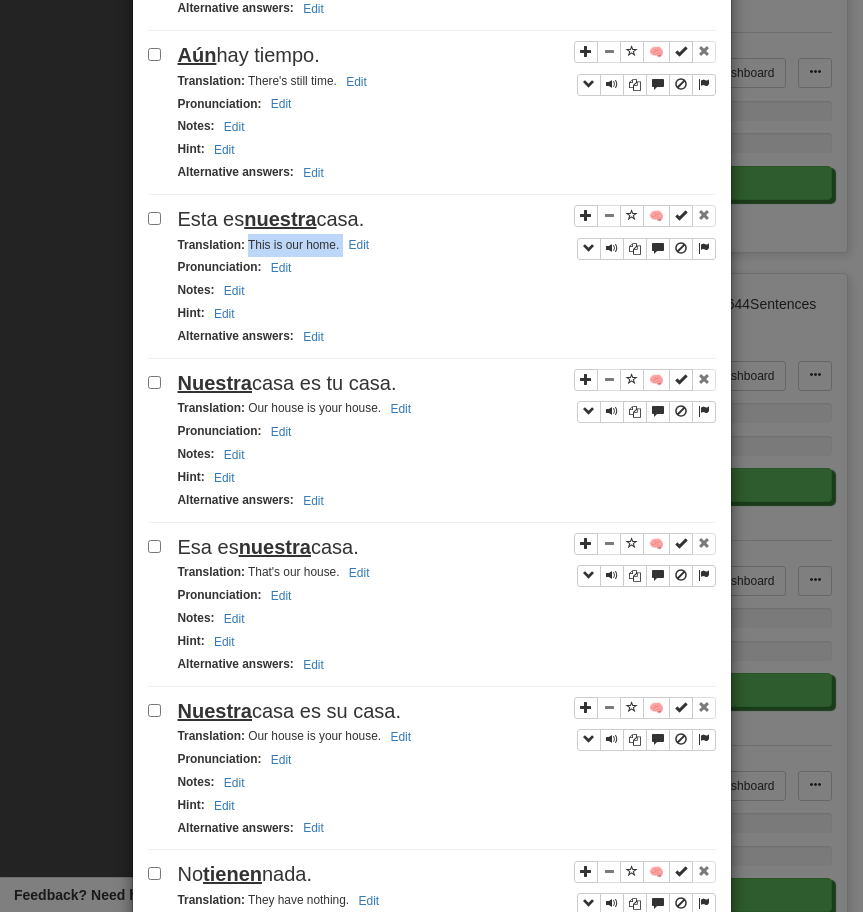 click on "Nuestra  casa es tu casa." at bounding box center (287, 383) 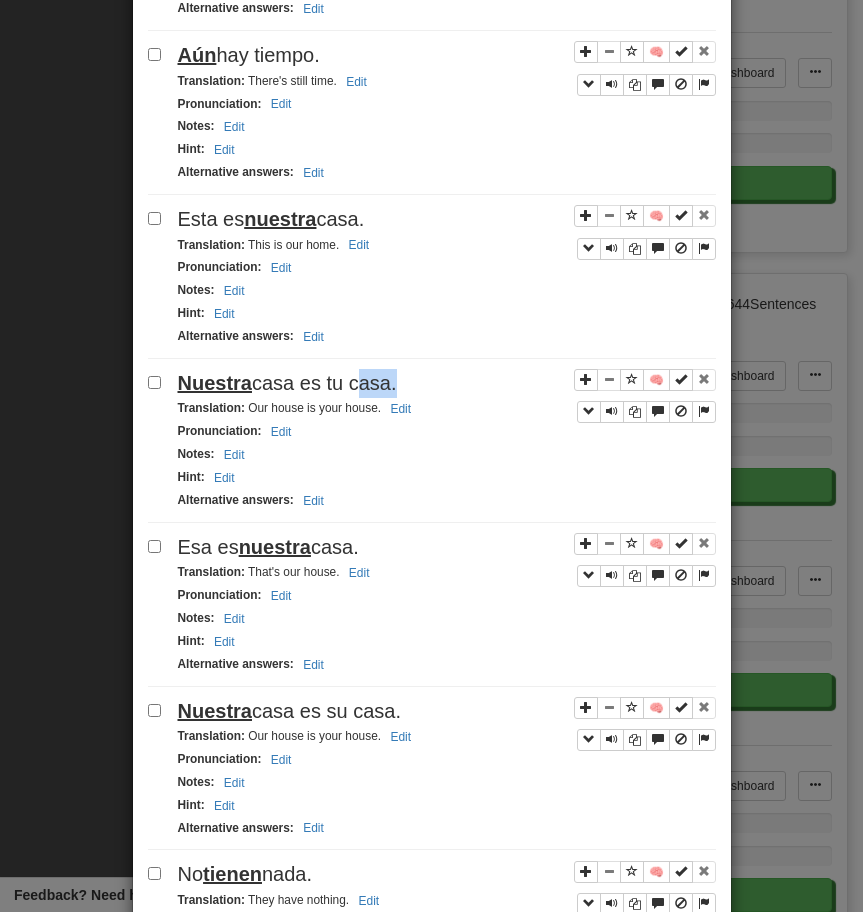 click on "Nuestra  casa es tu casa." at bounding box center [287, 383] 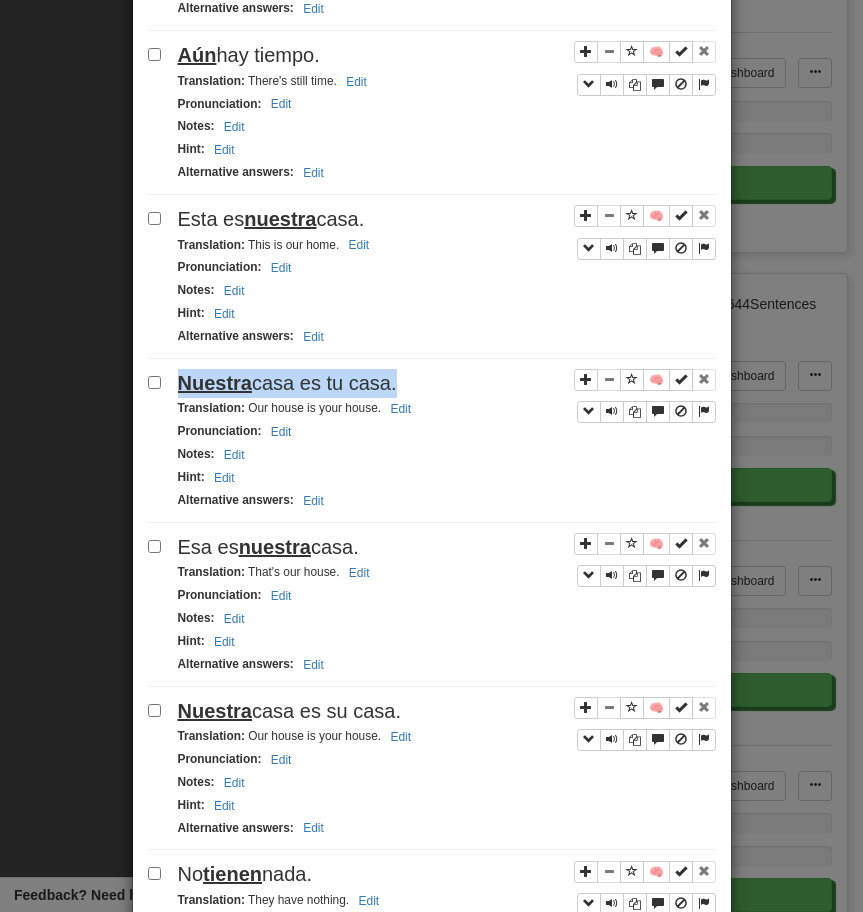 click on "Nuestra  casa es tu casa." at bounding box center (287, 383) 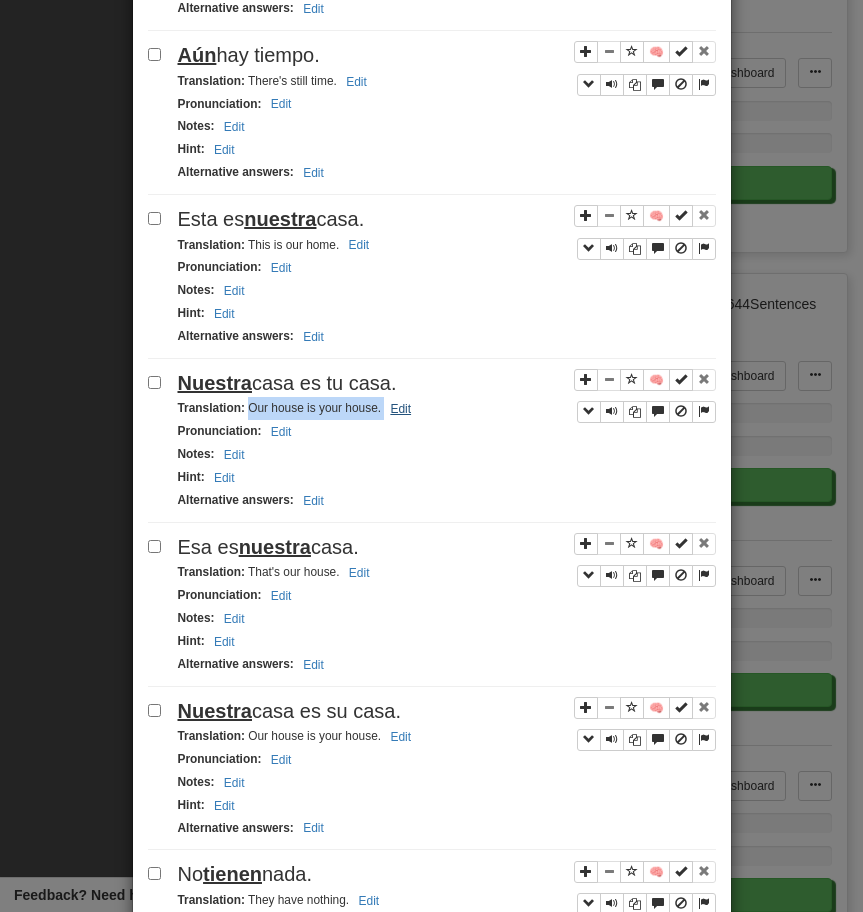 drag, startPoint x: 248, startPoint y: 418, endPoint x: 406, endPoint y: 404, distance: 158.61903 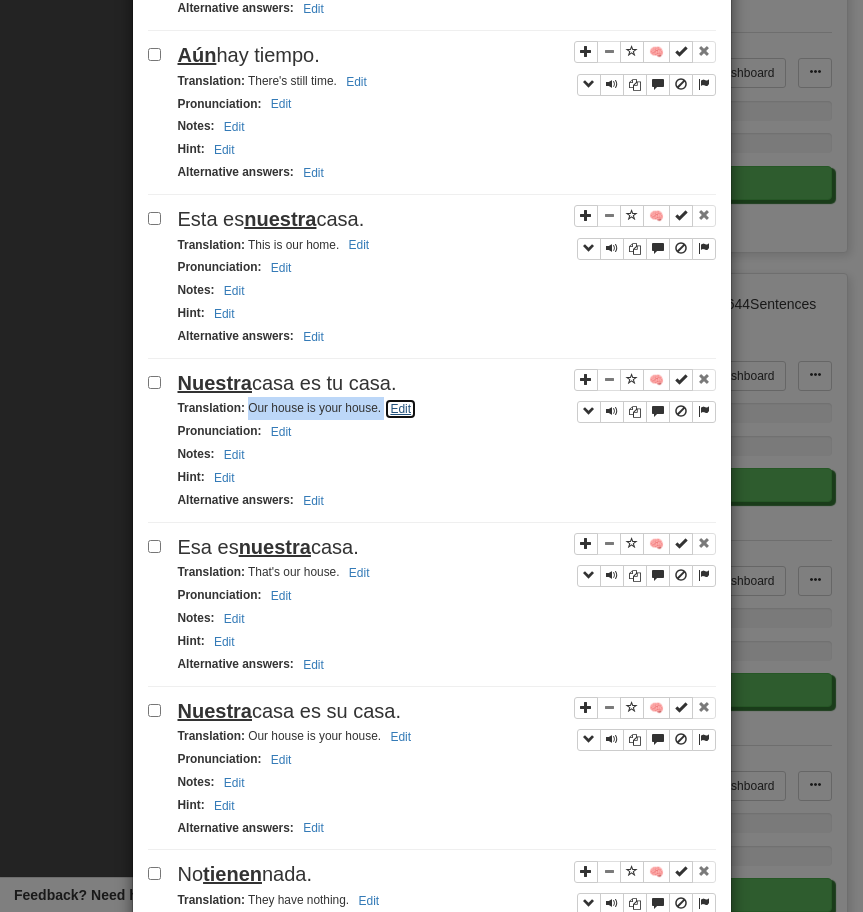click on "Edit" at bounding box center (400, 409) 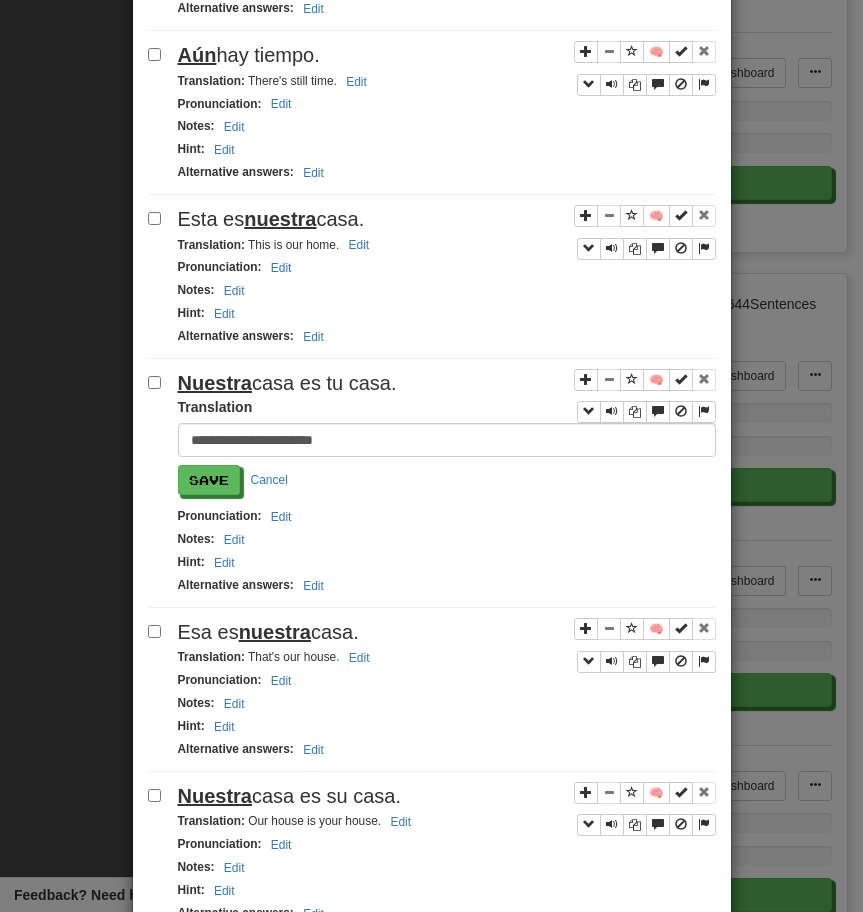 click on "**********" at bounding box center (447, 440) 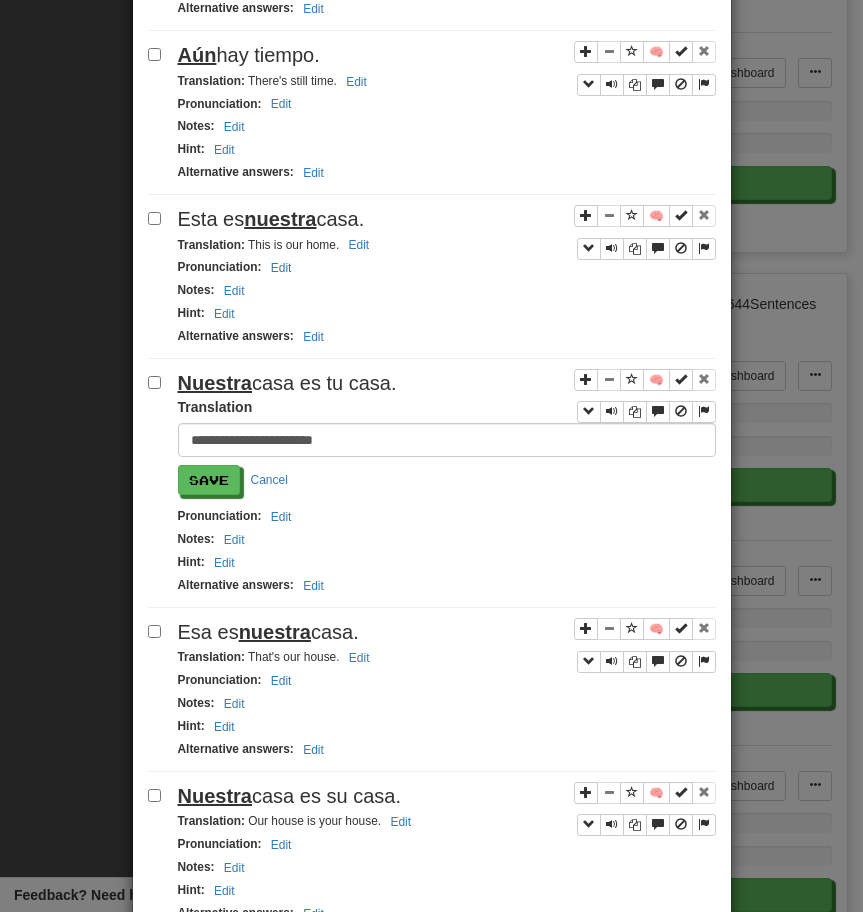 click on "nuestra" at bounding box center (275, 632) 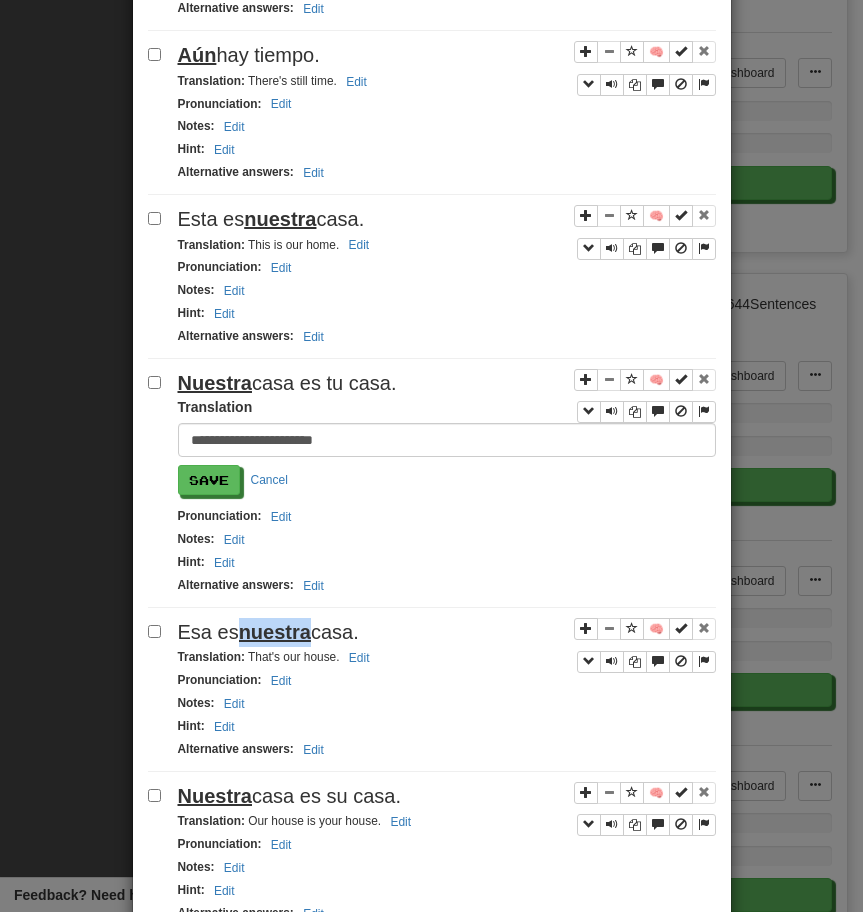 click on "nuestra" at bounding box center (275, 632) 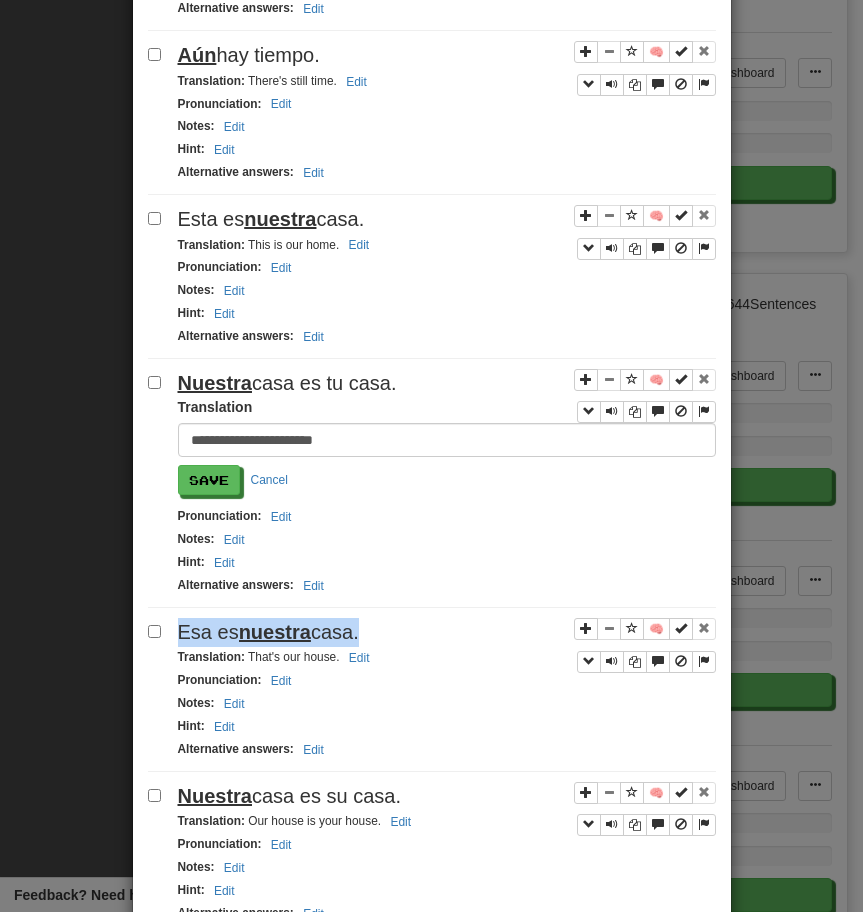 click on "nuestra" at bounding box center [275, 632] 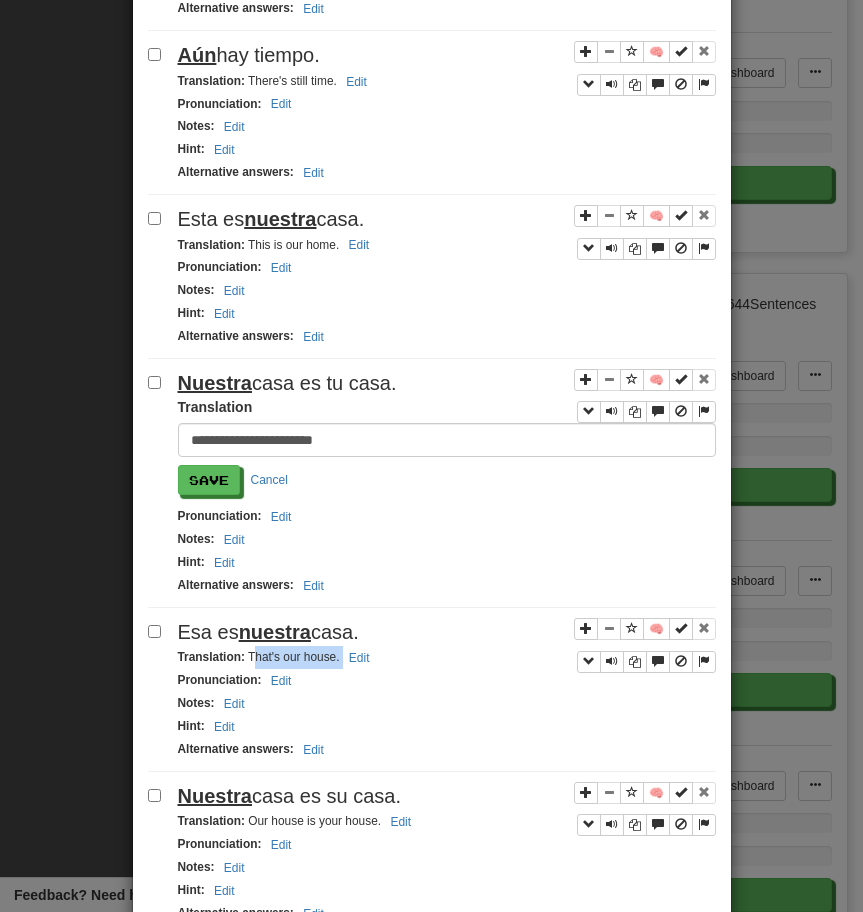 drag, startPoint x: 250, startPoint y: 665, endPoint x: 425, endPoint y: 665, distance: 175 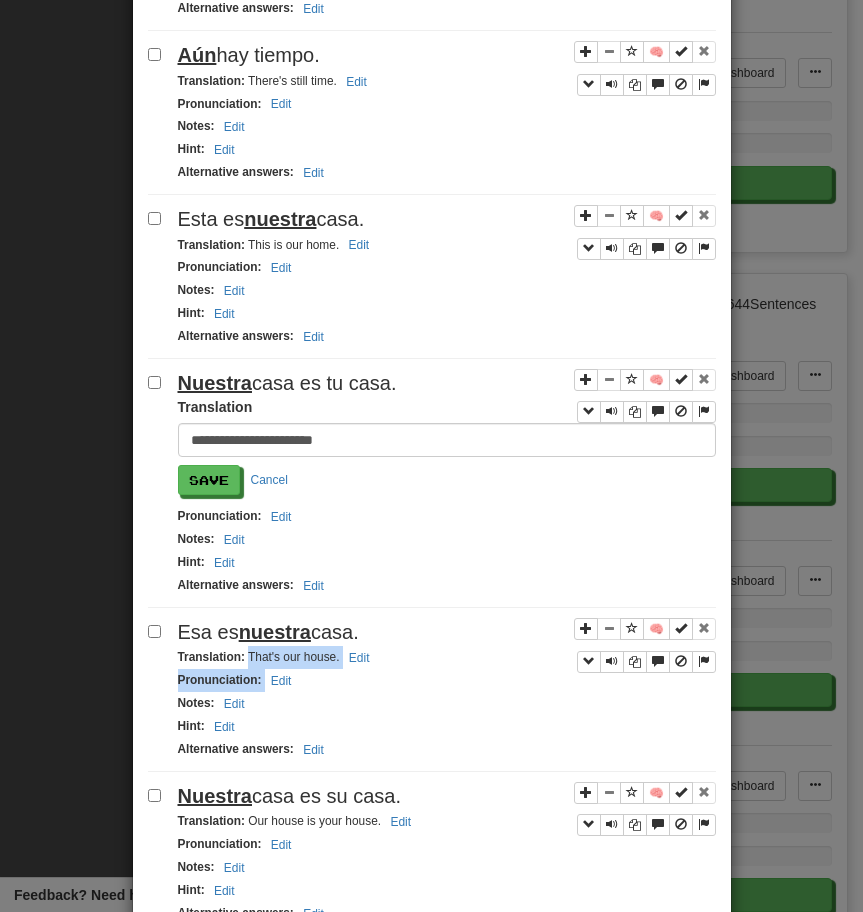 drag, startPoint x: 248, startPoint y: 658, endPoint x: 402, endPoint y: 678, distance: 155.29327 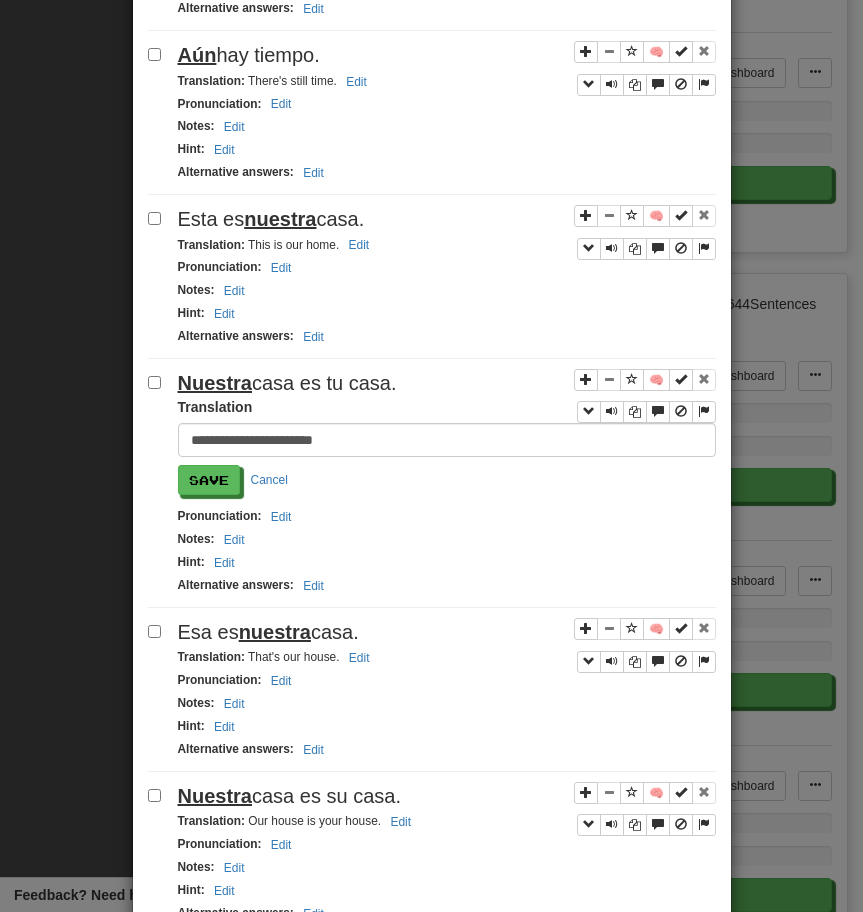 click on "Translation :" at bounding box center [211, 657] 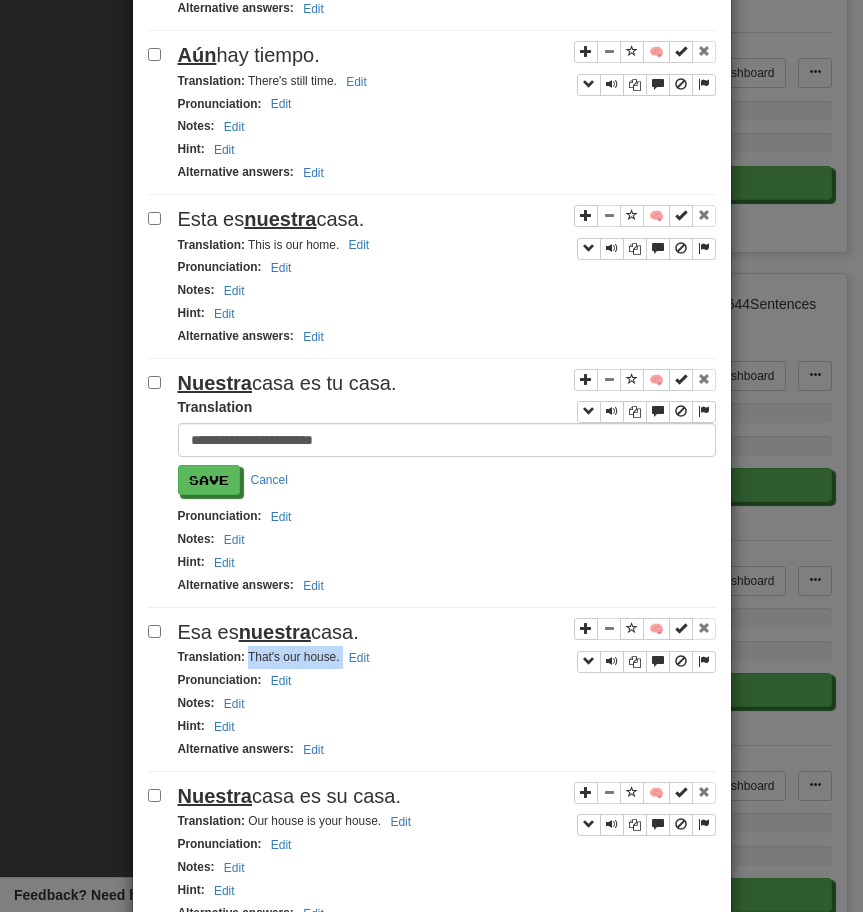 drag, startPoint x: 249, startPoint y: 663, endPoint x: 398, endPoint y: 662, distance: 149.00336 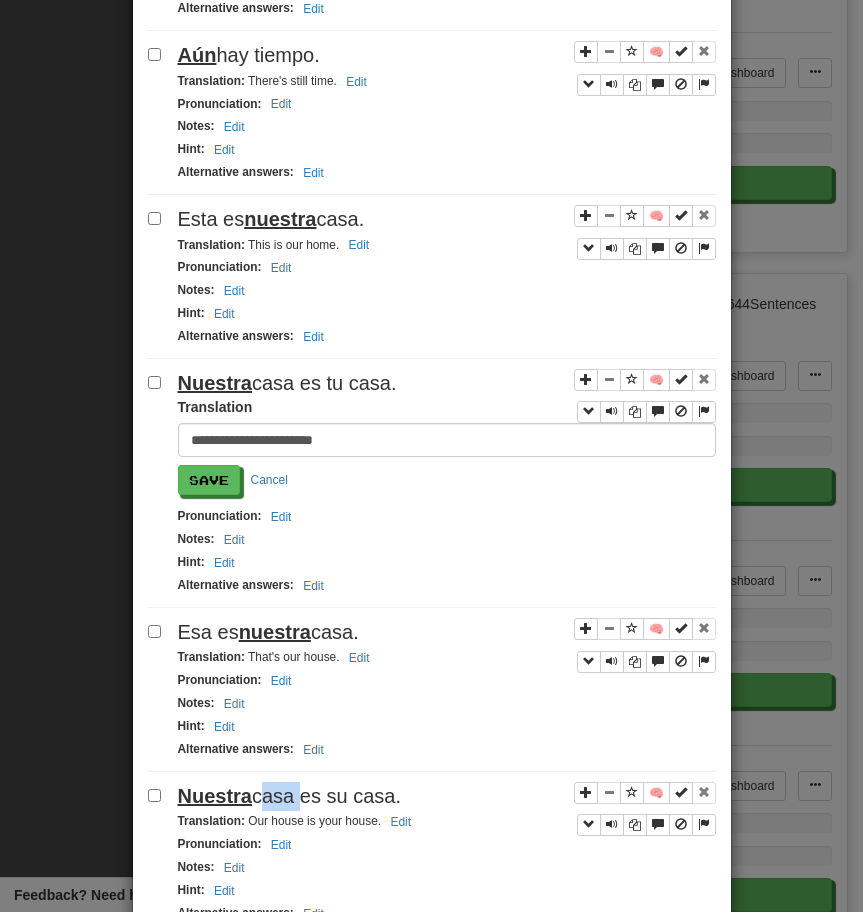 click on "Nuestra  casa es su casa." at bounding box center (289, 796) 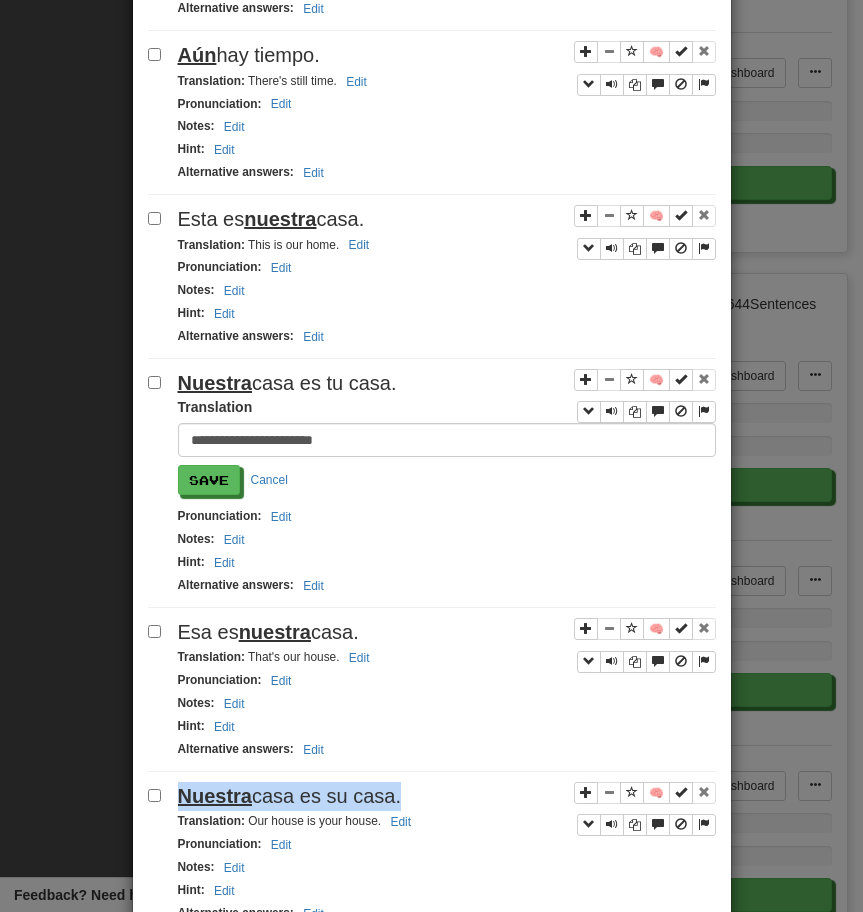 click on "Nuestra  casa es su casa." at bounding box center (289, 796) 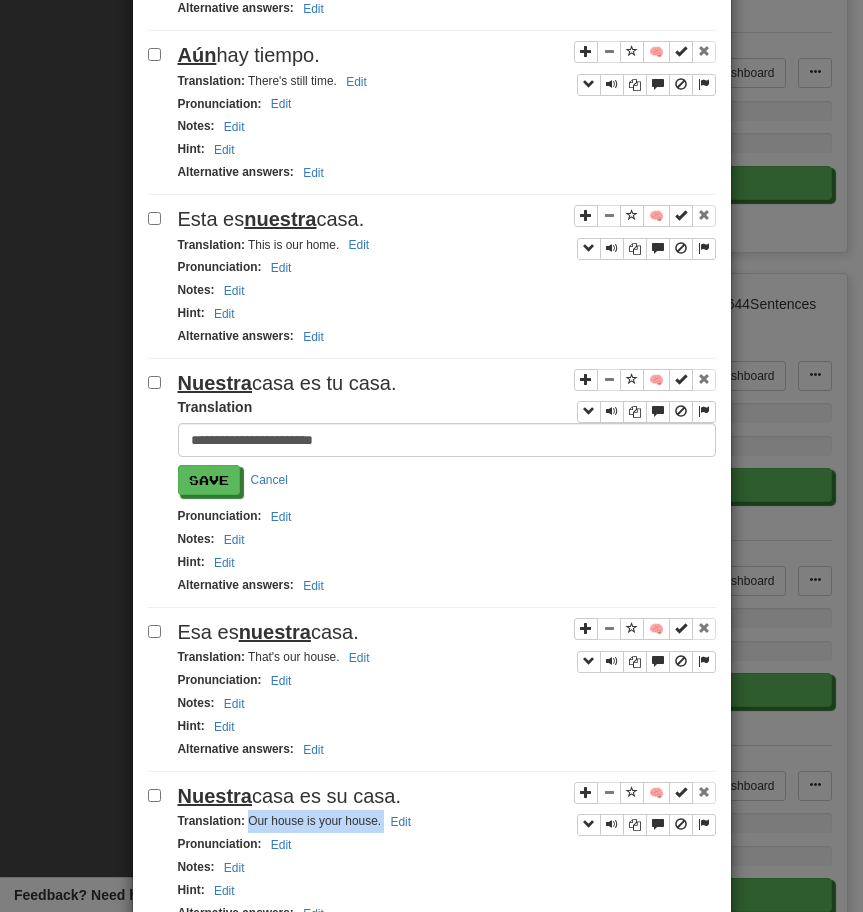 drag, startPoint x: 248, startPoint y: 823, endPoint x: 441, endPoint y: 818, distance: 193.06476 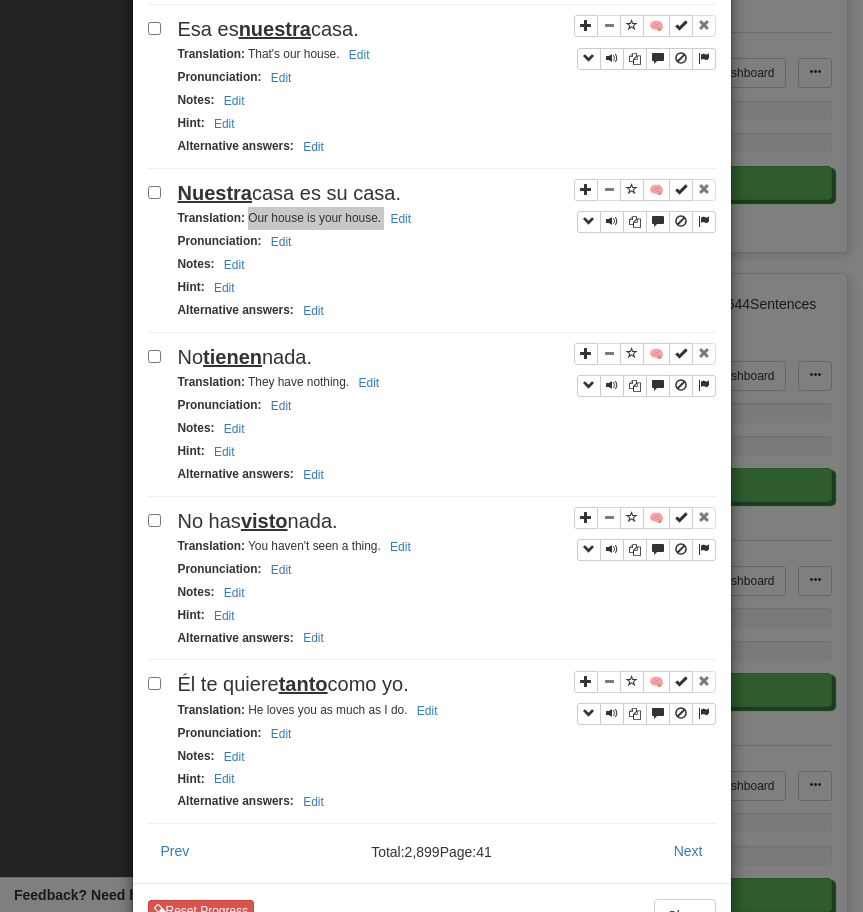 scroll, scrollTop: 2969, scrollLeft: 0, axis: vertical 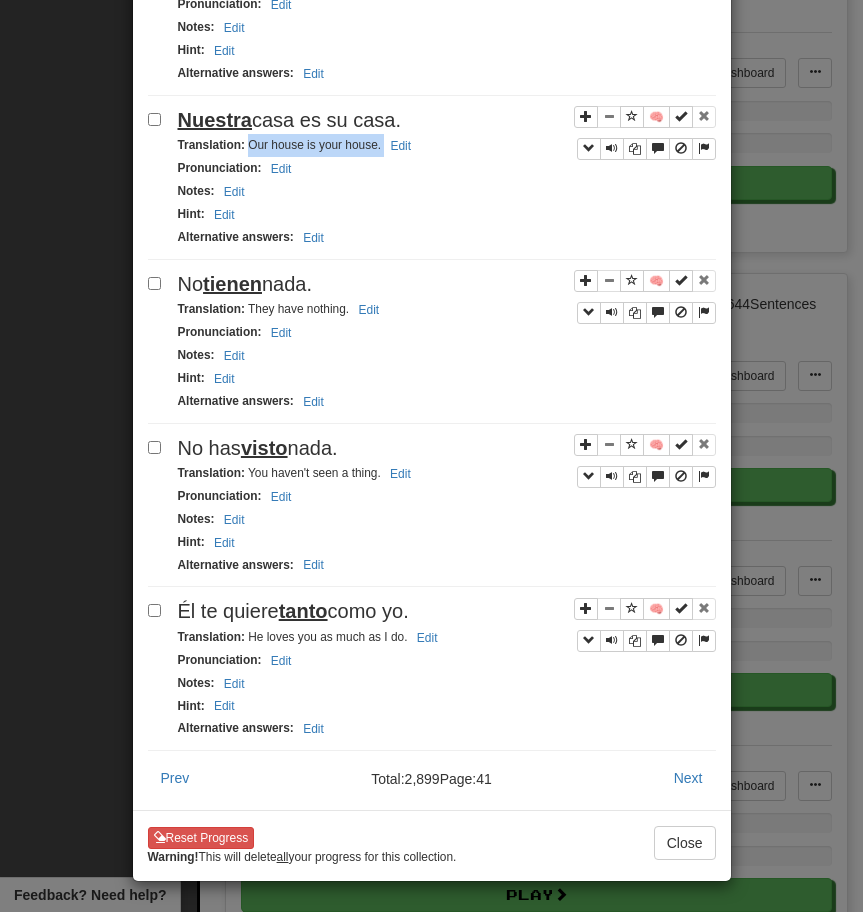 click on "No  tienen  nada." at bounding box center [245, 284] 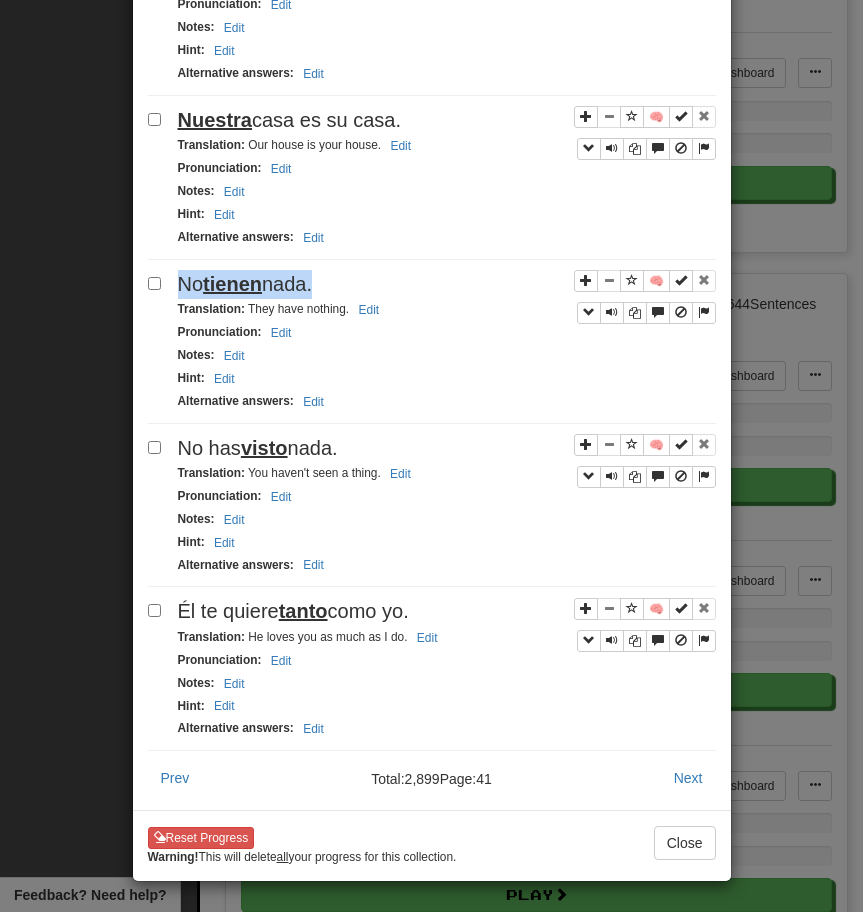 click on "No  tienen  nada." at bounding box center [245, 284] 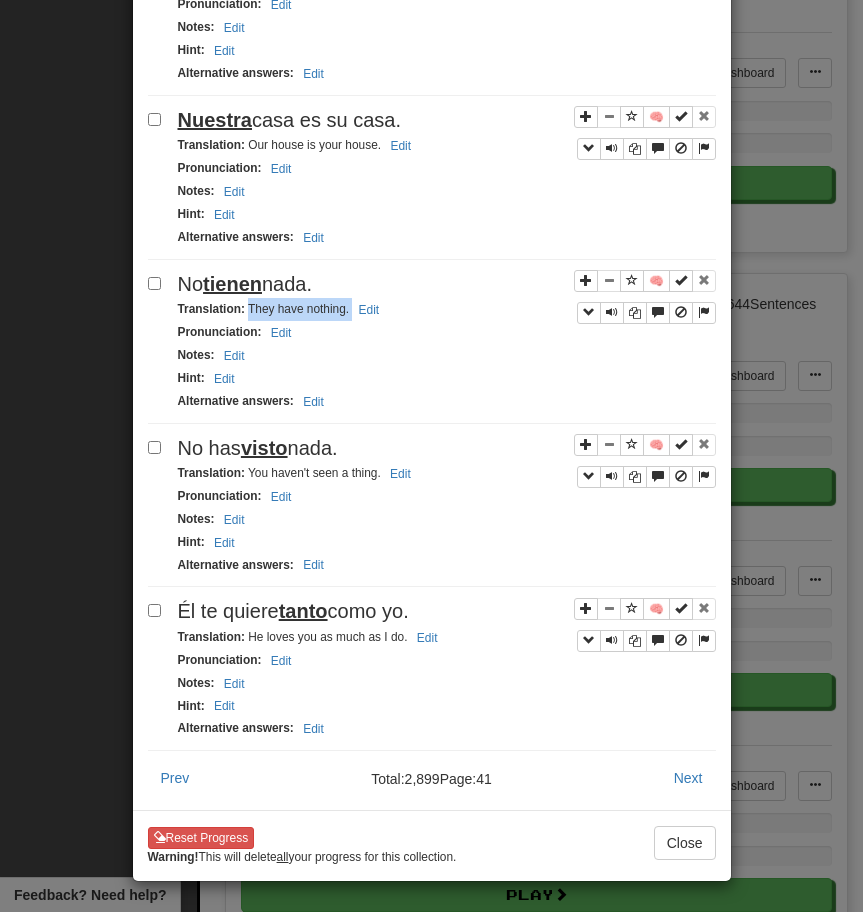drag, startPoint x: 247, startPoint y: 306, endPoint x: 405, endPoint y: 307, distance: 158.00316 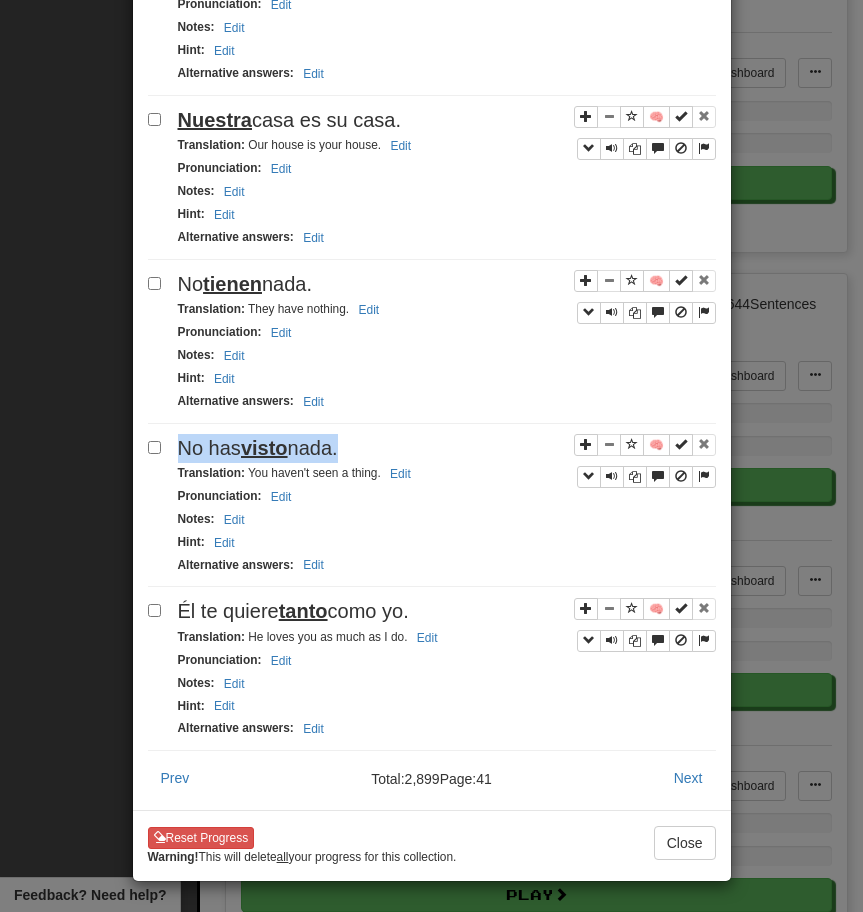 click on "No has  visto  nada." at bounding box center [258, 448] 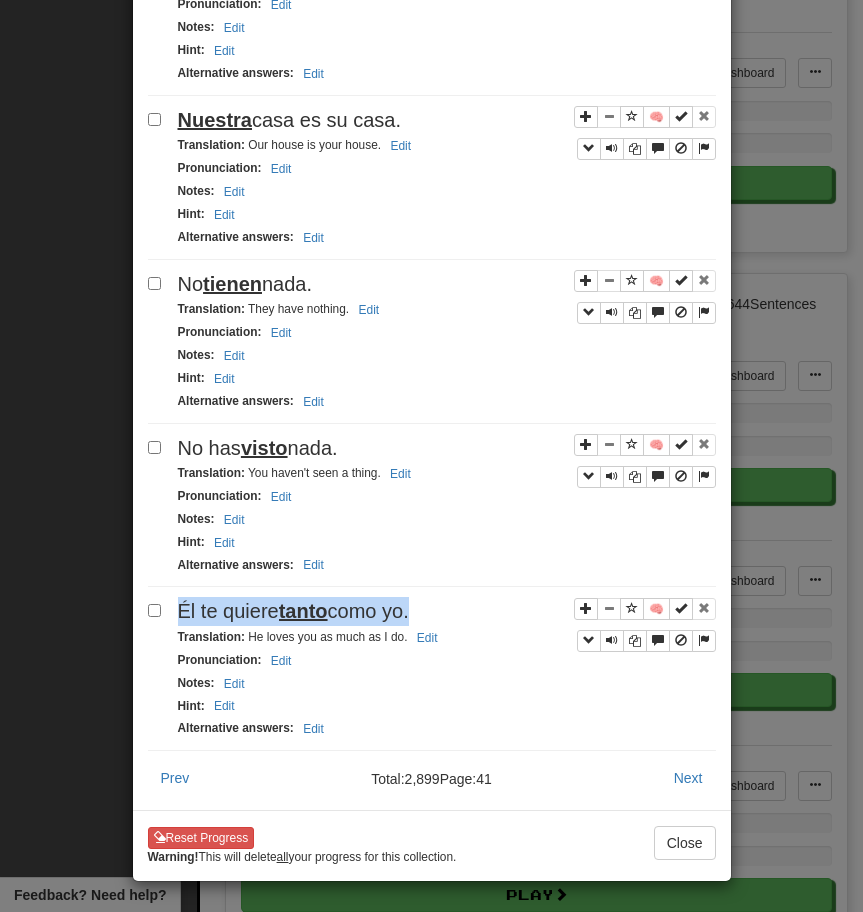 click on "Él te quiere  tanto  como yo." at bounding box center [293, 611] 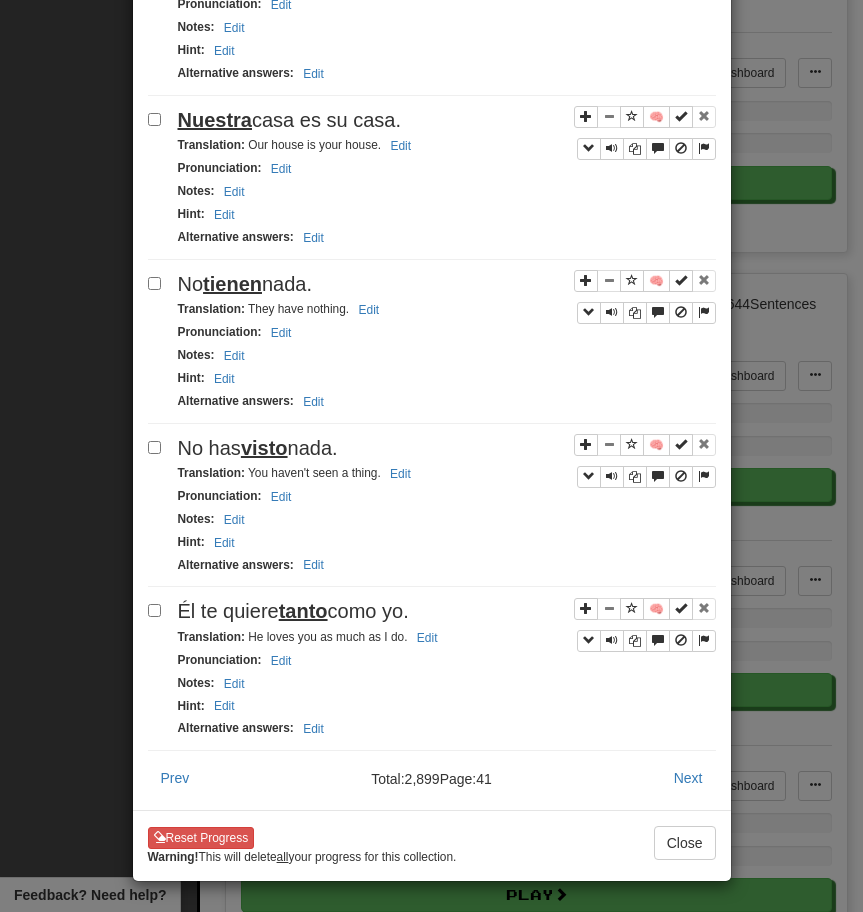drag, startPoint x: 250, startPoint y: 476, endPoint x: 433, endPoint y: 511, distance: 186.31694 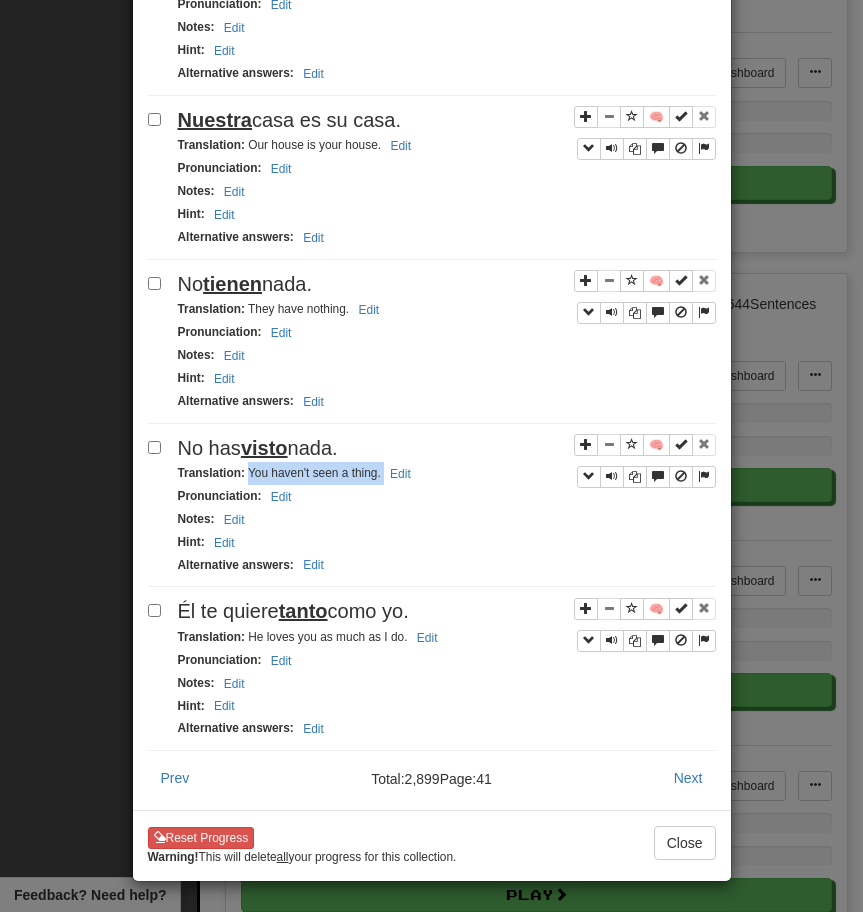 drag, startPoint x: 249, startPoint y: 476, endPoint x: 456, endPoint y: 470, distance: 207.08694 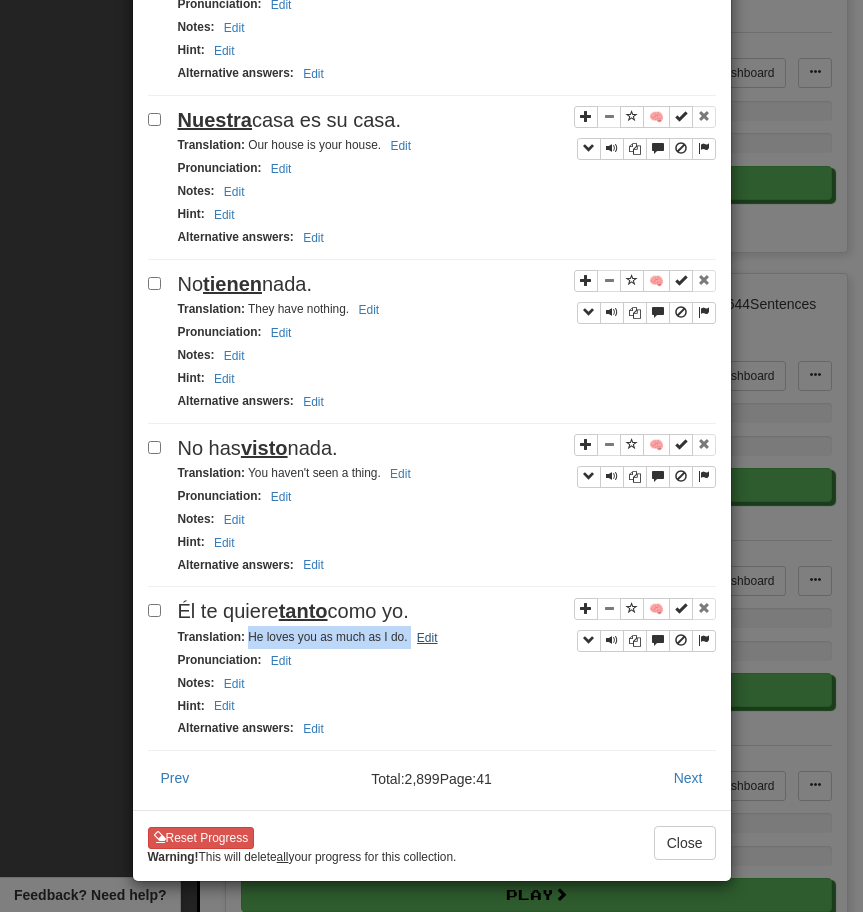 drag, startPoint x: 248, startPoint y: 636, endPoint x: 434, endPoint y: 634, distance: 186.01076 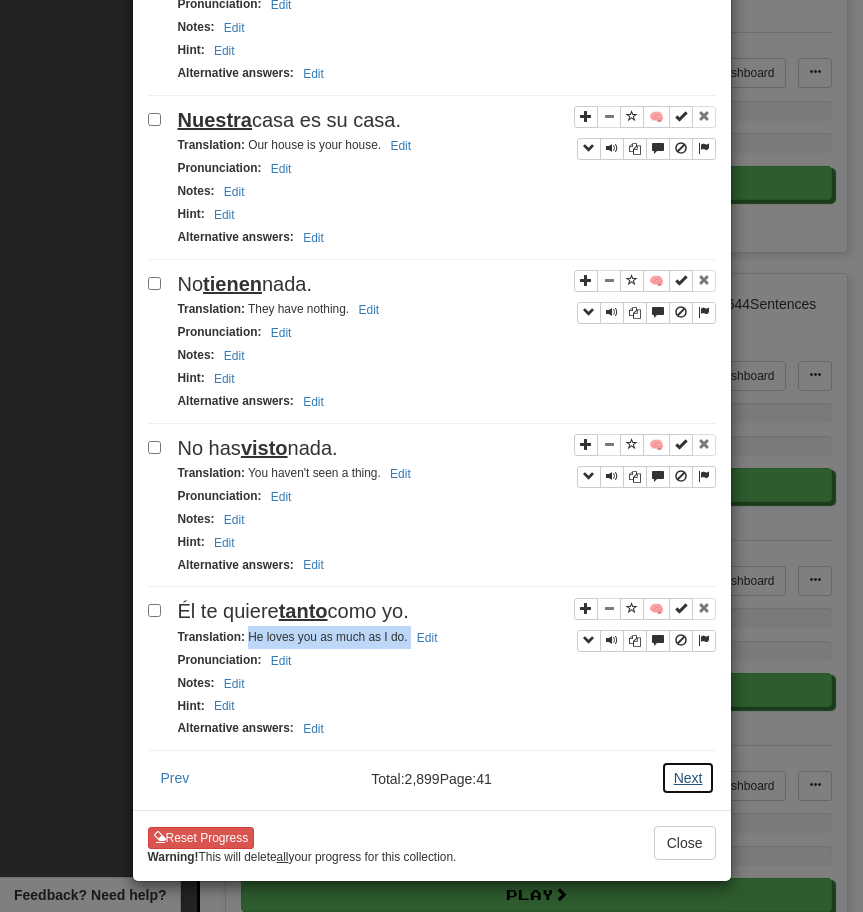 click on "Next" at bounding box center [688, 778] 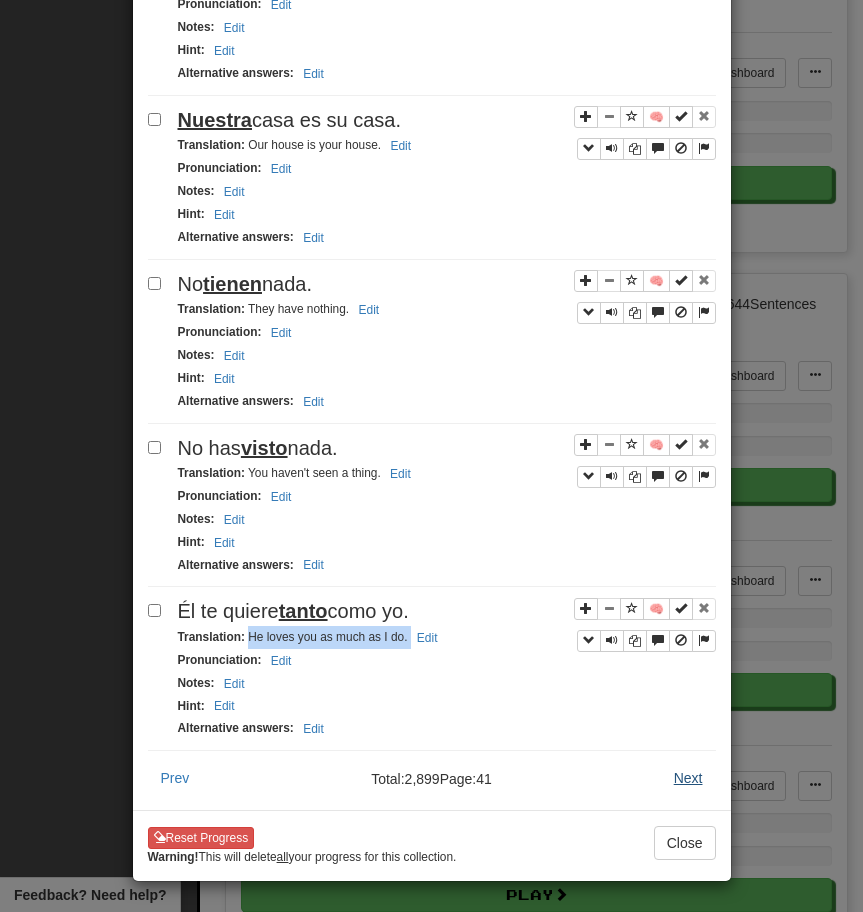 scroll, scrollTop: 0, scrollLeft: 0, axis: both 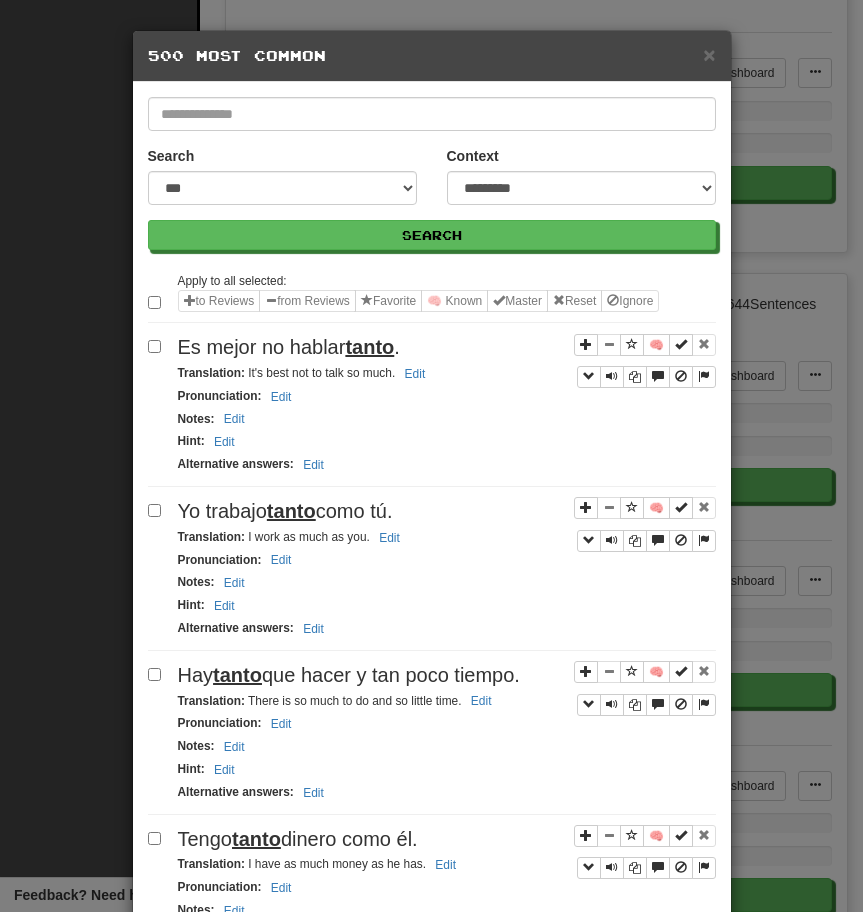 click on "tanto" at bounding box center [369, 347] 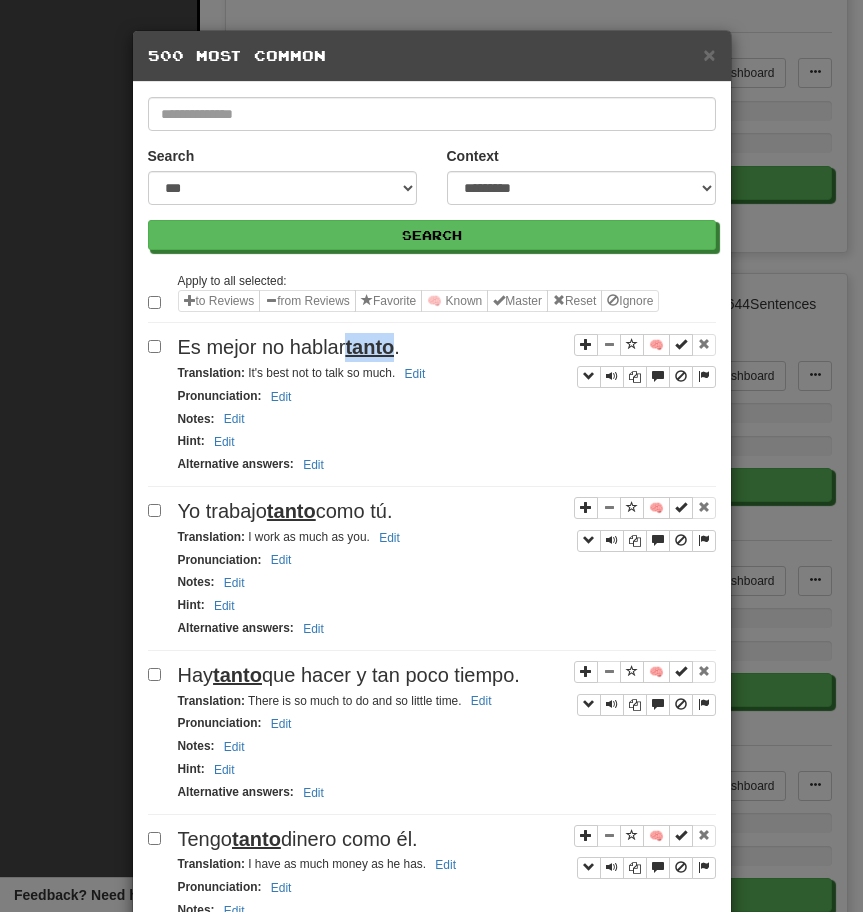 click on "tanto" at bounding box center [369, 347] 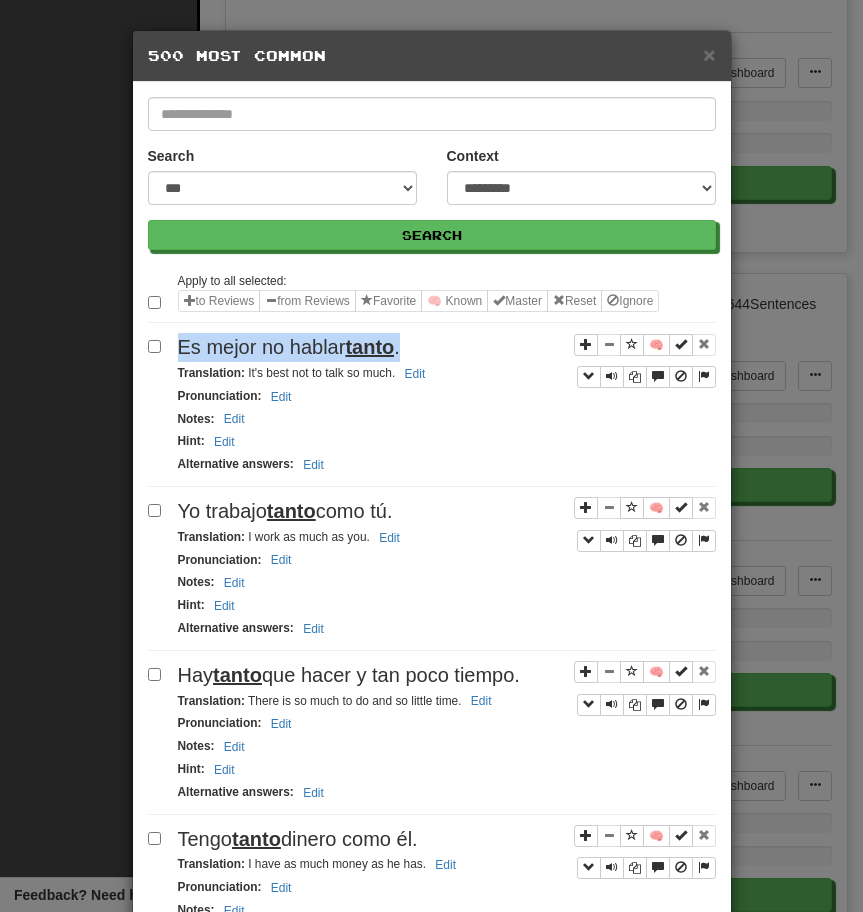 click on "tanto" at bounding box center [369, 347] 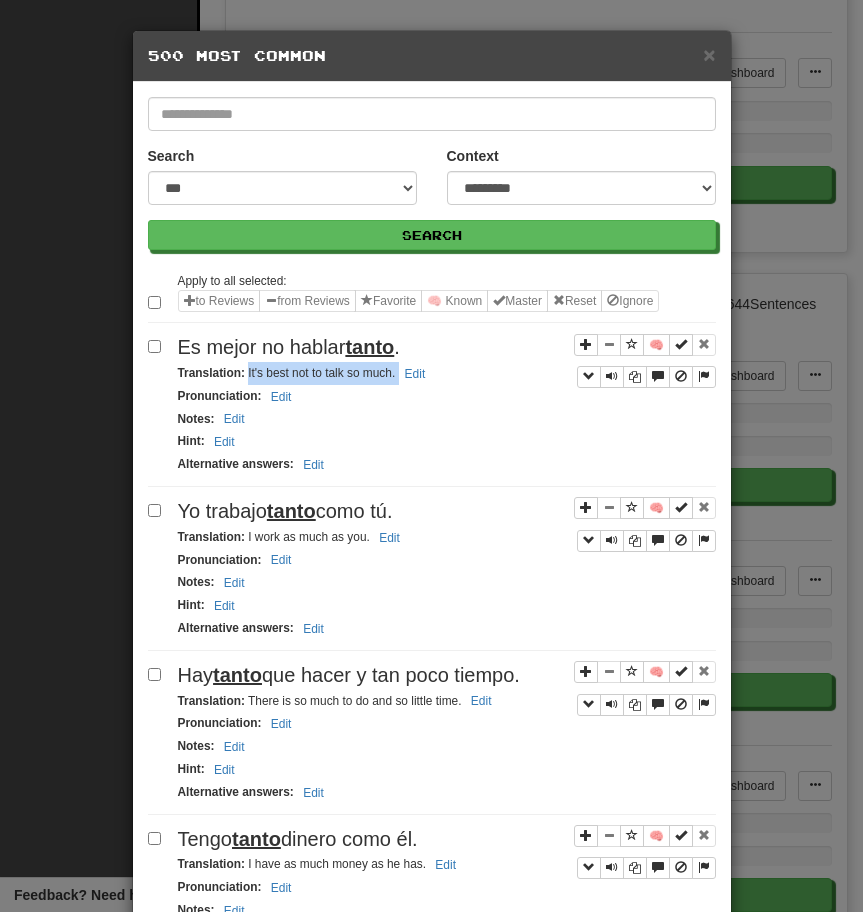 drag, startPoint x: 247, startPoint y: 374, endPoint x: 446, endPoint y: 368, distance: 199.09044 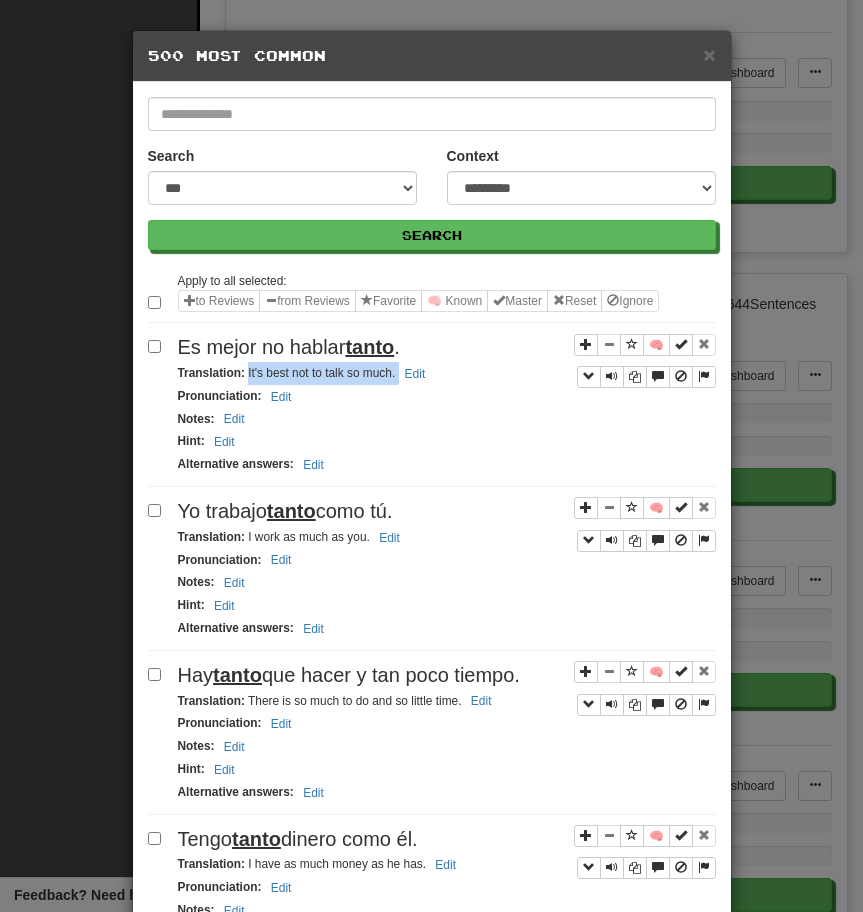 click on "Yo trabajo tanto como tú. Translation: I work as much as you. Edit Pronunciation: Edit Notes: Edit Hint: Edit Alternative answers: Edit 🧠 Hay tanto que hacer y tan poco tiempo. Translation: There is so much to do and so little time. Edit Pronunciation: Edit Notes: Edit Hint: Edit Alternative answers: Edit 🧠 Tengo tanto dinero como él. Translation: I have as much money as he has. Edit Pronunciation: Edit Notes: Edit Hint: Edit Alternative answers: Edit 🧠 No tengo tanto dinero como crees. Translation: I don't have as much money as you think. Edit Pronunciation: Edit Notes: Edit Hint: Edit Alternative answers: Edit 🧠 tanto" at bounding box center (432, 1957) 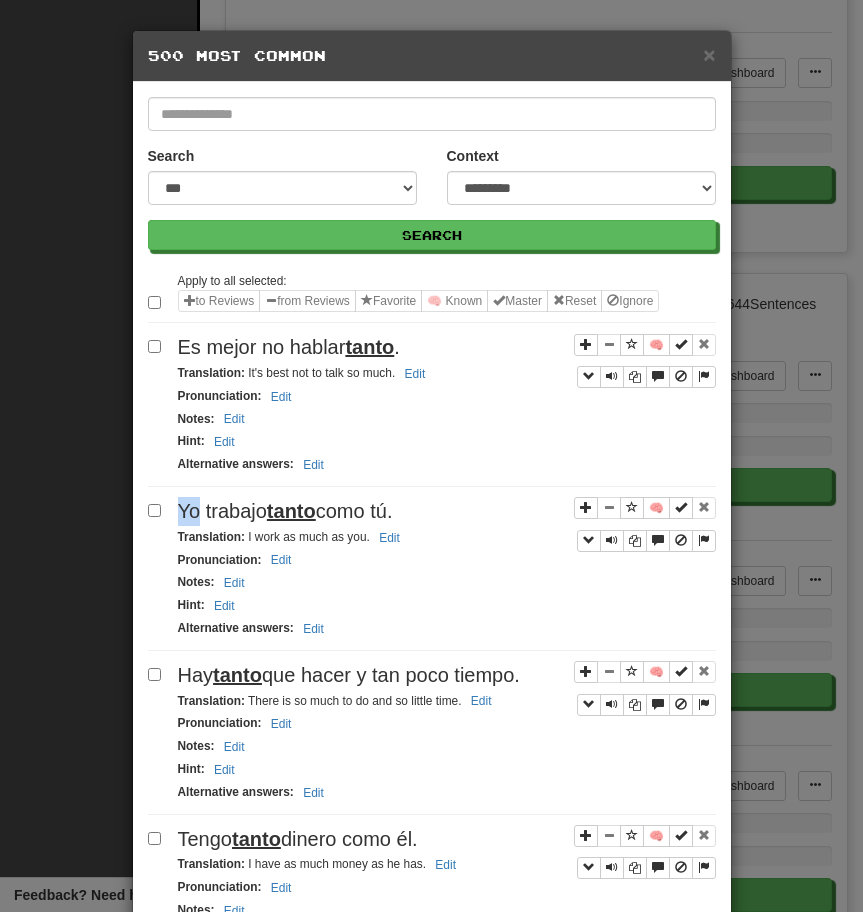 click on "Yo trabajo tanto como tú. Translation: I work as much as you. Edit Pronunciation: Edit Notes: Edit Hint: Edit Alternative answers: Edit 🧠 Hay tanto que hacer y tan poco tiempo. Translation: There is so much to do and so little time. Edit Pronunciation: Edit Notes: Edit Hint: Edit Alternative answers: Edit 🧠 Tengo tanto dinero como él. Translation: I have as much money as he has. Edit Pronunciation: Edit Notes: Edit Hint: Edit Alternative answers: Edit 🧠 No tengo tanto dinero como crees. Translation: I don't have as much money as you think. Edit Pronunciation: Edit Notes: Edit Hint: Edit Alternative answers: Edit 🧠 tanto" at bounding box center (432, 1957) 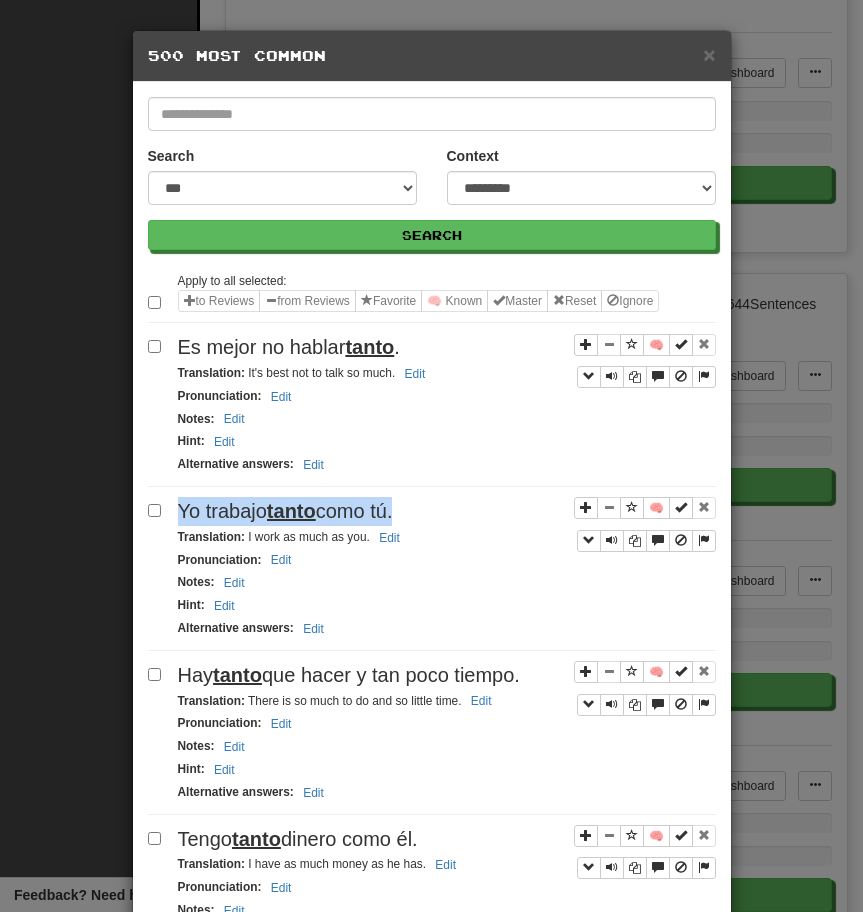 click on "Yo trabajo tanto como tú. Translation: I work as much as you. Edit Pronunciation: Edit Notes: Edit Hint: Edit Alternative answers: Edit 🧠 Hay tanto que hacer y tan poco tiempo. Translation: There is so much to do and so little time. Edit Pronunciation: Edit Notes: Edit Hint: Edit Alternative answers: Edit 🧠 Tengo tanto dinero como él. Translation: I have as much money as he has. Edit Pronunciation: Edit Notes: Edit Hint: Edit Alternative answers: Edit 🧠 No tengo tanto dinero como crees. Translation: I don't have as much money as you think. Edit Pronunciation: Edit Notes: Edit Hint: Edit Alternative answers: Edit 🧠 tanto" at bounding box center (432, 1957) 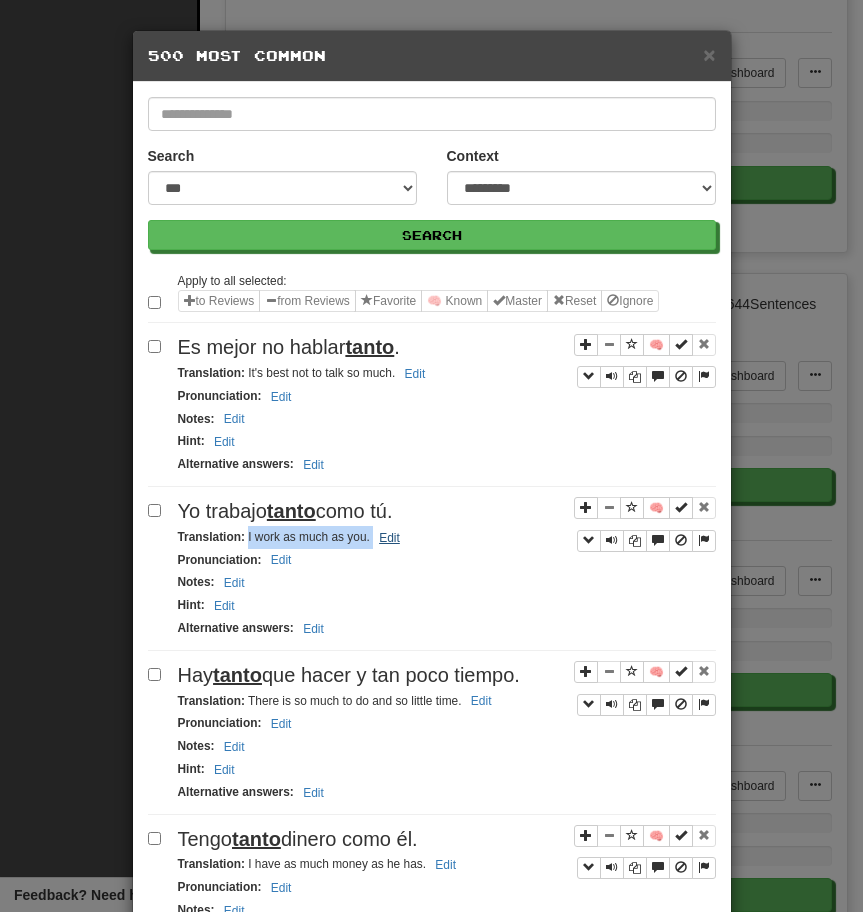 drag, startPoint x: 247, startPoint y: 535, endPoint x: 397, endPoint y: 535, distance: 150 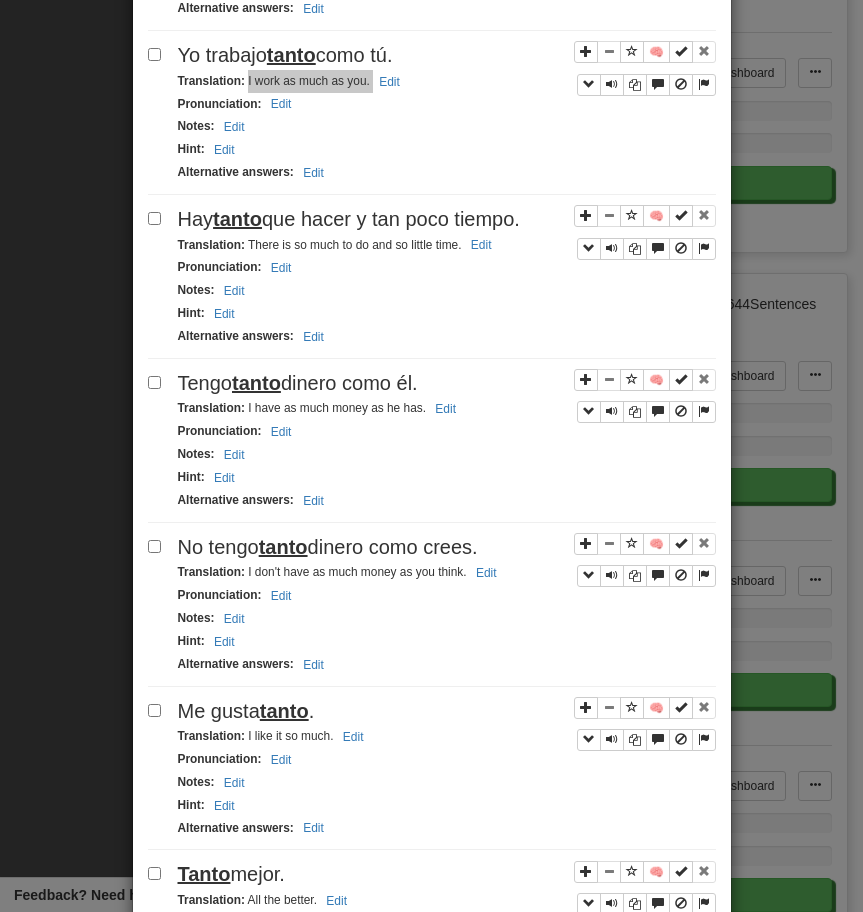 scroll, scrollTop: 473, scrollLeft: 0, axis: vertical 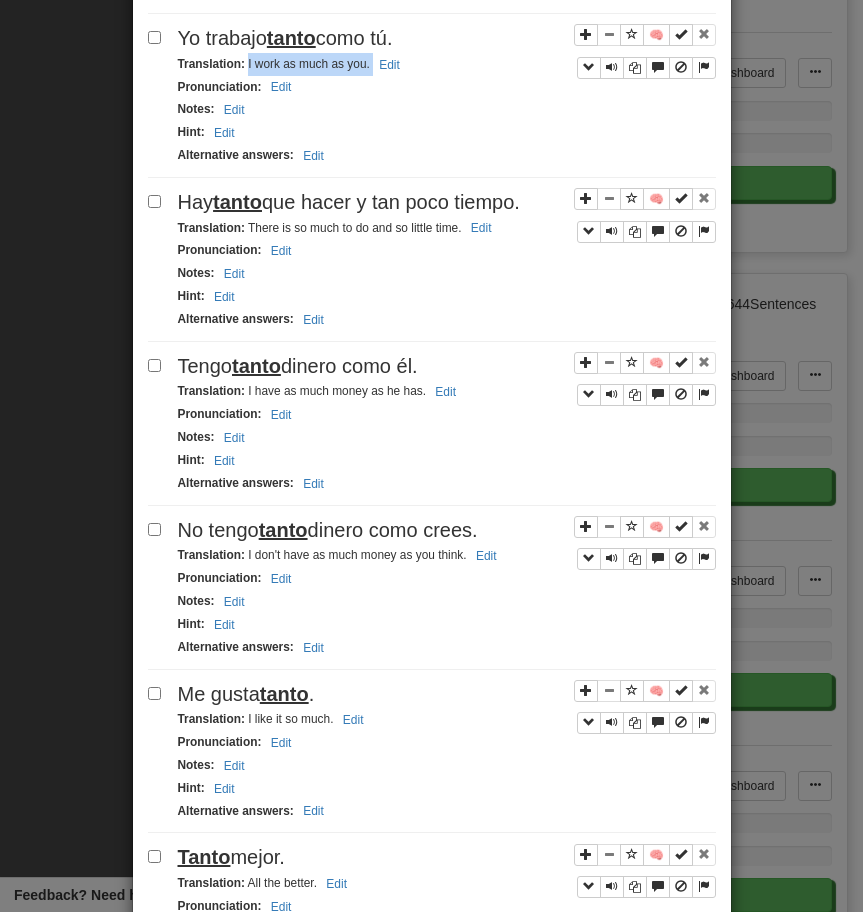 click on "Hay  tanto  que hacer y tan poco tiempo." at bounding box center [447, 202] 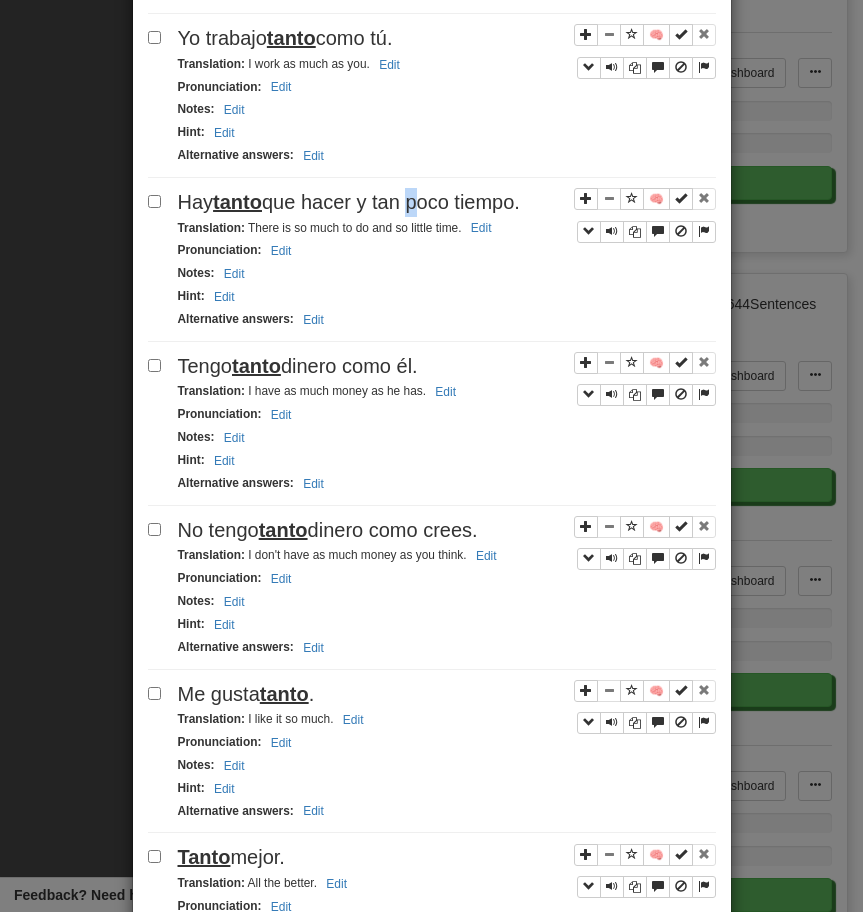 click on "Hay  tanto  que hacer y tan poco tiempo." at bounding box center [447, 202] 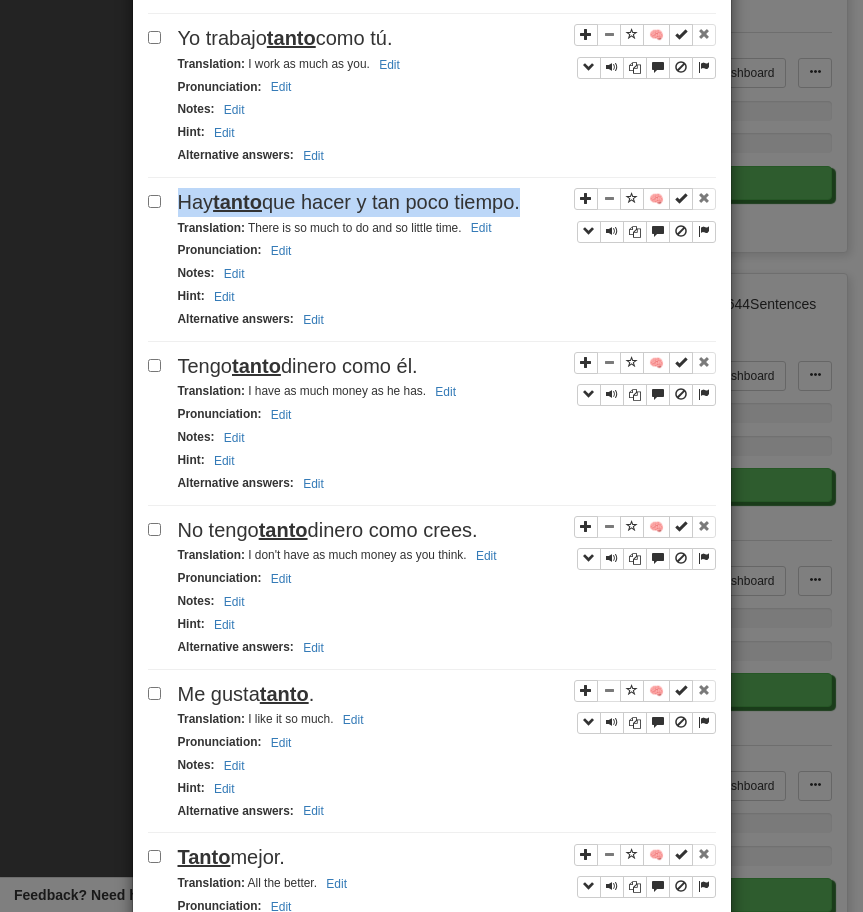 click on "Hay  tanto  que hacer y tan poco tiempo." at bounding box center (447, 202) 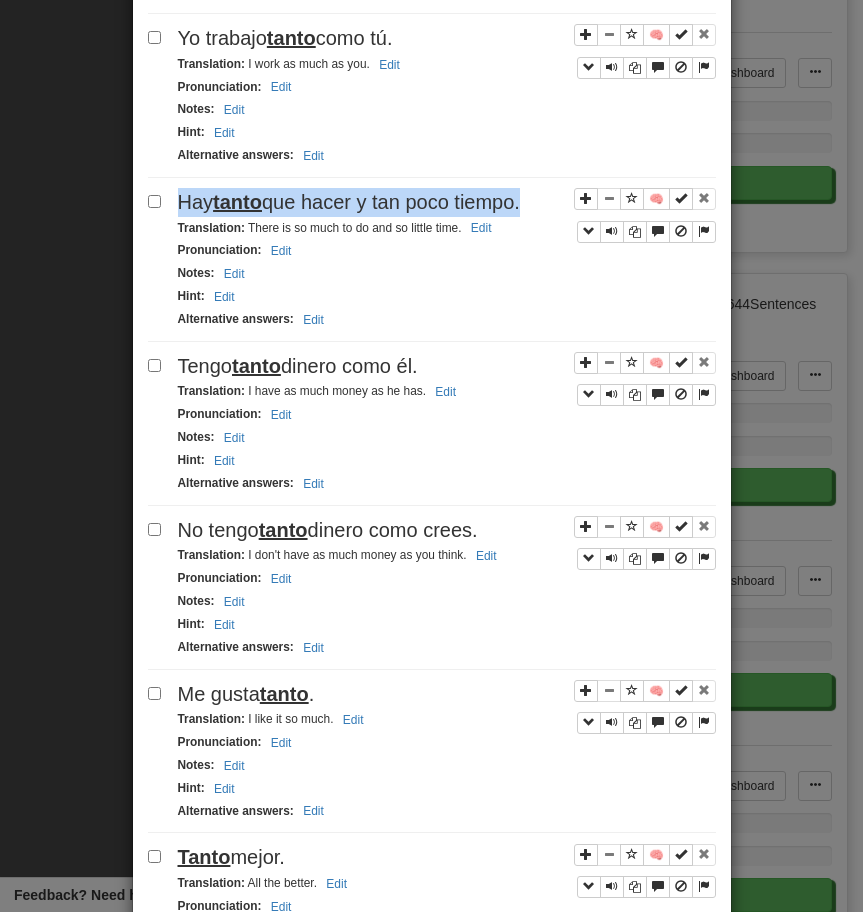 click on "Translation :   There is so much to do and so little time.   Edit" at bounding box center [338, 228] 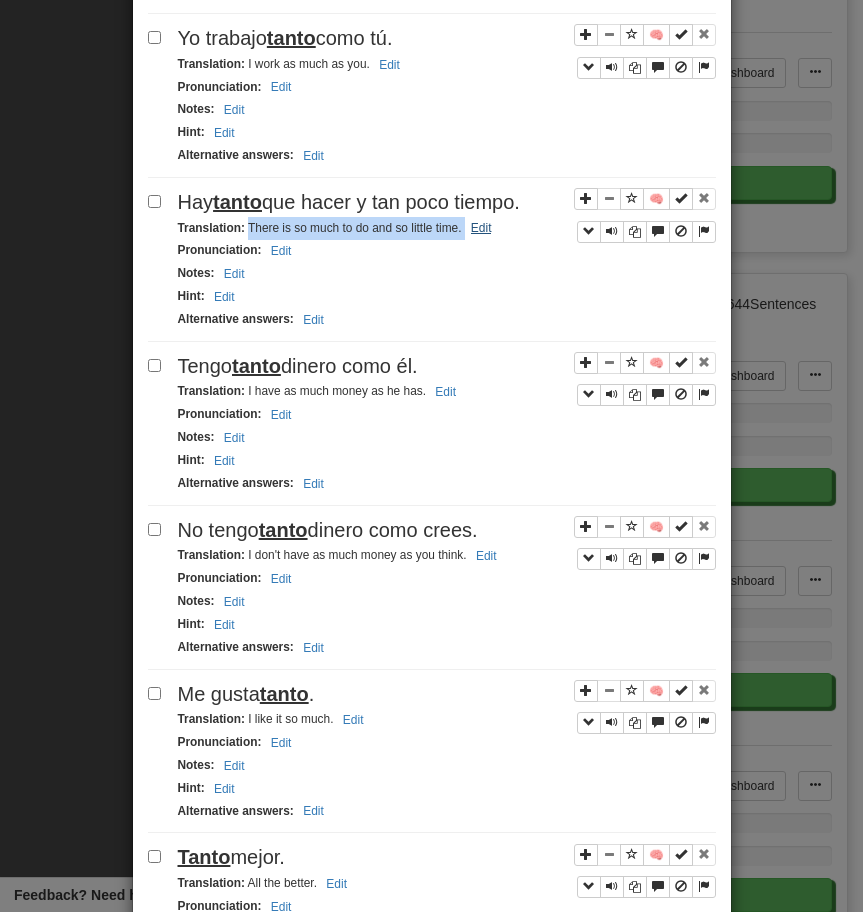 drag, startPoint x: 387, startPoint y: 221, endPoint x: 493, endPoint y: 234, distance: 106.7942 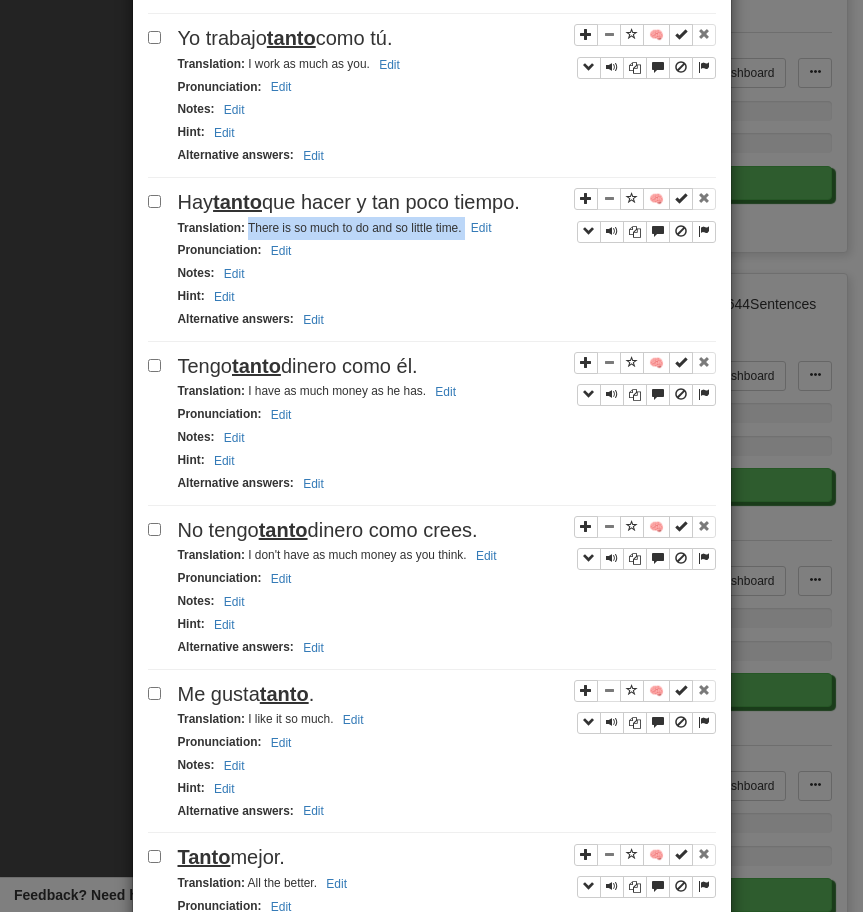 click on "Tengo  tanto  dinero como él." at bounding box center [298, 366] 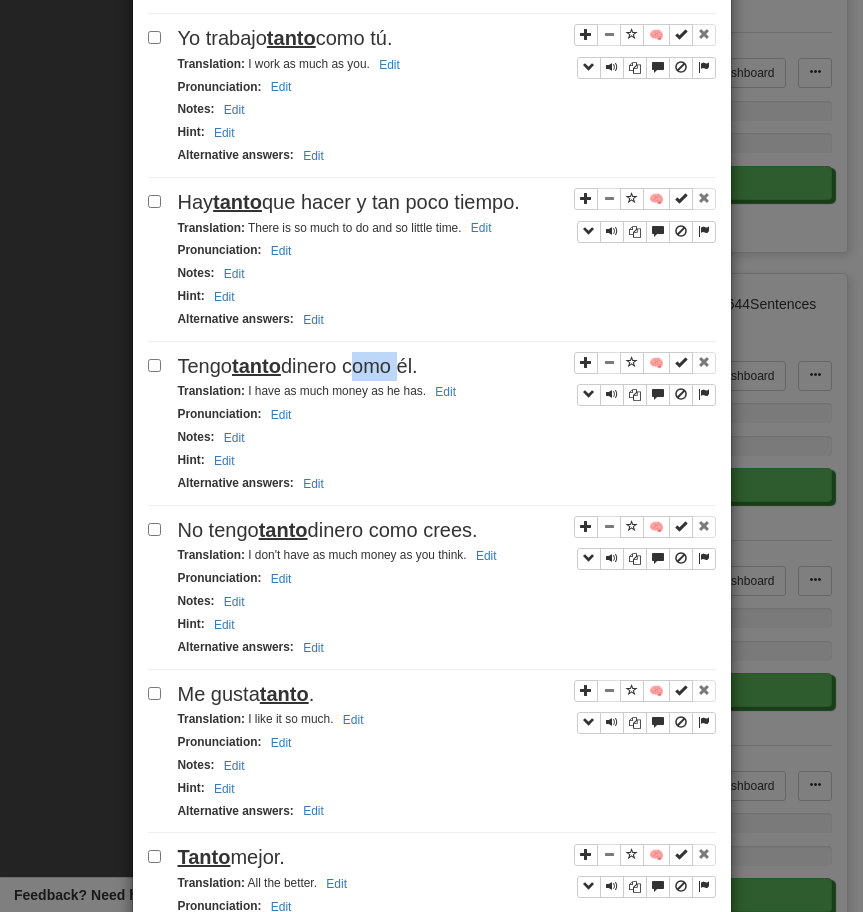 click on "Tengo  tanto  dinero como él." at bounding box center (298, 366) 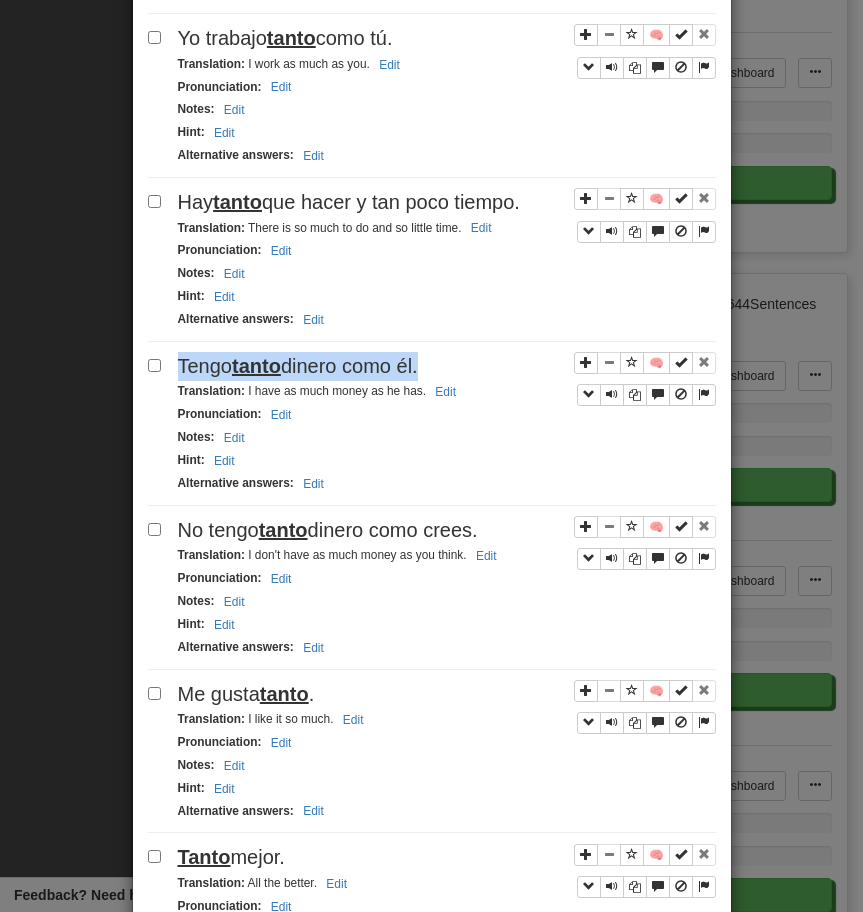 click on "Tengo  tanto  dinero como él." at bounding box center [298, 366] 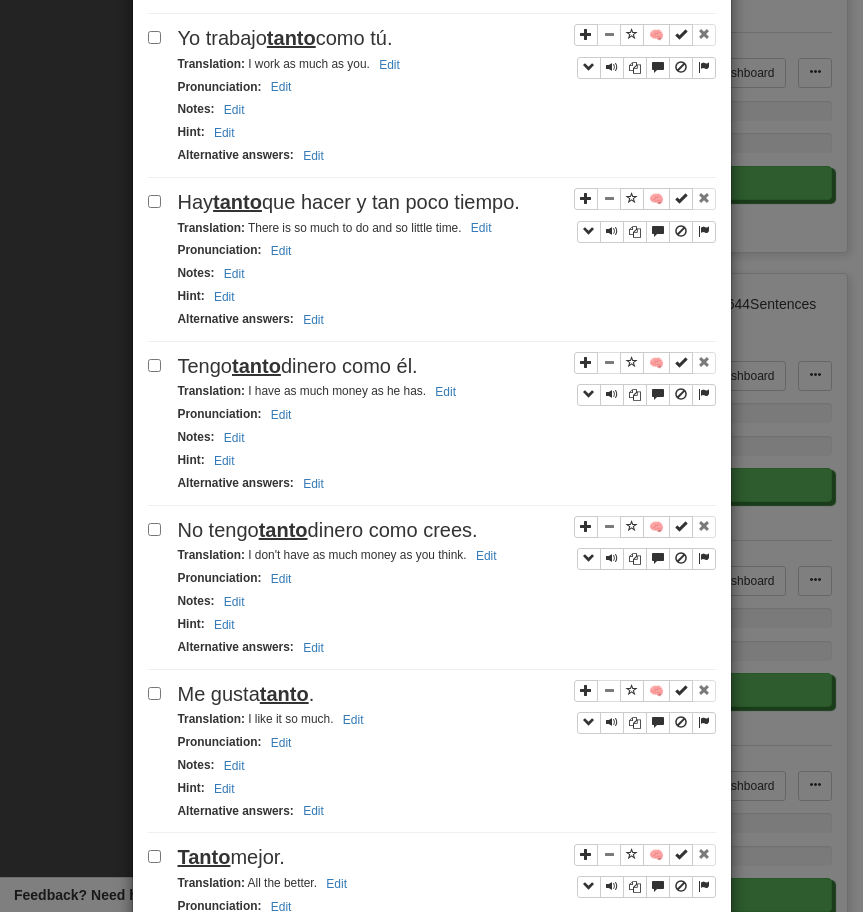 click on "Translation :   I have as much money as he has.   Edit" at bounding box center (320, 391) 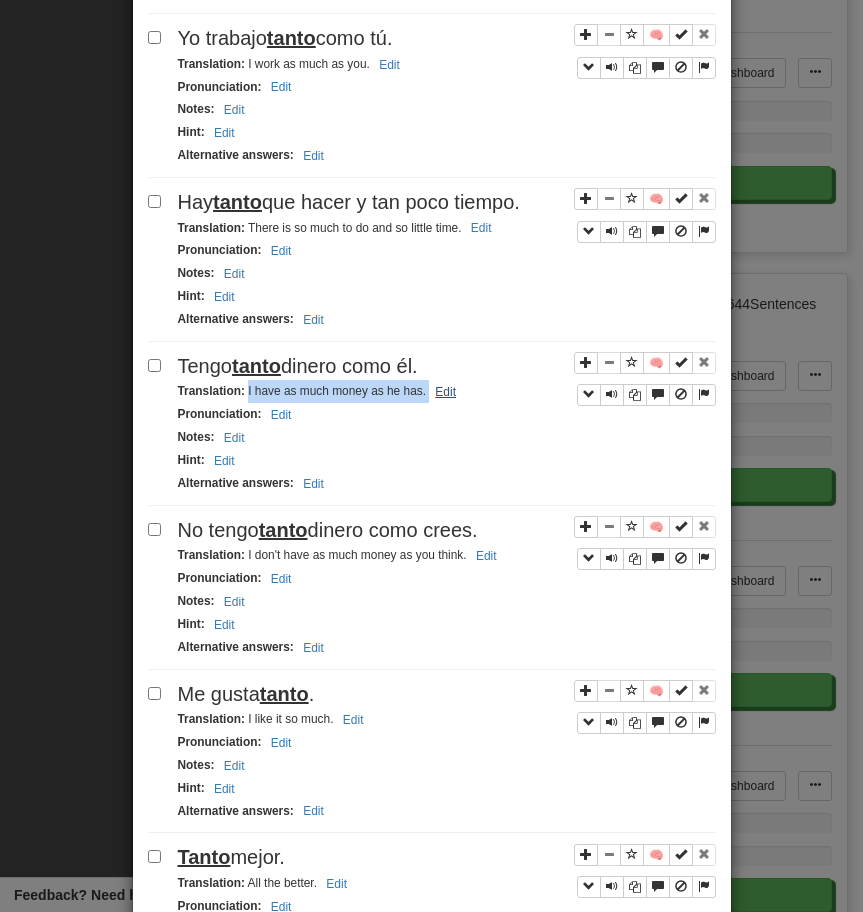 drag, startPoint x: 246, startPoint y: 395, endPoint x: 429, endPoint y: 388, distance: 183.13383 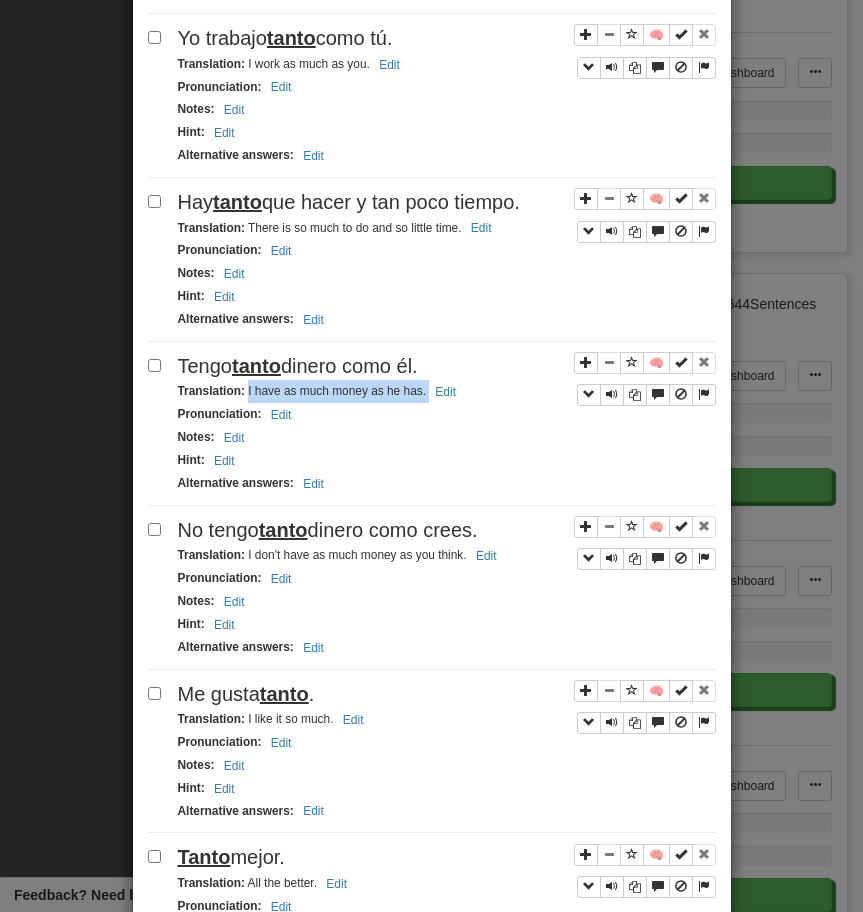 click on "No tengo [AMOUNT] dinero como crees." at bounding box center [328, 530] 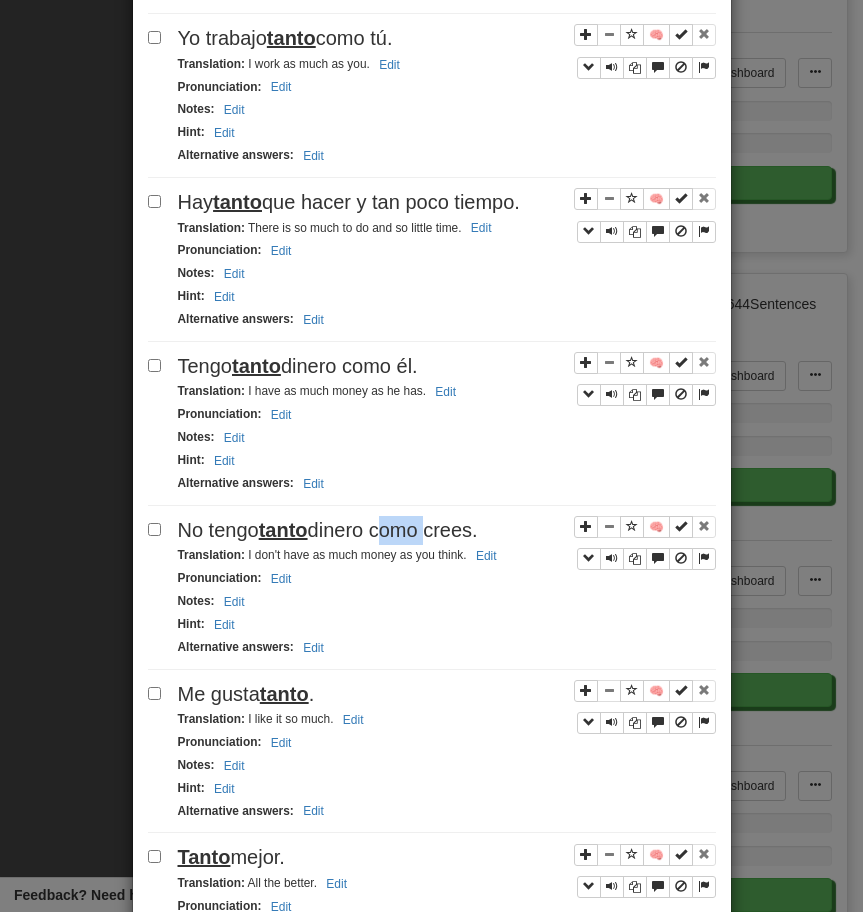 click on "No tengo [AMOUNT] dinero como crees." at bounding box center (328, 530) 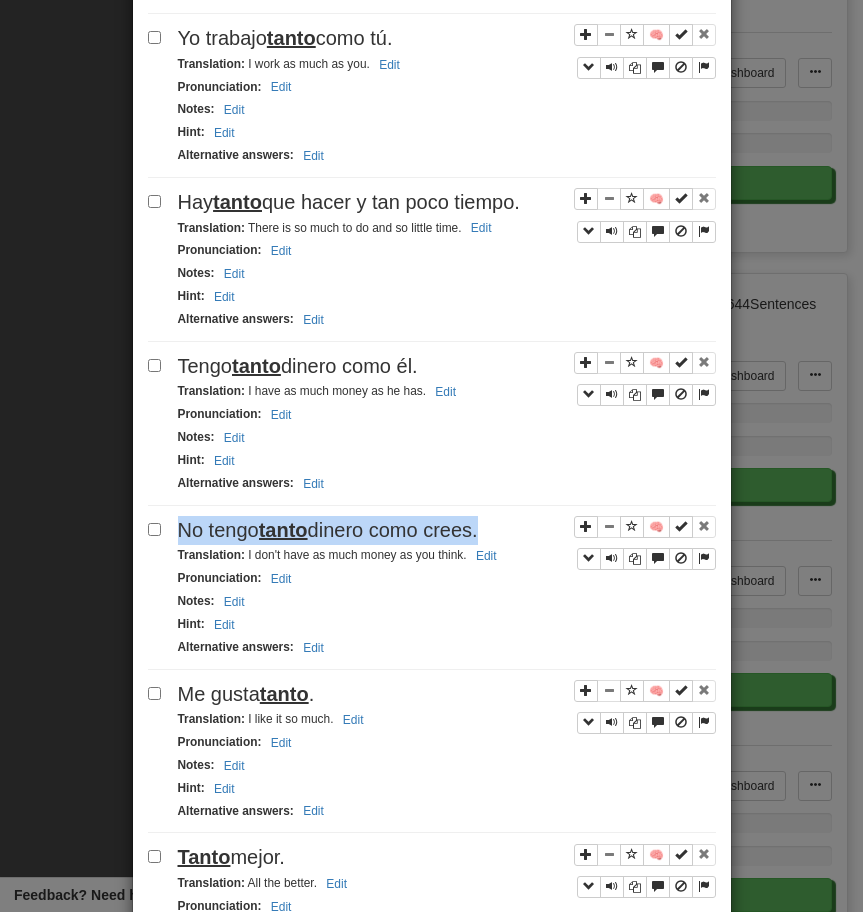 click on "No tengo [AMOUNT] dinero como crees." at bounding box center (328, 530) 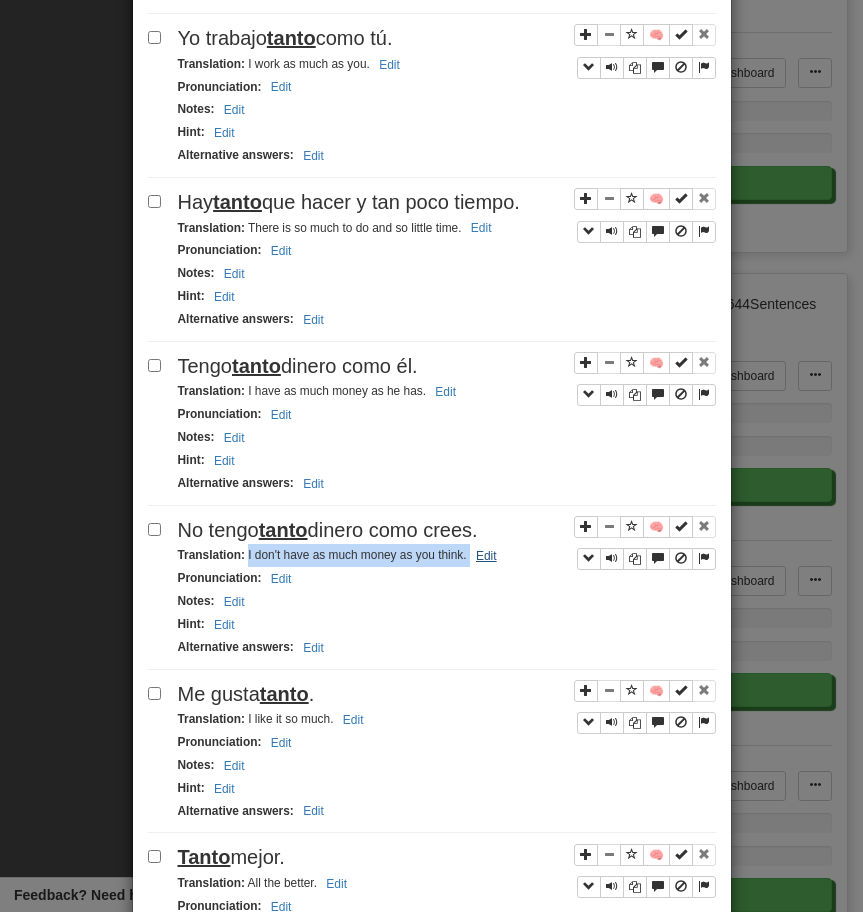 drag, startPoint x: 247, startPoint y: 556, endPoint x: 483, endPoint y: 559, distance: 236.01907 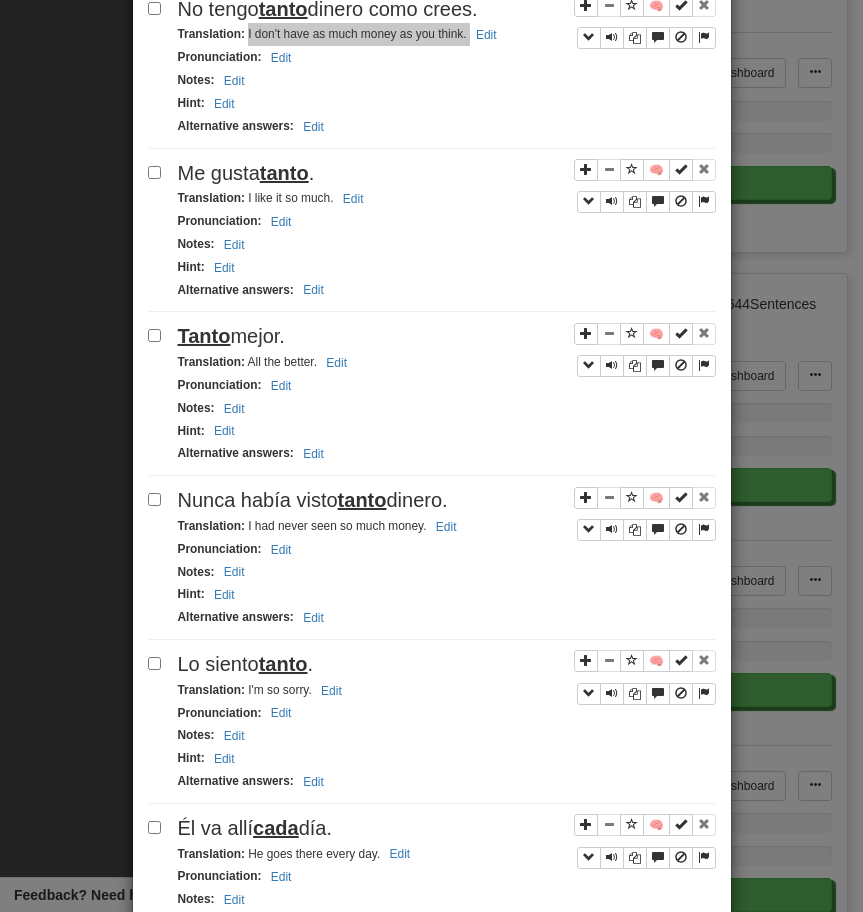 scroll, scrollTop: 984, scrollLeft: 0, axis: vertical 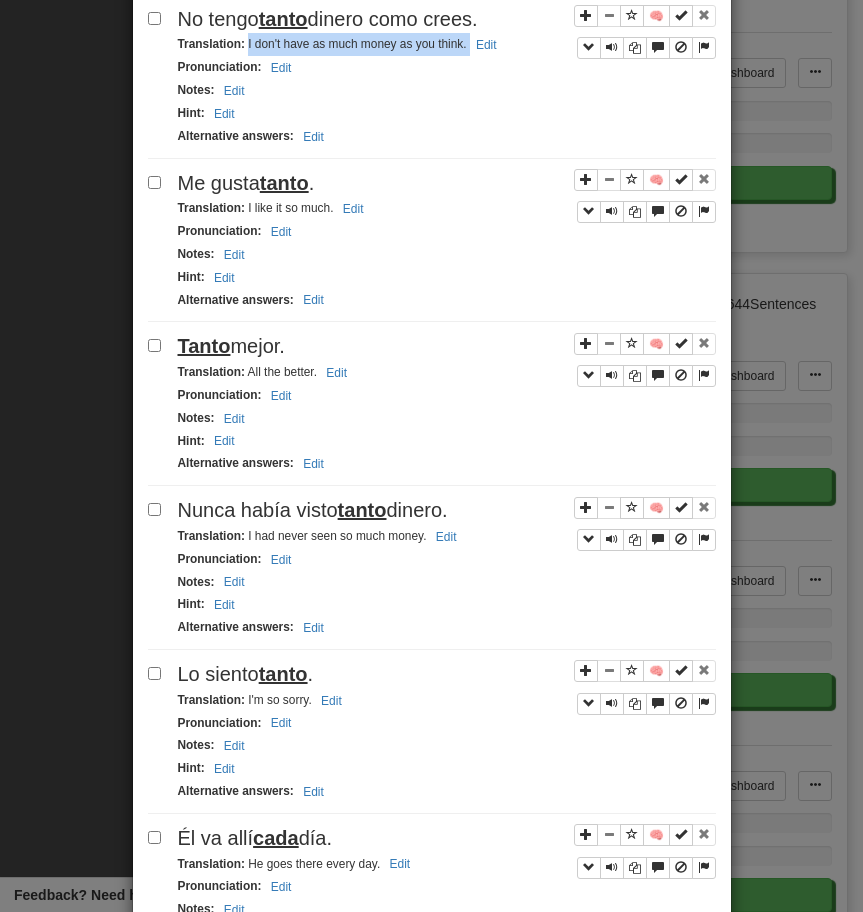 click on "Me gusta  tanto ." at bounding box center [447, 183] 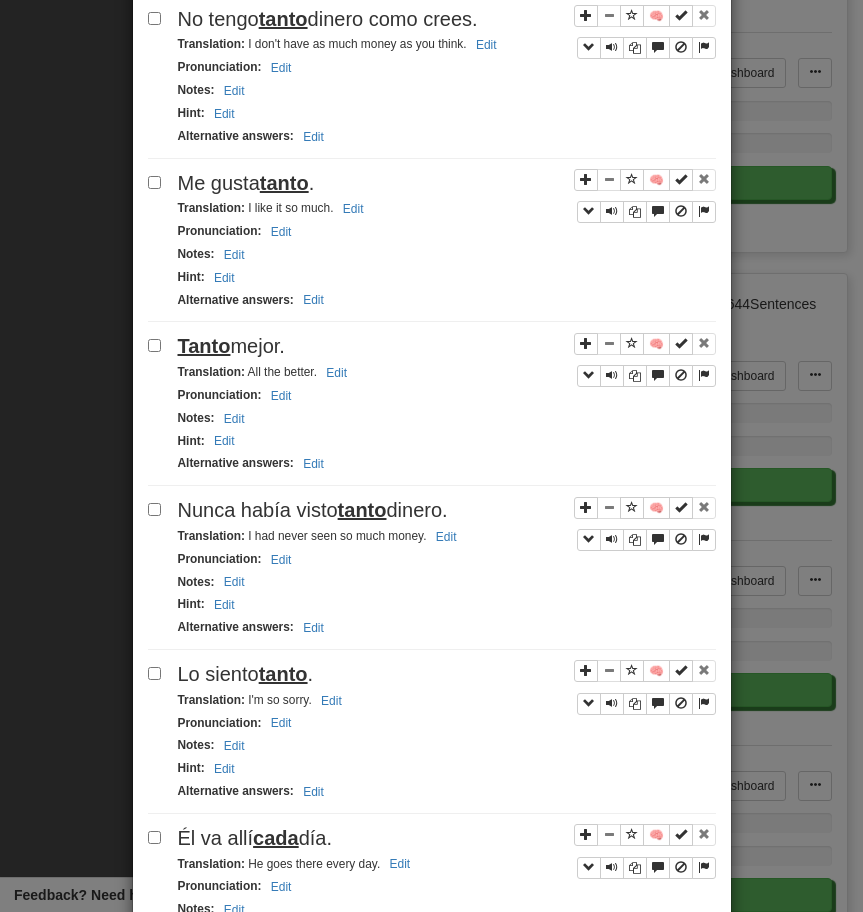 click on "Me gusta  tanto ." at bounding box center (447, 183) 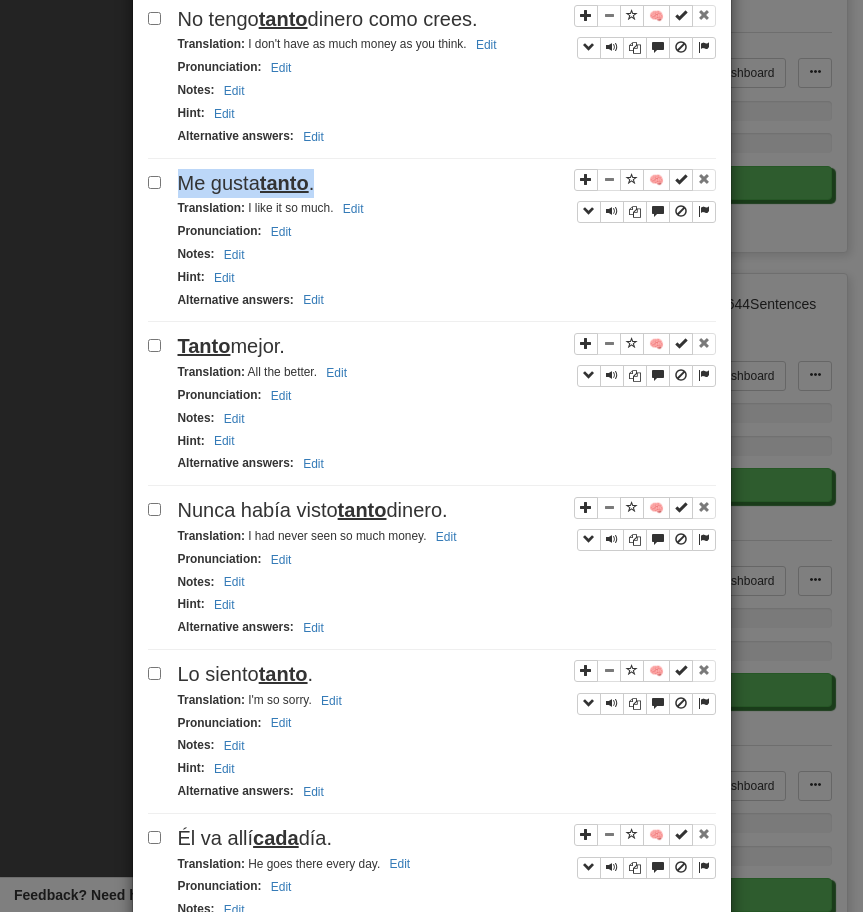 click on "Me gusta  tanto ." at bounding box center (447, 183) 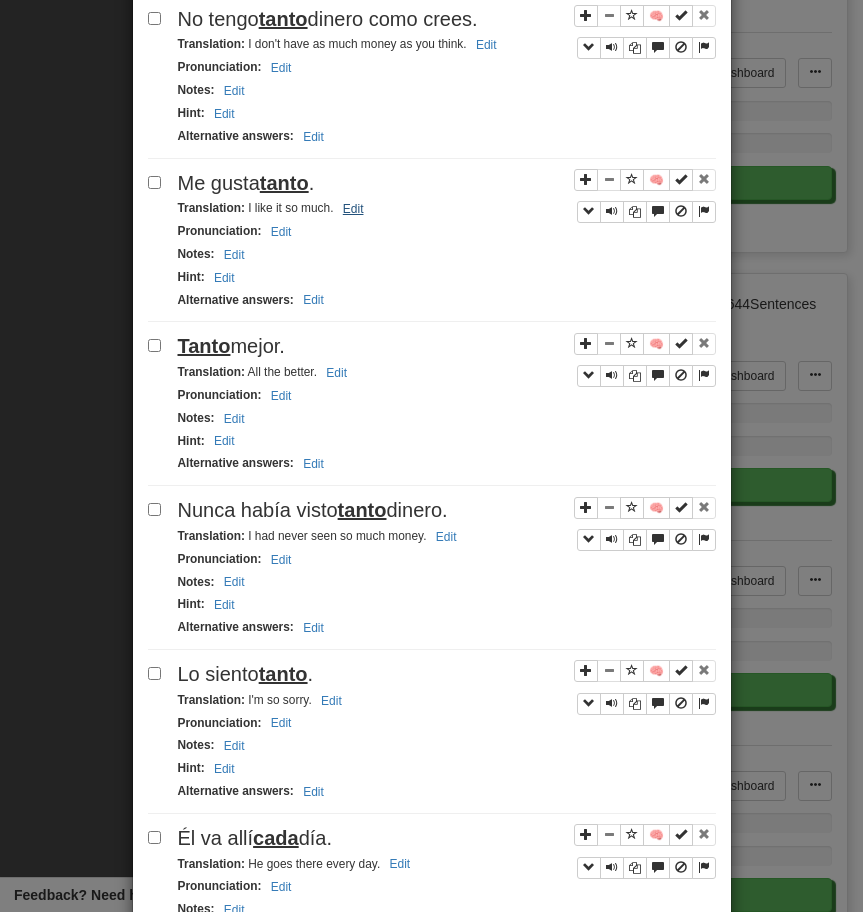 drag, startPoint x: 245, startPoint y: 212, endPoint x: 362, endPoint y: 206, distance: 117.15375 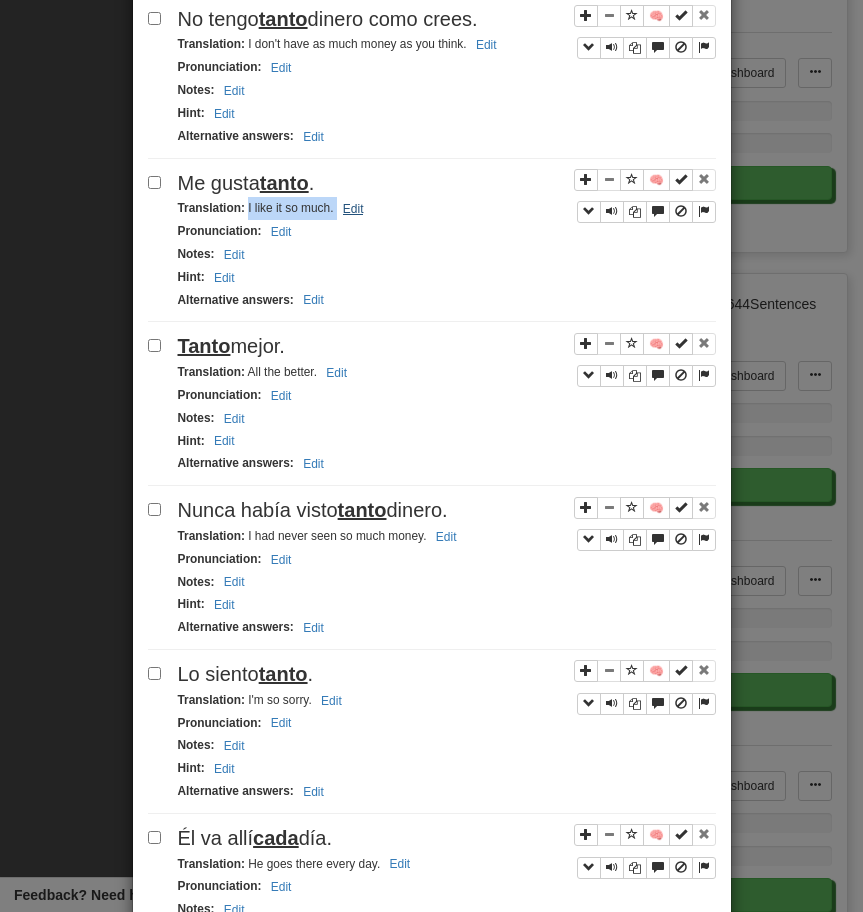 drag, startPoint x: 247, startPoint y: 212, endPoint x: 358, endPoint y: 211, distance: 111.0045 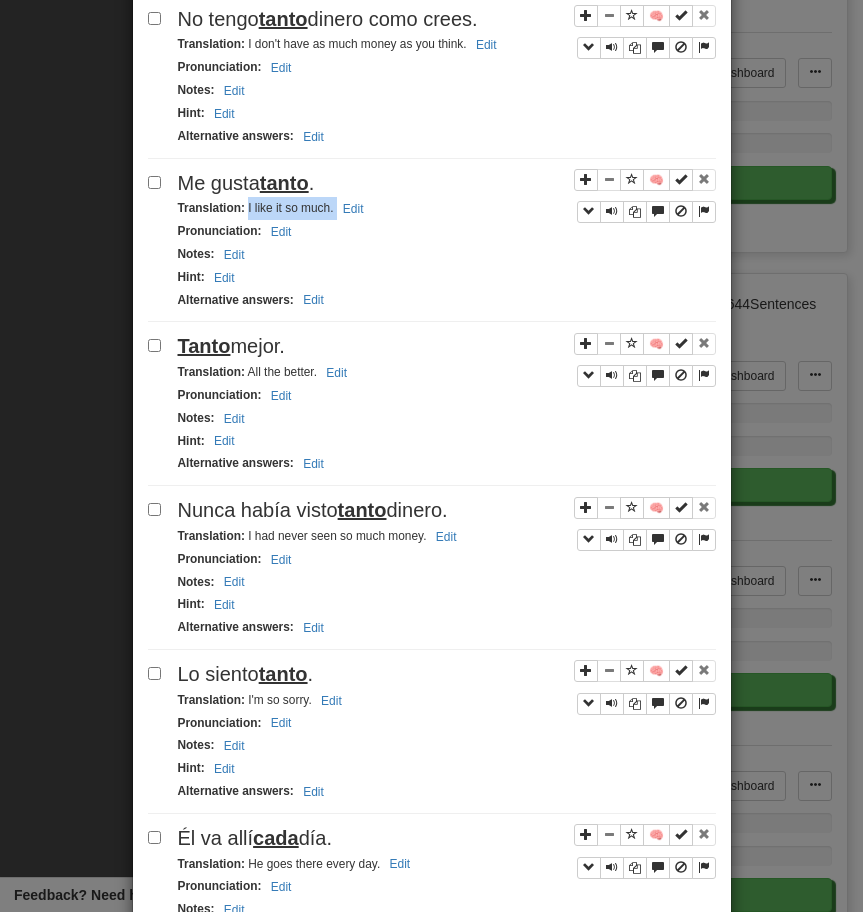 click on "Tanto  mejor." at bounding box center (447, 346) 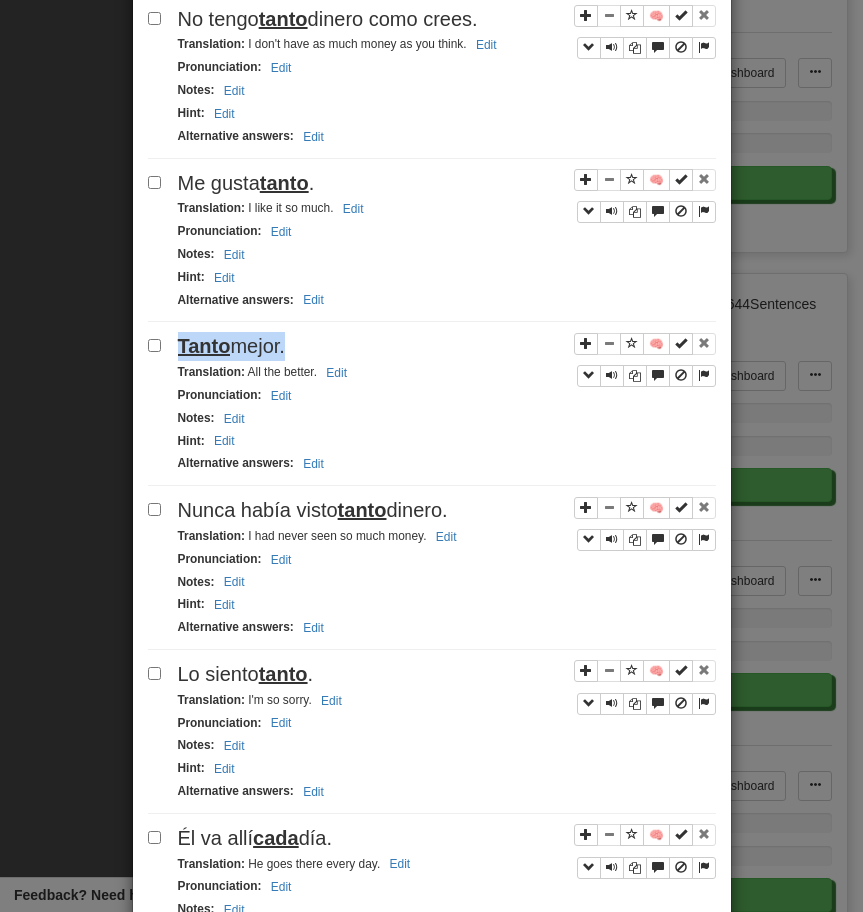 click on "Tanto  mejor." at bounding box center (447, 346) 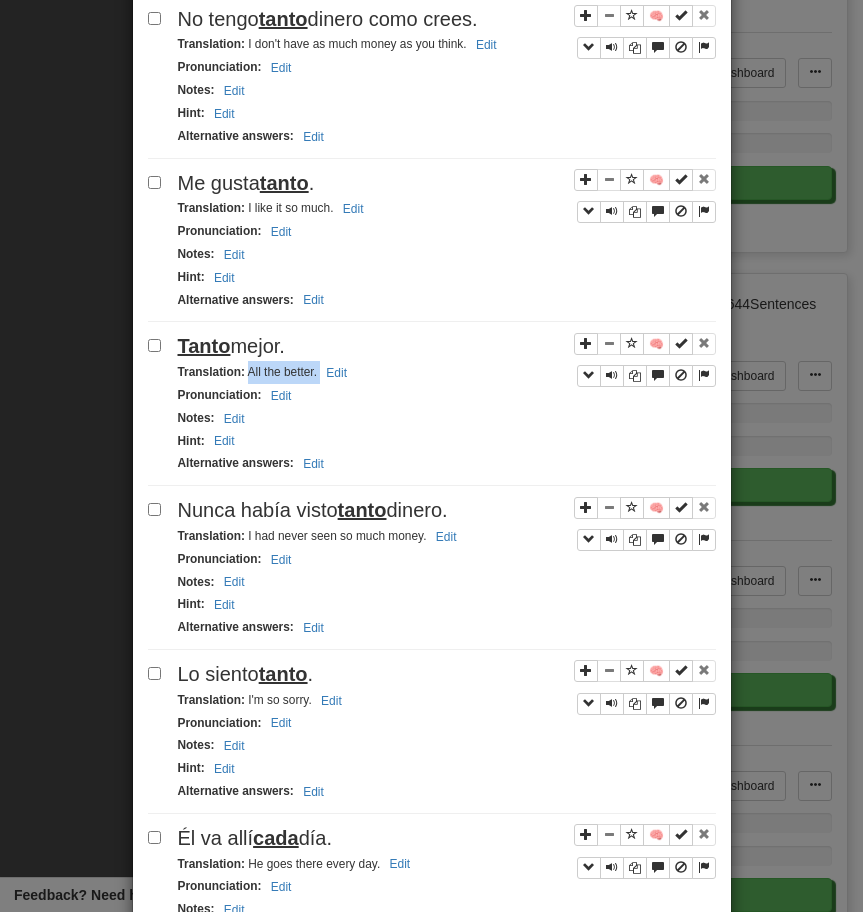 drag, startPoint x: 246, startPoint y: 378, endPoint x: 363, endPoint y: 369, distance: 117.34564 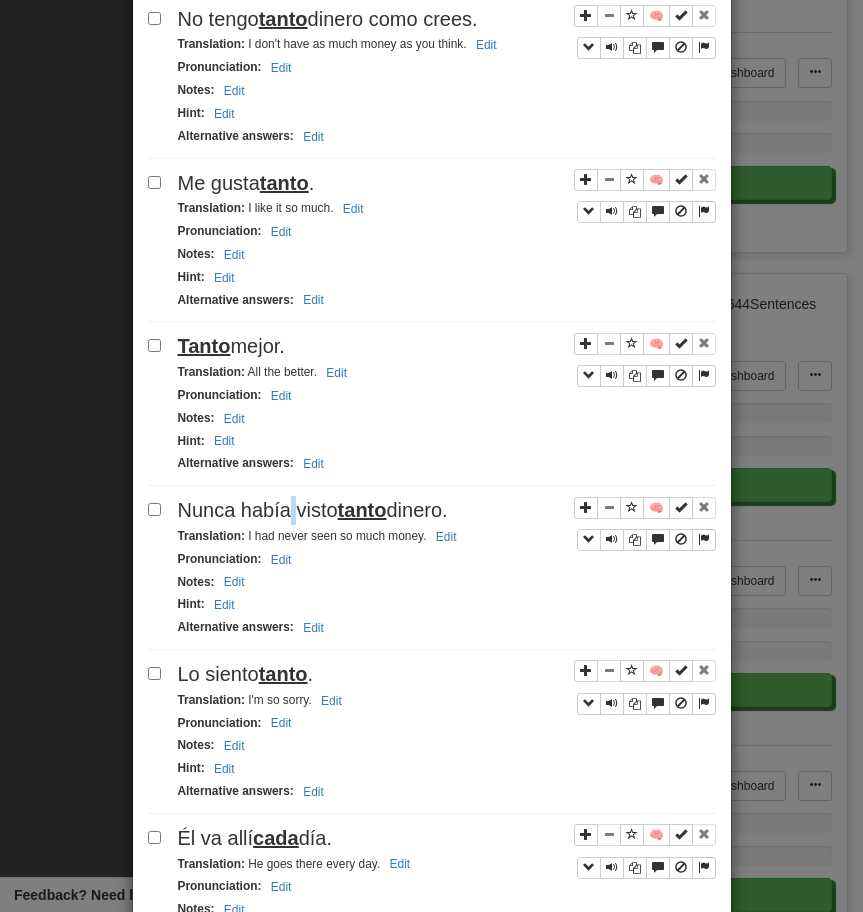 click on "Nunca había visto  tanto  dinero." at bounding box center (313, 510) 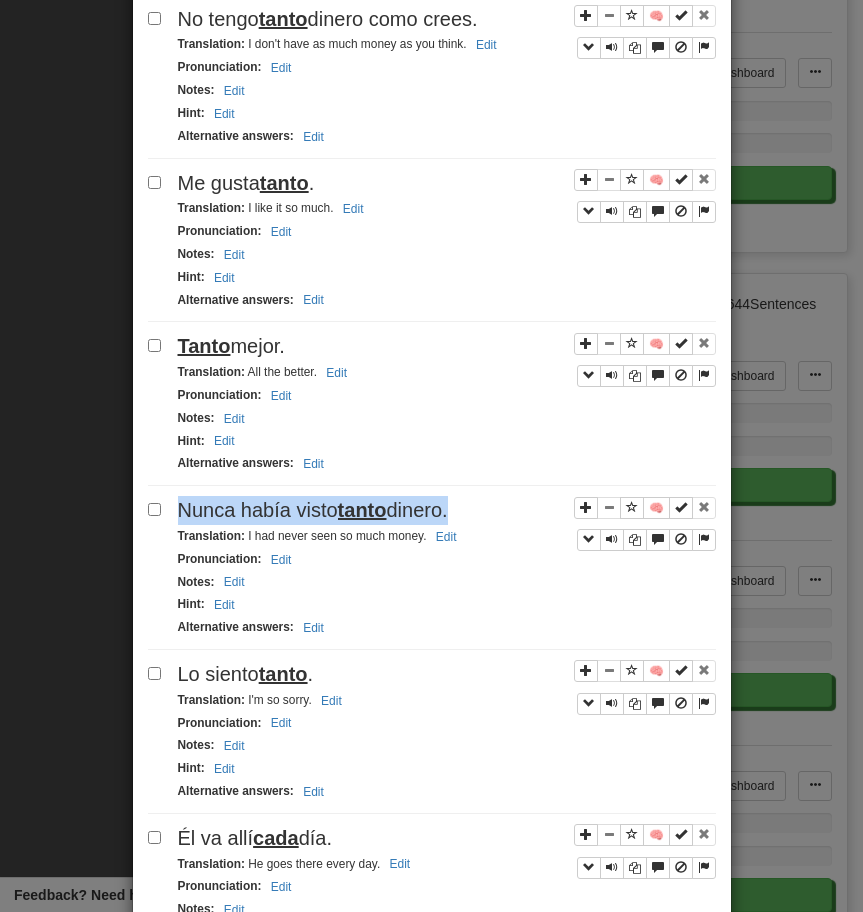 click on "Nunca había visto  tanto  dinero." at bounding box center [313, 510] 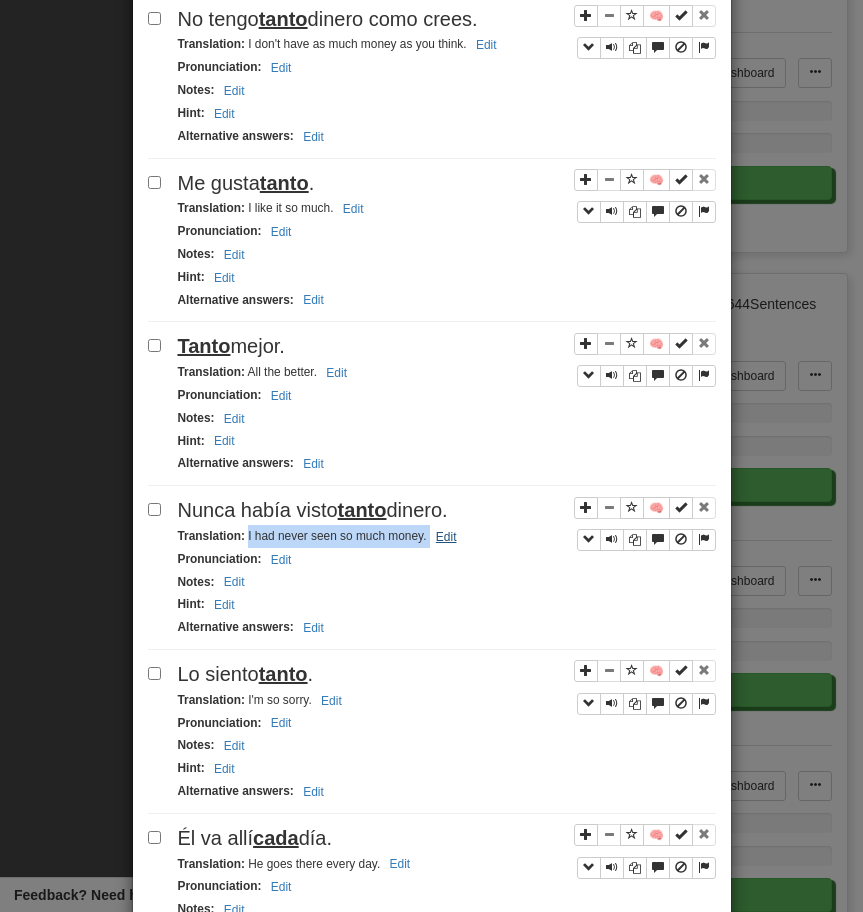 drag, startPoint x: 245, startPoint y: 540, endPoint x: 431, endPoint y: 544, distance: 186.043 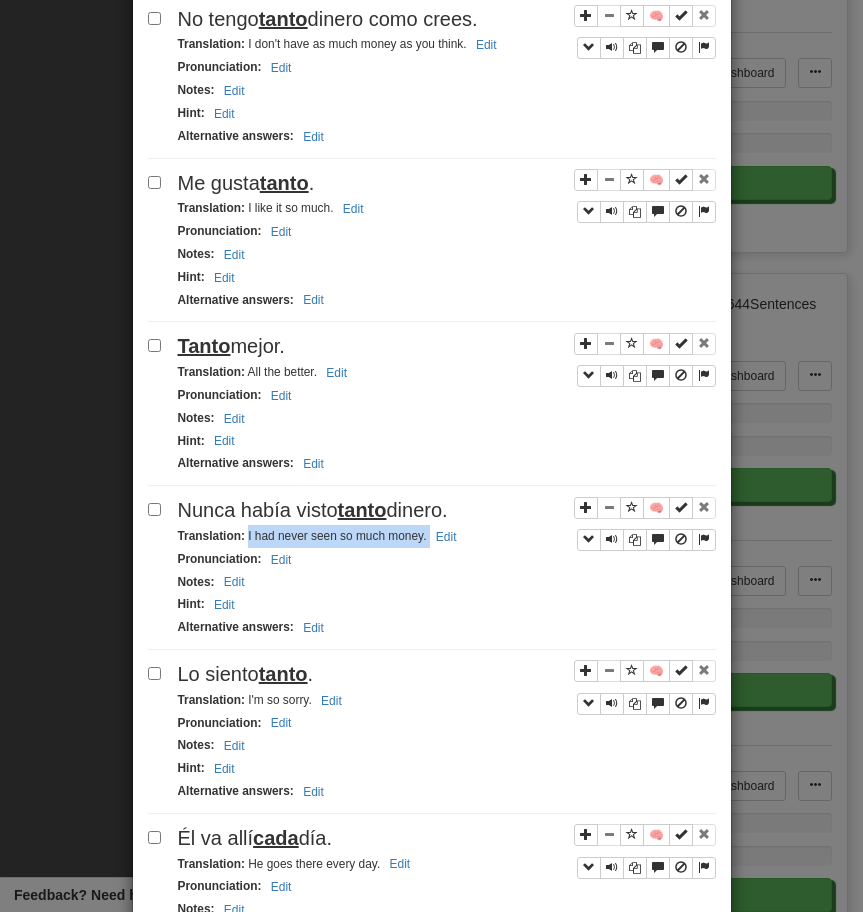 click on "Lo siento  tanto ." at bounding box center [447, 674] 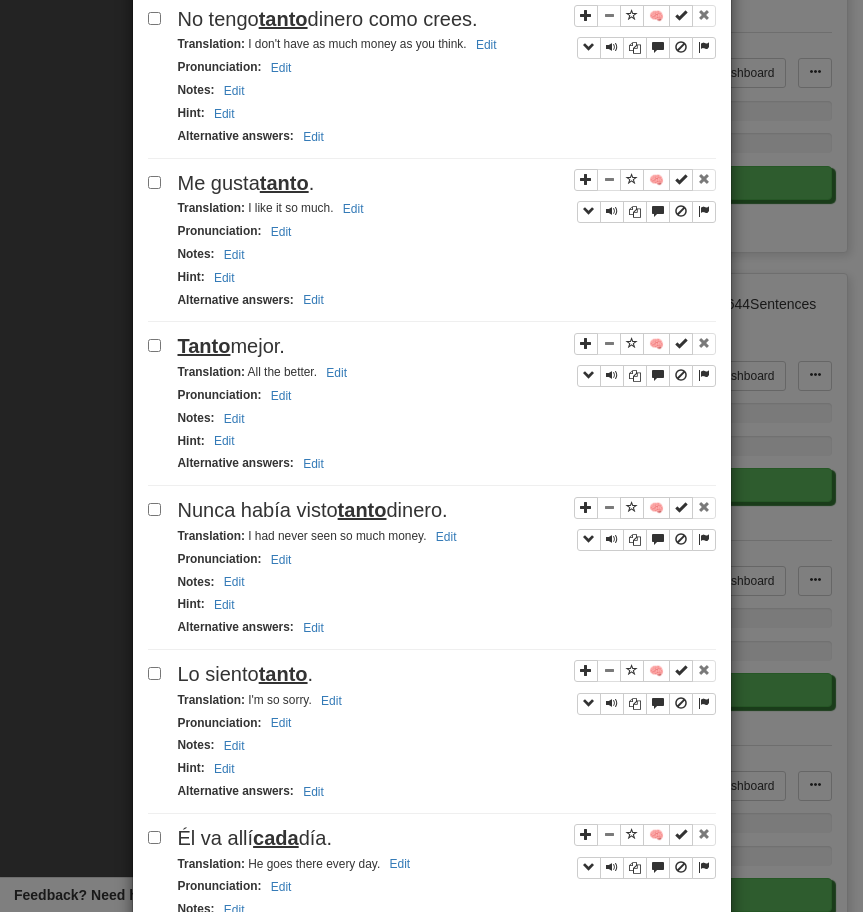 click on "Lo siento  tanto ." at bounding box center [447, 674] 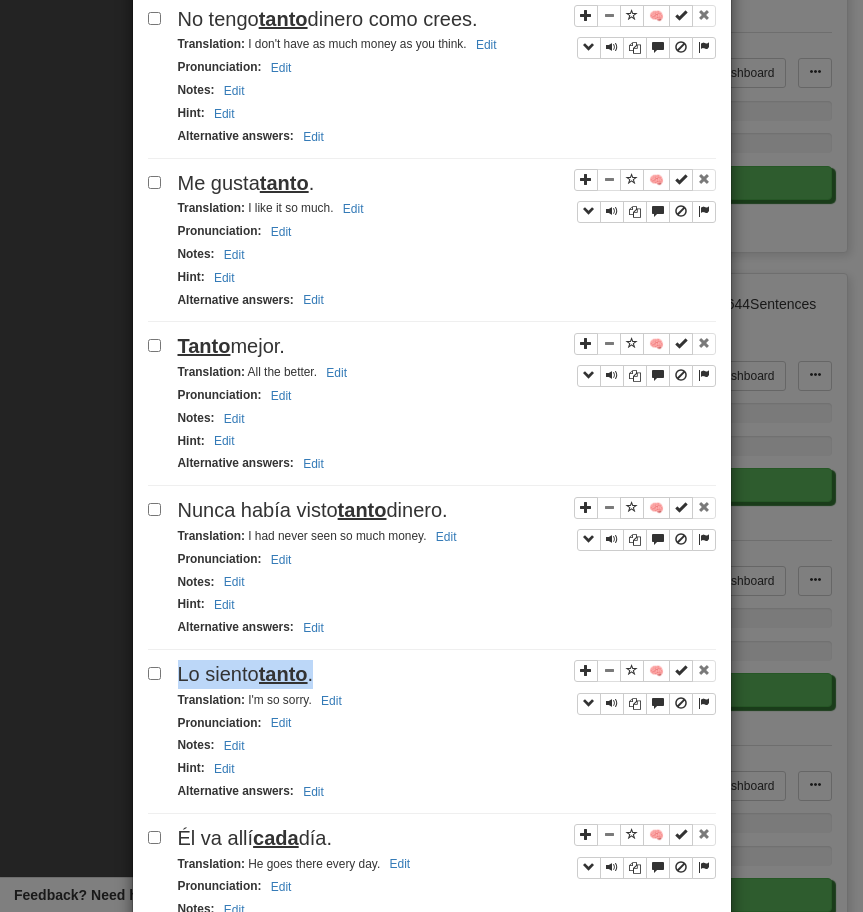 click on "Lo siento  tanto ." at bounding box center [447, 674] 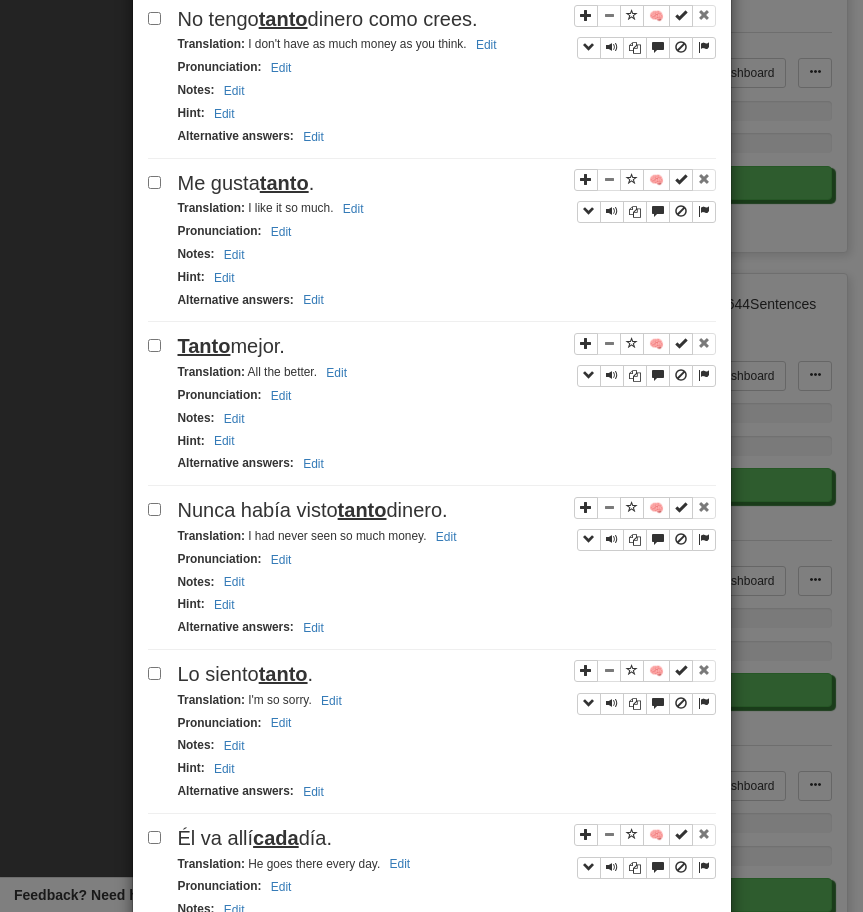 drag, startPoint x: 248, startPoint y: 706, endPoint x: 369, endPoint y: 706, distance: 121 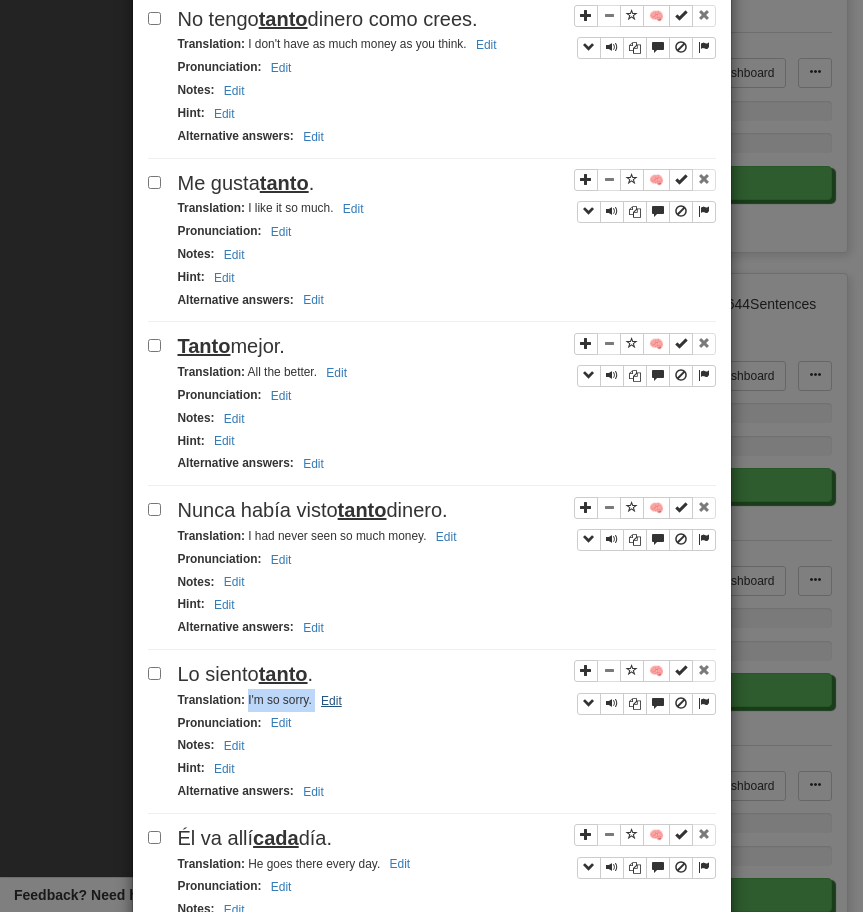 drag, startPoint x: 247, startPoint y: 702, endPoint x: 335, endPoint y: 704, distance: 88.02273 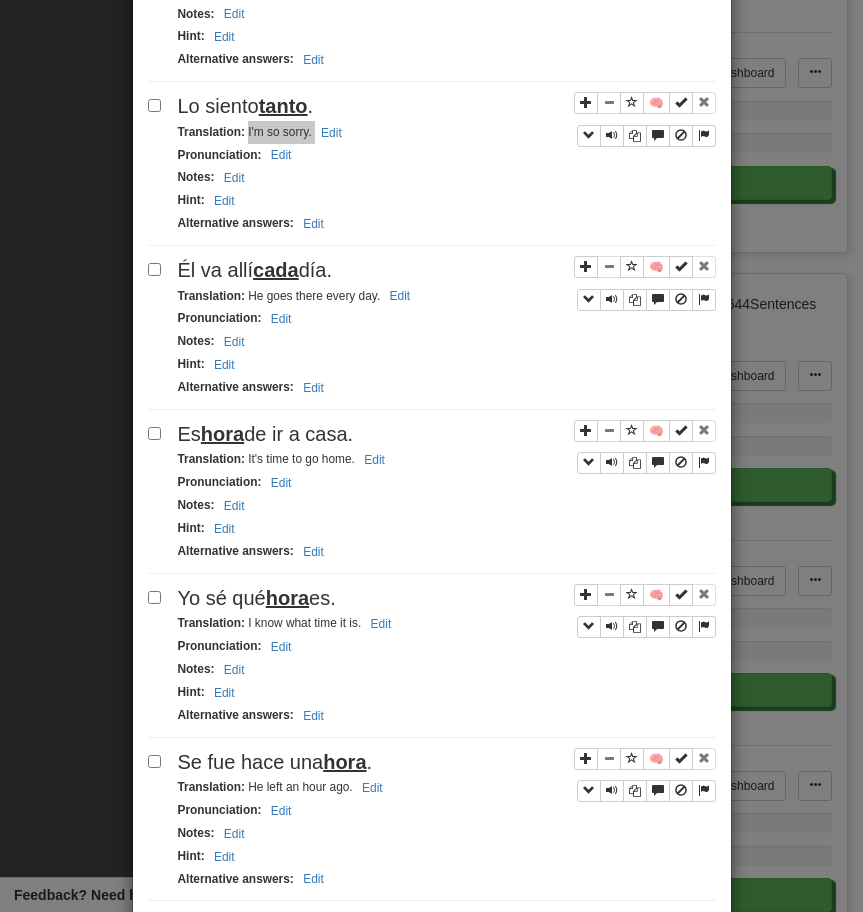 scroll, scrollTop: 1637, scrollLeft: 0, axis: vertical 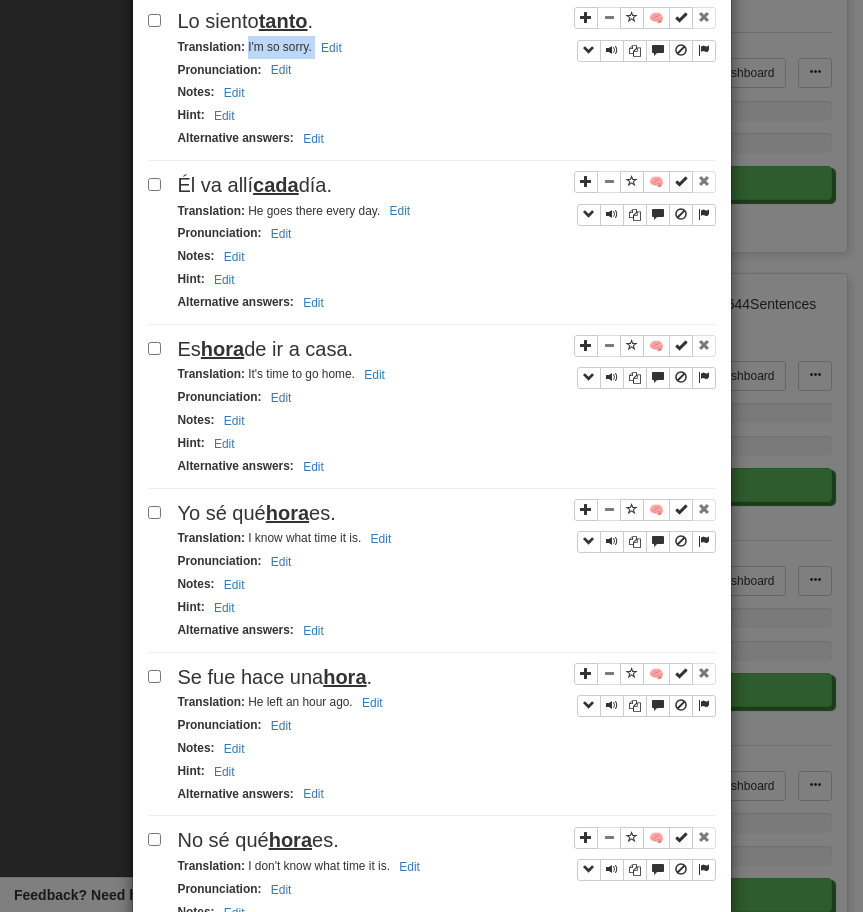 click on "Él va allí cada día." at bounding box center [447, 185] 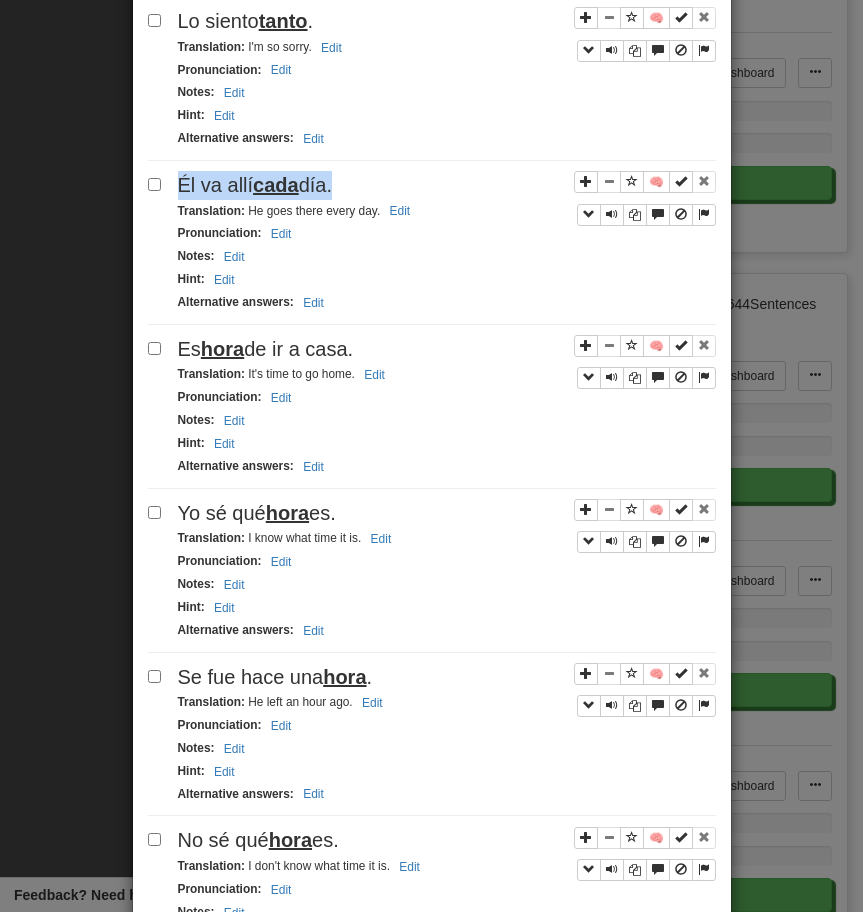 click on "Él va allí cada día." at bounding box center (447, 185) 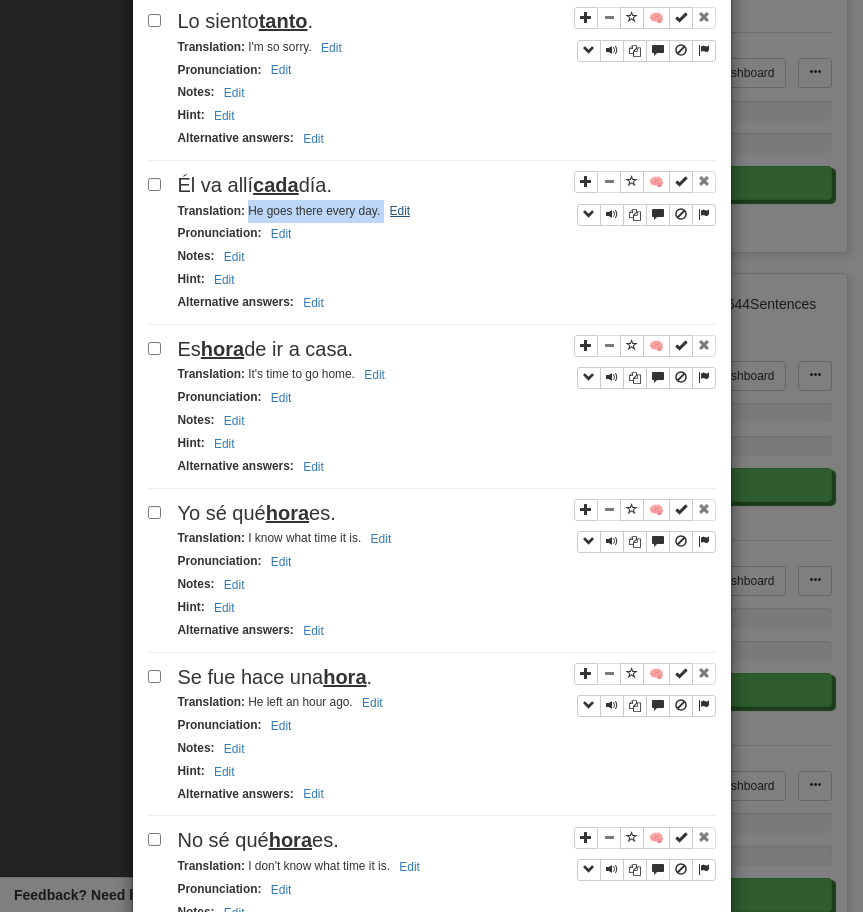 drag, startPoint x: 246, startPoint y: 214, endPoint x: 394, endPoint y: 210, distance: 148.05405 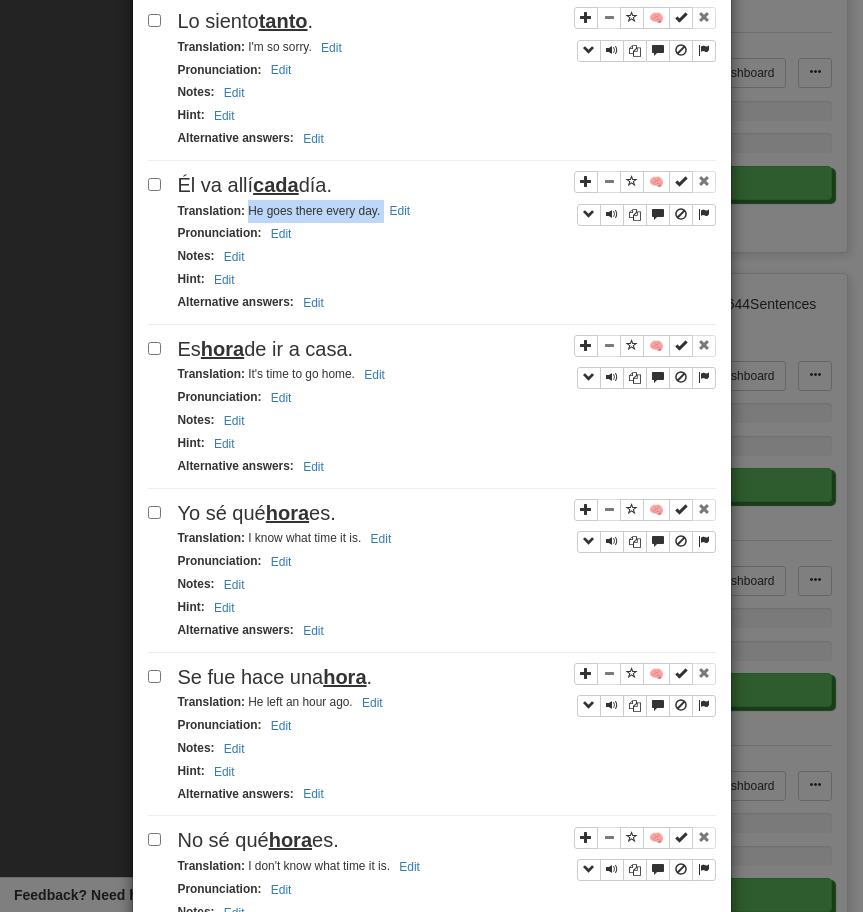 click on "Es  hora  de ir a casa." at bounding box center [266, 349] 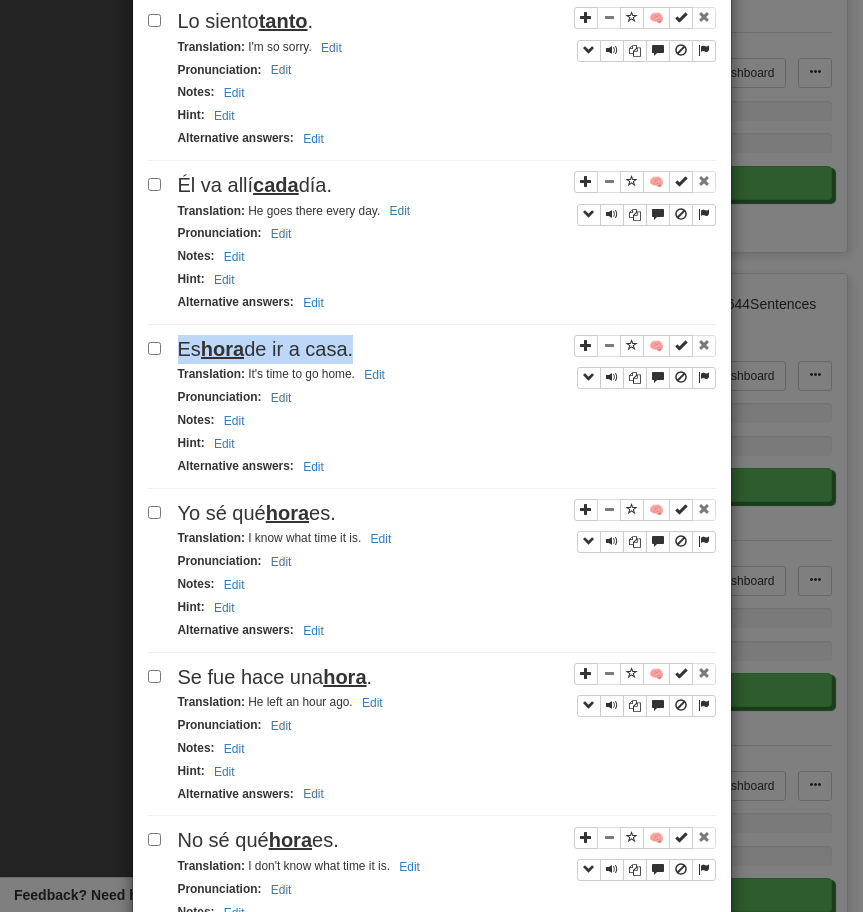 click on "Es  hora  de ir a casa." at bounding box center (266, 349) 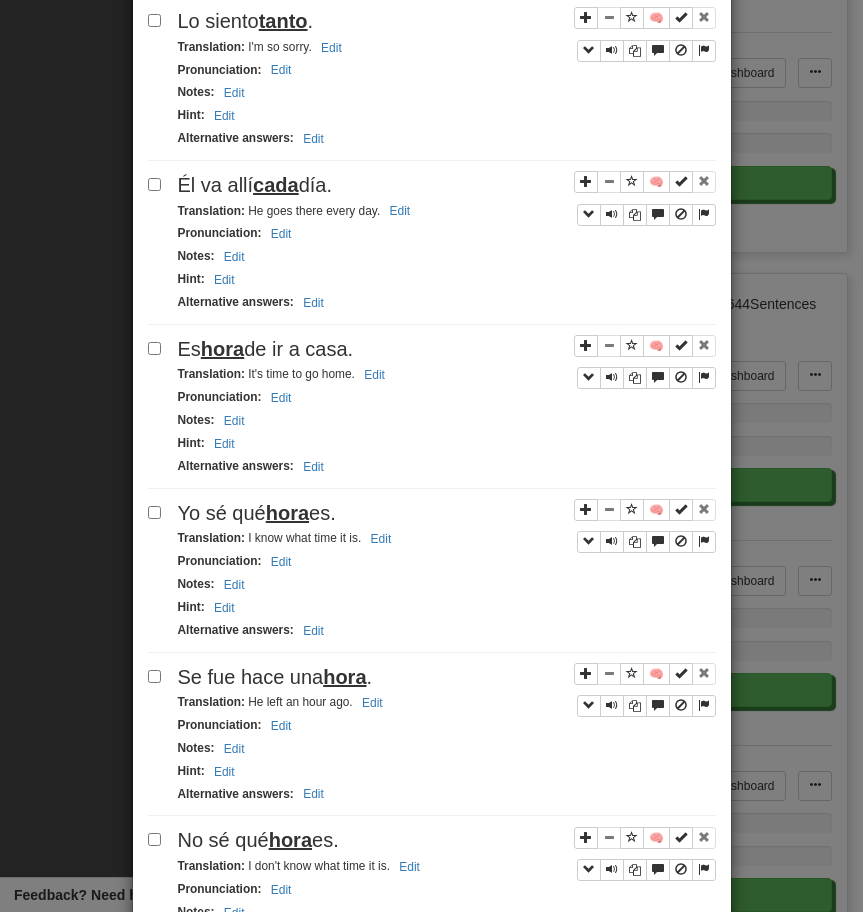 click on "It's time to go home." at bounding box center (284, 374) 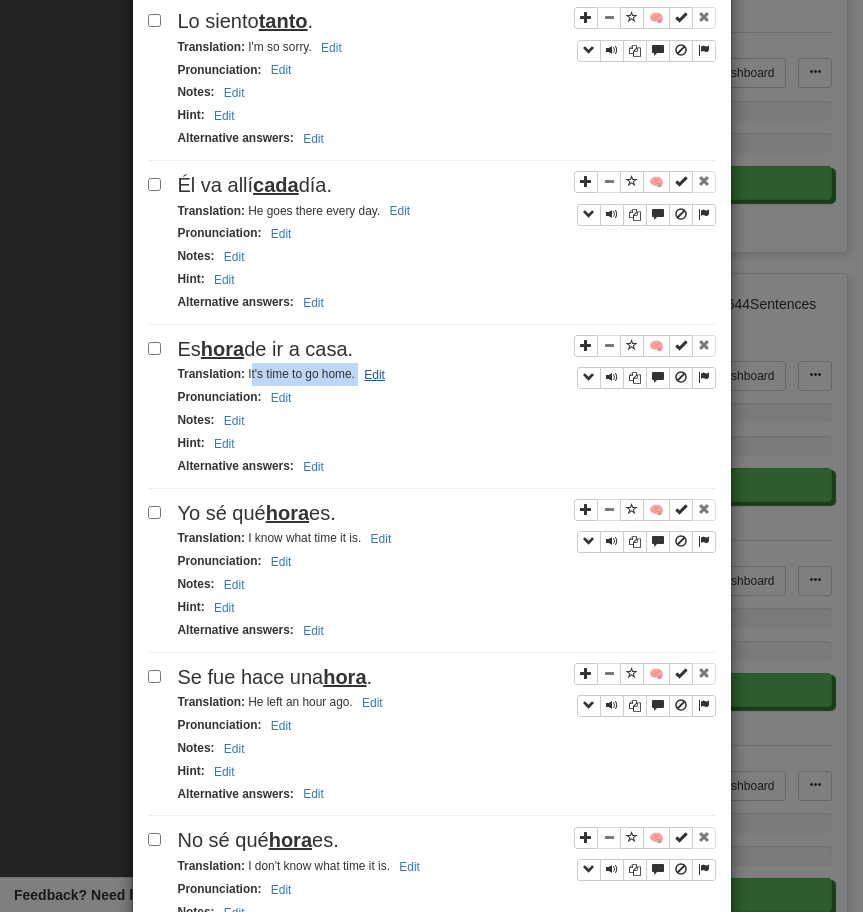 drag, startPoint x: 248, startPoint y: 378, endPoint x: 369, endPoint y: 387, distance: 121.33425 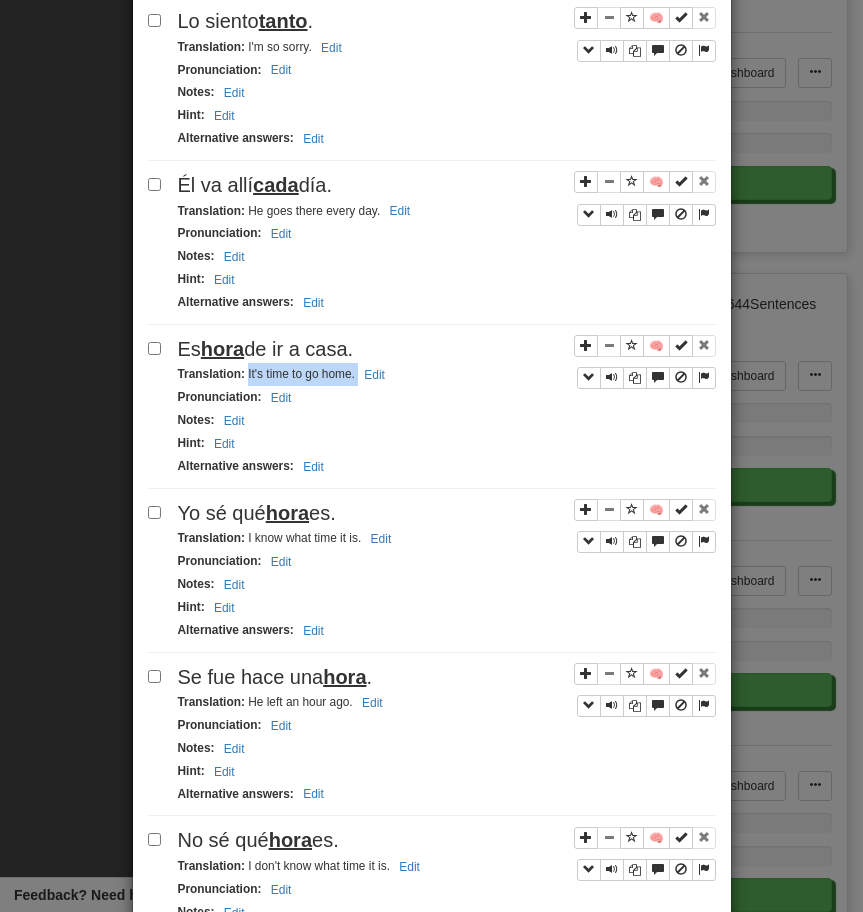drag, startPoint x: 247, startPoint y: 382, endPoint x: 414, endPoint y: 376, distance: 167.10774 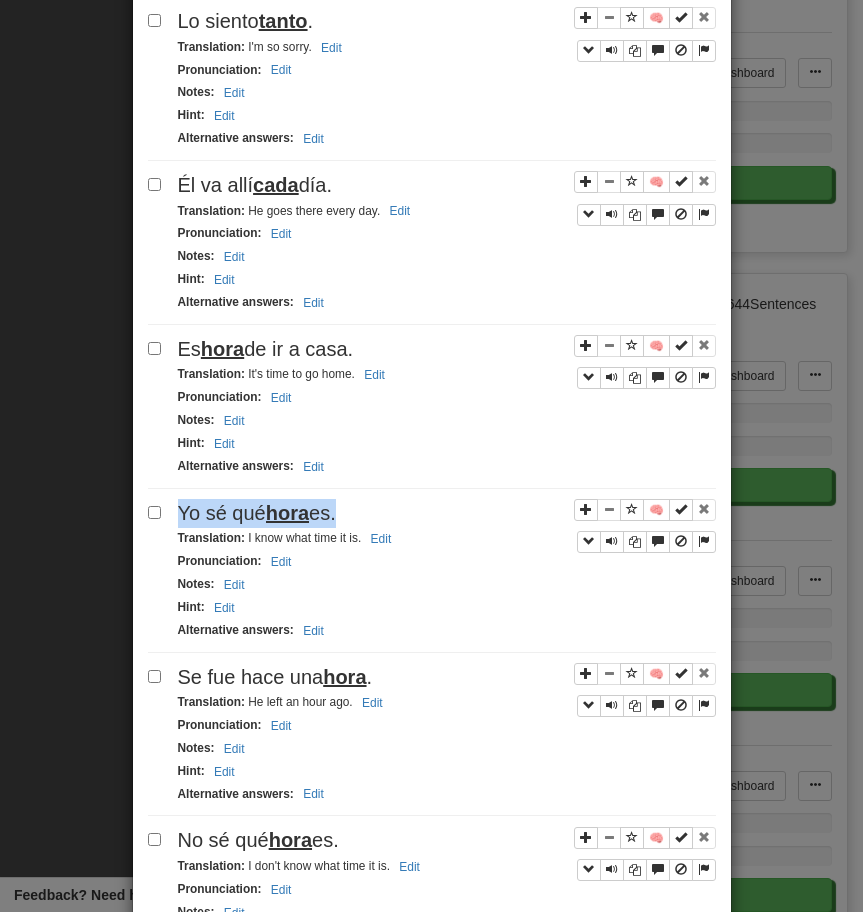 click on "Yo sé qué  hora  es." at bounding box center (257, 513) 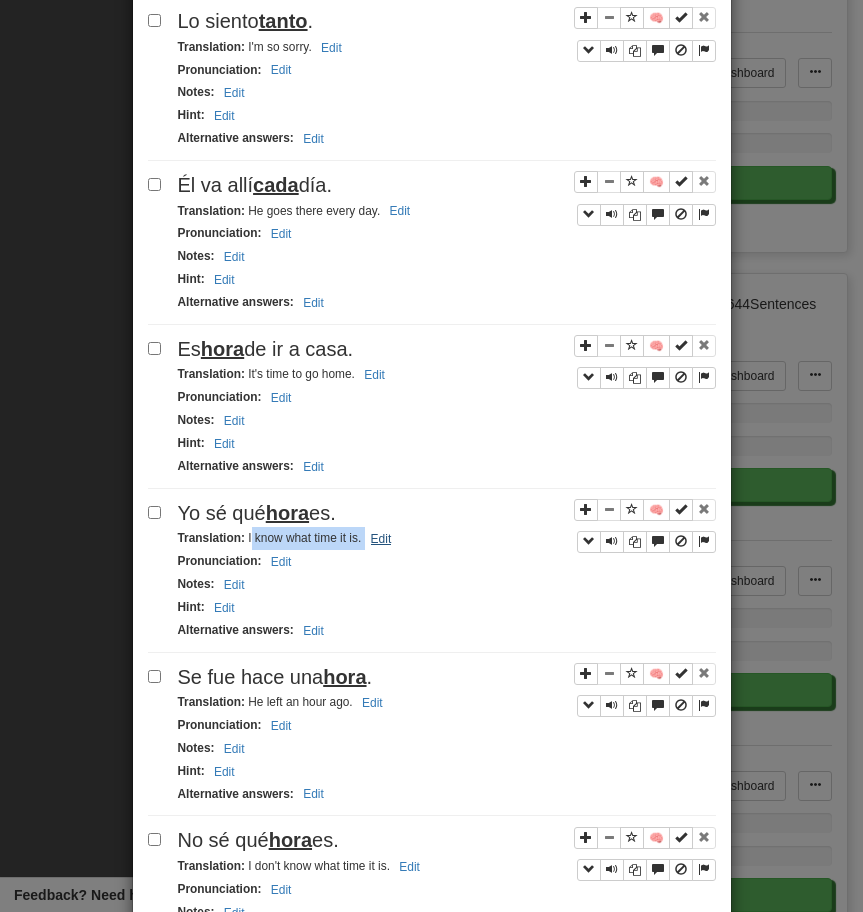 drag, startPoint x: 248, startPoint y: 546, endPoint x: 387, endPoint y: 545, distance: 139.0036 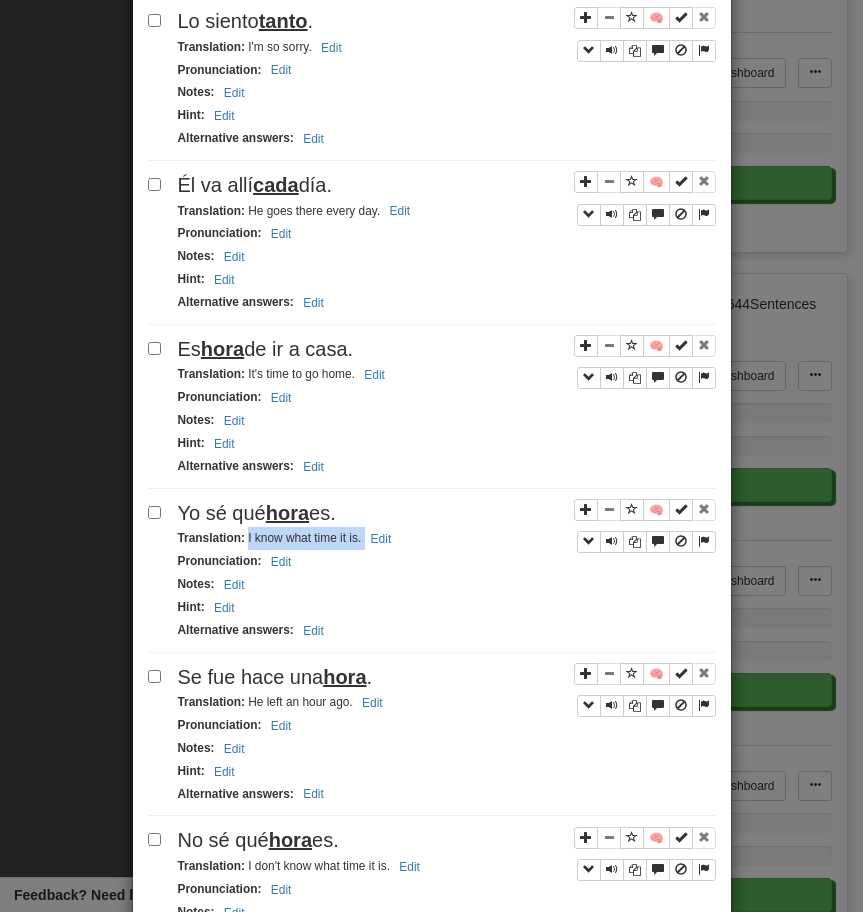 drag, startPoint x: 245, startPoint y: 545, endPoint x: 441, endPoint y: 540, distance: 196.06377 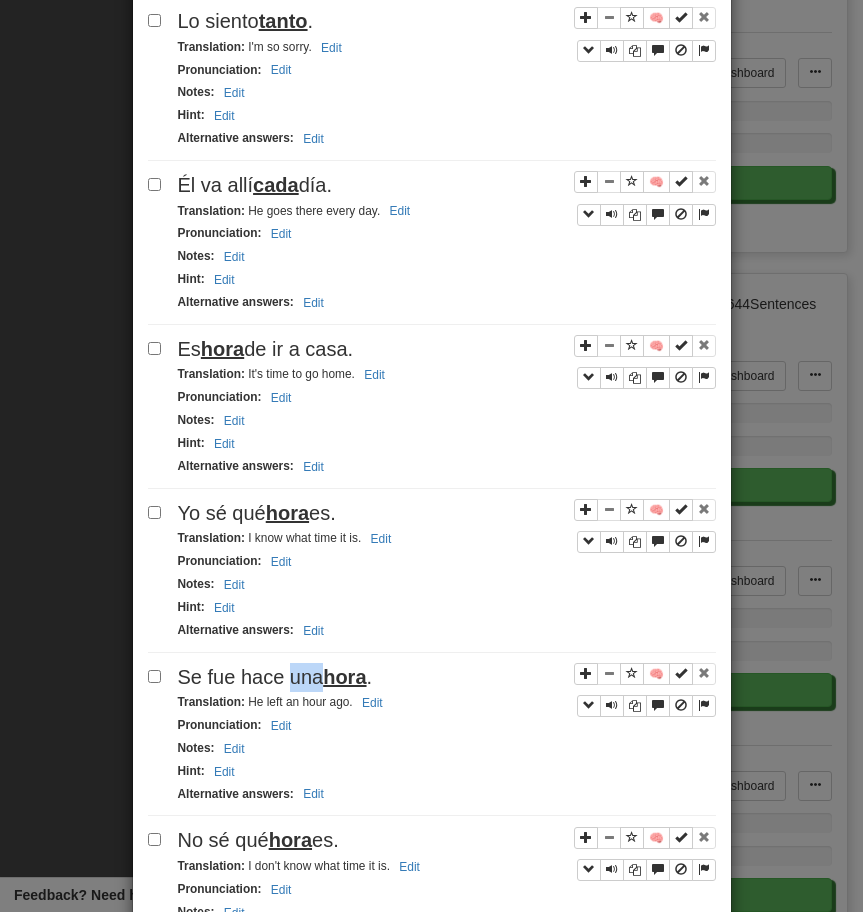click on "Se fue hace una hora." at bounding box center [275, 677] 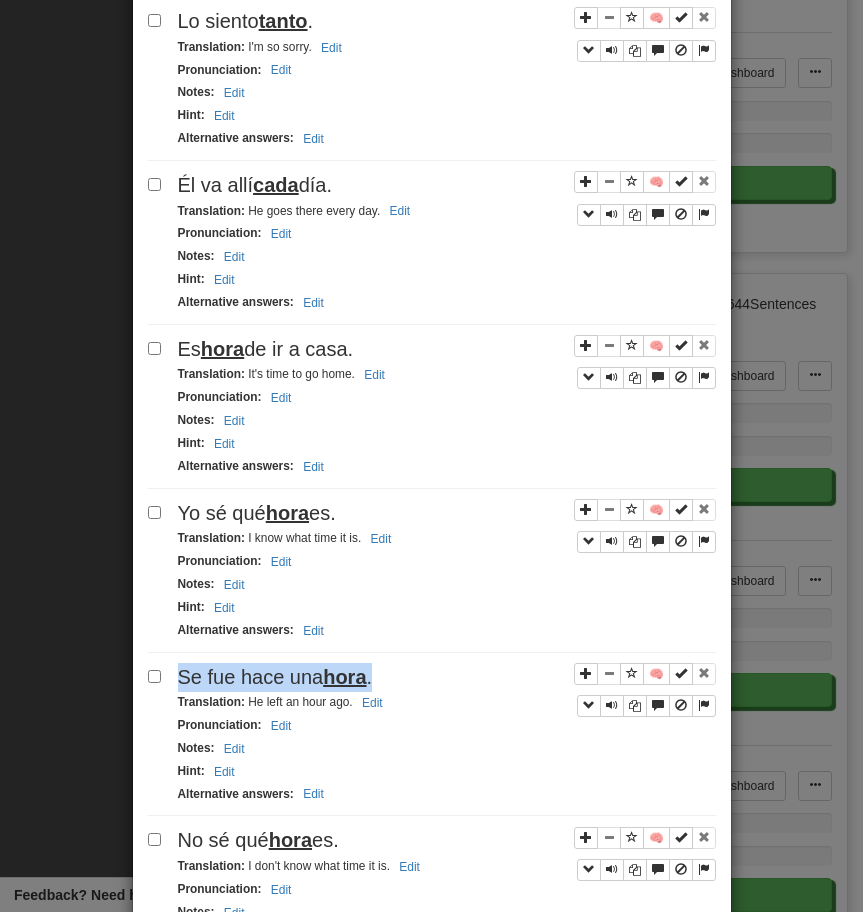 click on "Se fue hace una hora." at bounding box center (275, 677) 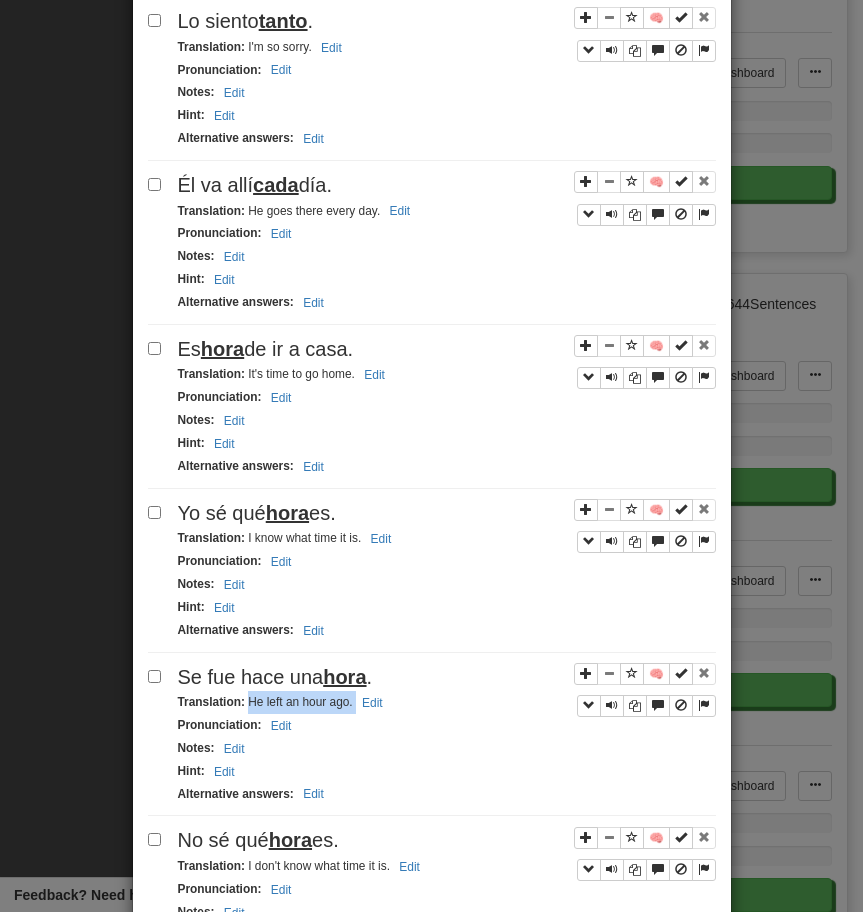 drag, startPoint x: 247, startPoint y: 702, endPoint x: 412, endPoint y: 697, distance: 165.07574 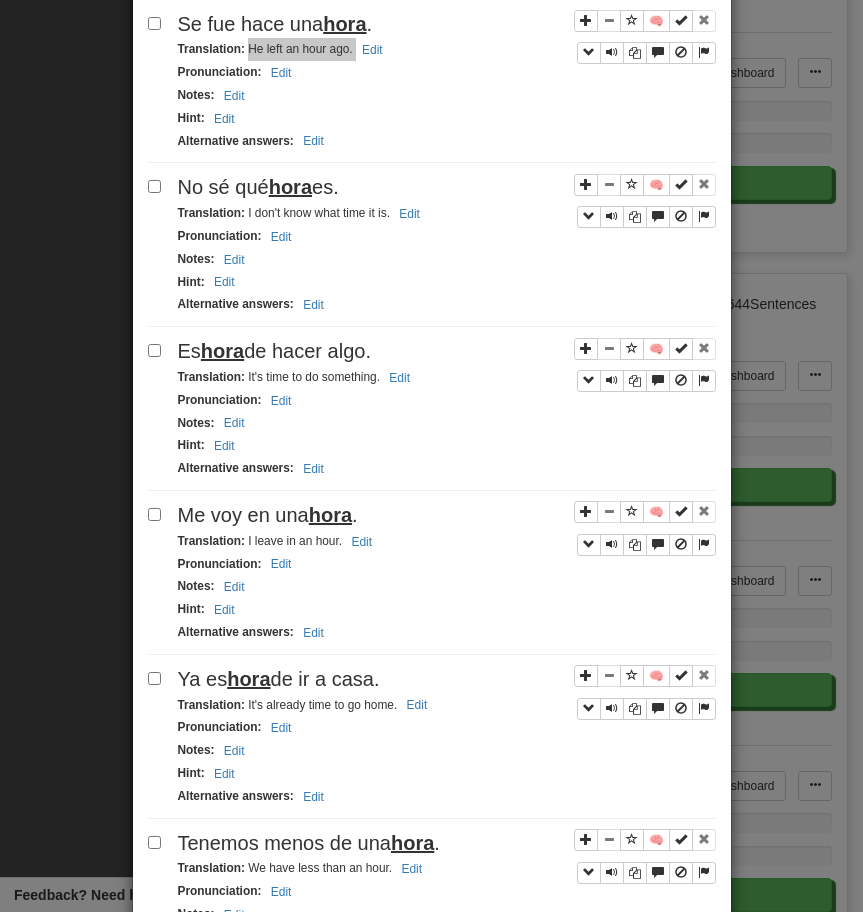 scroll, scrollTop: 2301, scrollLeft: 0, axis: vertical 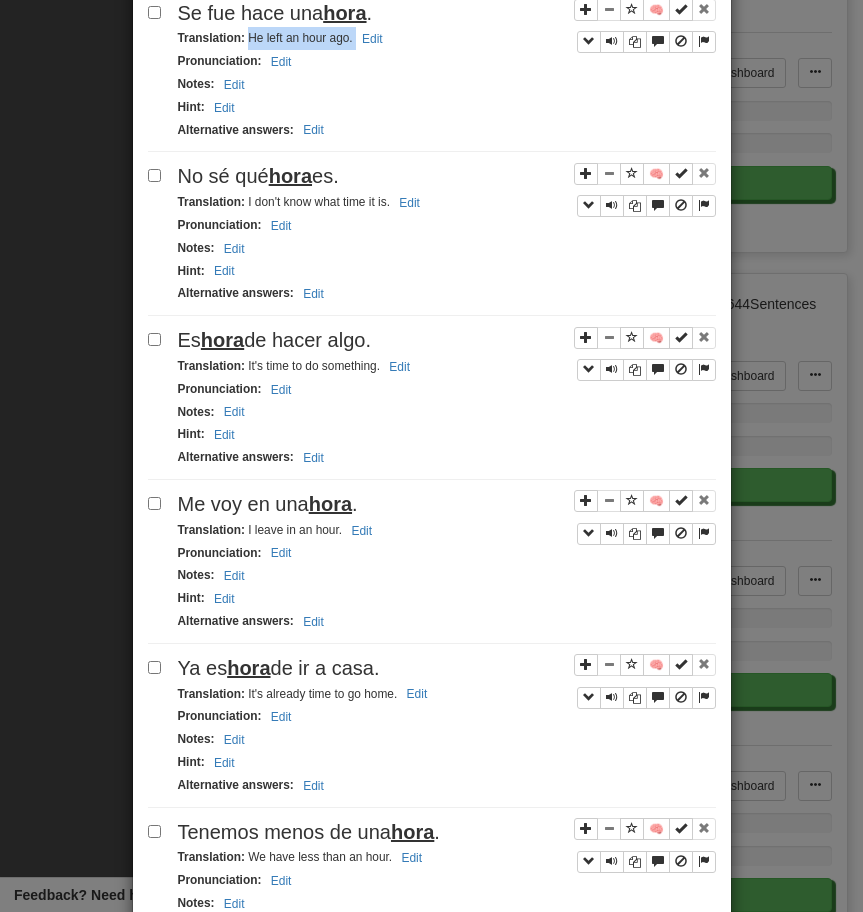 click on "No sé qué  hora  es." at bounding box center [258, 176] 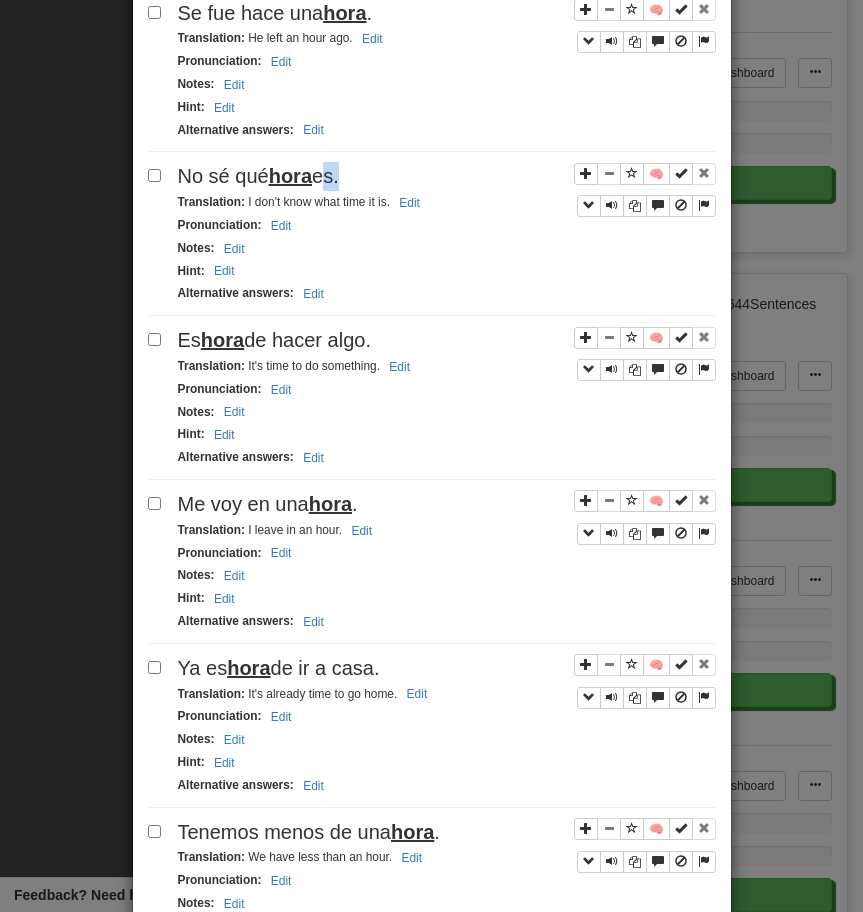 click on "No sé qué  hora  es." at bounding box center [258, 176] 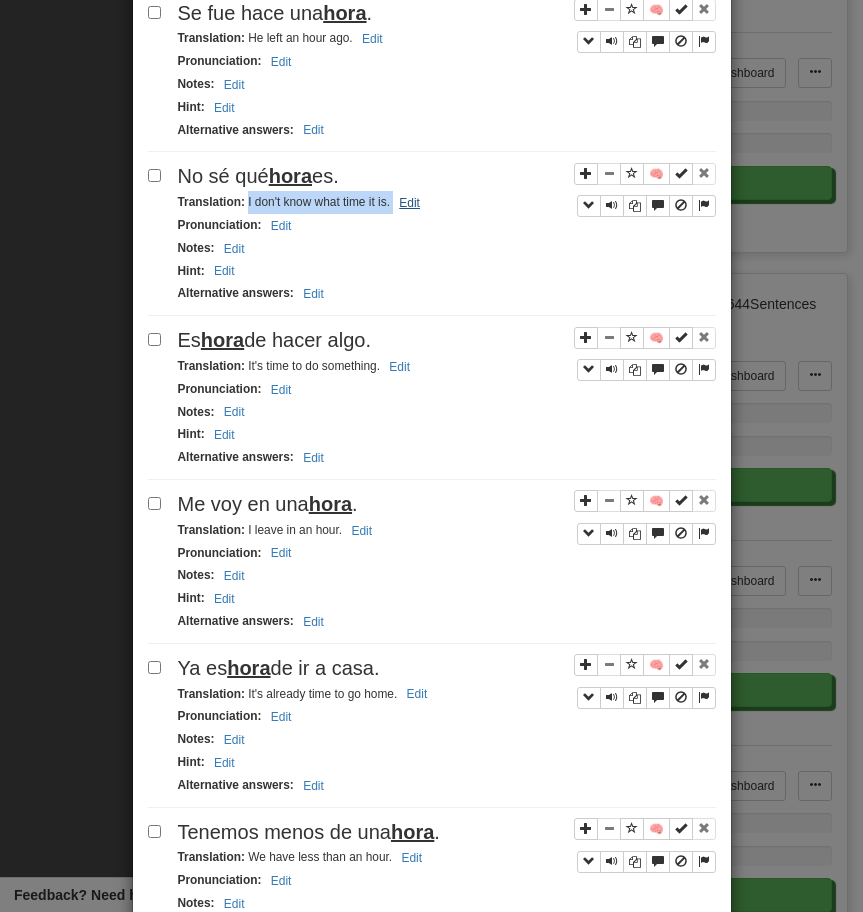 drag, startPoint x: 247, startPoint y: 209, endPoint x: 407, endPoint y: 207, distance: 160.0125 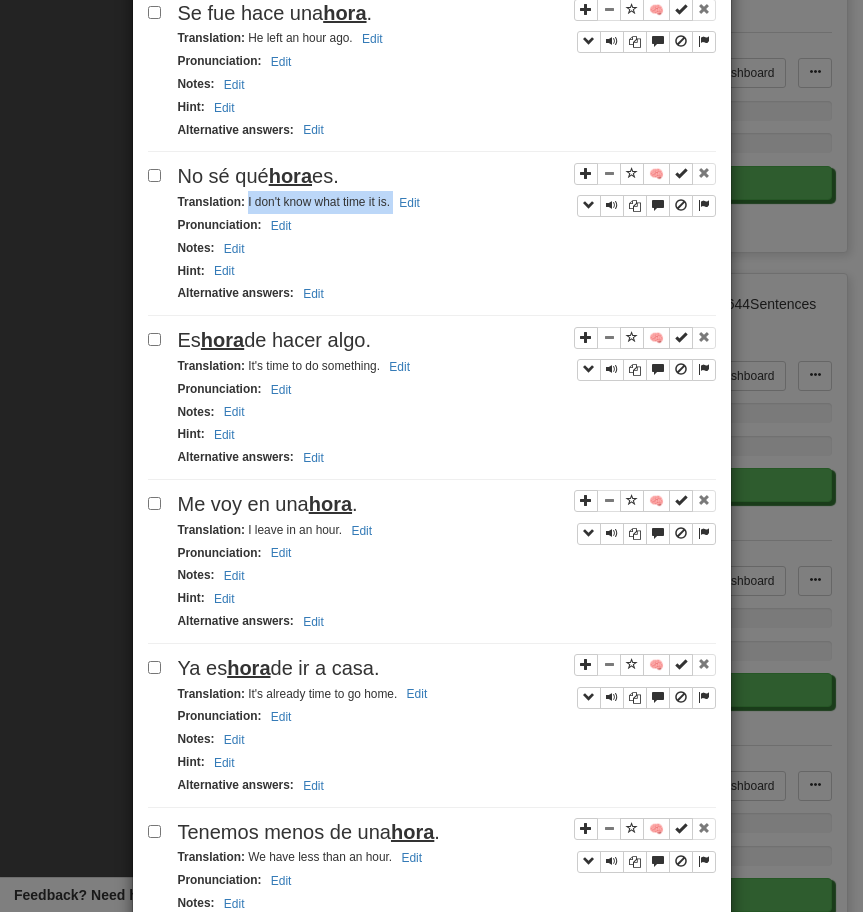 click on "Es  hora  de hacer algo." at bounding box center [274, 340] 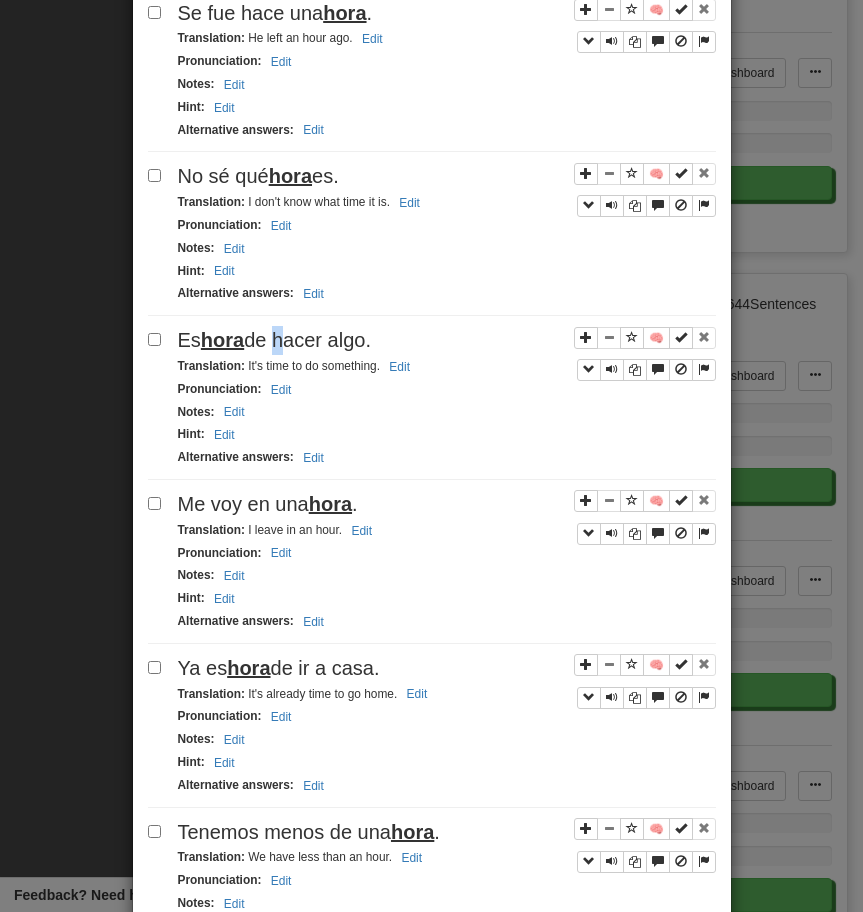 click on "Es  hora  de hacer algo." at bounding box center [274, 340] 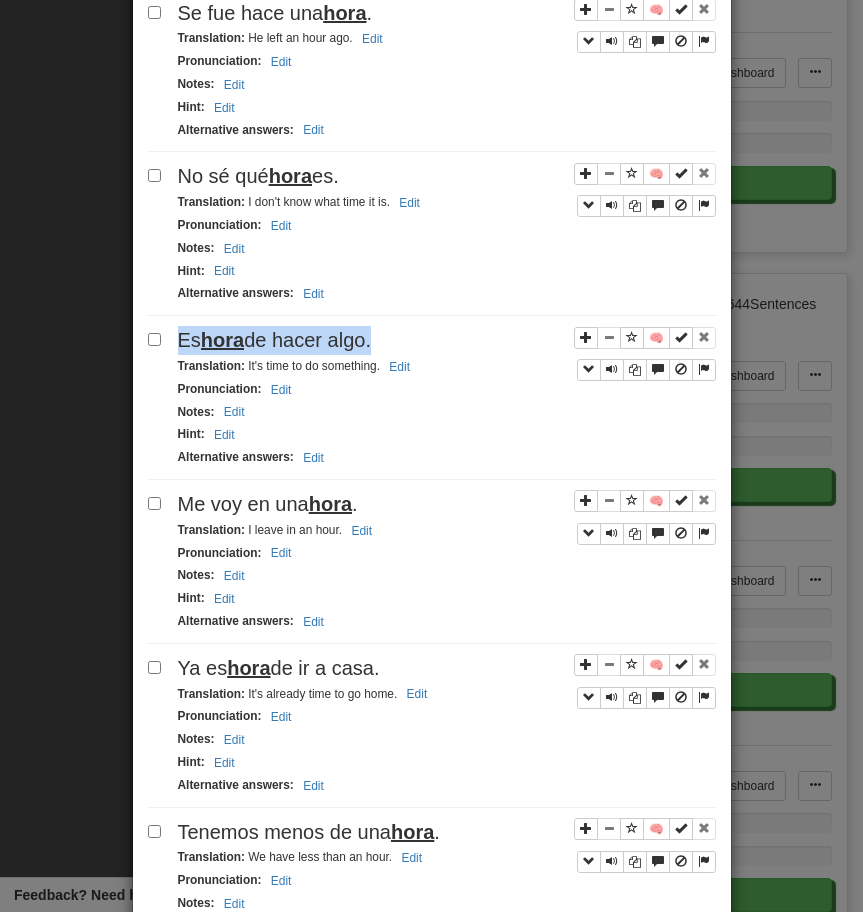 click on "Es  hora  de hacer algo." at bounding box center (274, 340) 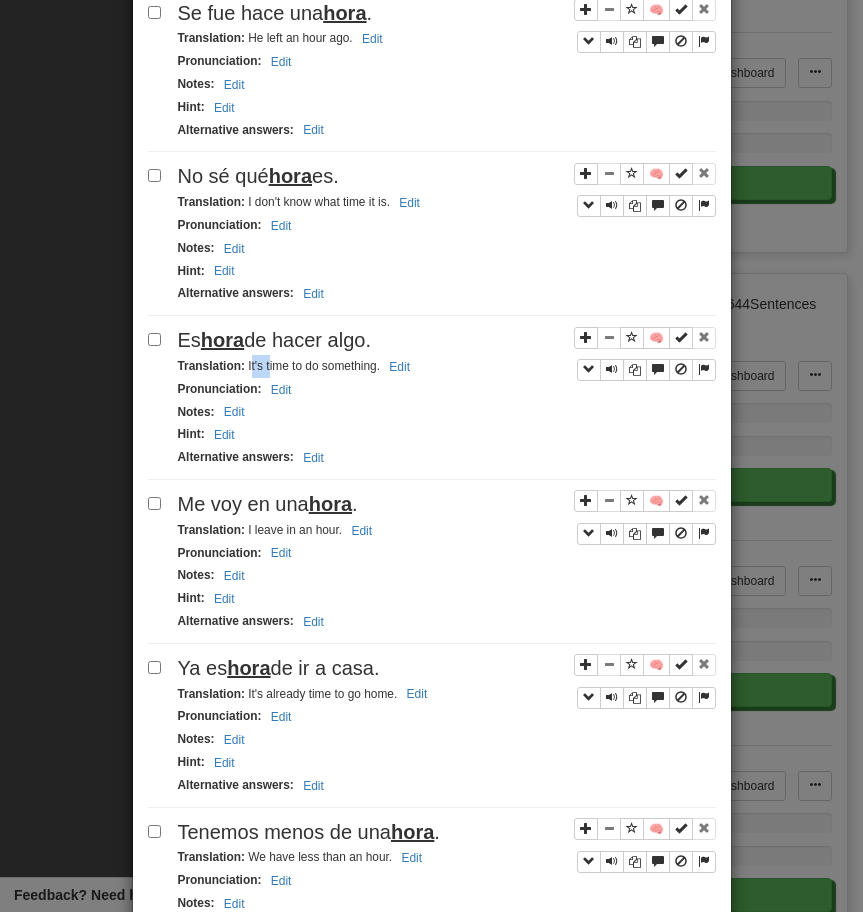 drag, startPoint x: 249, startPoint y: 373, endPoint x: 269, endPoint y: 370, distance: 20.22375 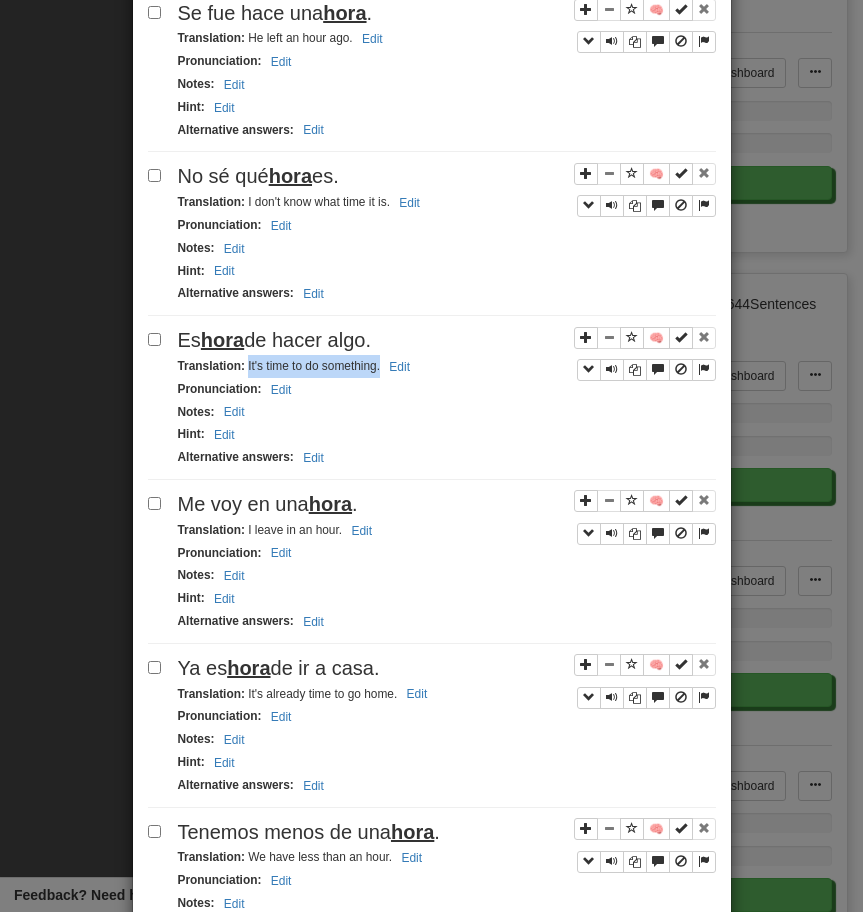 drag, startPoint x: 247, startPoint y: 370, endPoint x: 383, endPoint y: 375, distance: 136.09187 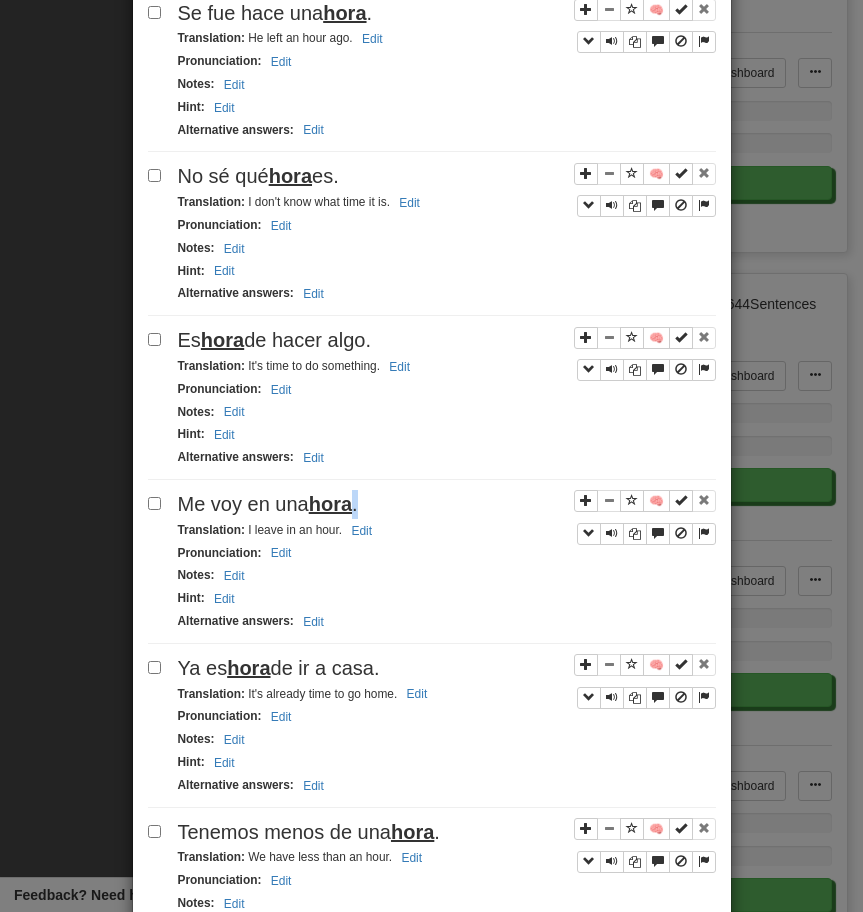 click on "Me voy en una  hora ." at bounding box center (268, 504) 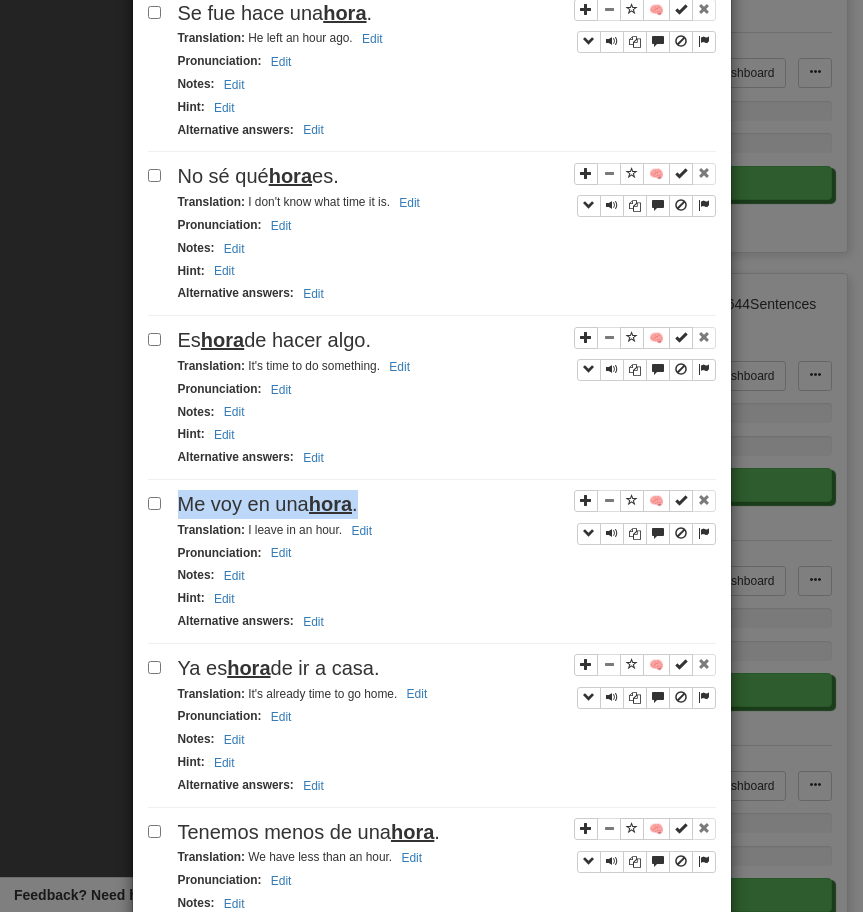 click on "Me voy en una  hora ." at bounding box center [268, 504] 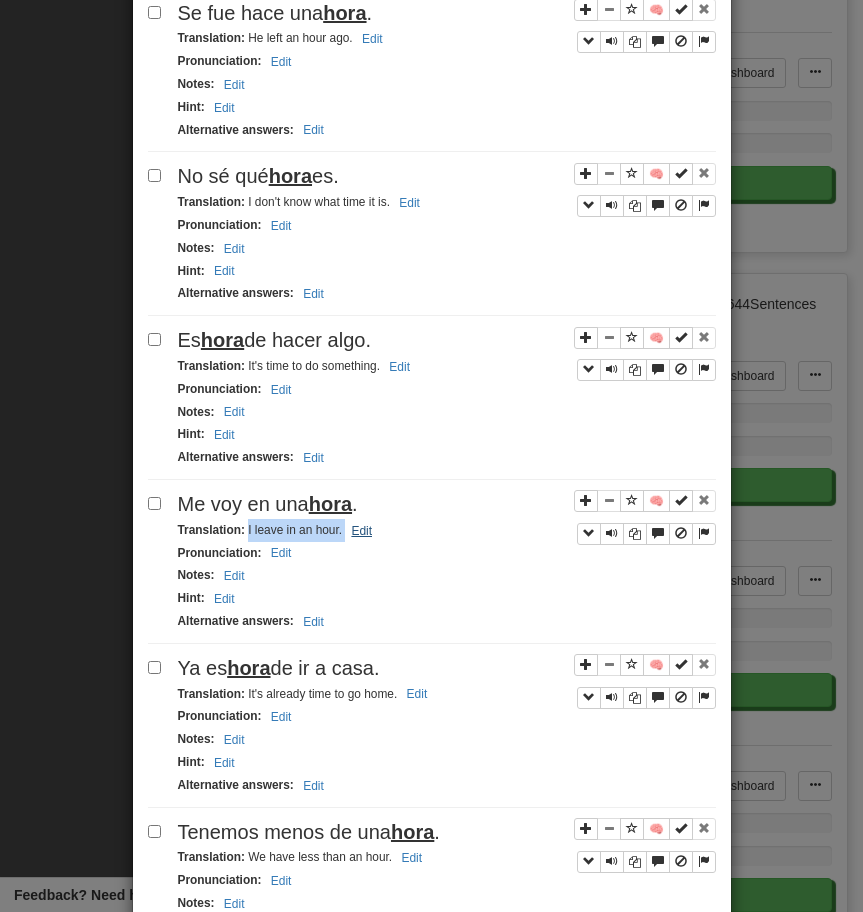 drag, startPoint x: 247, startPoint y: 536, endPoint x: 352, endPoint y: 534, distance: 105.01904 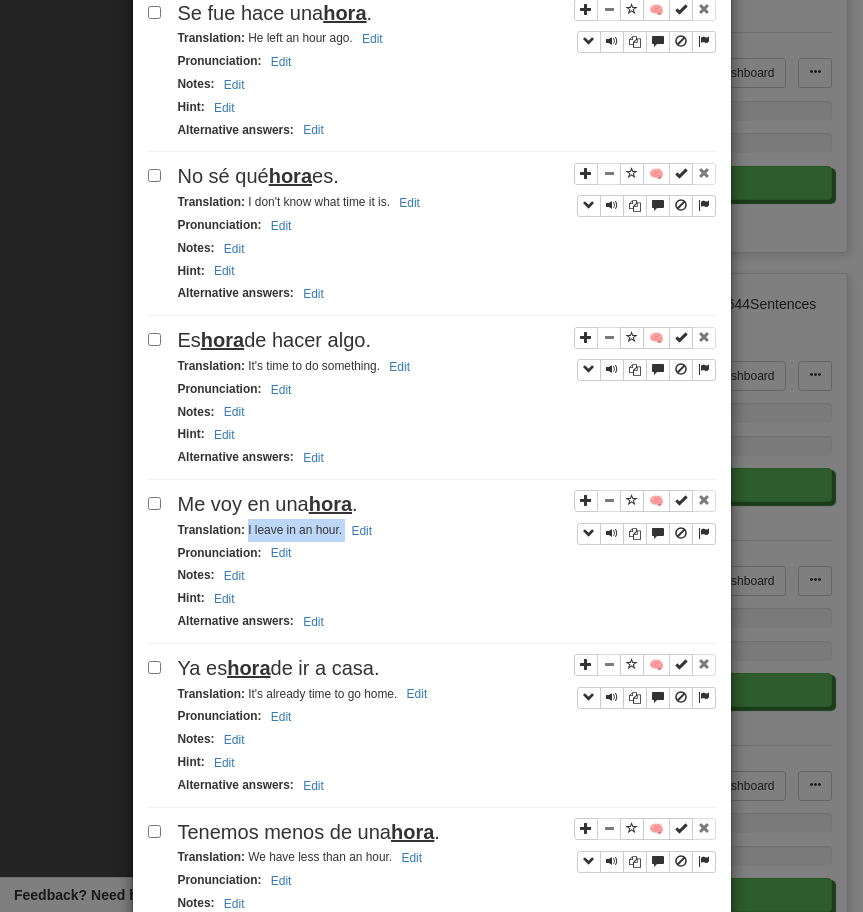 click on "Ya es  hora  de ir a casa." at bounding box center (279, 668) 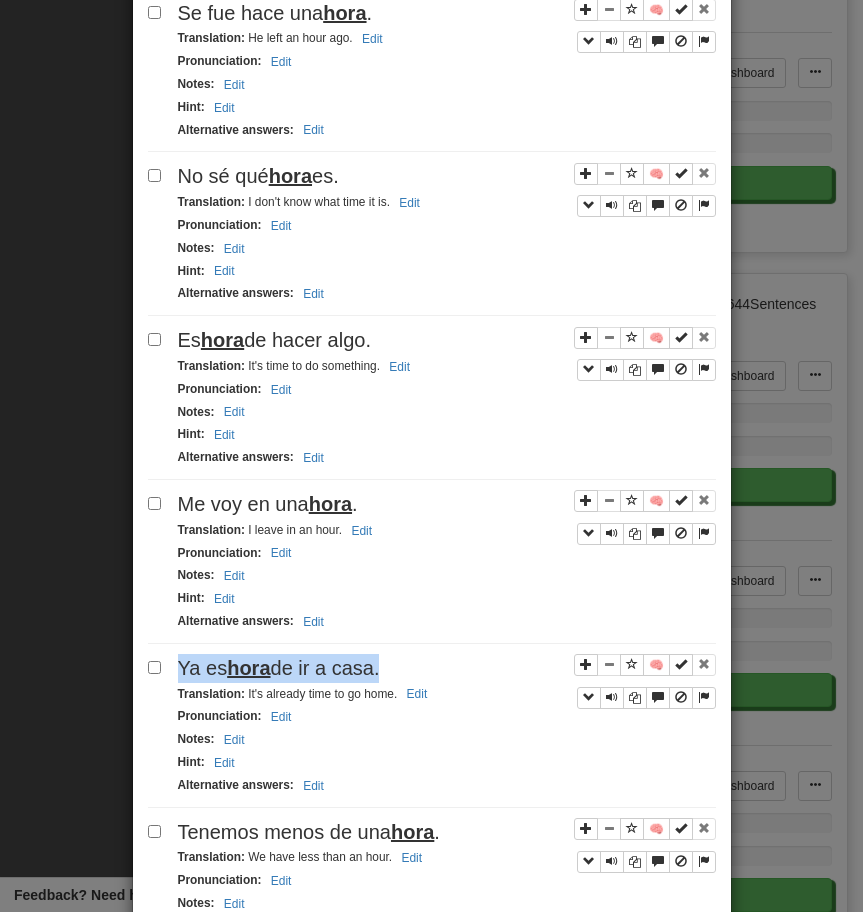 click on "Ya es  hora  de ir a casa." at bounding box center [279, 668] 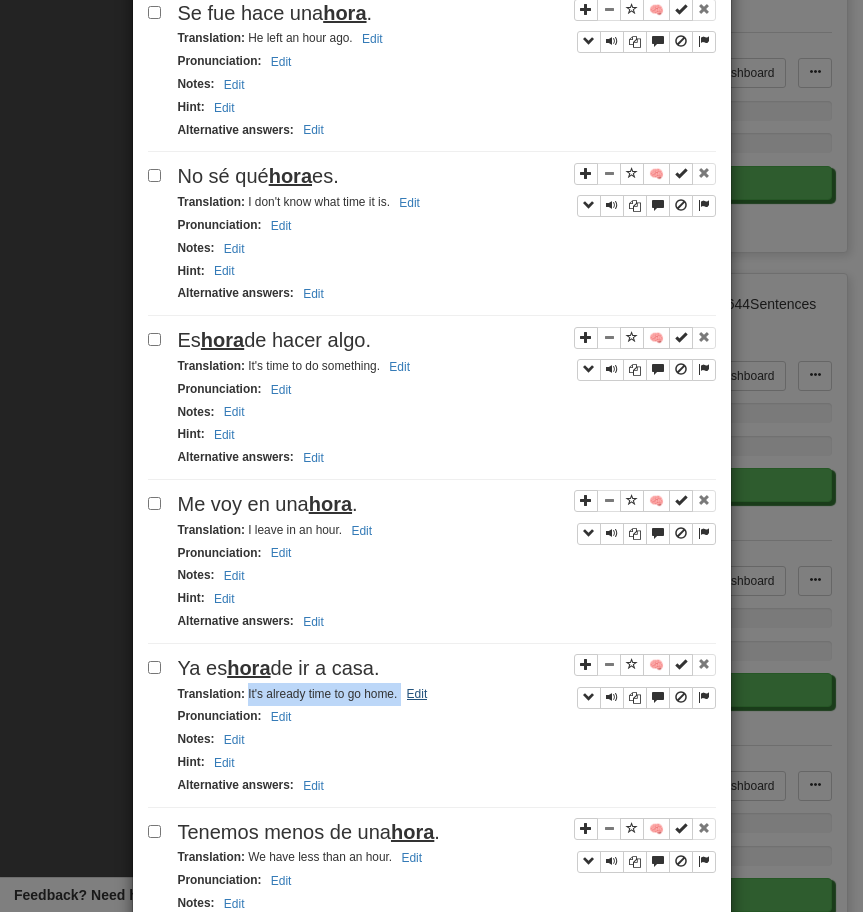 drag, startPoint x: 246, startPoint y: 700, endPoint x: 432, endPoint y: 697, distance: 186.02419 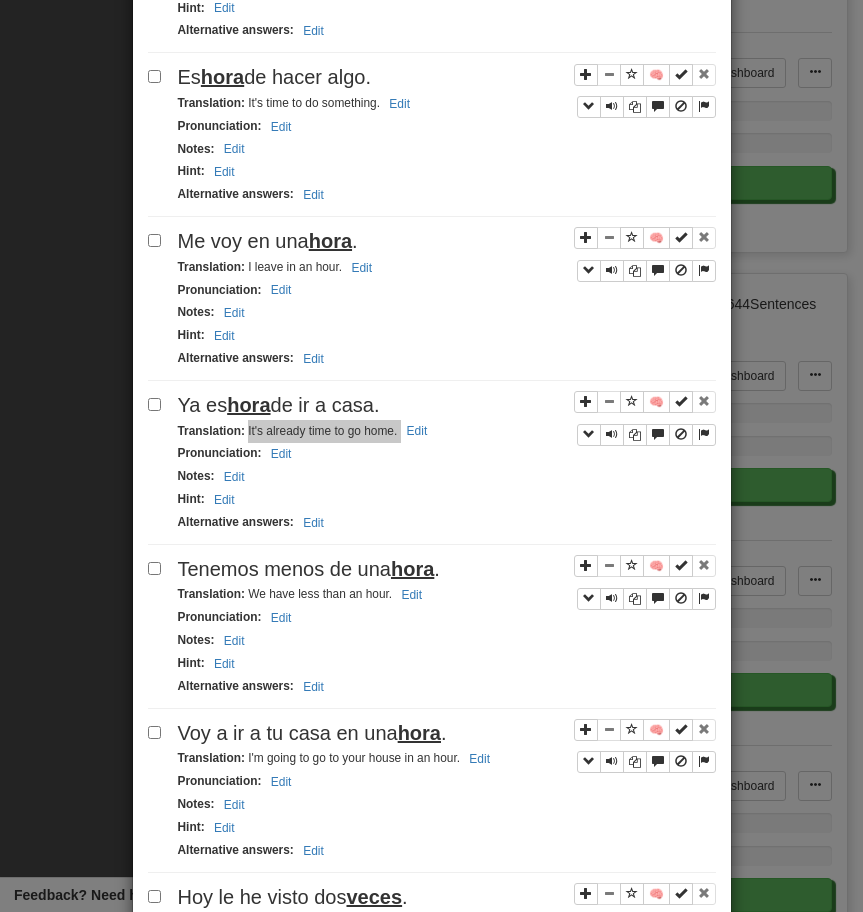 scroll, scrollTop: 2855, scrollLeft: 0, axis: vertical 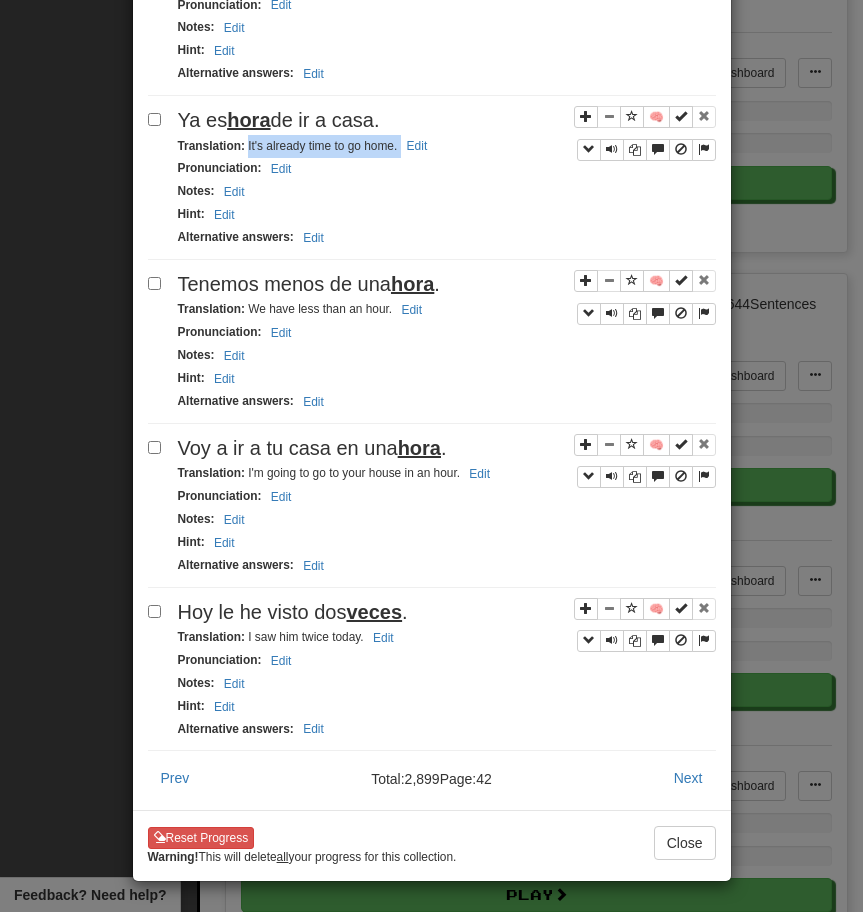 click on "Tenemos menos de una hora." at bounding box center [309, 284] 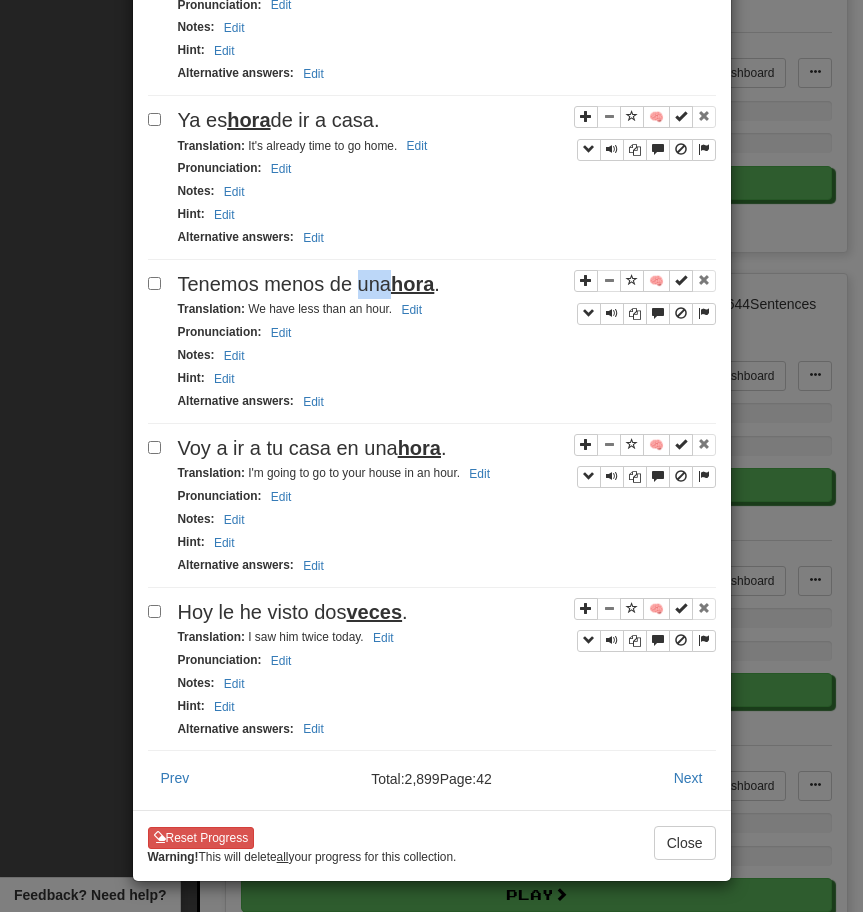 click on "Tenemos menos de una hora." at bounding box center (309, 284) 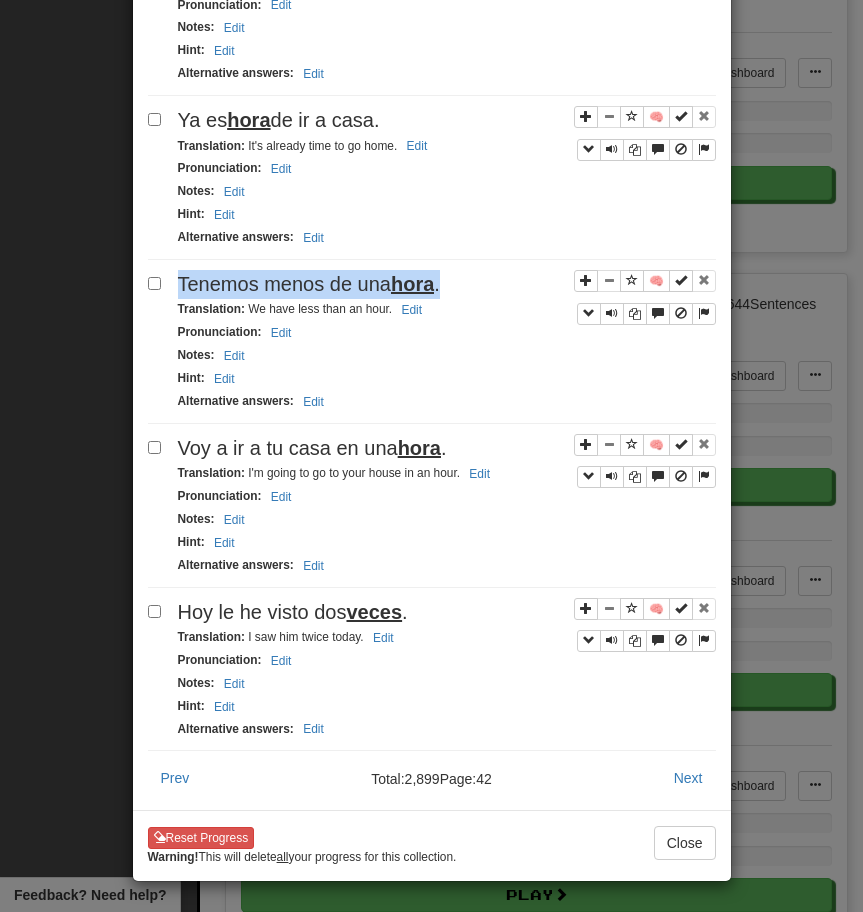 click on "Tenemos menos de una hora." at bounding box center [309, 284] 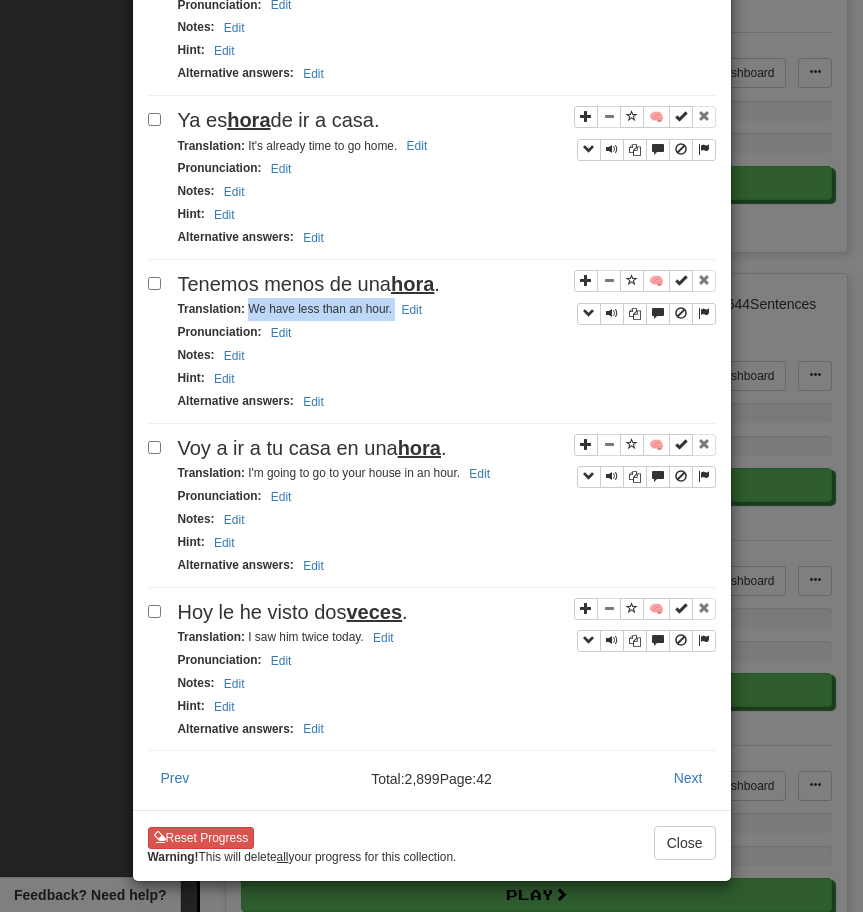 drag, startPoint x: 248, startPoint y: 310, endPoint x: 440, endPoint y: 305, distance: 192.0651 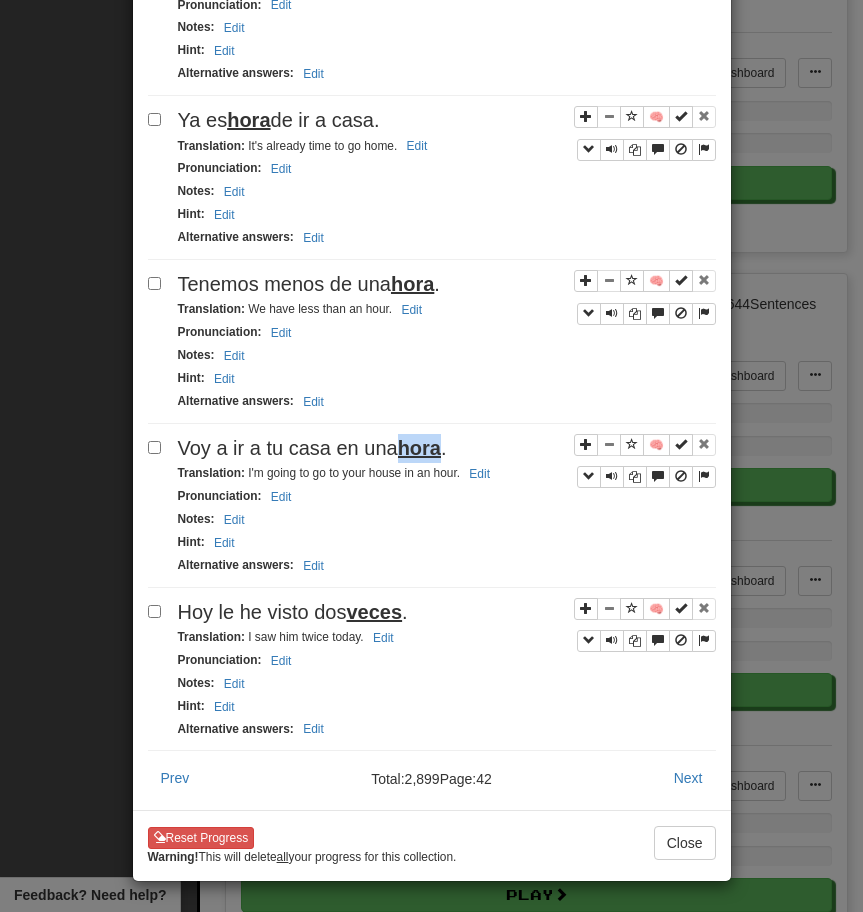 click on "hora" at bounding box center [419, 448] 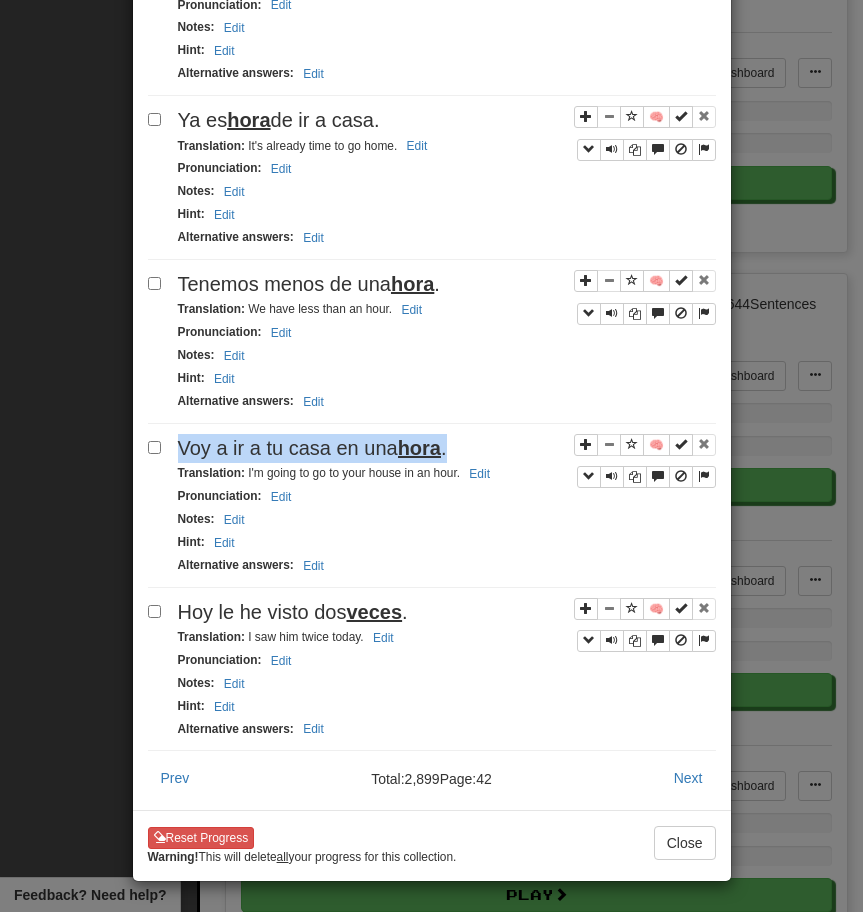click on "hora" at bounding box center (419, 448) 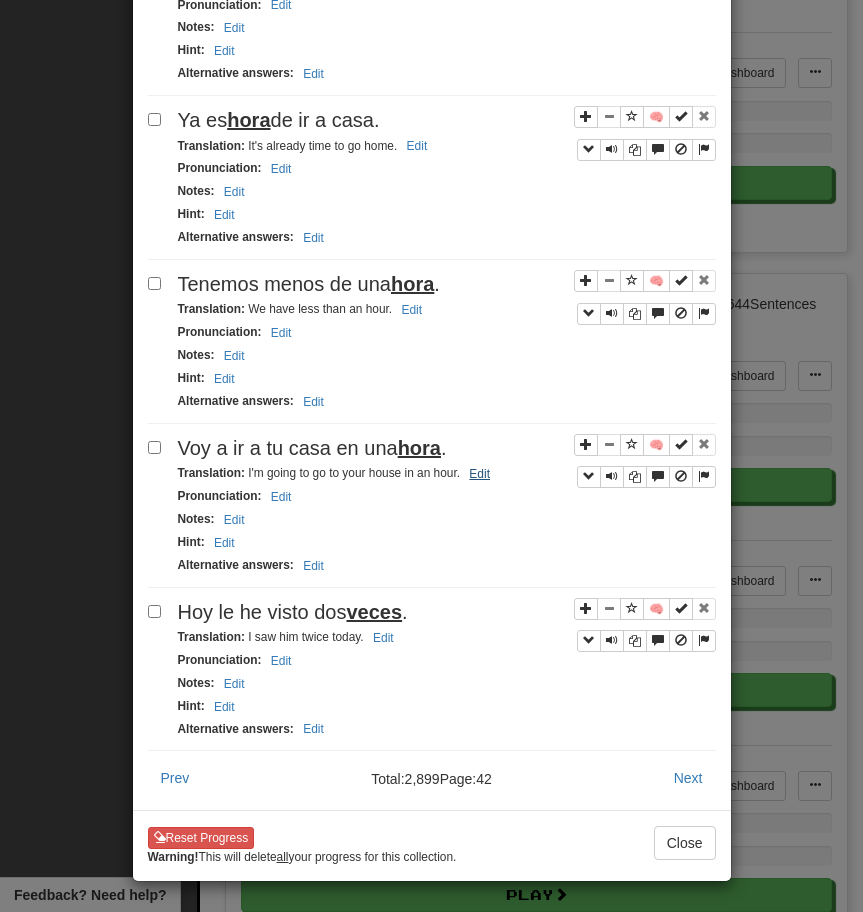 drag, startPoint x: 245, startPoint y: 472, endPoint x: 479, endPoint y: 483, distance: 234.2584 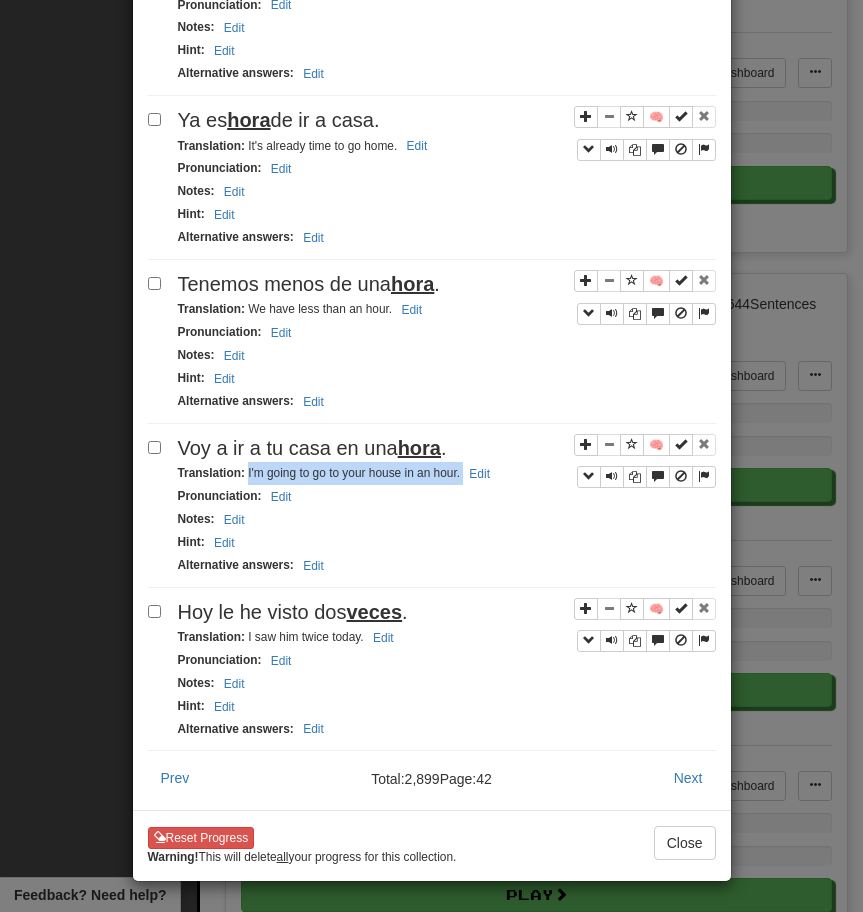 drag, startPoint x: 247, startPoint y: 470, endPoint x: 529, endPoint y: 479, distance: 282.1436 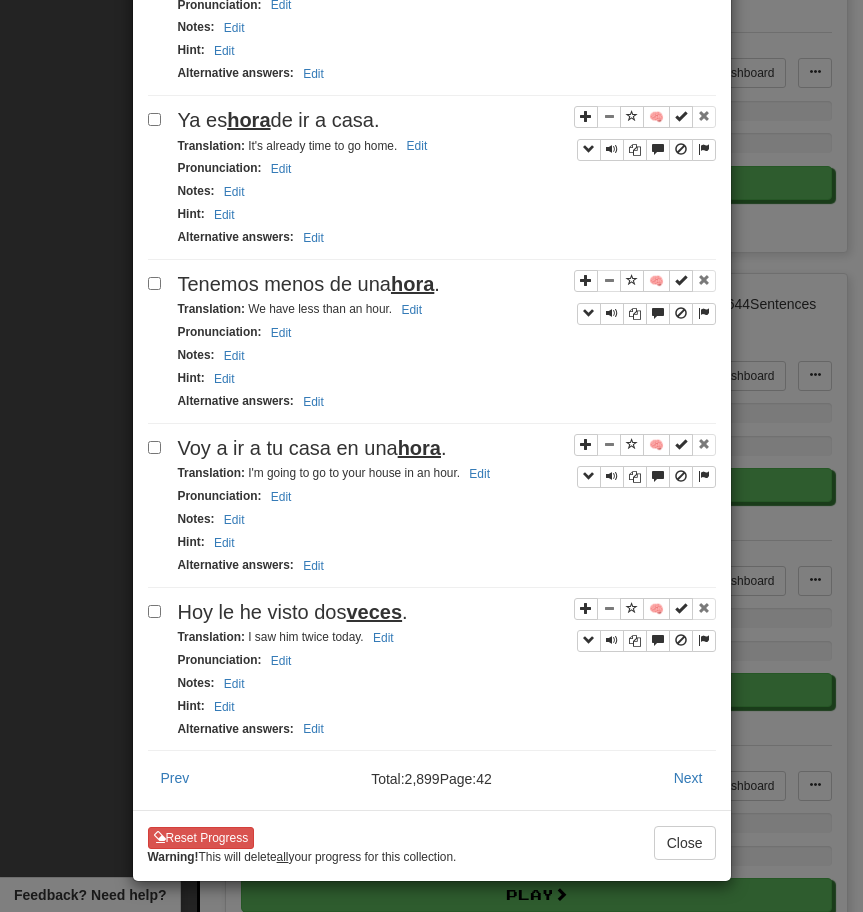 click on "veces" at bounding box center [374, 612] 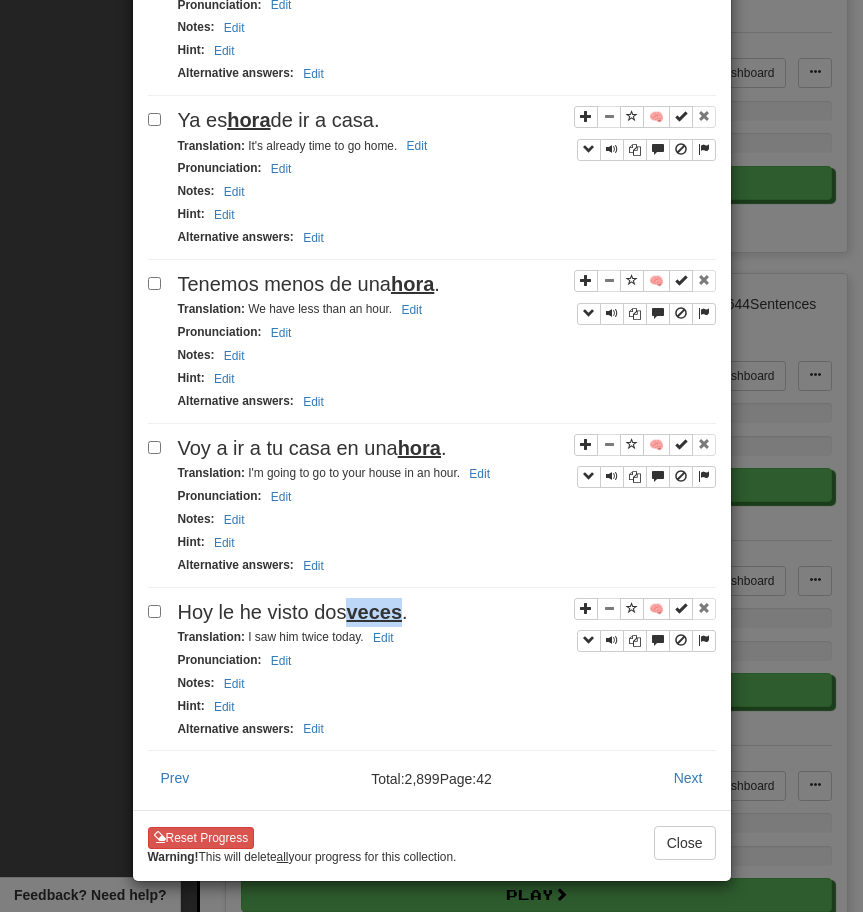 click on "veces" at bounding box center [374, 612] 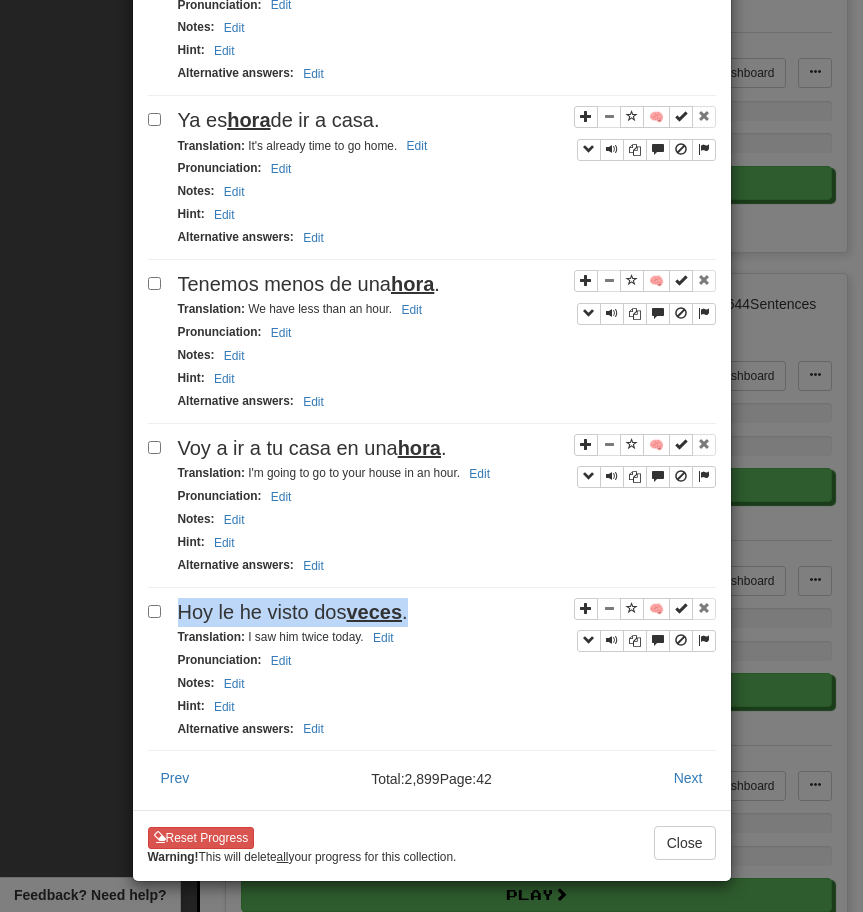 click on "veces" at bounding box center (374, 612) 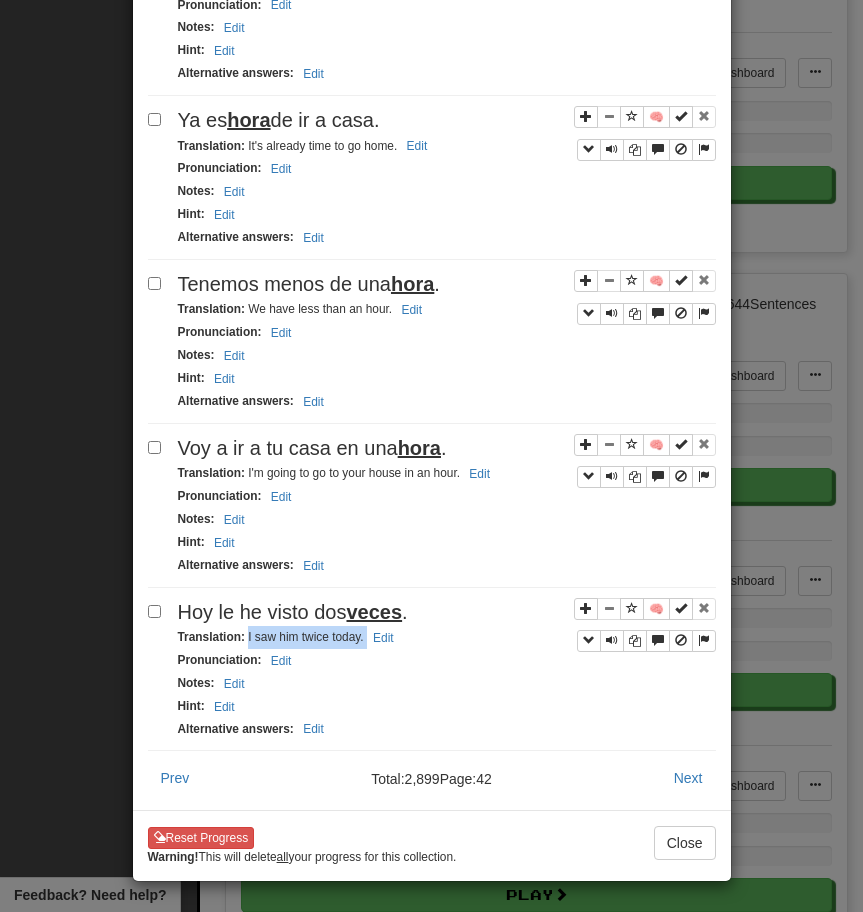 drag, startPoint x: 246, startPoint y: 638, endPoint x: 431, endPoint y: 635, distance: 185.02432 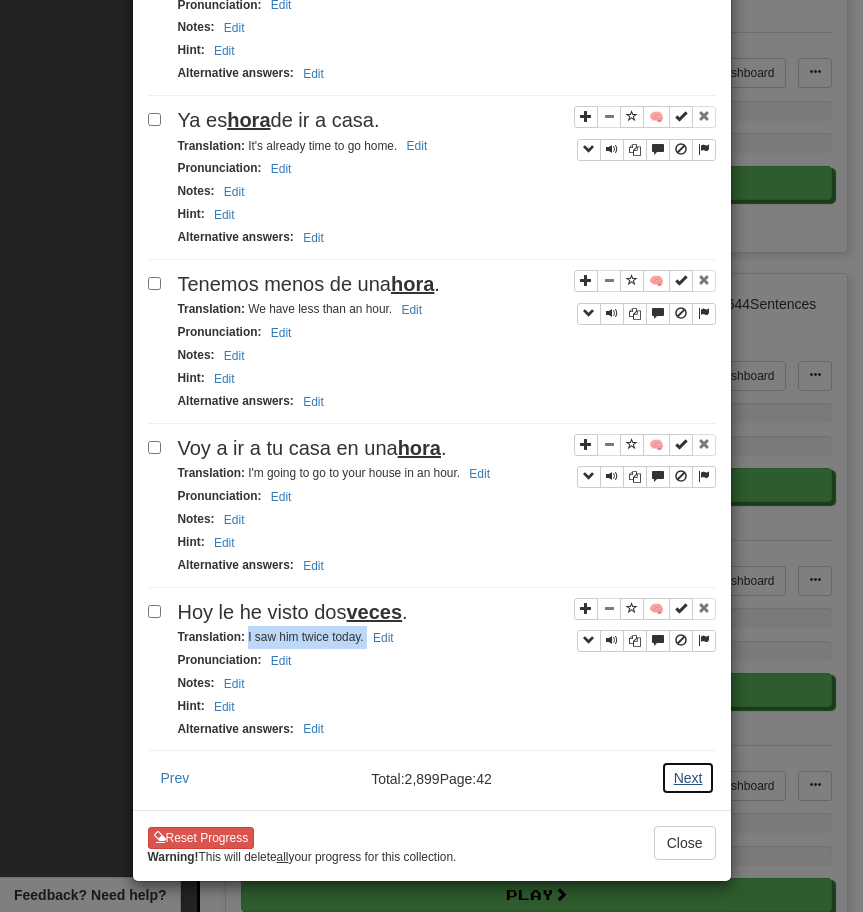 click on "Next" at bounding box center [688, 778] 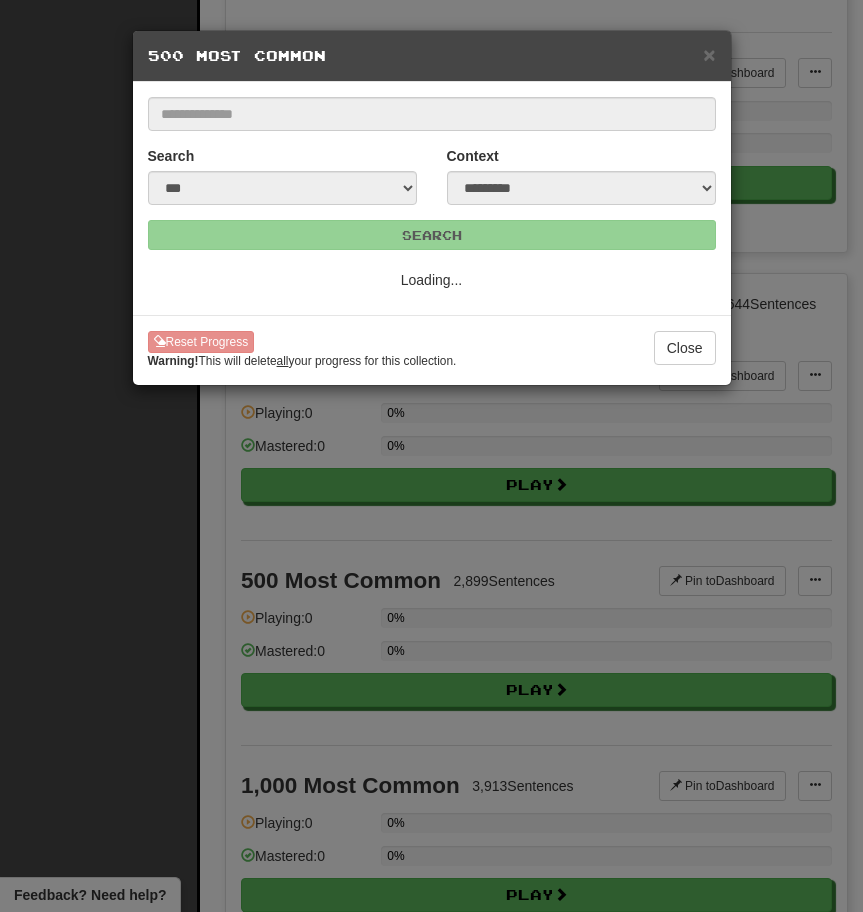 scroll, scrollTop: 0, scrollLeft: 0, axis: both 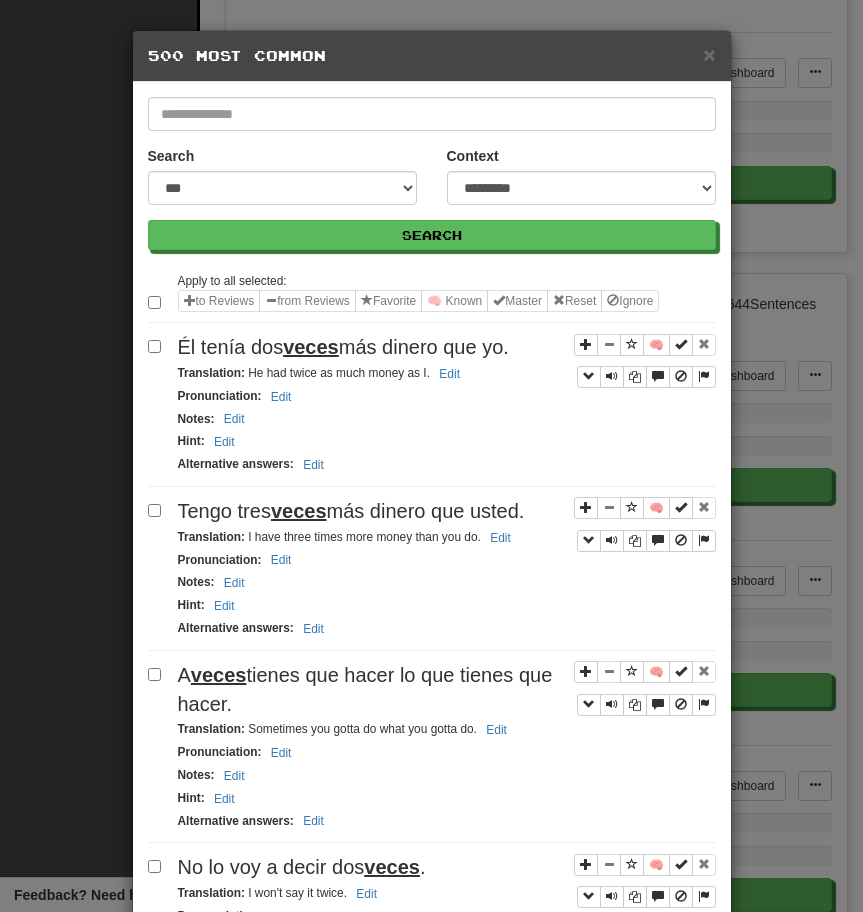 click on "Él tenía dos  veces  más dinero que yo." at bounding box center [343, 347] 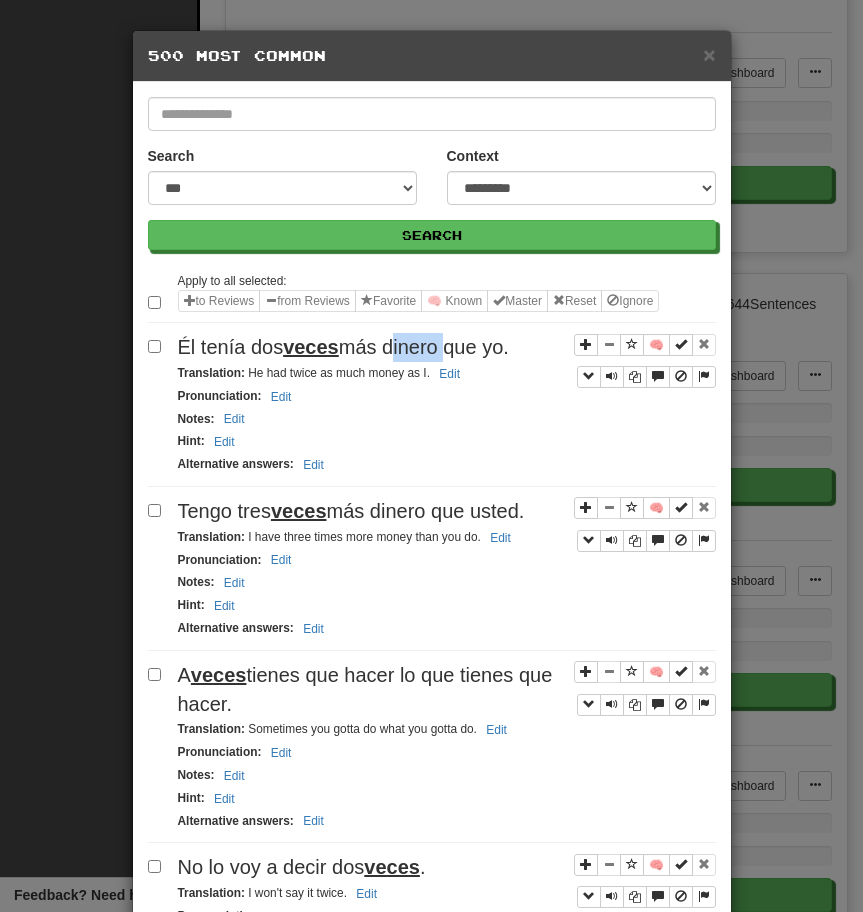 click on "Él tenía dos  veces  más dinero que yo." at bounding box center (343, 347) 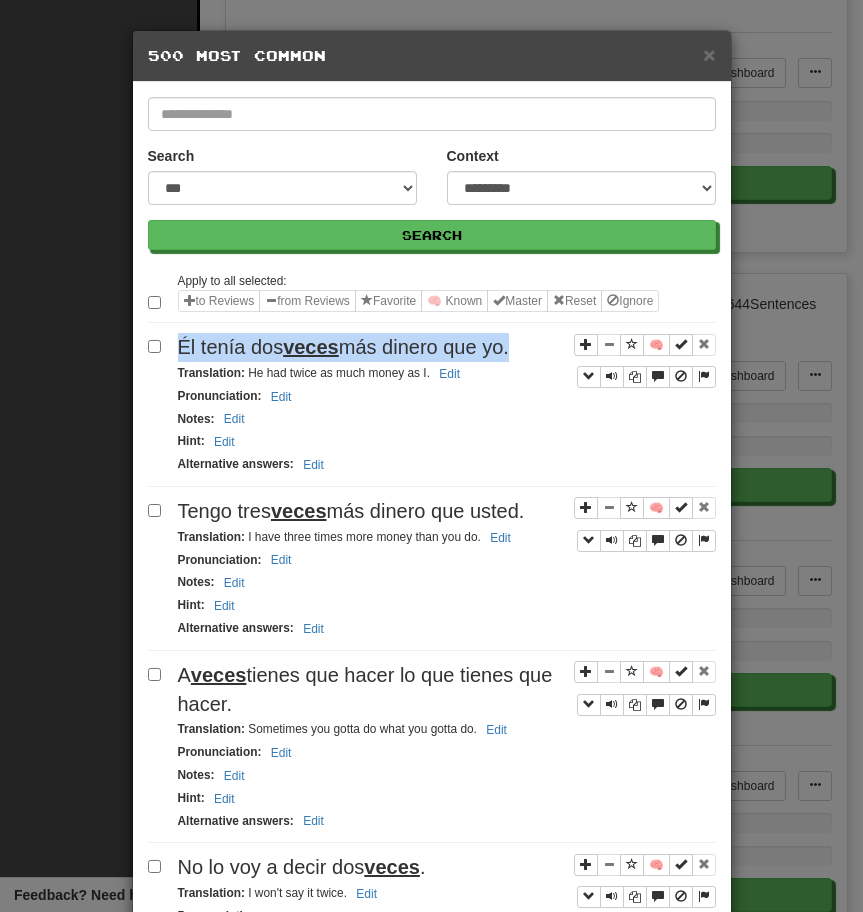 click on "Él tenía dos  veces  más dinero que yo." at bounding box center (343, 347) 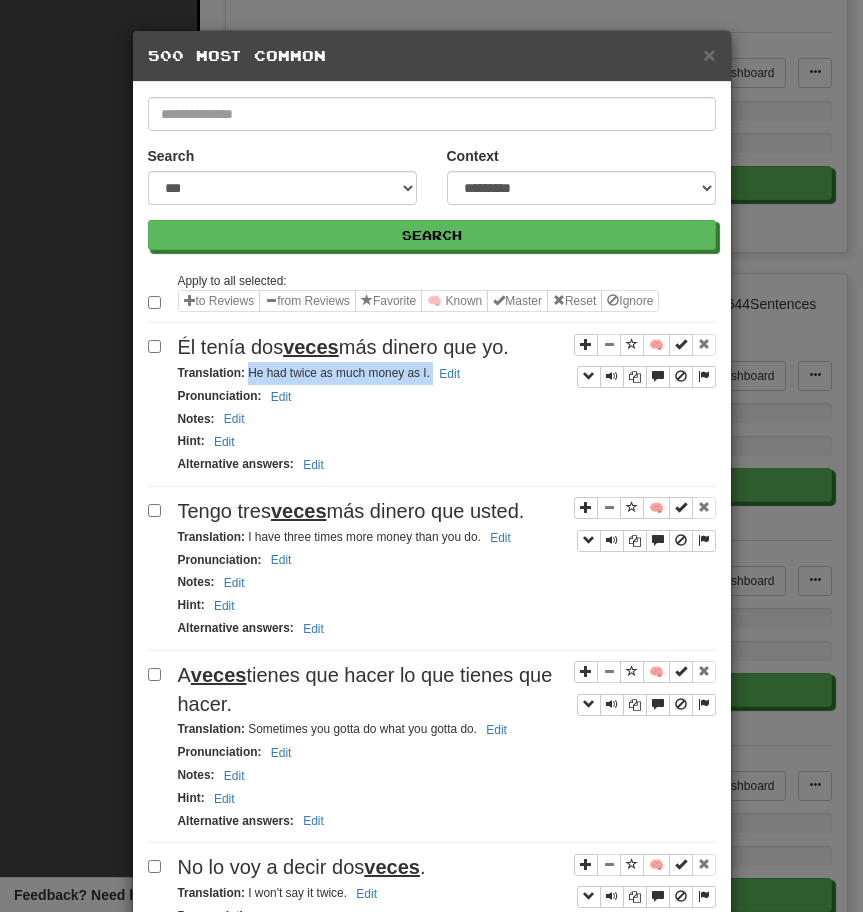 drag, startPoint x: 247, startPoint y: 376, endPoint x: 476, endPoint y: 379, distance: 229.01965 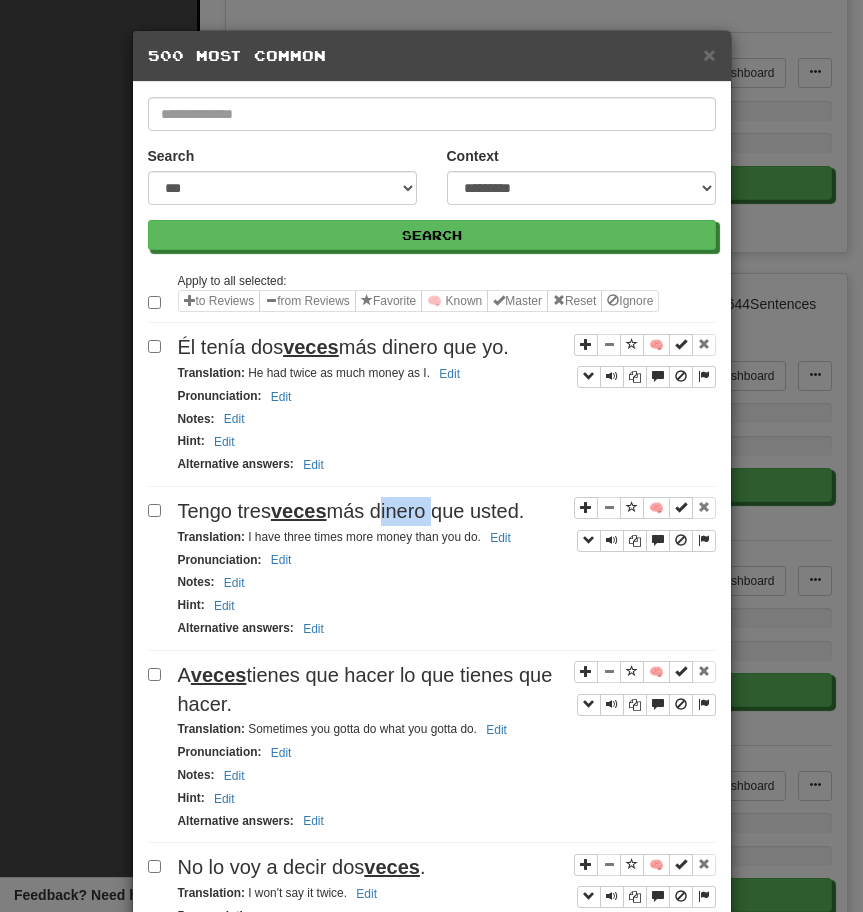 click on "Tengo tres  veces  más dinero que usted." at bounding box center [351, 511] 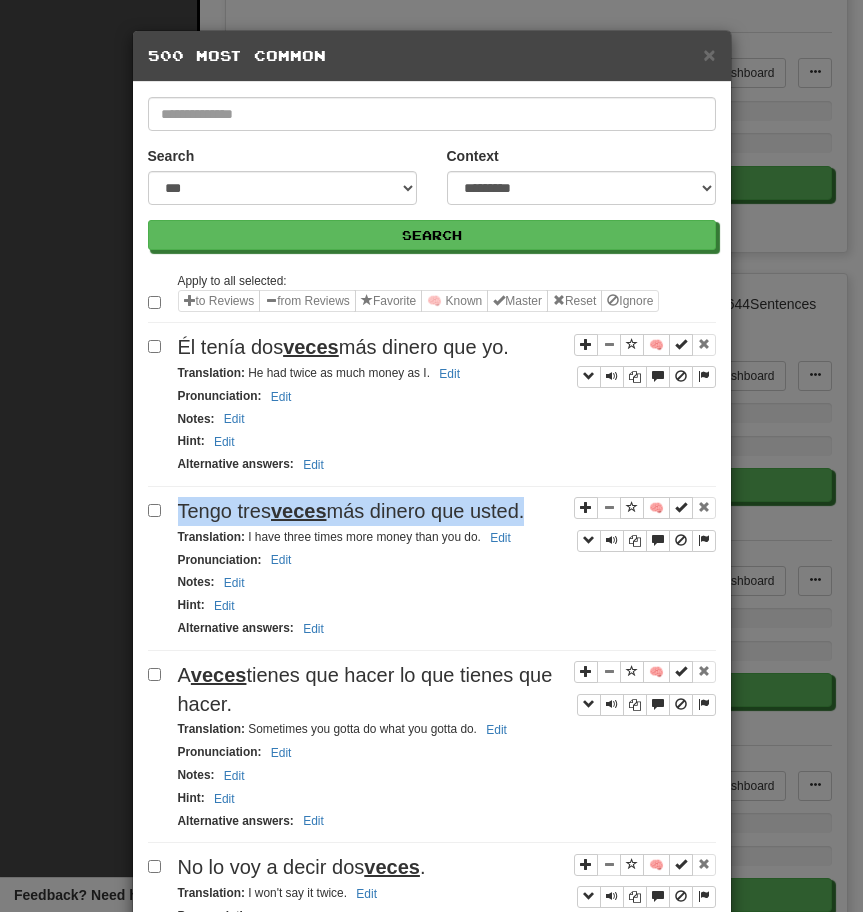 click on "Tengo tres  veces  más dinero que usted." at bounding box center (351, 511) 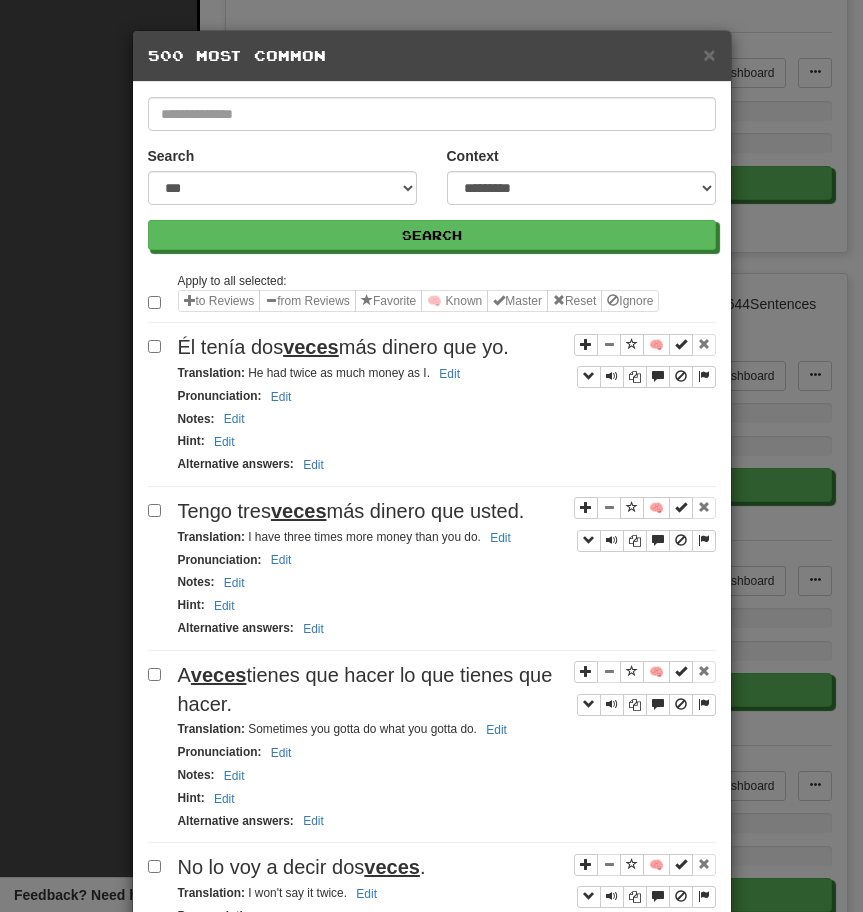 click on "Translation :   I have three times more money than you do.   Edit" at bounding box center (347, 537) 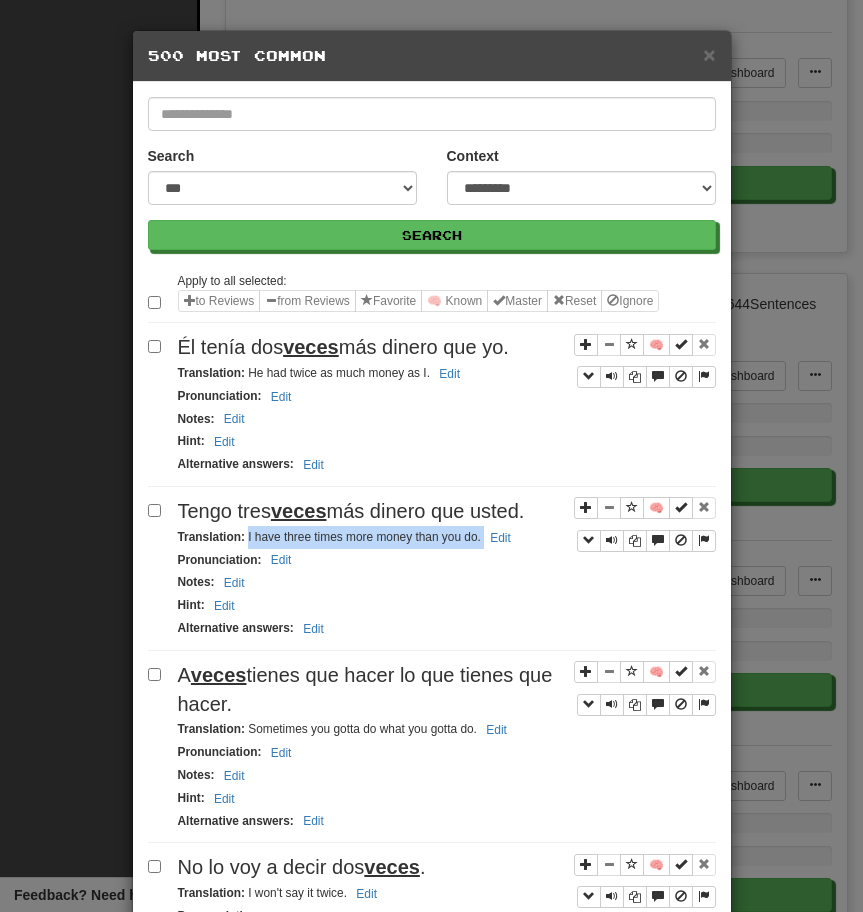 drag, startPoint x: 246, startPoint y: 538, endPoint x: 541, endPoint y: 532, distance: 295.061 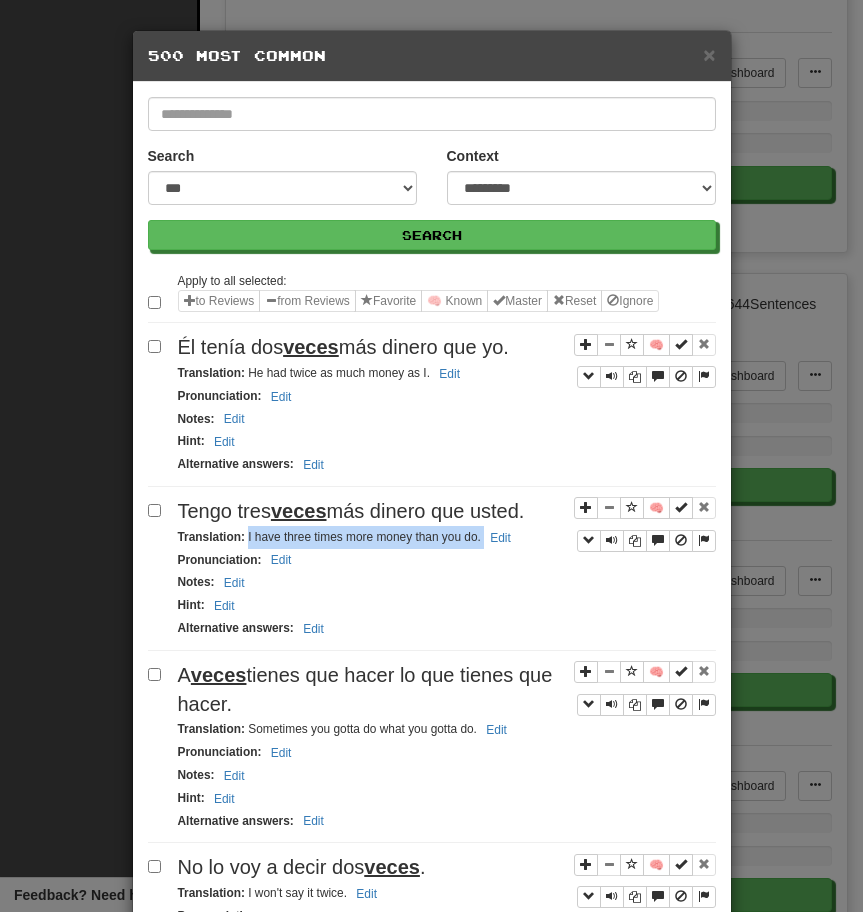 click on "A  veces  tienes que hacer lo que tienes que hacer." at bounding box center [365, 689] 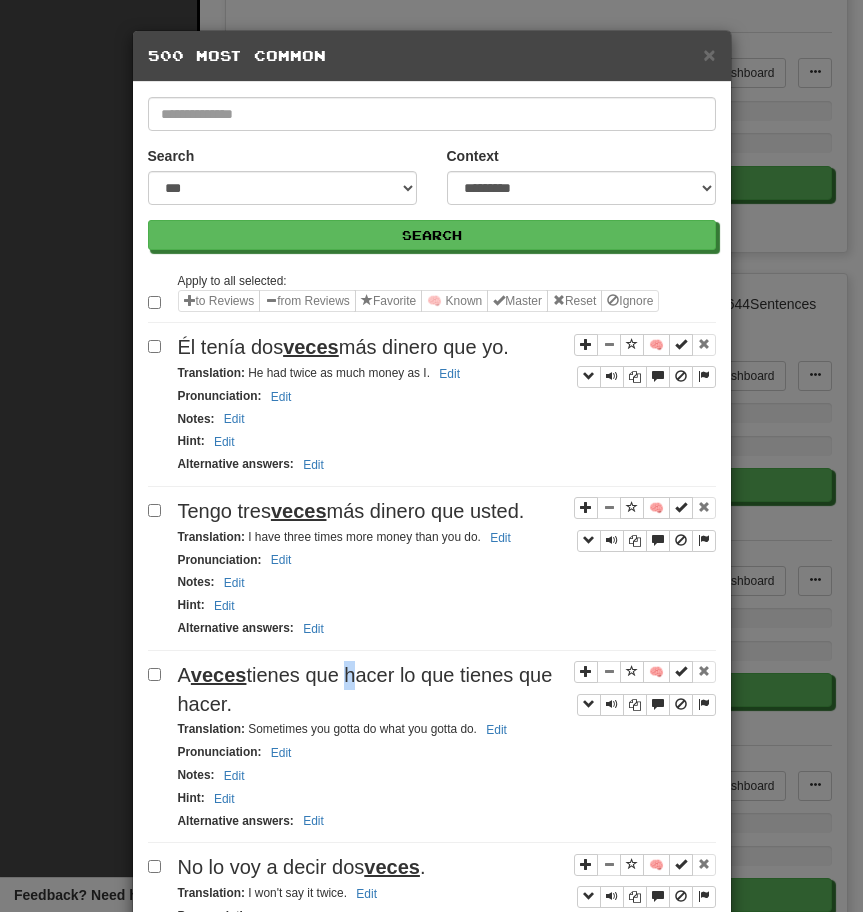 click on "A  veces  tienes que hacer lo que tienes que hacer." at bounding box center [365, 689] 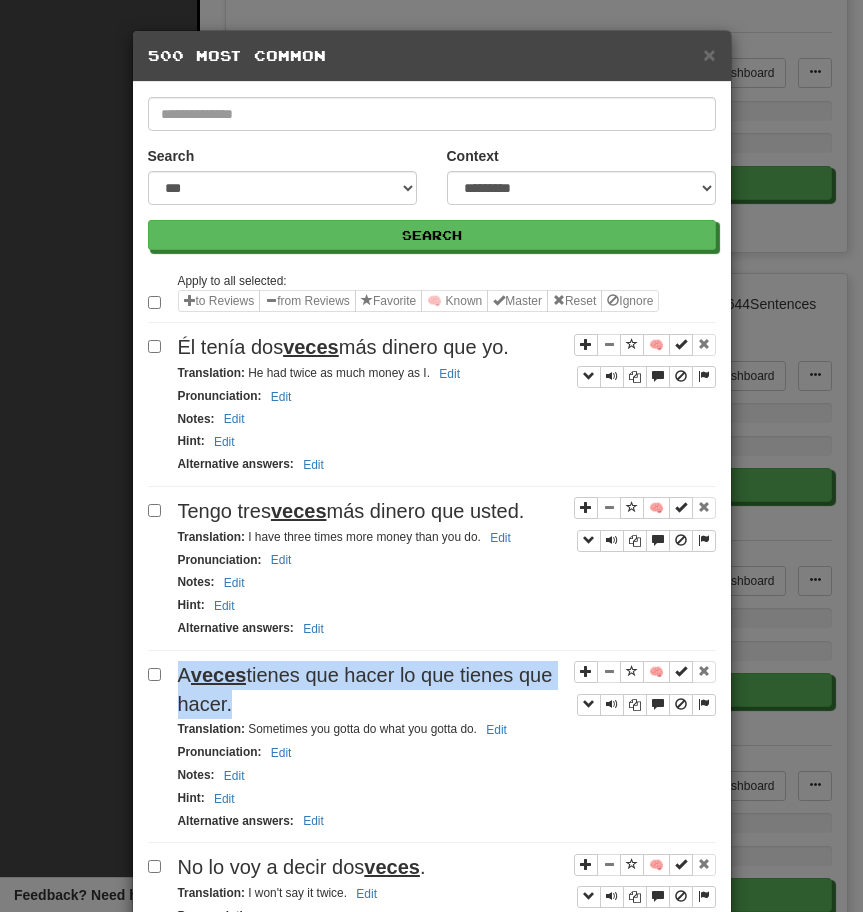 click on "A  veces  tienes que hacer lo que tienes que hacer." at bounding box center (365, 689) 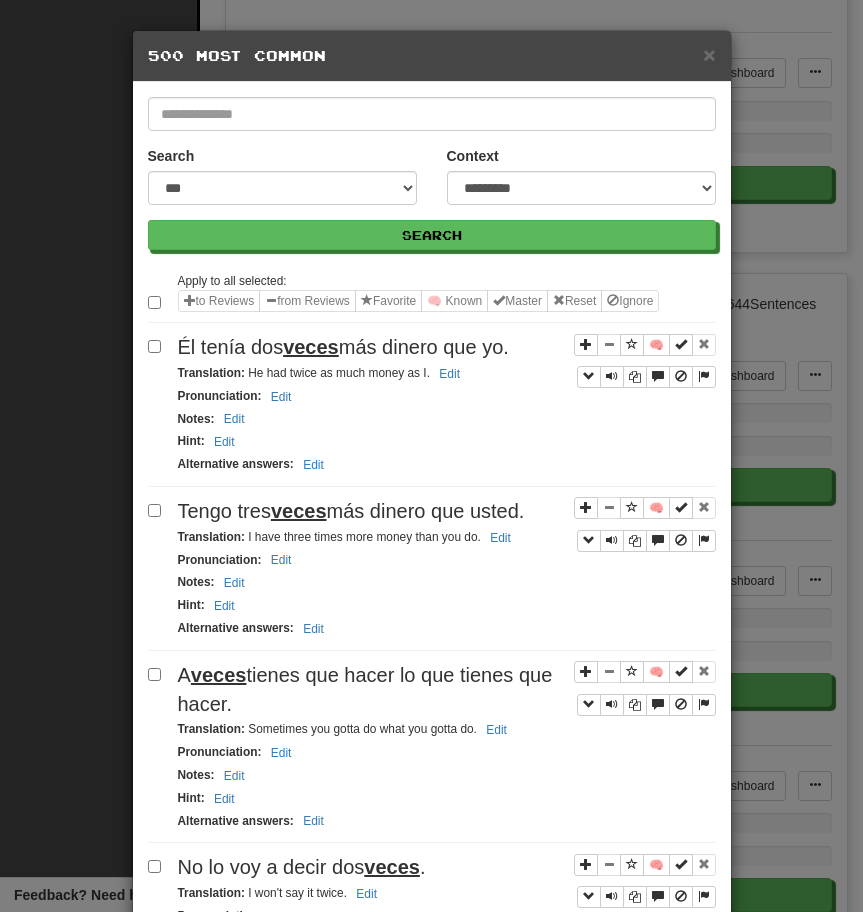 click on "Translation :   Sometimes you gotta do what you gotta do.   Edit" at bounding box center [345, 729] 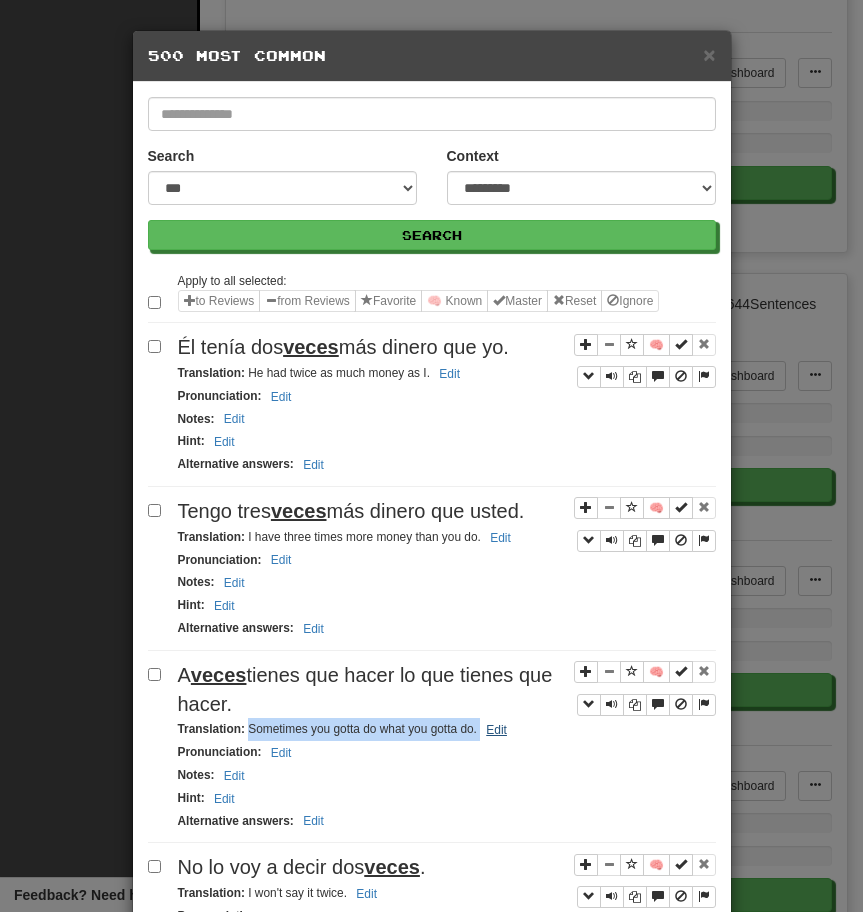 drag, startPoint x: 246, startPoint y: 728, endPoint x: 486, endPoint y: 731, distance: 240.01875 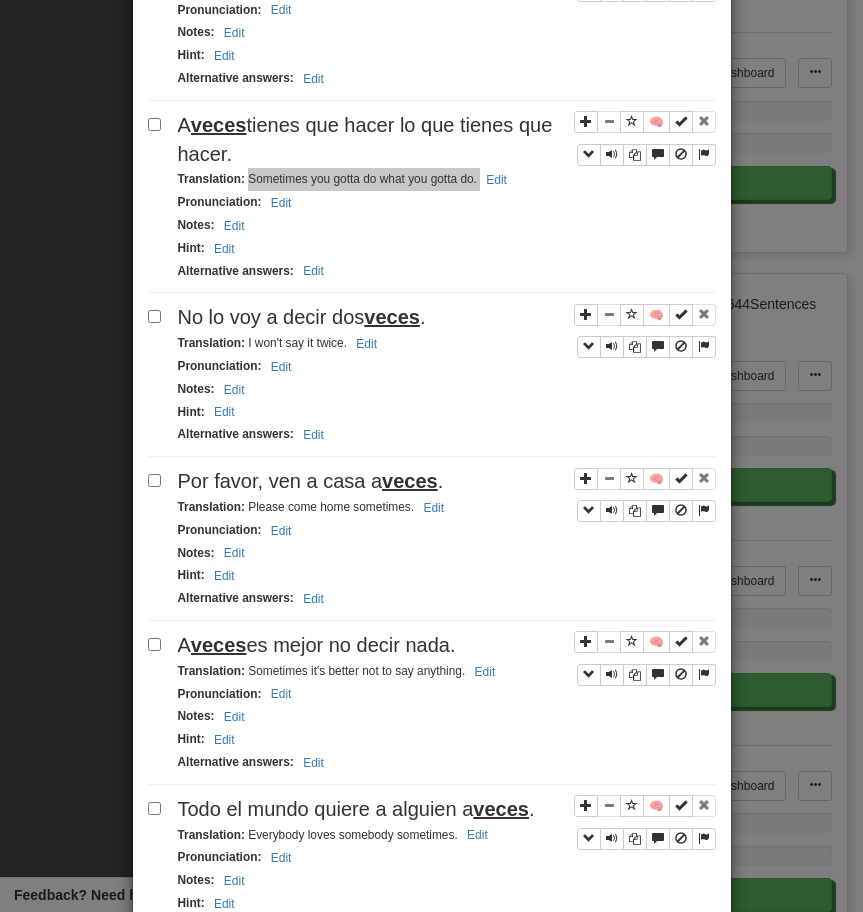 scroll, scrollTop: 565, scrollLeft: 0, axis: vertical 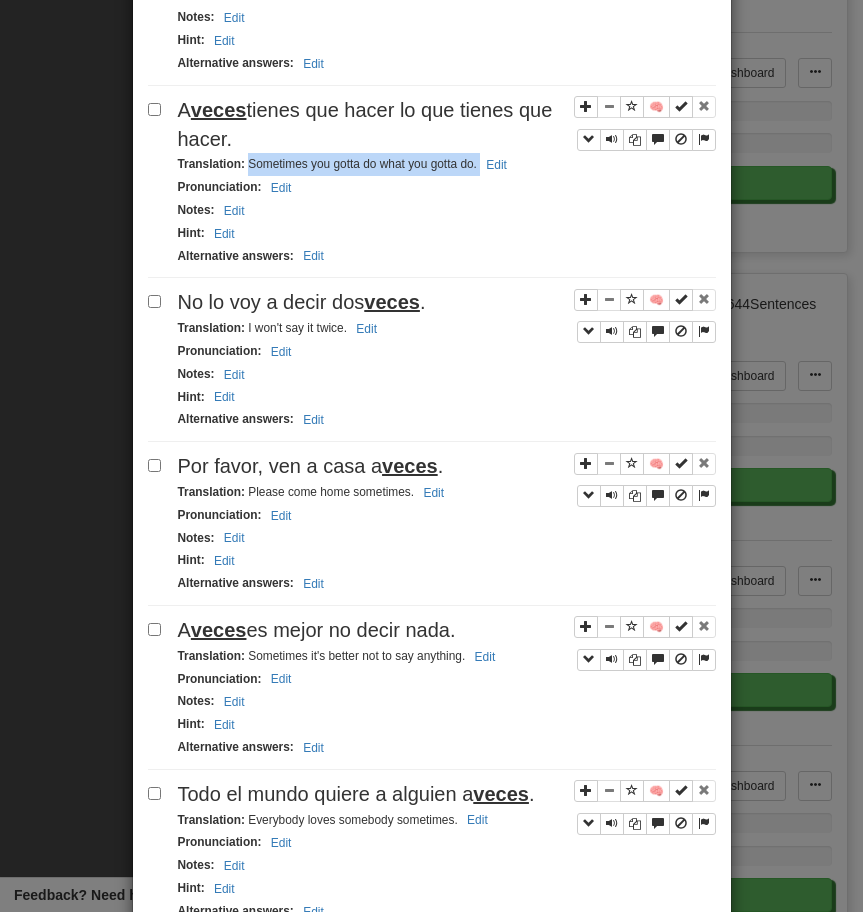 click on "veces" at bounding box center (392, 302) 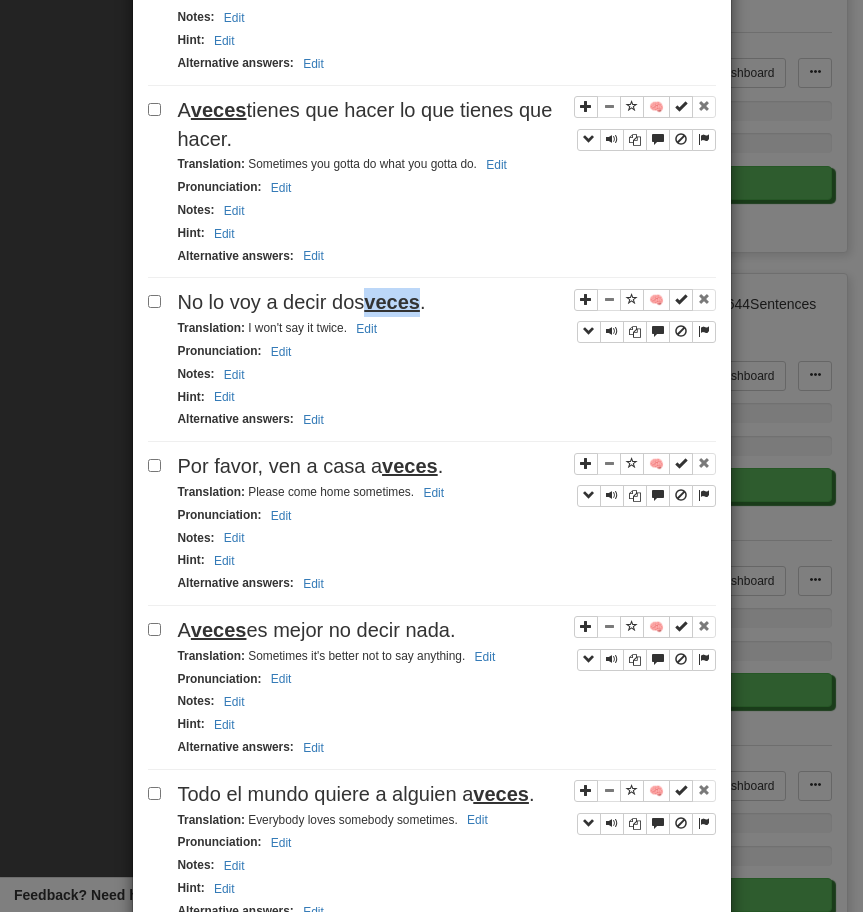 click on "veces" at bounding box center [392, 302] 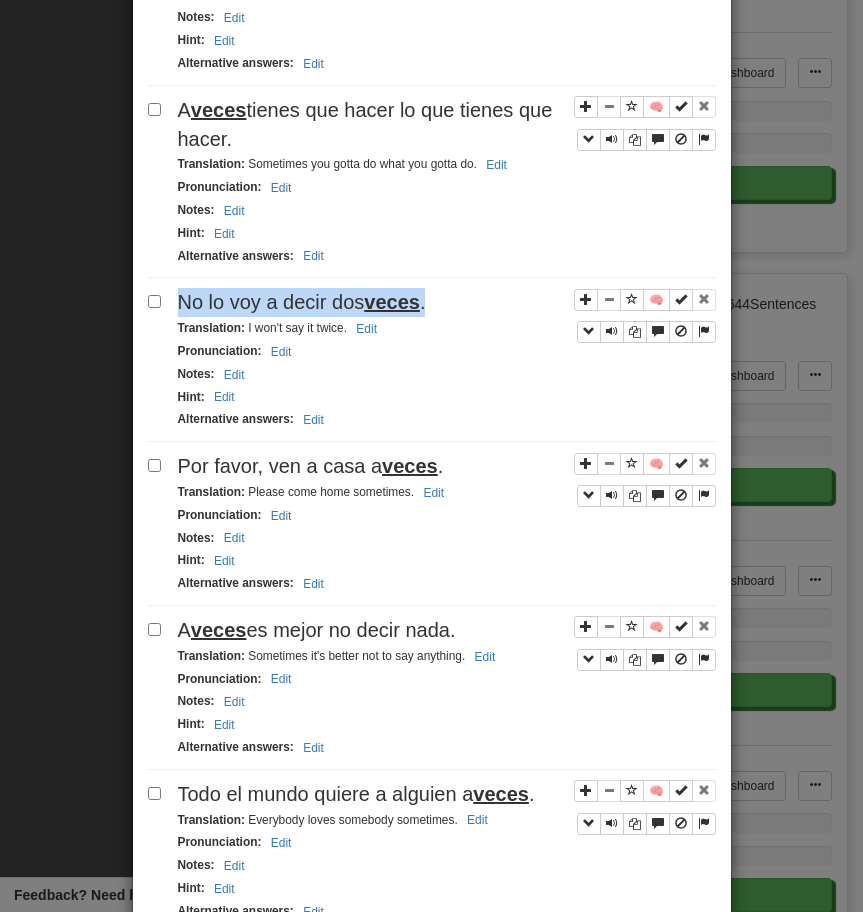 click on "veces" at bounding box center [392, 302] 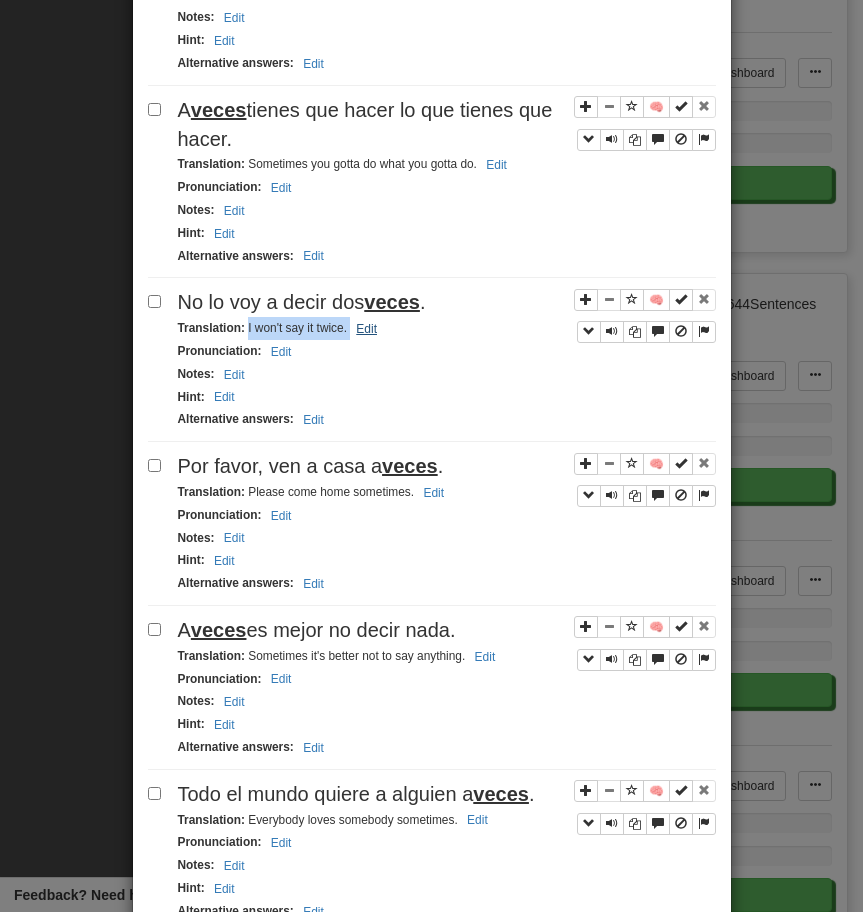 drag, startPoint x: 247, startPoint y: 329, endPoint x: 354, endPoint y: 324, distance: 107.11676 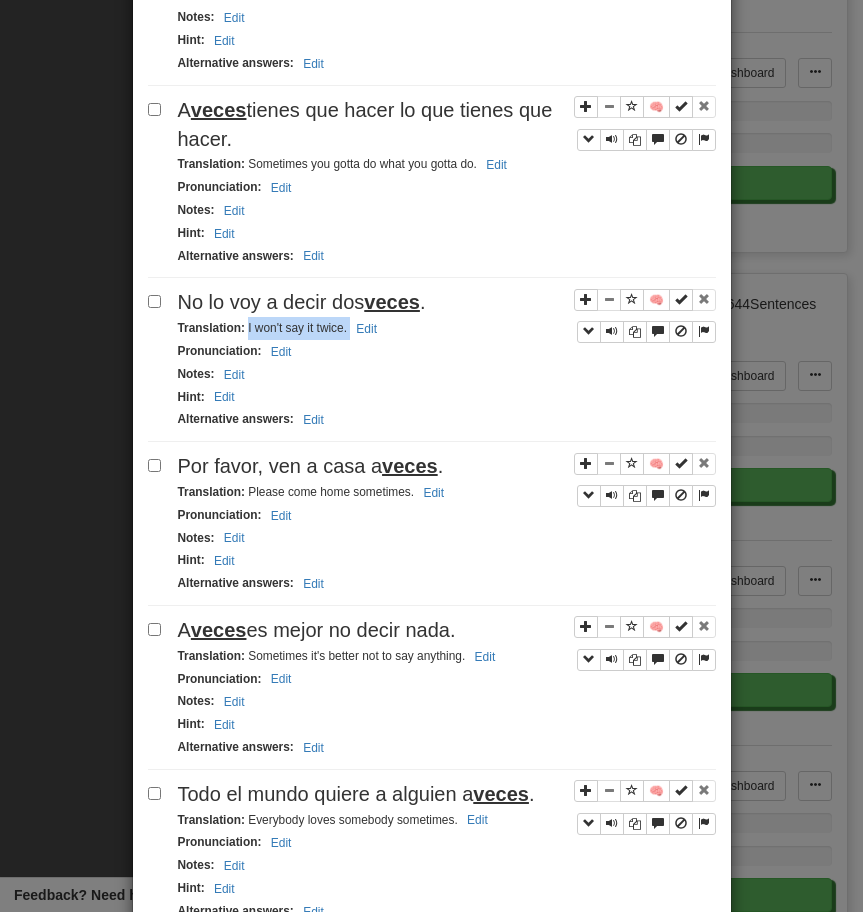 click on "Por favor, ven a casa a  veces ." at bounding box center [447, 466] 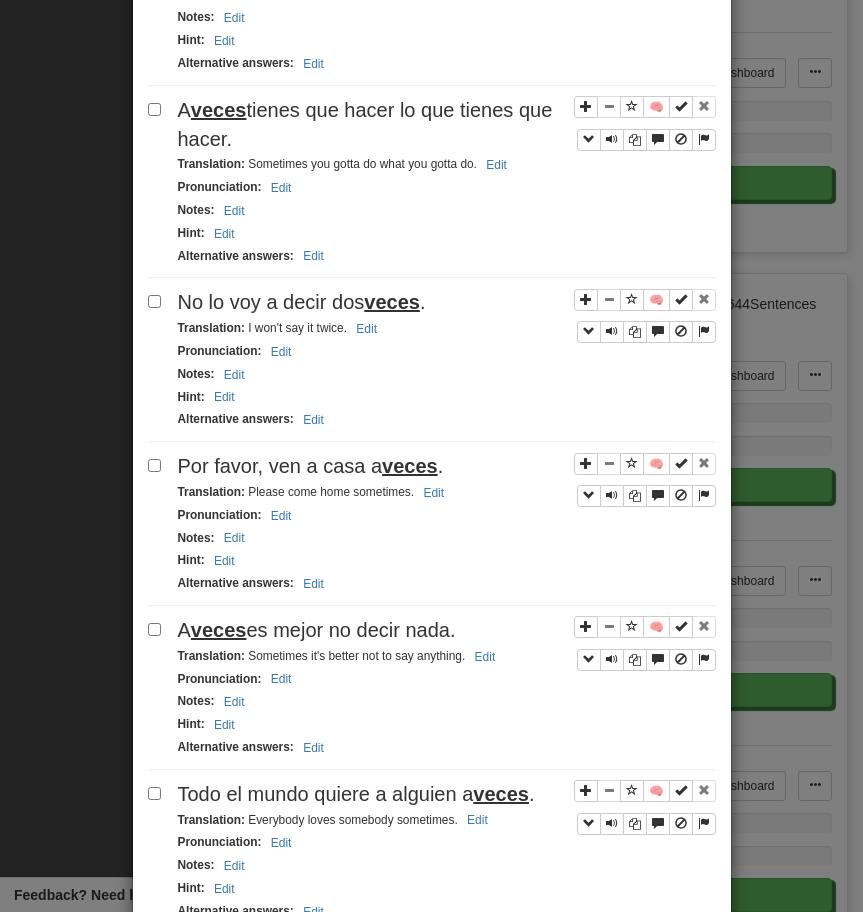 click on "Por favor, ven a casa a  veces ." at bounding box center [447, 466] 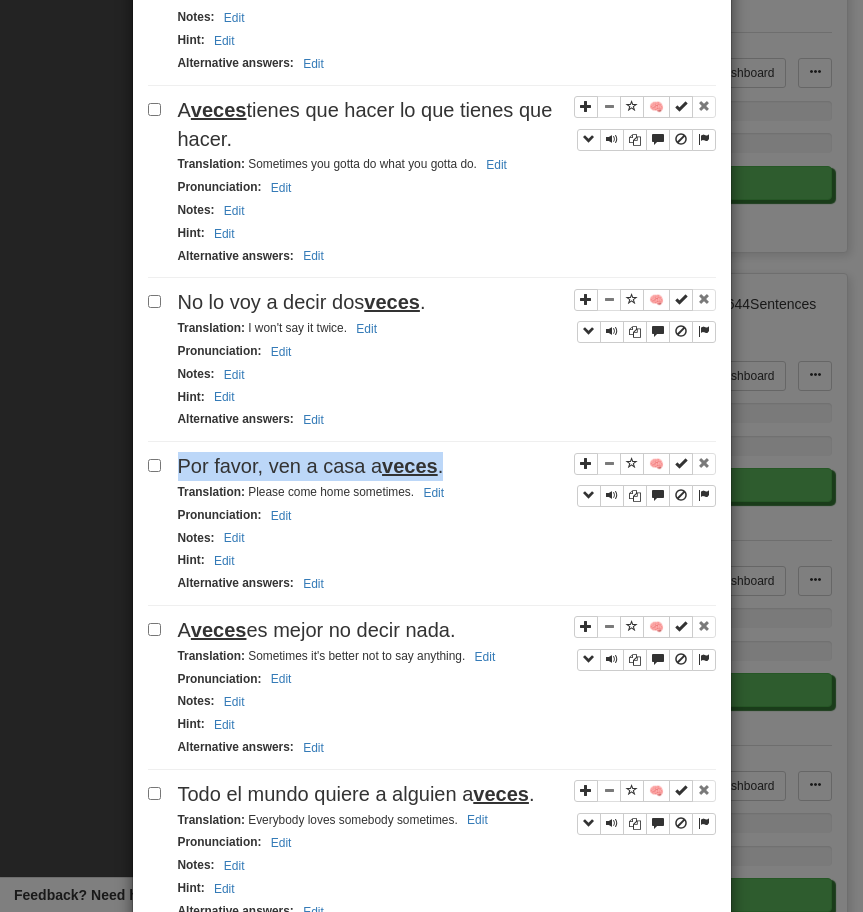 click on "Por favor, ven a casa a  veces ." at bounding box center [447, 466] 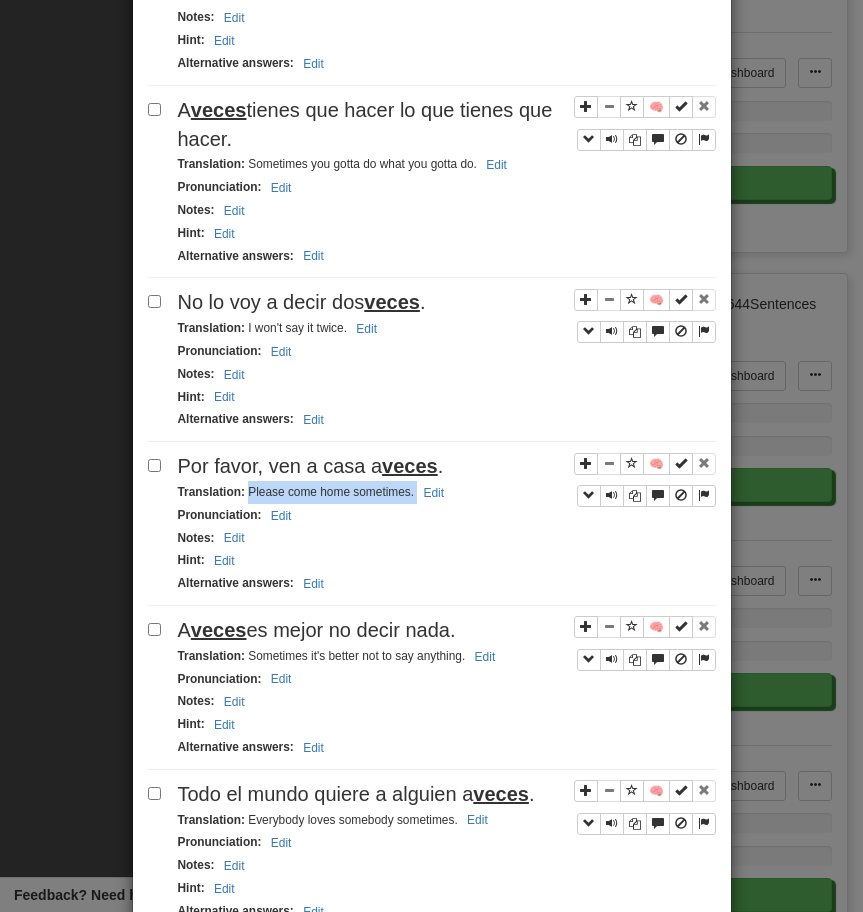 drag, startPoint x: 245, startPoint y: 494, endPoint x: 484, endPoint y: 493, distance: 239.00209 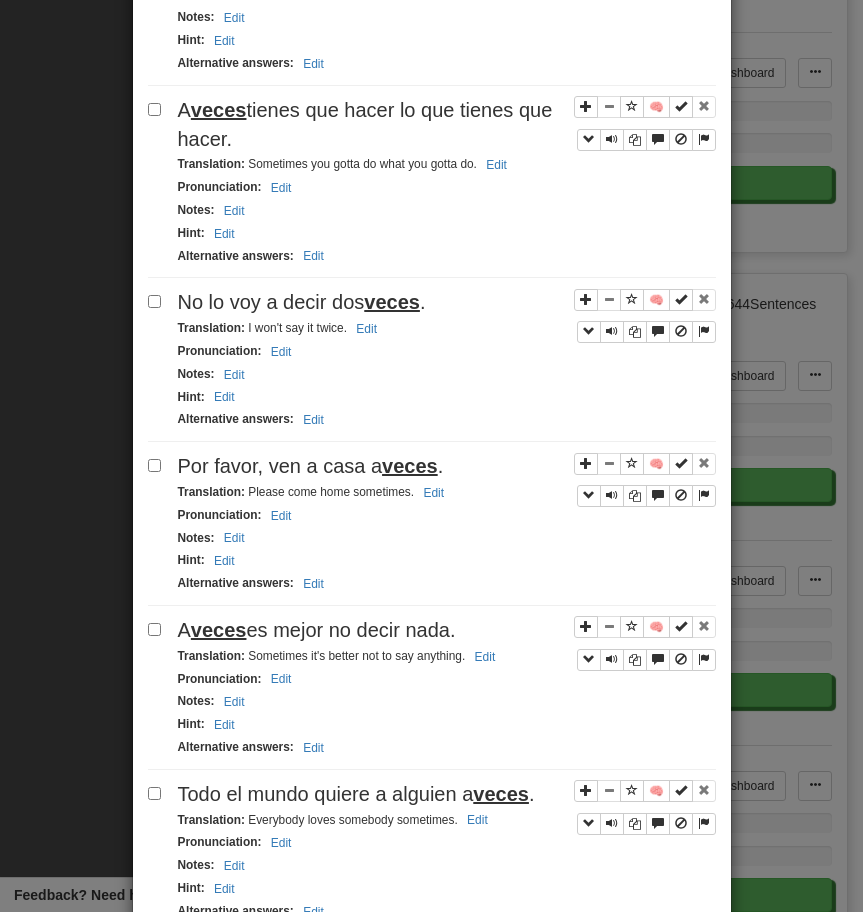click on "A veces es mejor no decir nada." at bounding box center [317, 630] 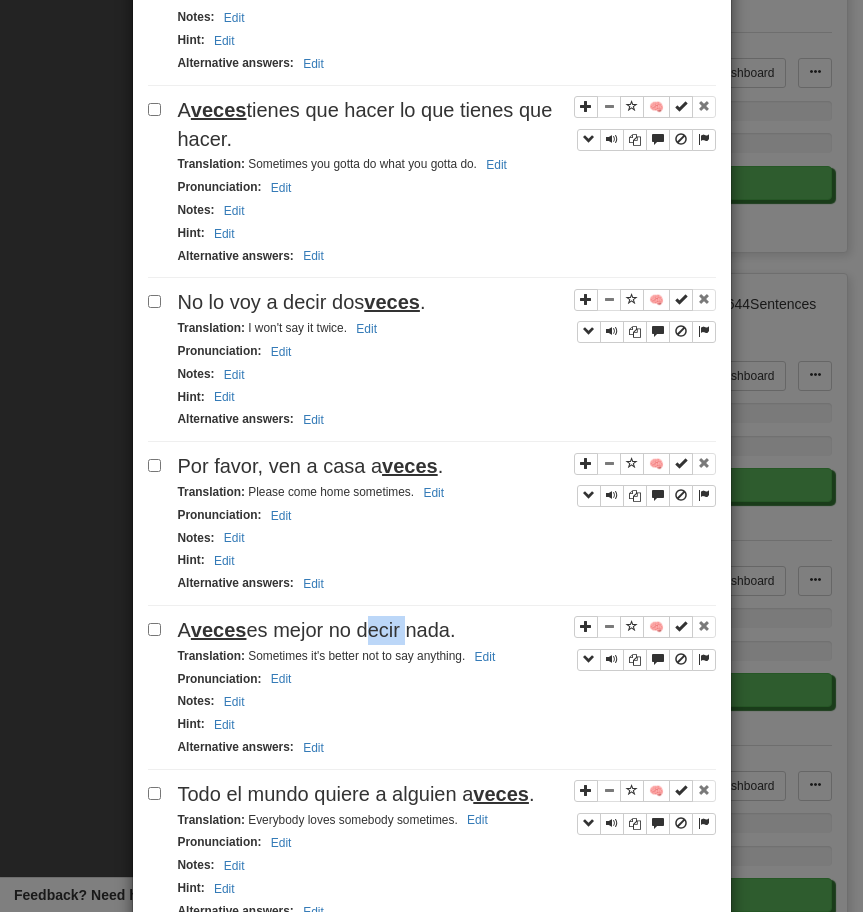 click on "A veces es mejor no decir nada." at bounding box center [317, 630] 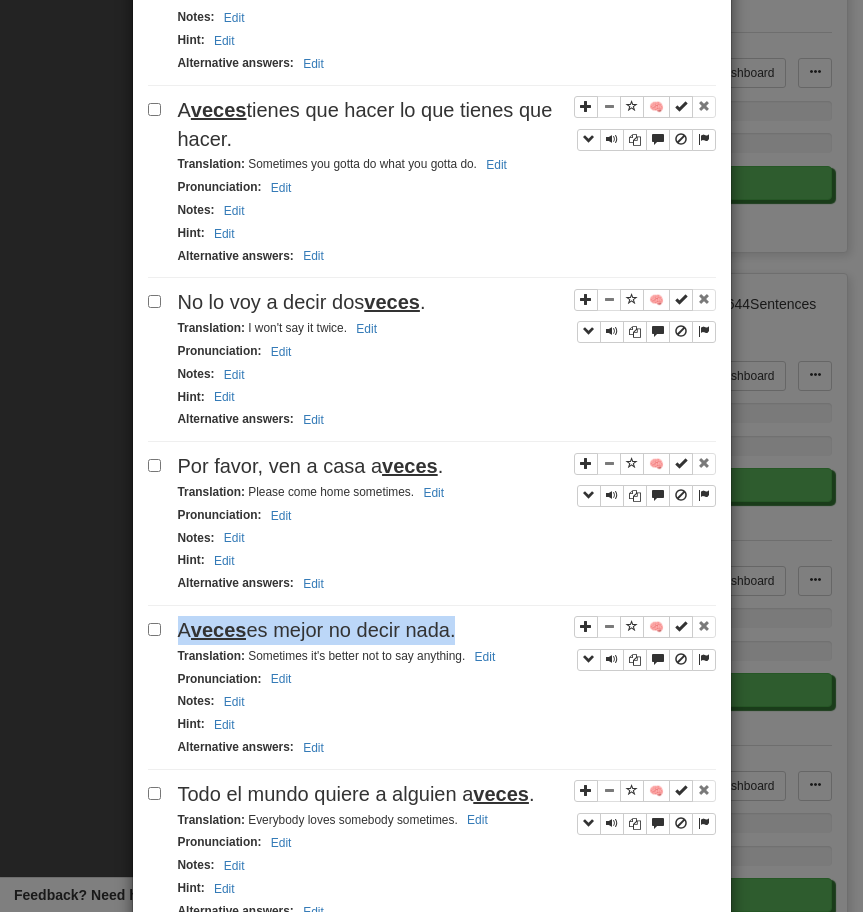 click on "A veces es mejor no decir nada." at bounding box center (317, 630) 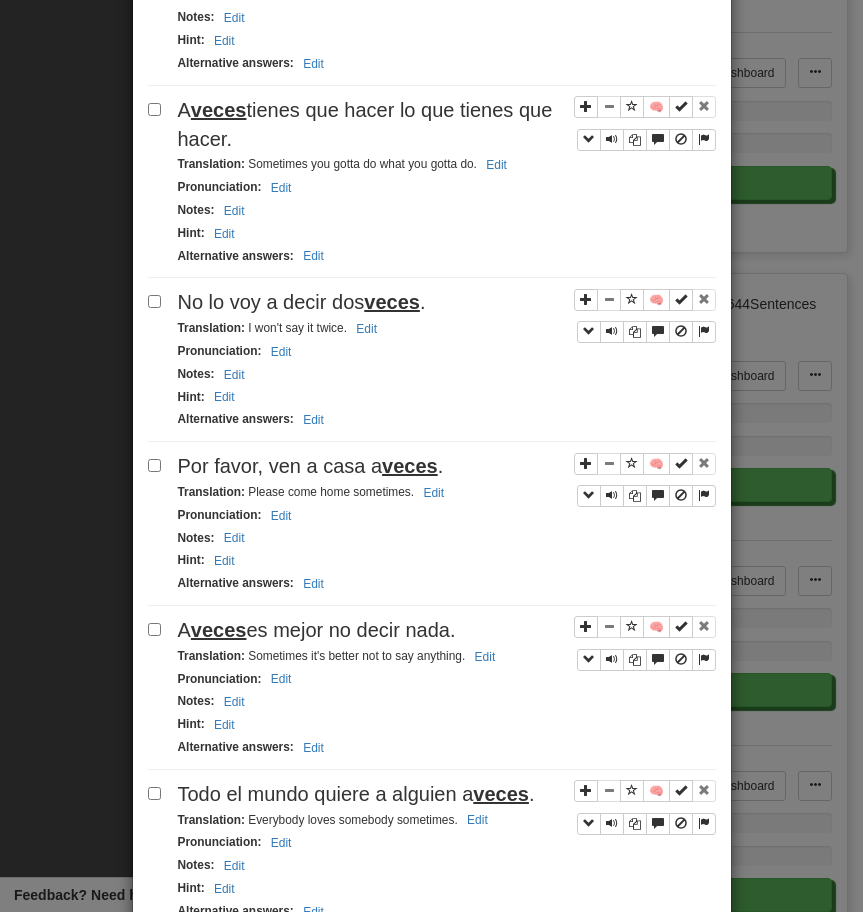 click on "Translation :   Sometimes it's better not to say anything.   Edit" at bounding box center [340, 656] 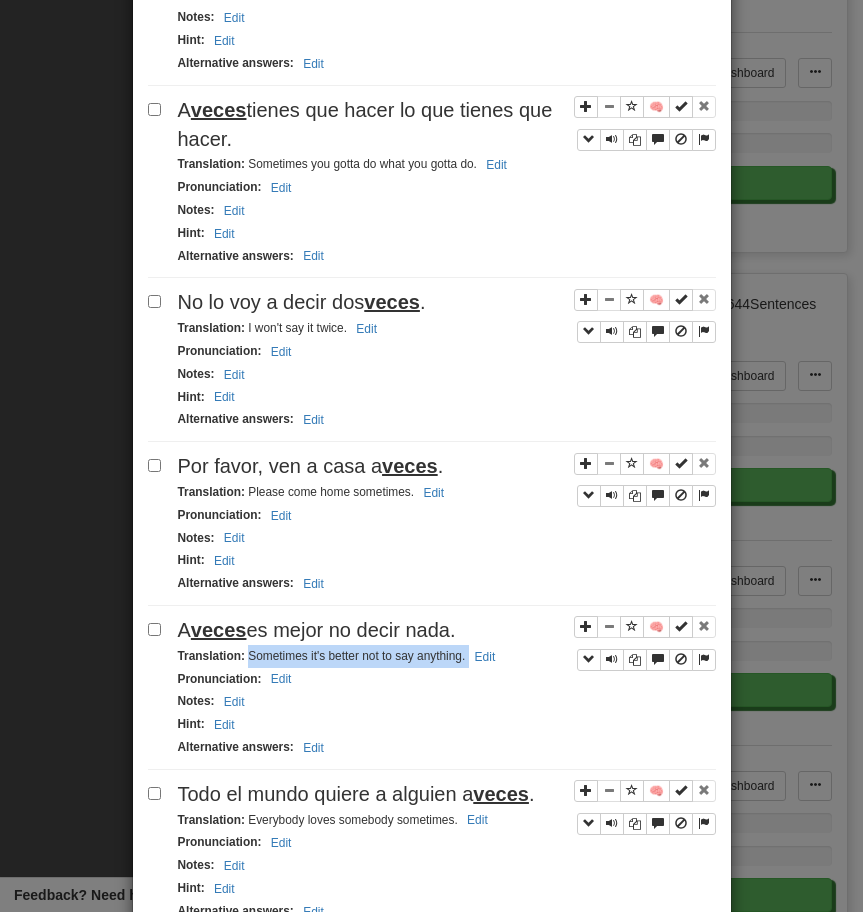 drag, startPoint x: 248, startPoint y: 658, endPoint x: 506, endPoint y: 656, distance: 258.00775 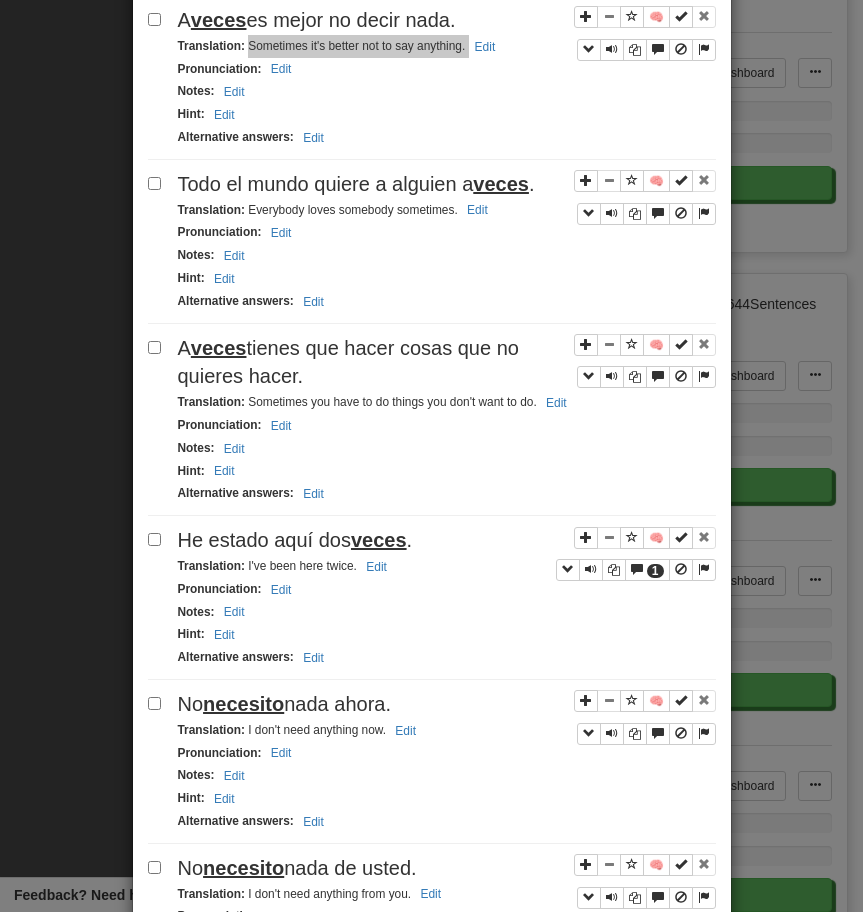 scroll, scrollTop: 1164, scrollLeft: 0, axis: vertical 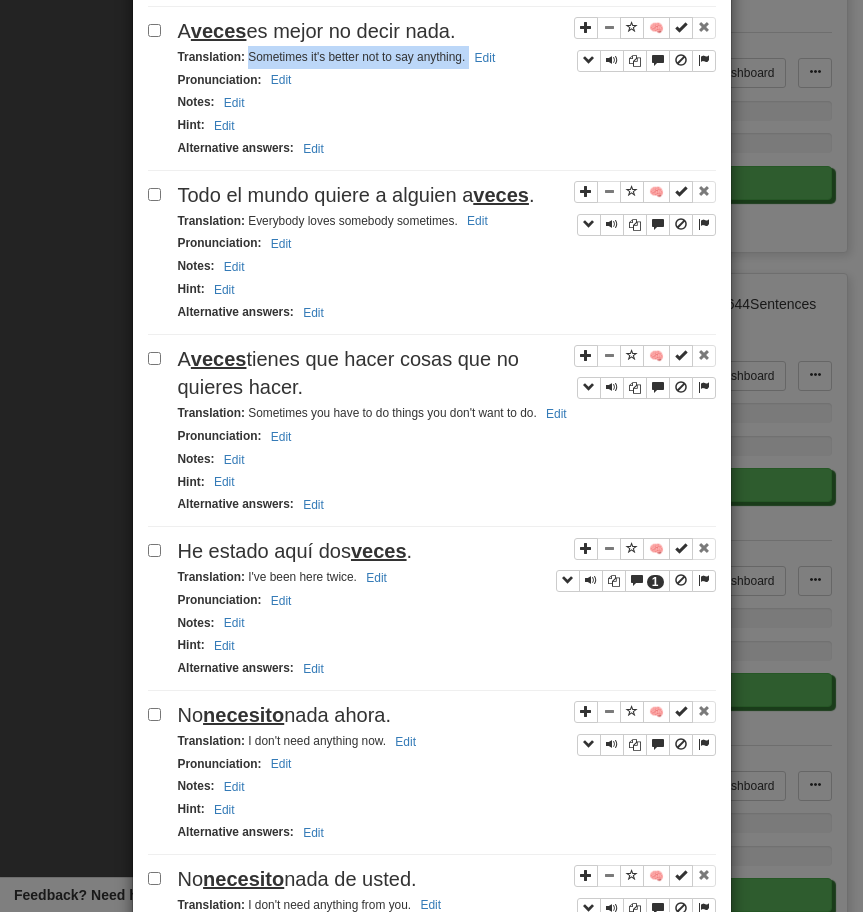 click on "Translation :   Everybody loves somebody sometimes.   Edit" at bounding box center [336, 221] 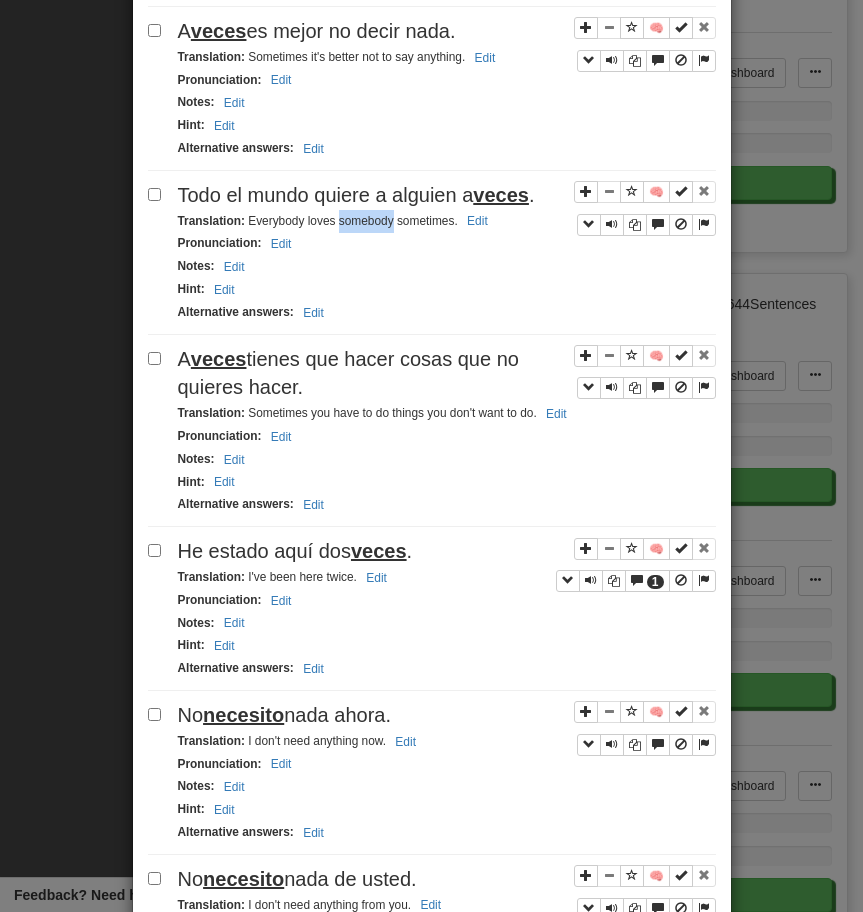 click on "Translation :   Everybody loves somebody sometimes.   Edit" at bounding box center (336, 221) 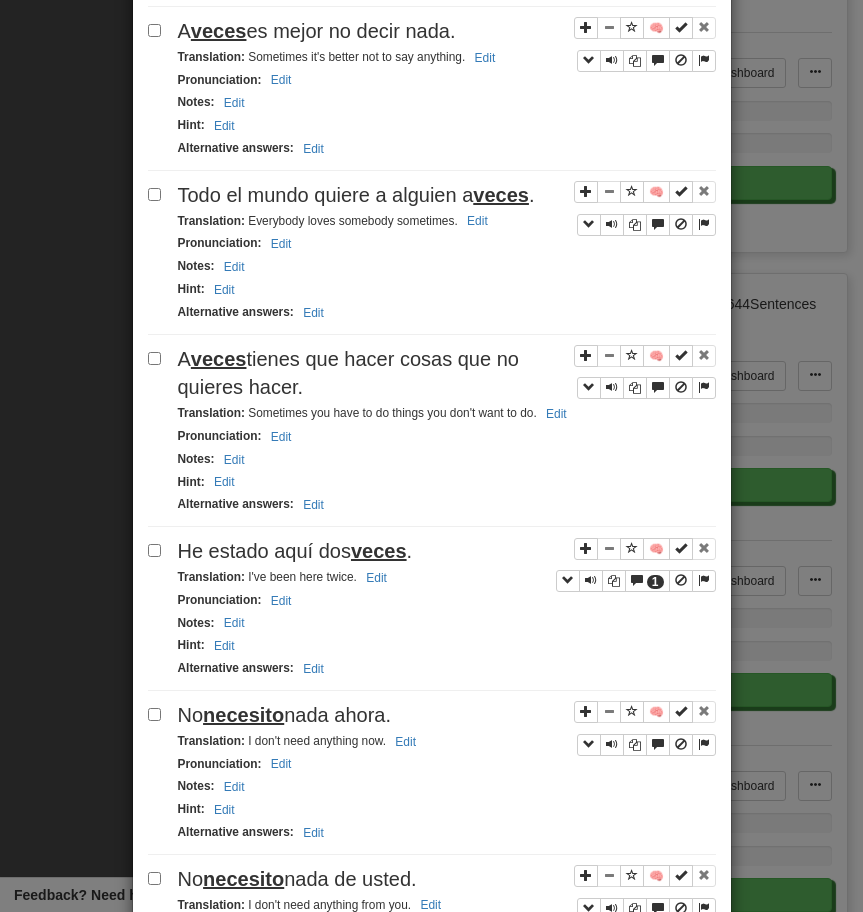 click on "Todo el mundo quiere a alguien a veces." at bounding box center [356, 195] 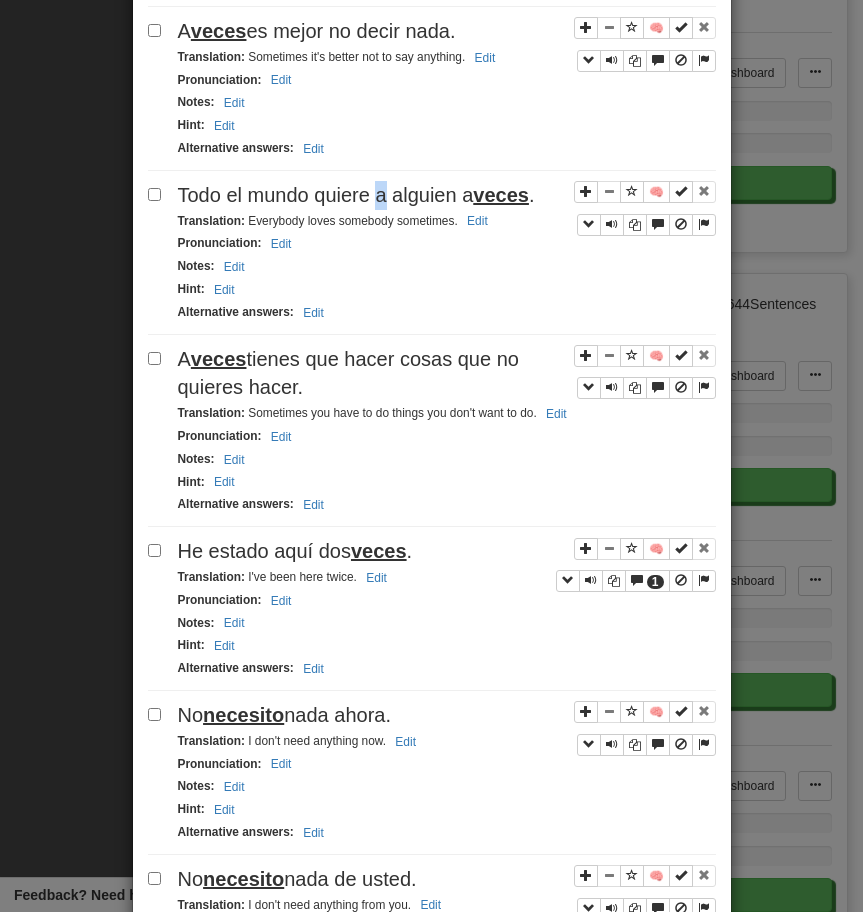 click on "Todo el mundo quiere a alguien a veces." at bounding box center (356, 195) 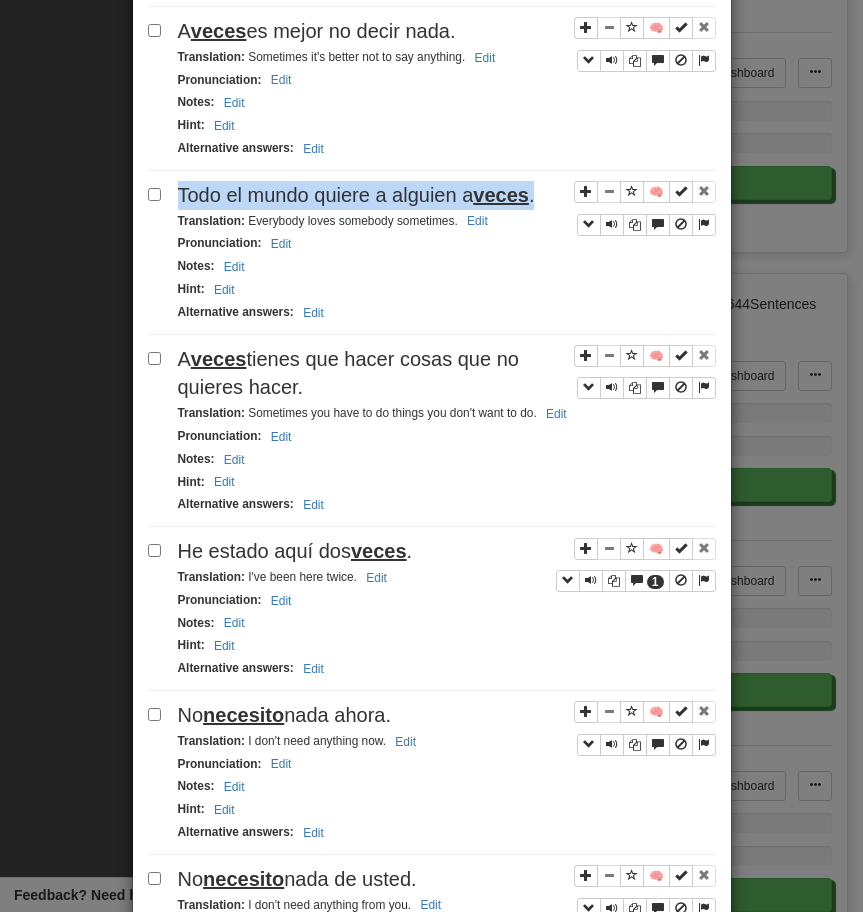 click on "Todo el mundo quiere a alguien a veces." at bounding box center (356, 195) 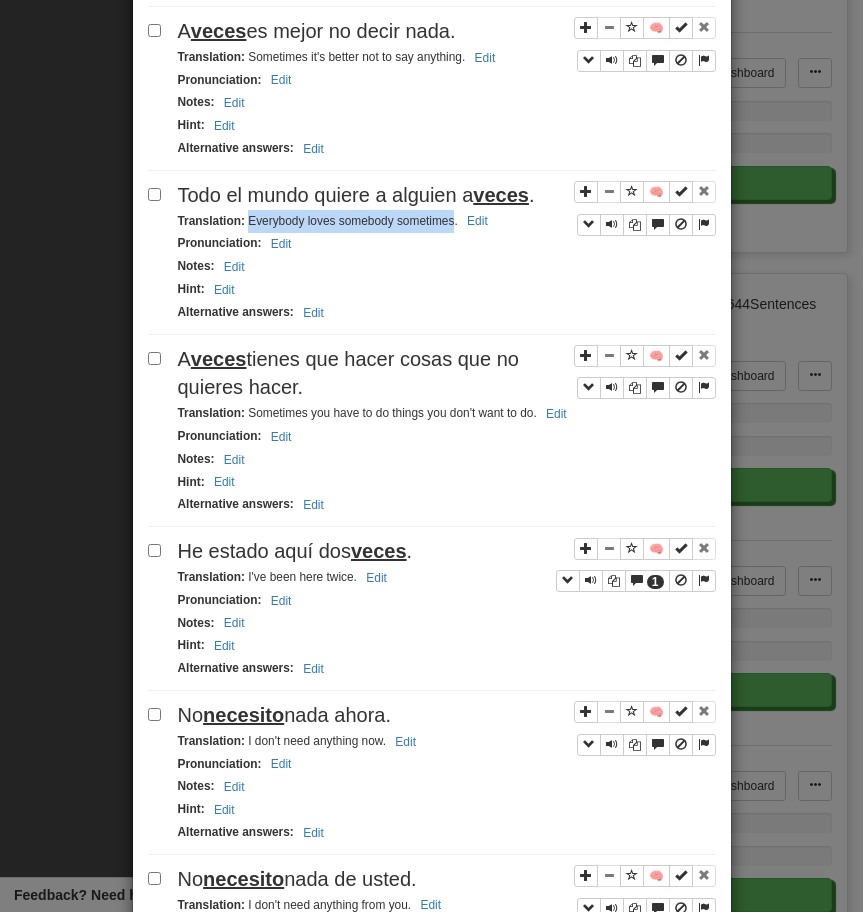 drag, startPoint x: 250, startPoint y: 222, endPoint x: 455, endPoint y: 224, distance: 205.00975 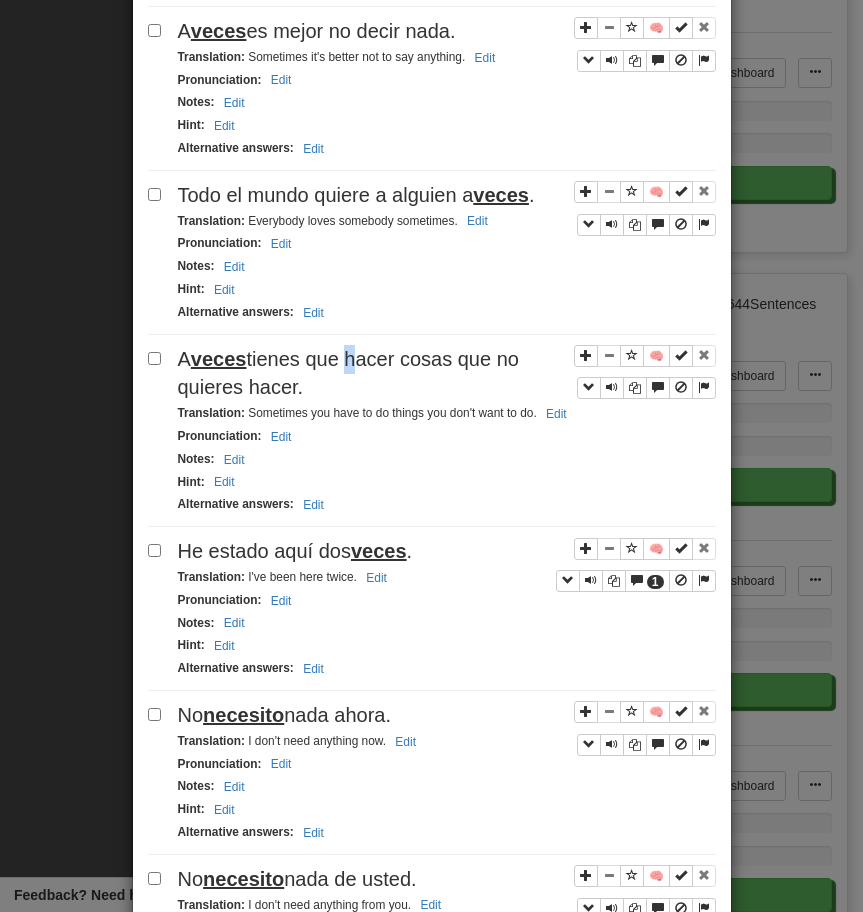 click on "A  veces  tienes que hacer cosas que no quieres hacer." at bounding box center [348, 373] 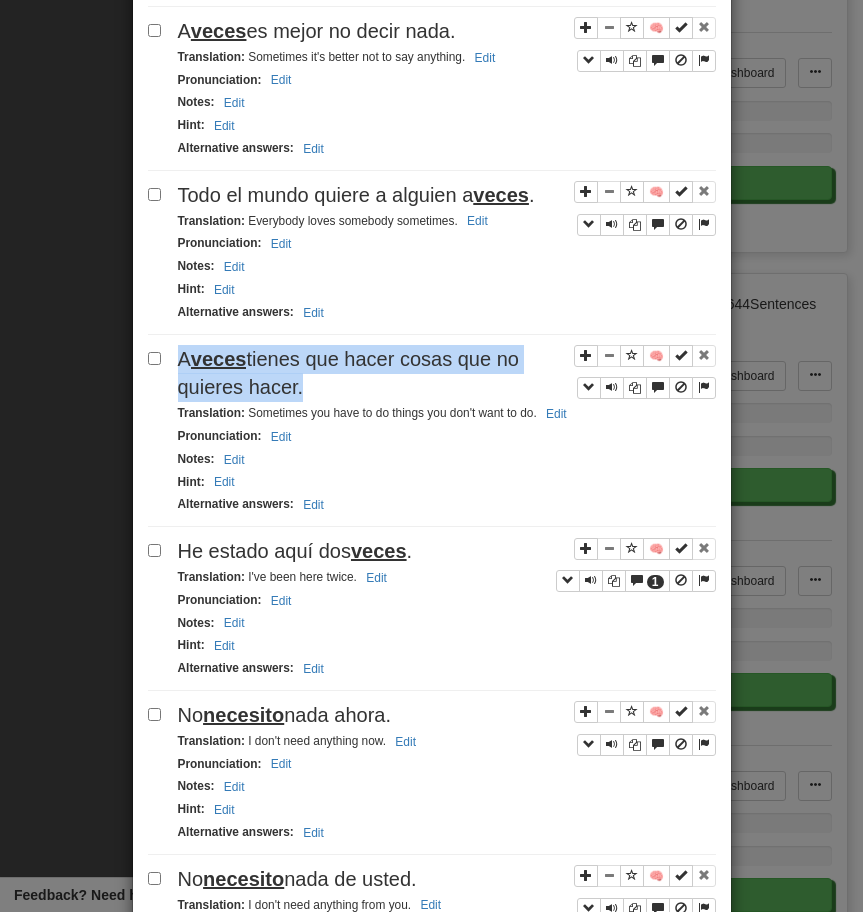 click on "A  veces  tienes que hacer cosas que no quieres hacer." at bounding box center (348, 373) 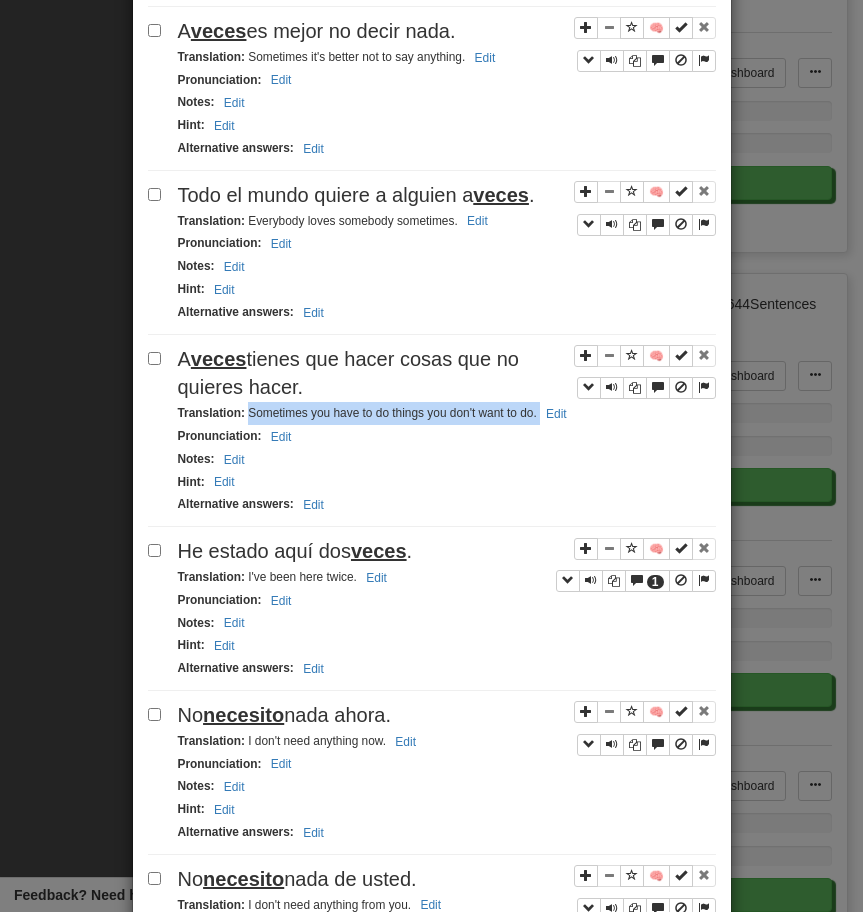 drag, startPoint x: 249, startPoint y: 416, endPoint x: 579, endPoint y: 421, distance: 330.03787 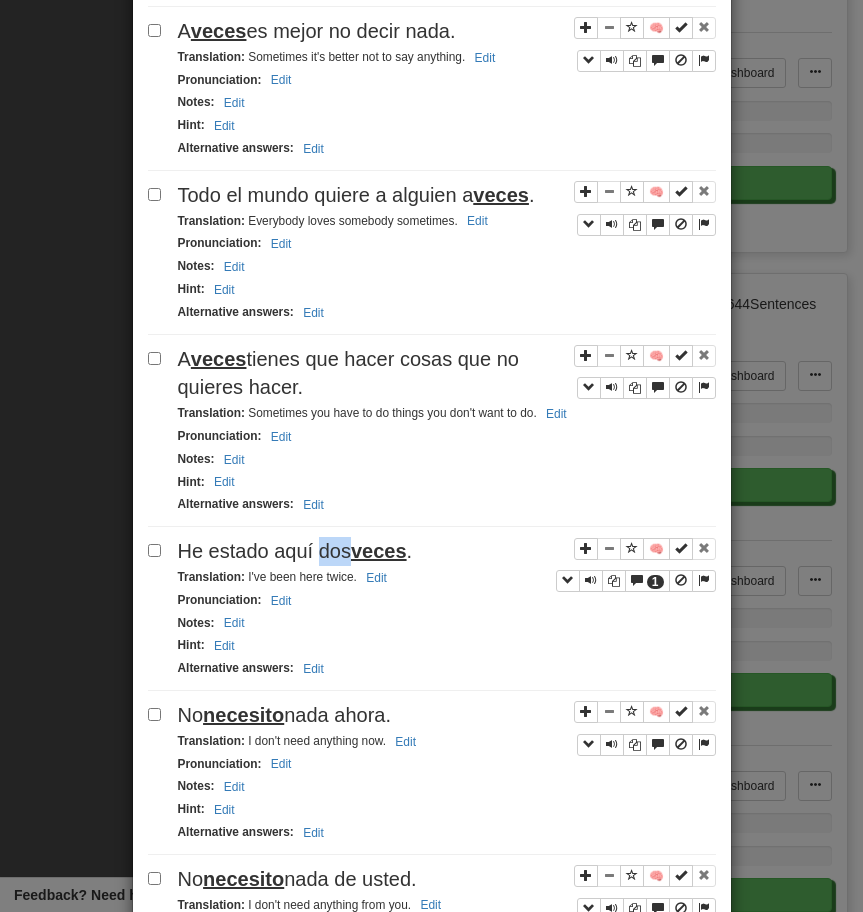 click on "He estado aquí dos  veces ." at bounding box center (295, 551) 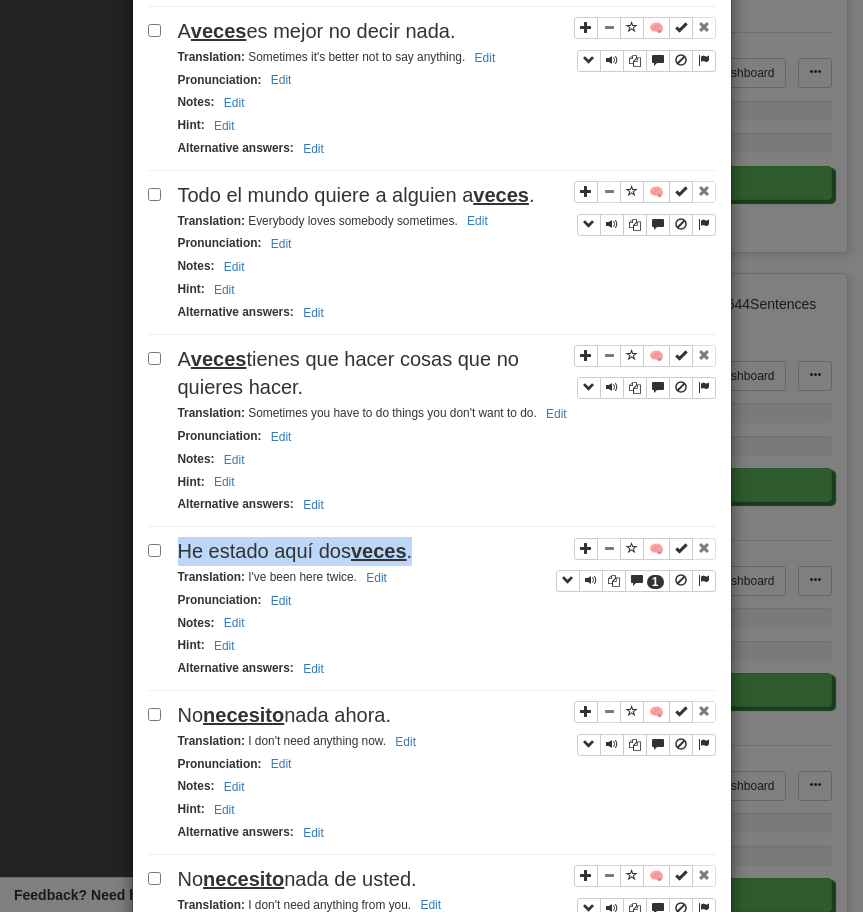 click on "He estado aquí dos  veces ." at bounding box center [295, 551] 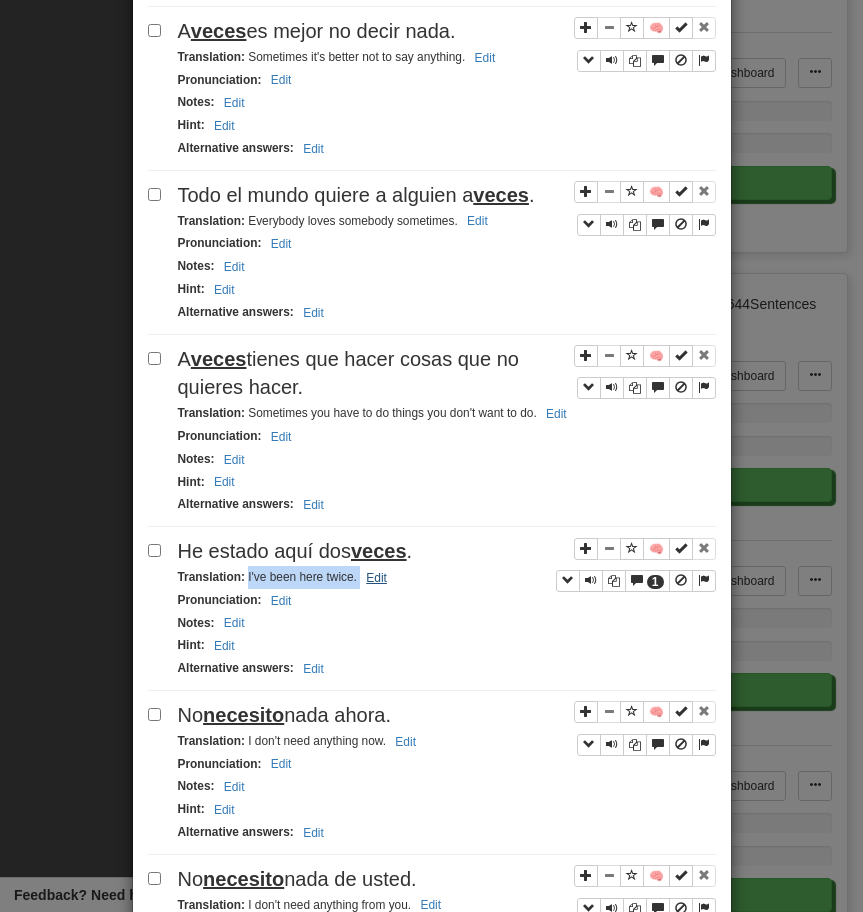 drag, startPoint x: 246, startPoint y: 579, endPoint x: 380, endPoint y: 586, distance: 134.18271 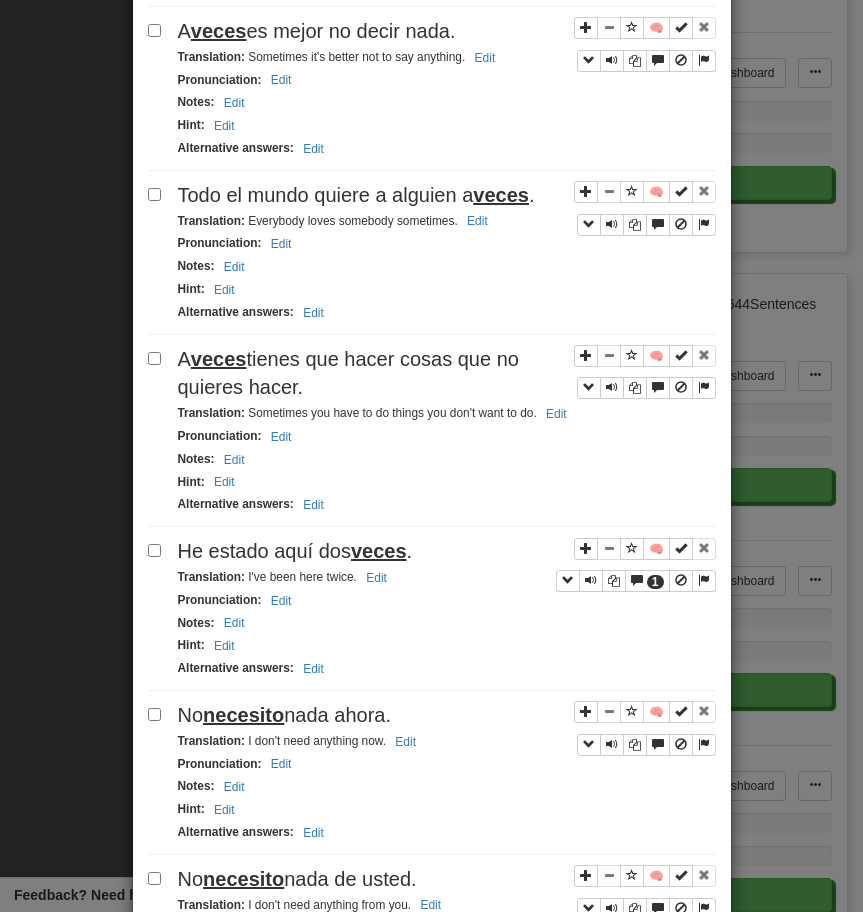 click on "No necesito nada ahora." at bounding box center [285, 715] 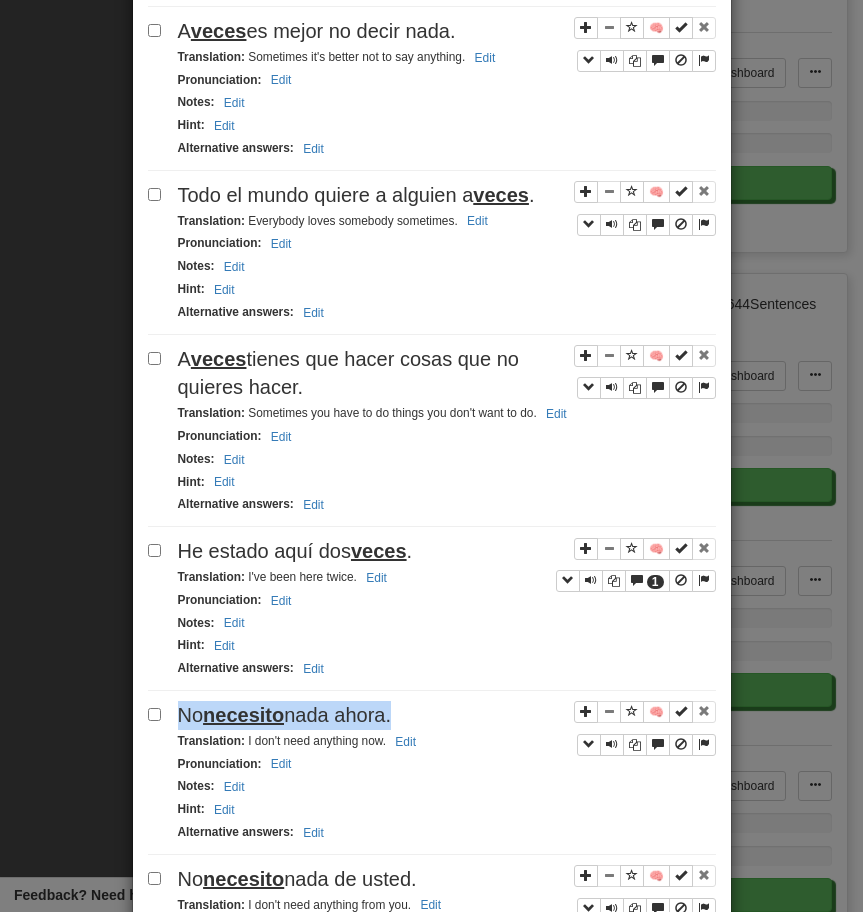 click on "No necesito nada ahora." at bounding box center [285, 715] 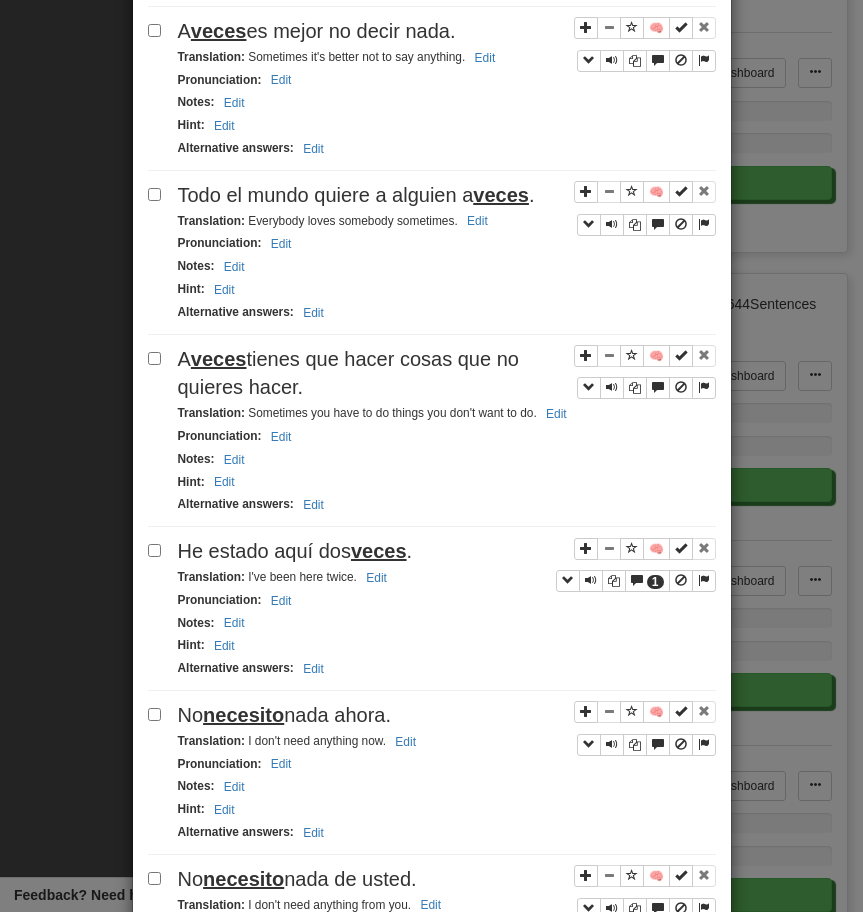 drag, startPoint x: 245, startPoint y: 743, endPoint x: 300, endPoint y: 748, distance: 55.226807 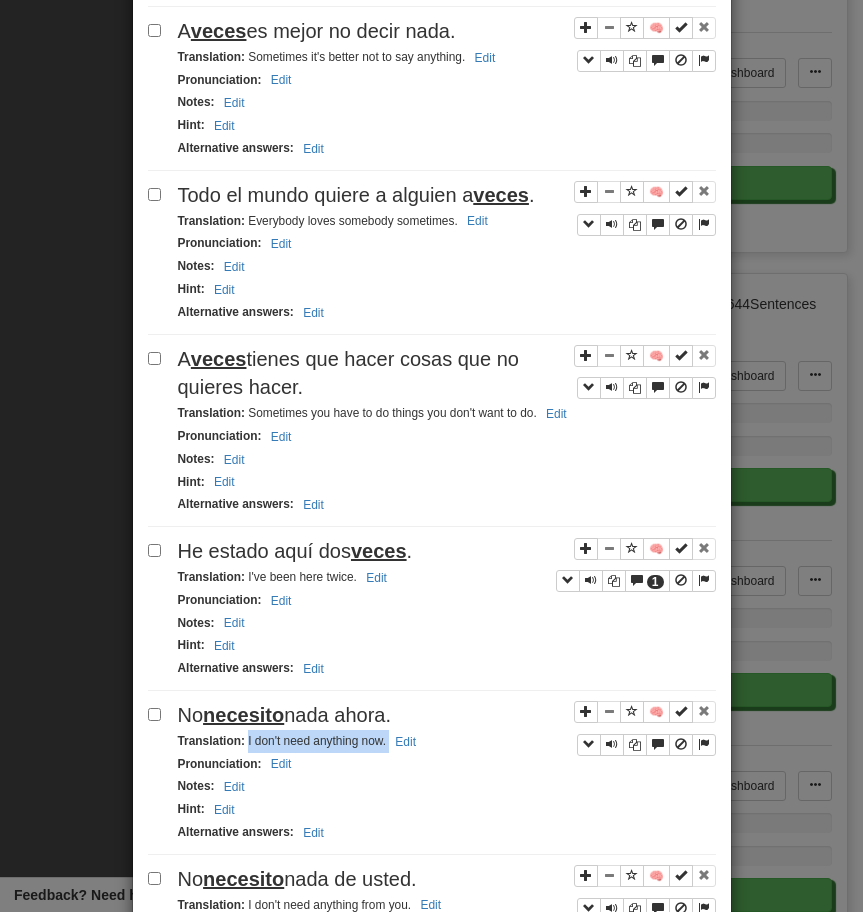 drag, startPoint x: 247, startPoint y: 744, endPoint x: 390, endPoint y: 747, distance: 143.03146 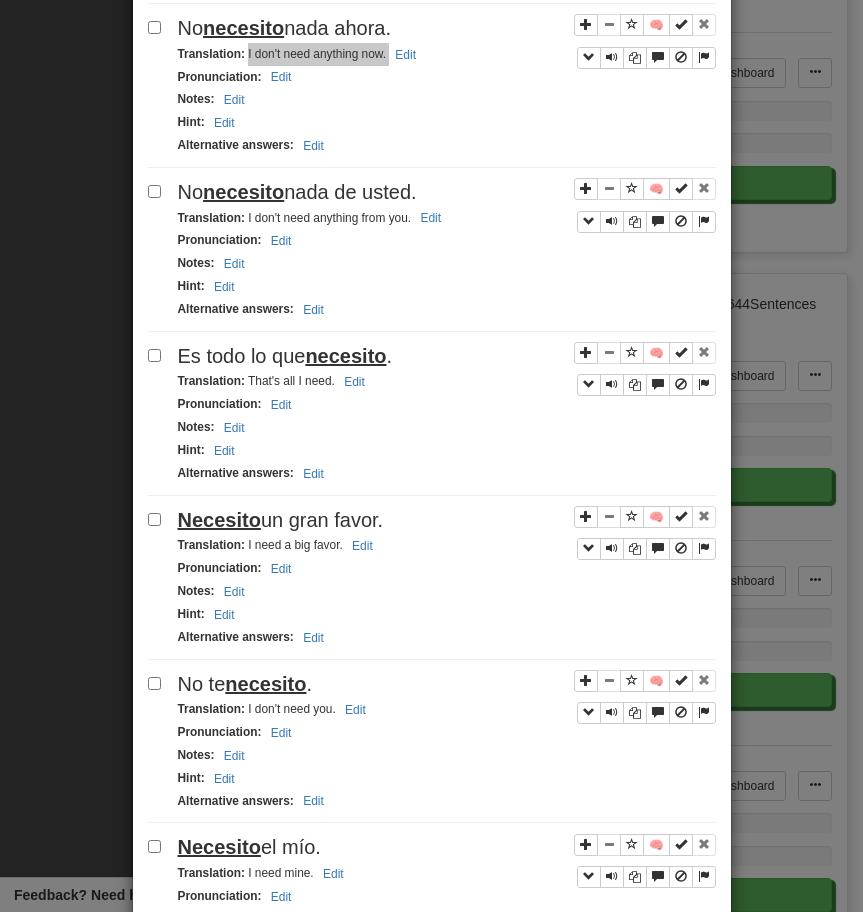 scroll, scrollTop: 1890, scrollLeft: 0, axis: vertical 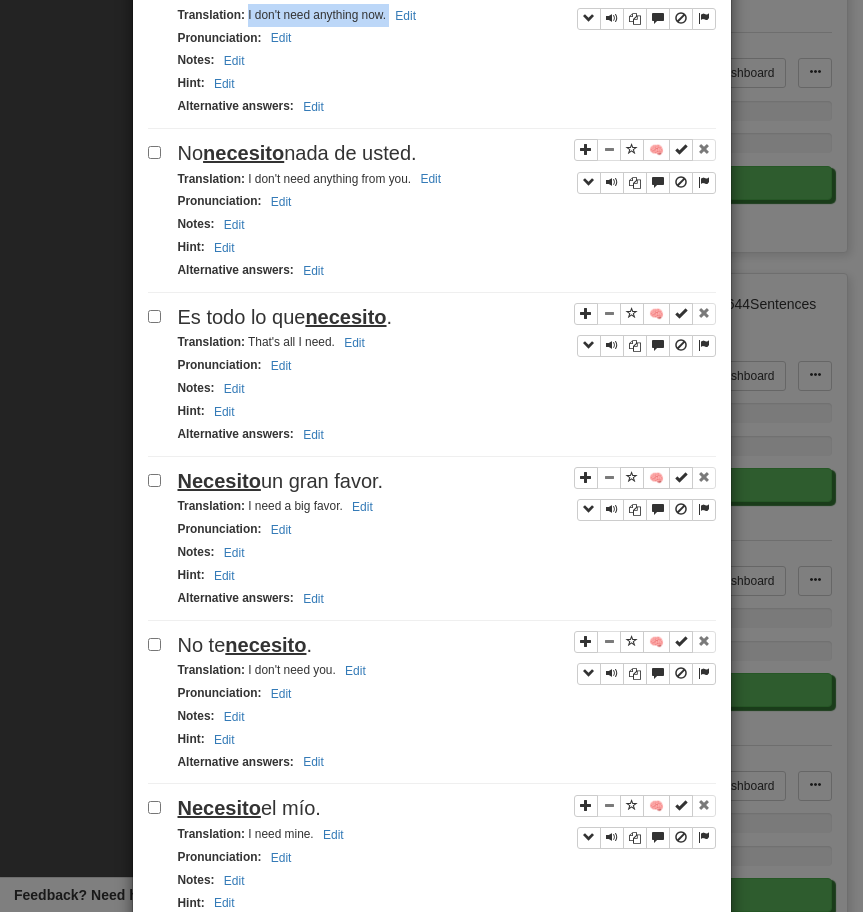 click on "No  necesito  nada de usted." at bounding box center (297, 153) 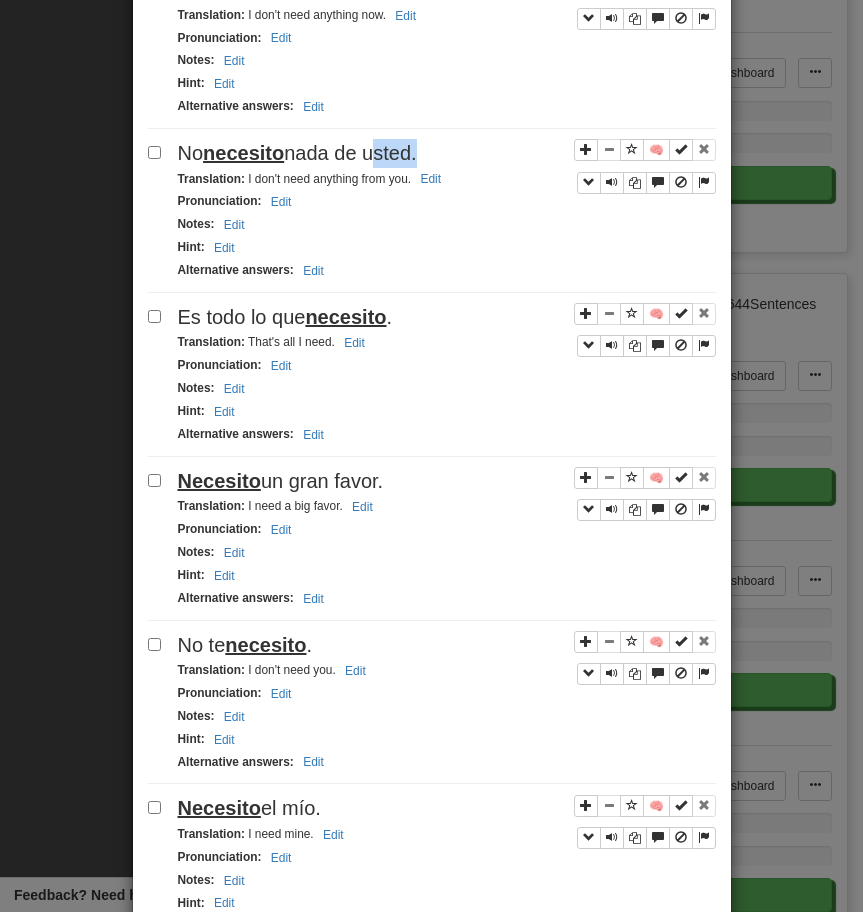 click on "No  necesito  nada de usted." at bounding box center [297, 153] 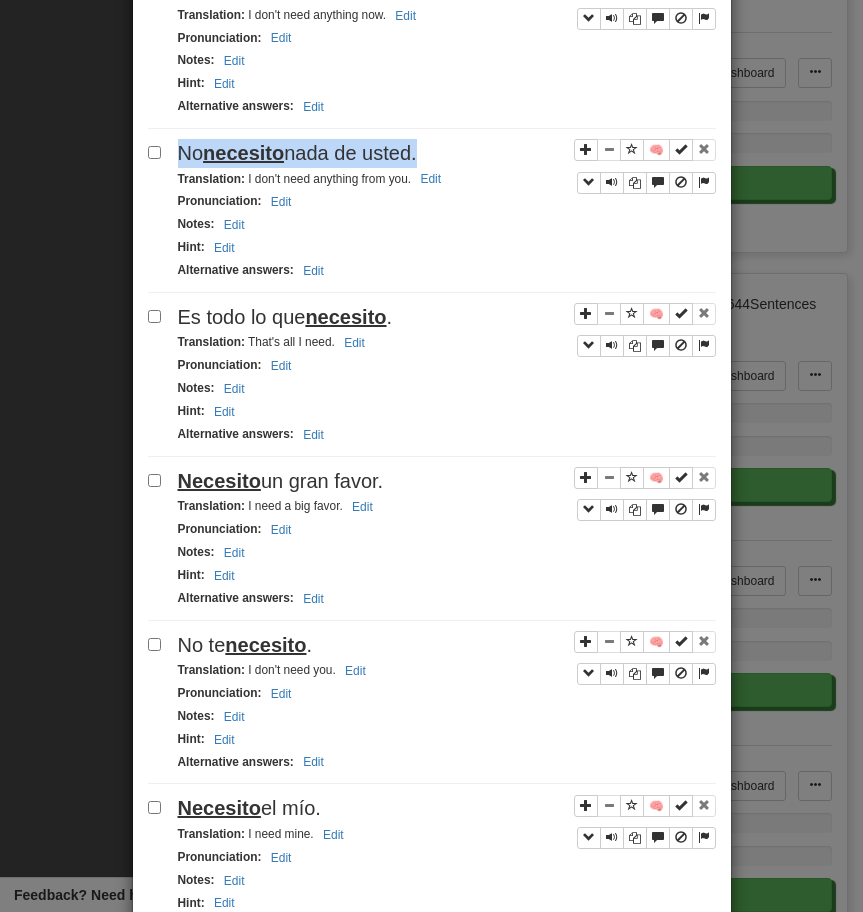 click on "No  necesito  nada de usted." at bounding box center (297, 153) 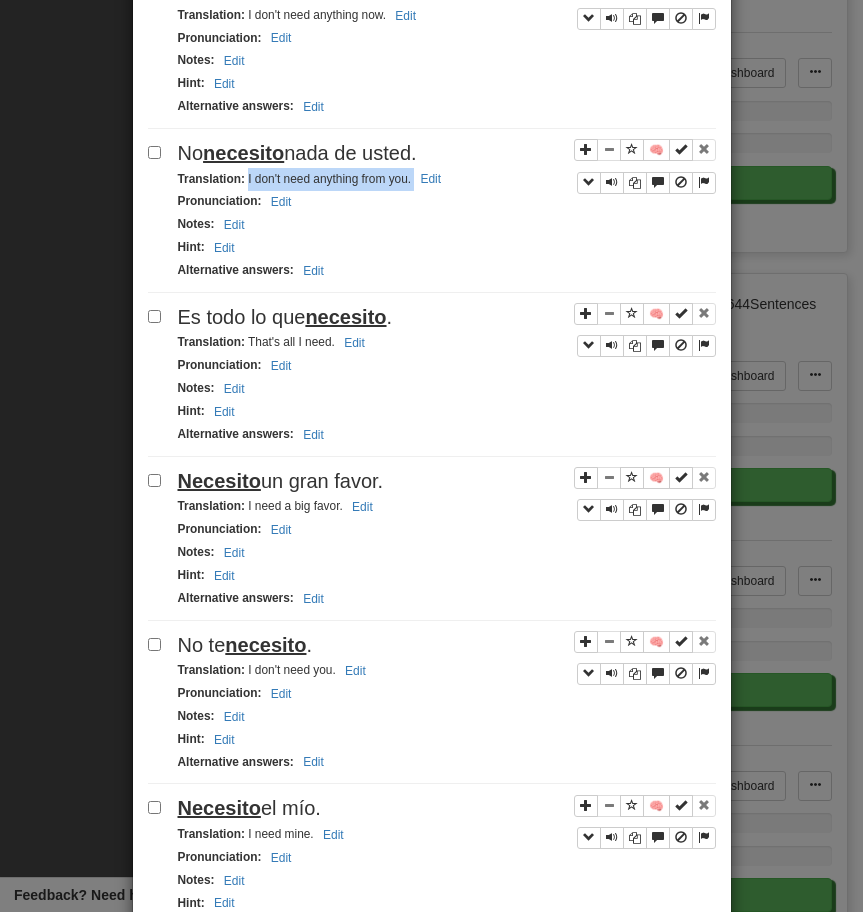 drag, startPoint x: 247, startPoint y: 186, endPoint x: 502, endPoint y: 177, distance: 255.15877 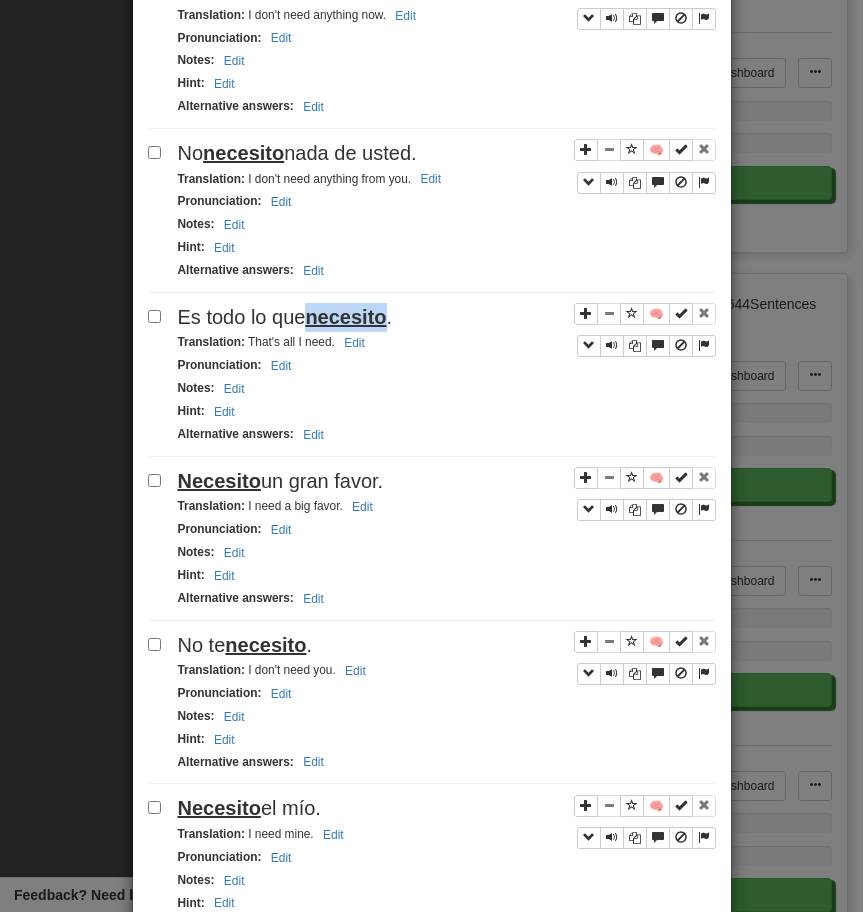 click on "necesito" at bounding box center [345, 317] 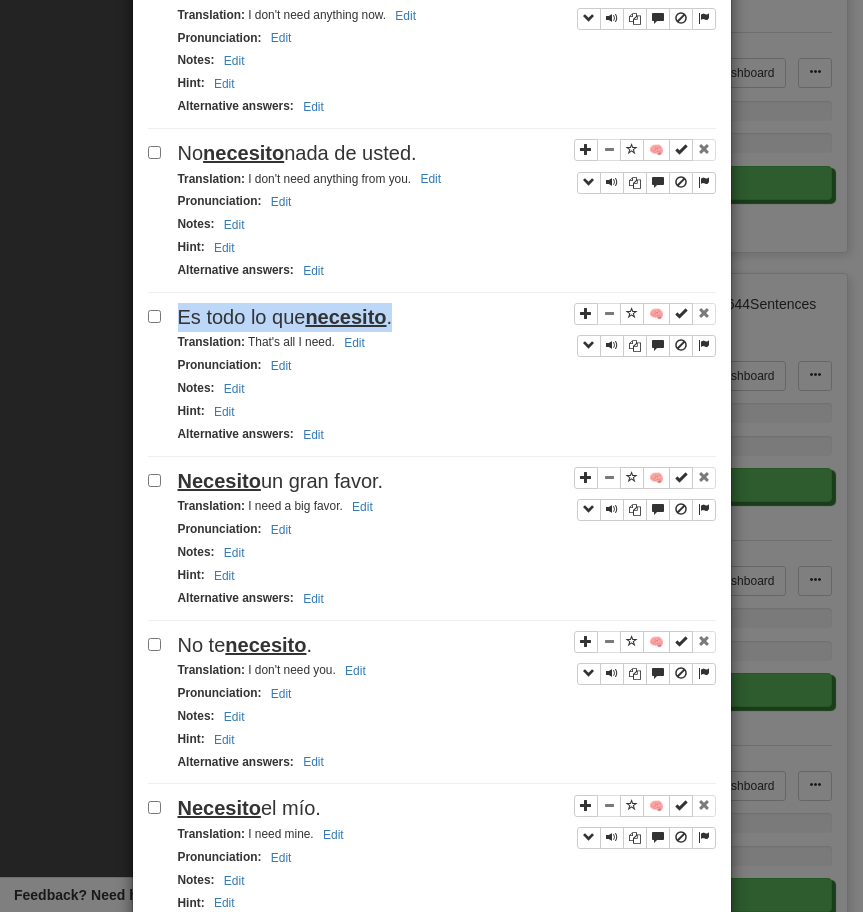 click on "necesito" at bounding box center (345, 317) 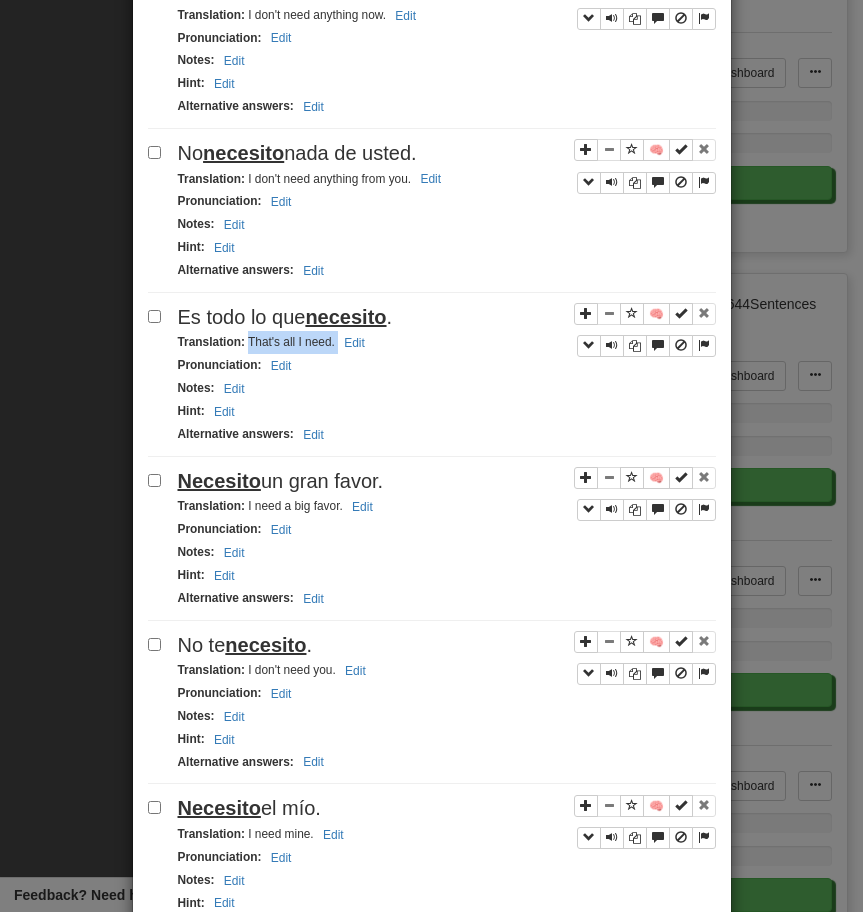 drag, startPoint x: 249, startPoint y: 350, endPoint x: 412, endPoint y: 347, distance: 163.0276 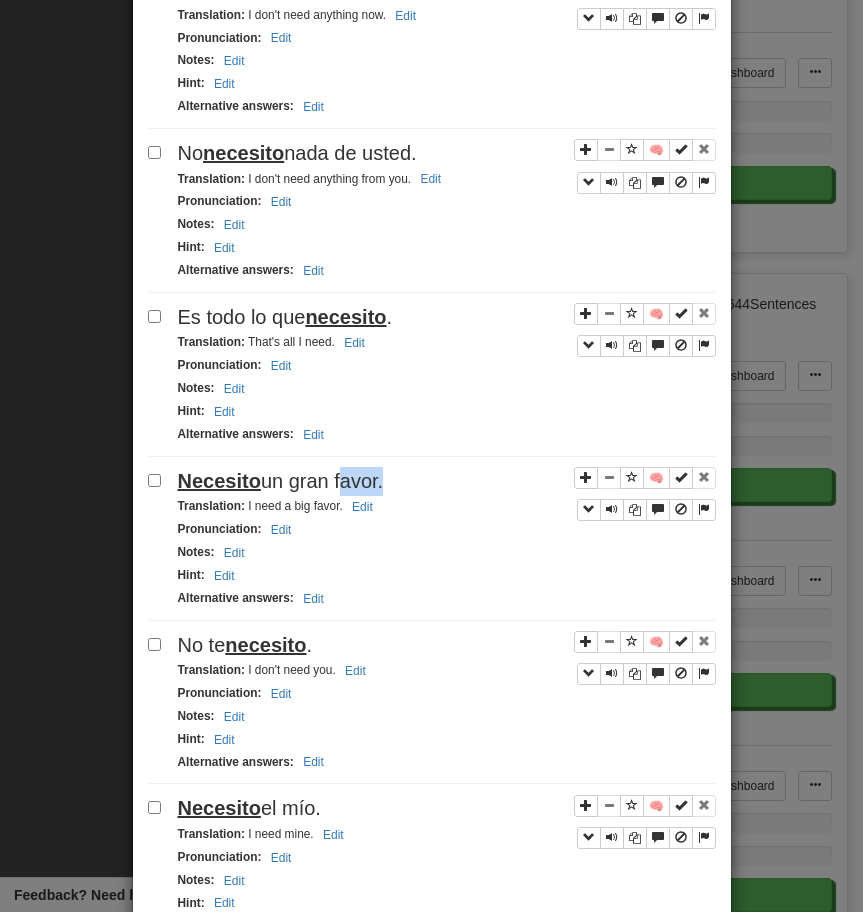 click on "Necesito  un gran favor." at bounding box center [281, 481] 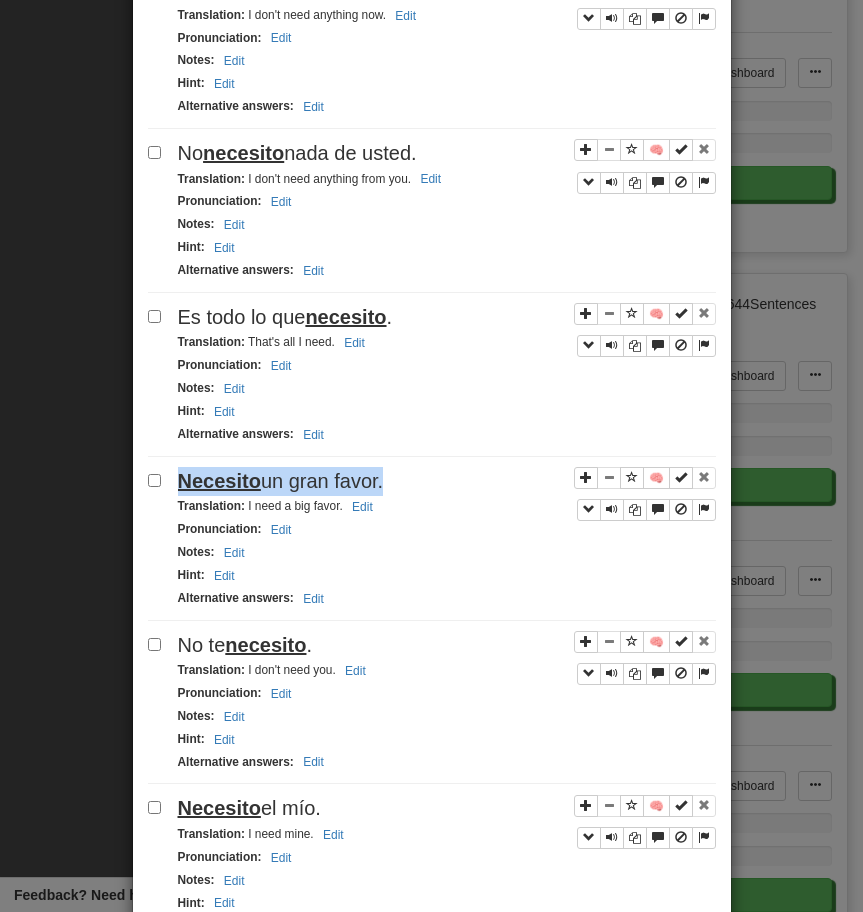 click on "Necesito  un gran favor." at bounding box center [281, 481] 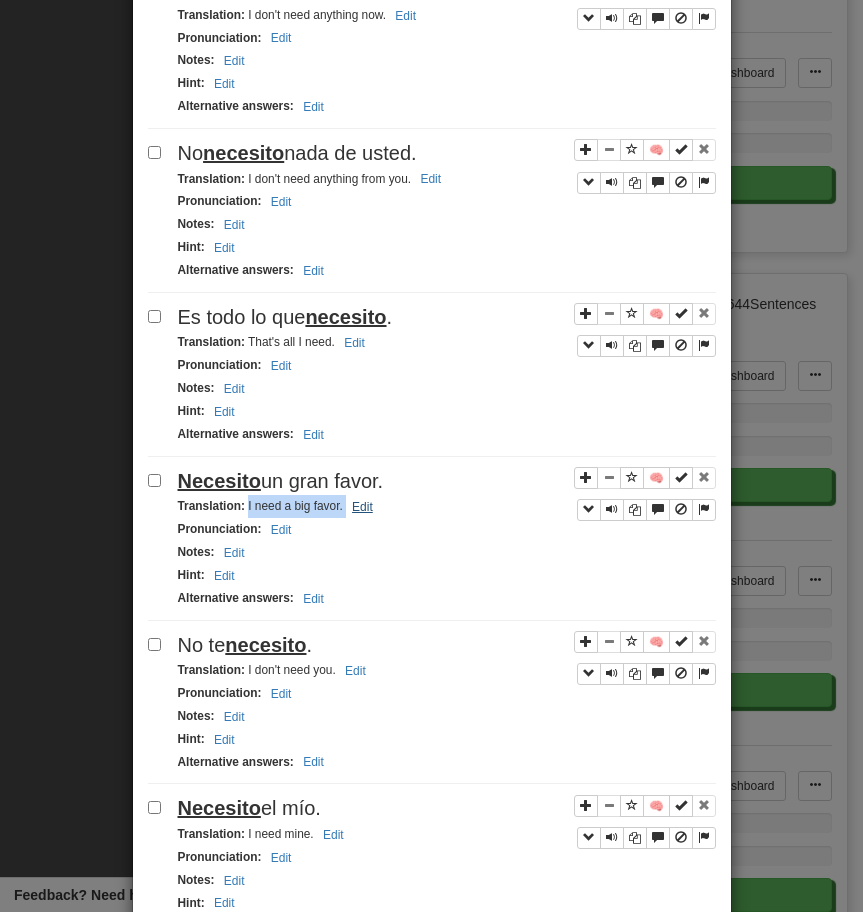 drag, startPoint x: 246, startPoint y: 510, endPoint x: 347, endPoint y: 505, distance: 101.12369 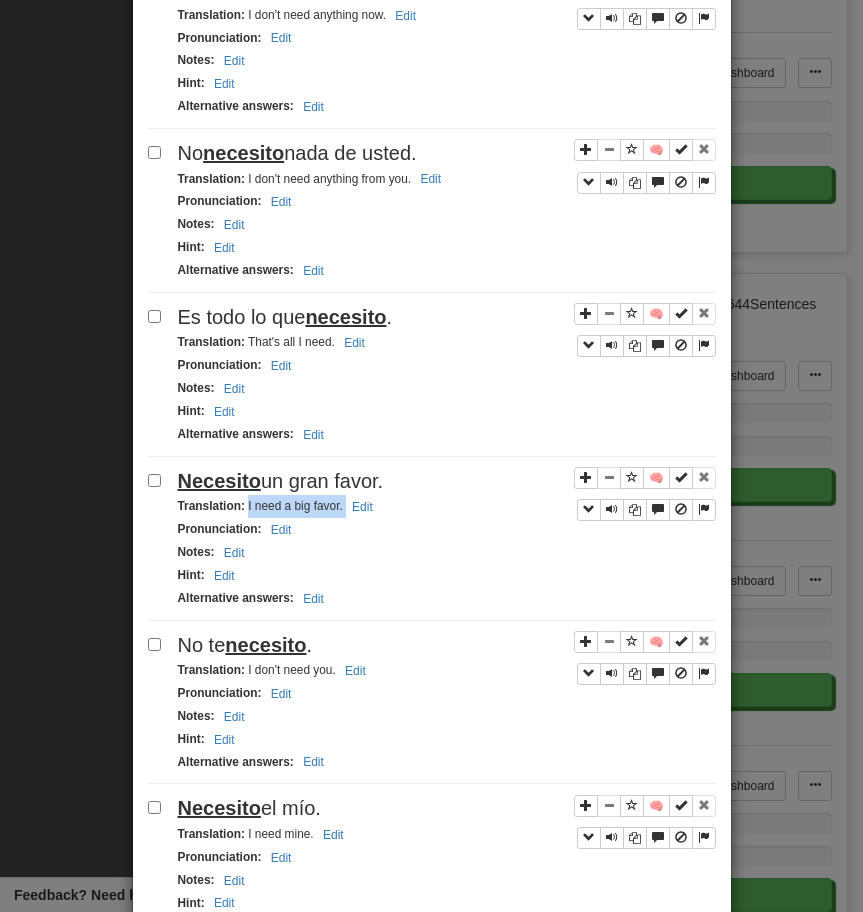 click on "No te  necesito ." at bounding box center (447, 645) 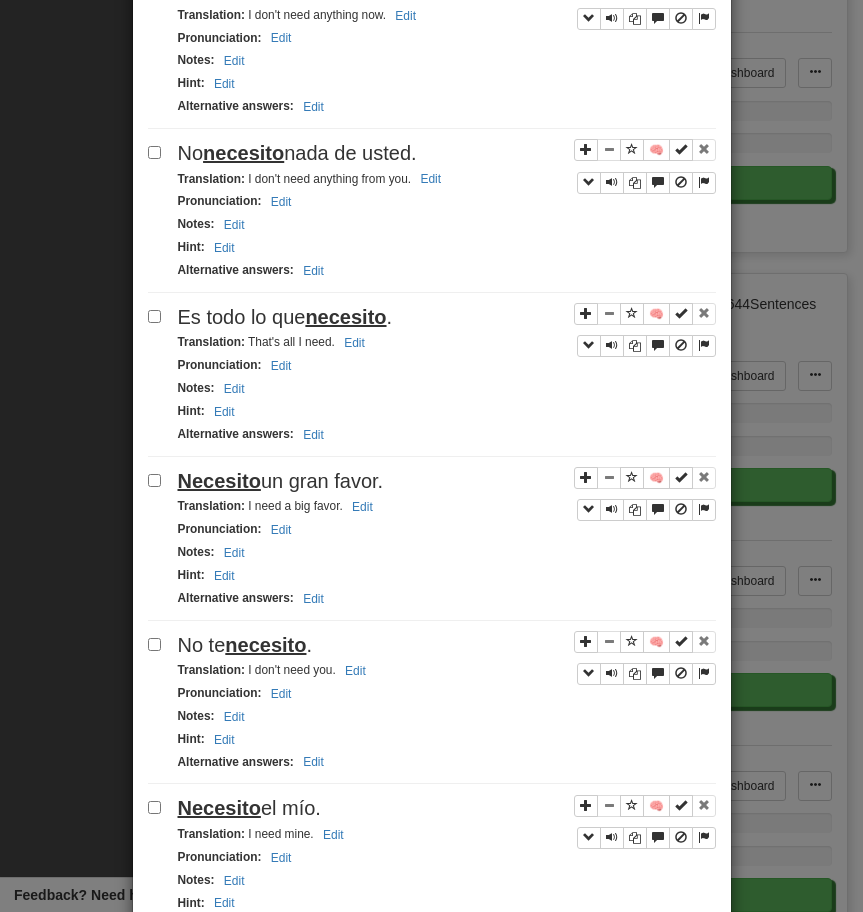 click on "No te  necesito ." at bounding box center [447, 645] 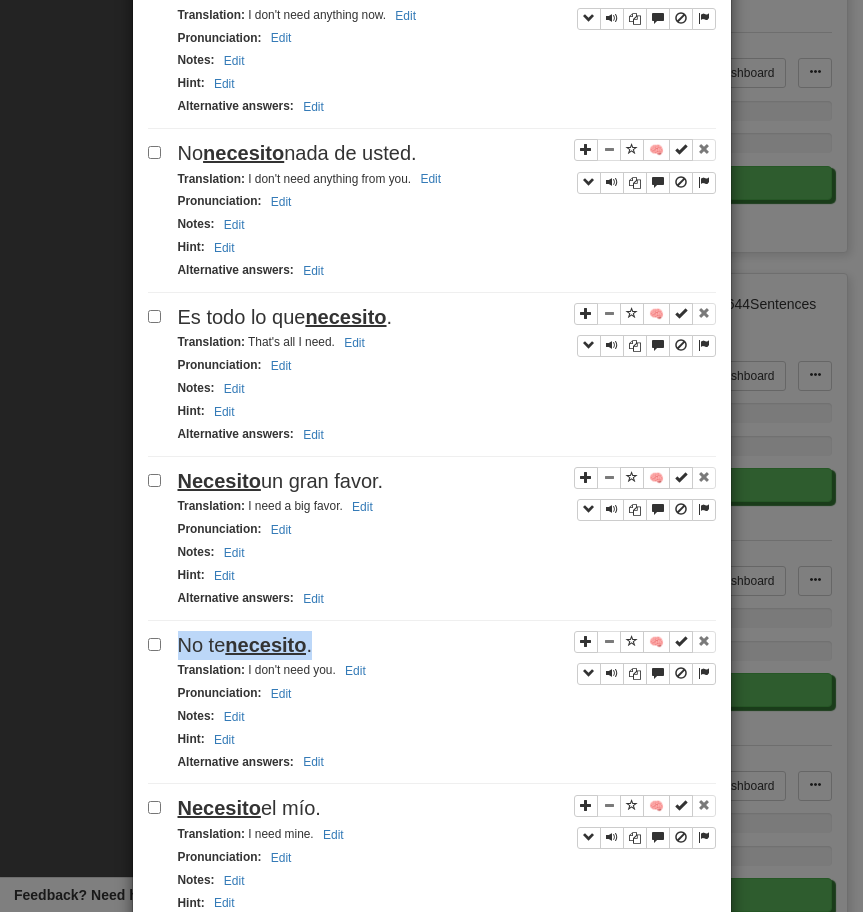 click on "No te  necesito ." at bounding box center (447, 645) 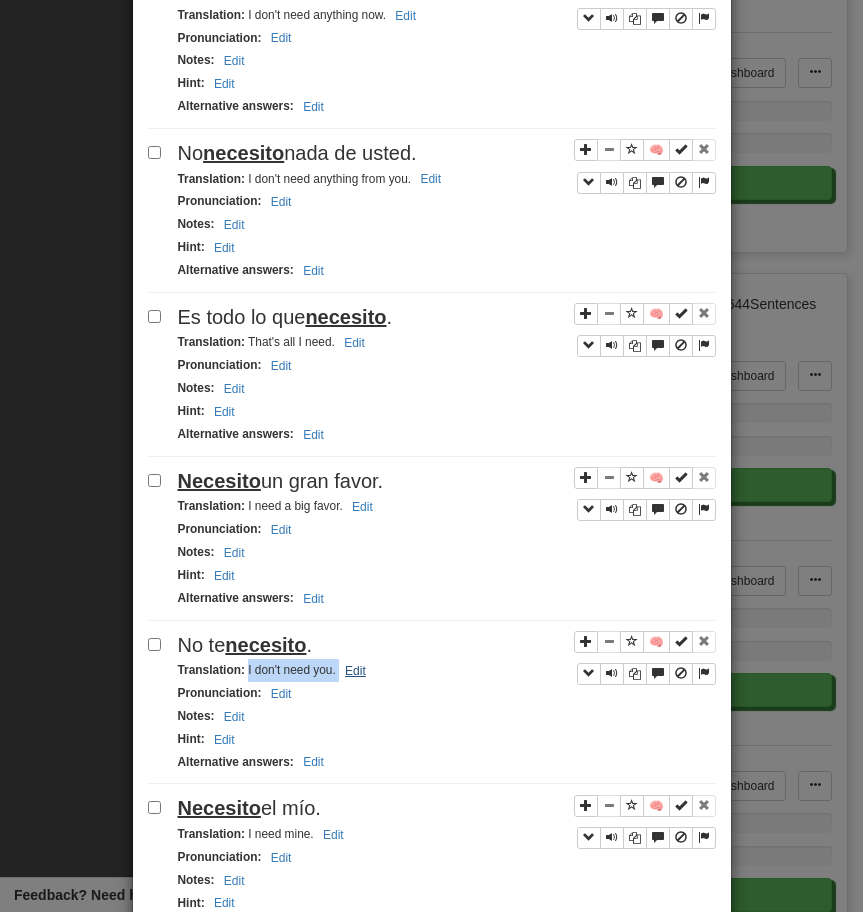 drag, startPoint x: 247, startPoint y: 672, endPoint x: 344, endPoint y: 672, distance: 97 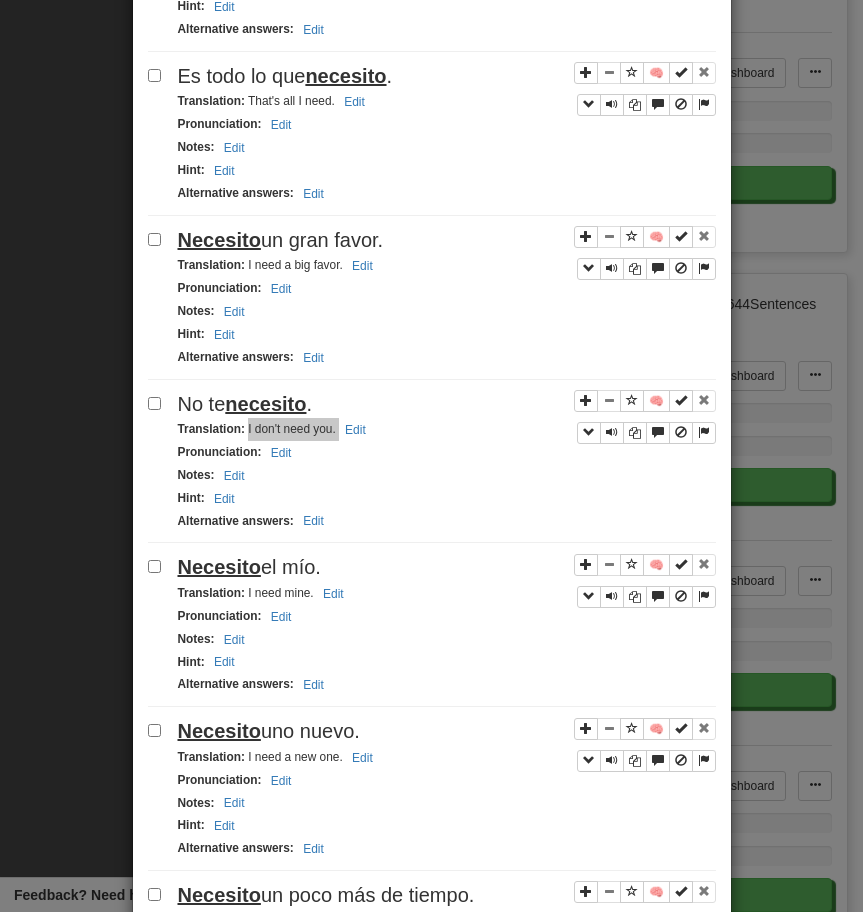 scroll, scrollTop: 2464, scrollLeft: 0, axis: vertical 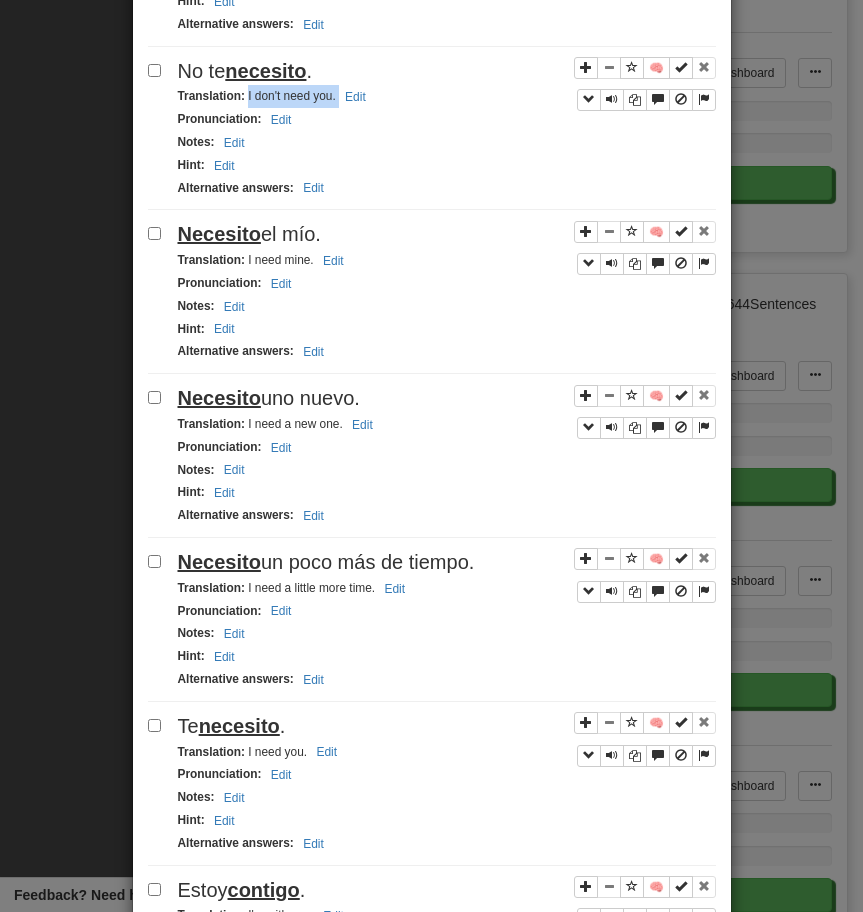click on "Necesito  el mío." at bounding box center (447, 234) 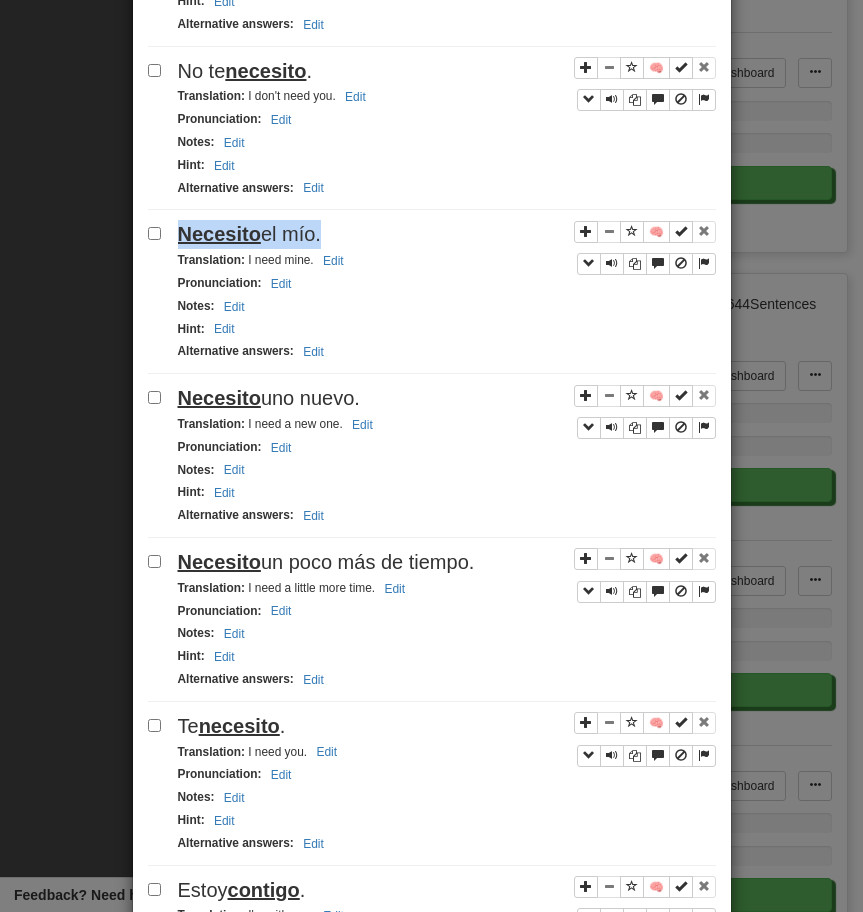 click on "Necesito  el mío." at bounding box center (447, 234) 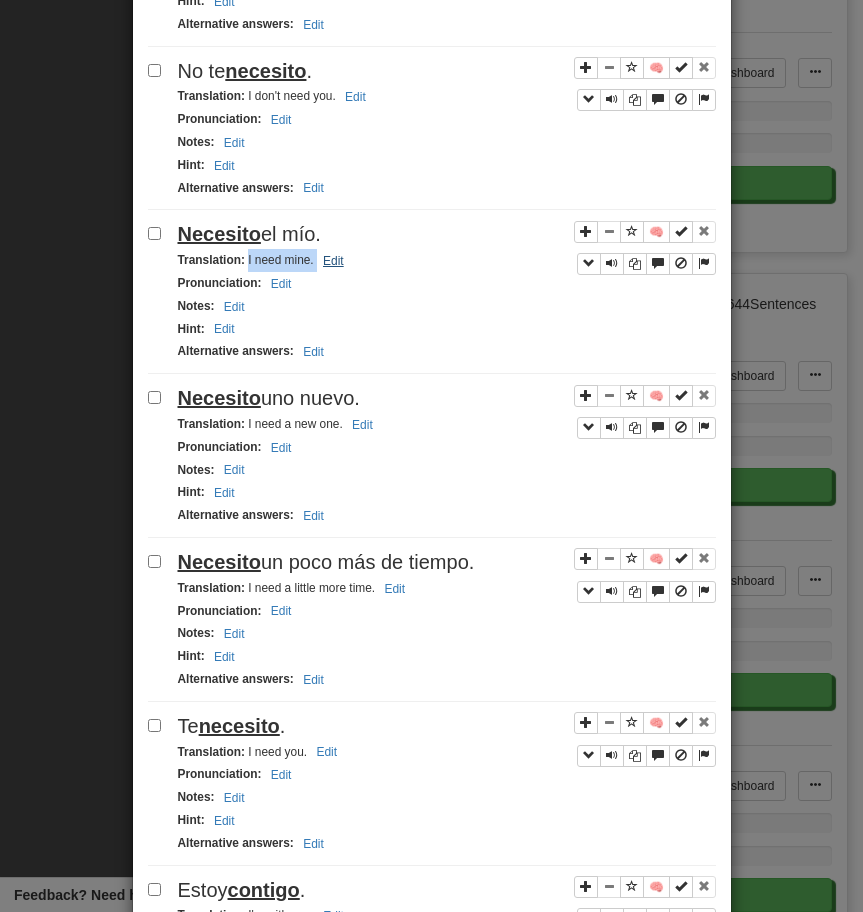drag, startPoint x: 246, startPoint y: 264, endPoint x: 339, endPoint y: 264, distance: 93 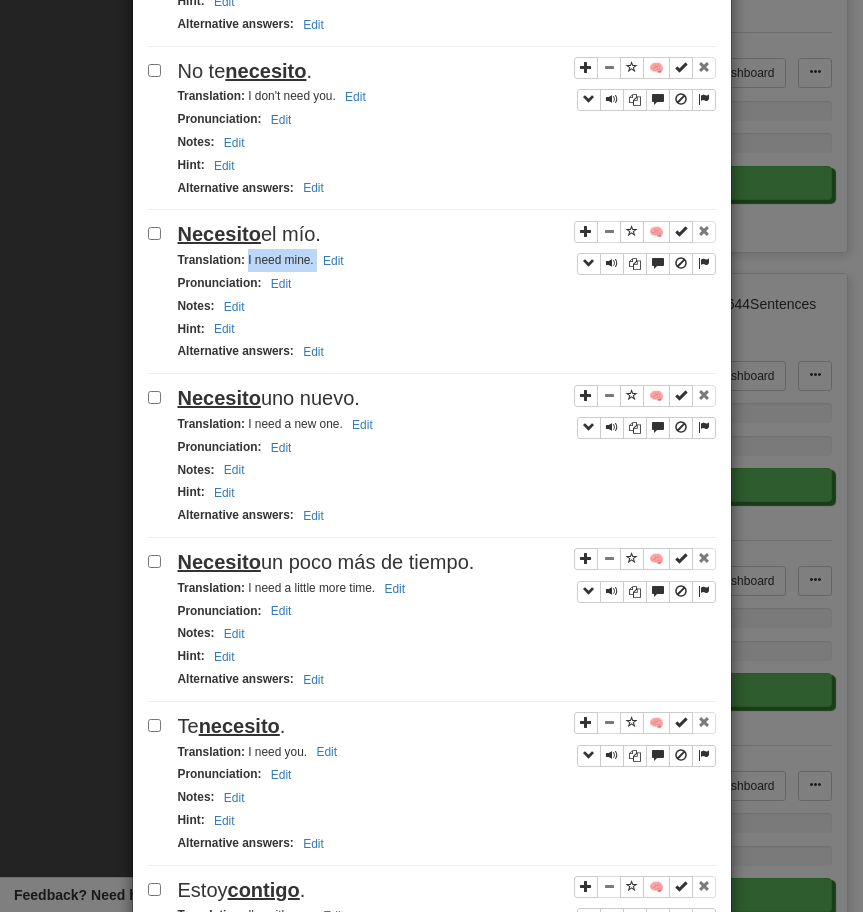 click on "Necesito  uno nuevo." at bounding box center (447, 398) 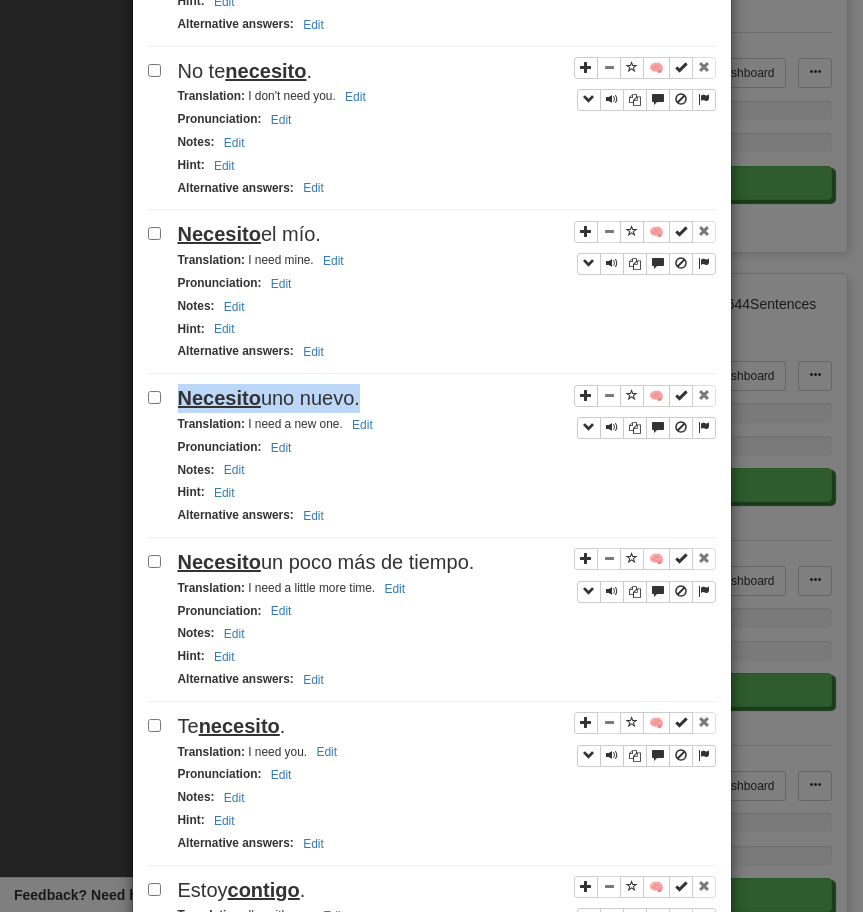click on "Necesito  uno nuevo." at bounding box center (447, 398) 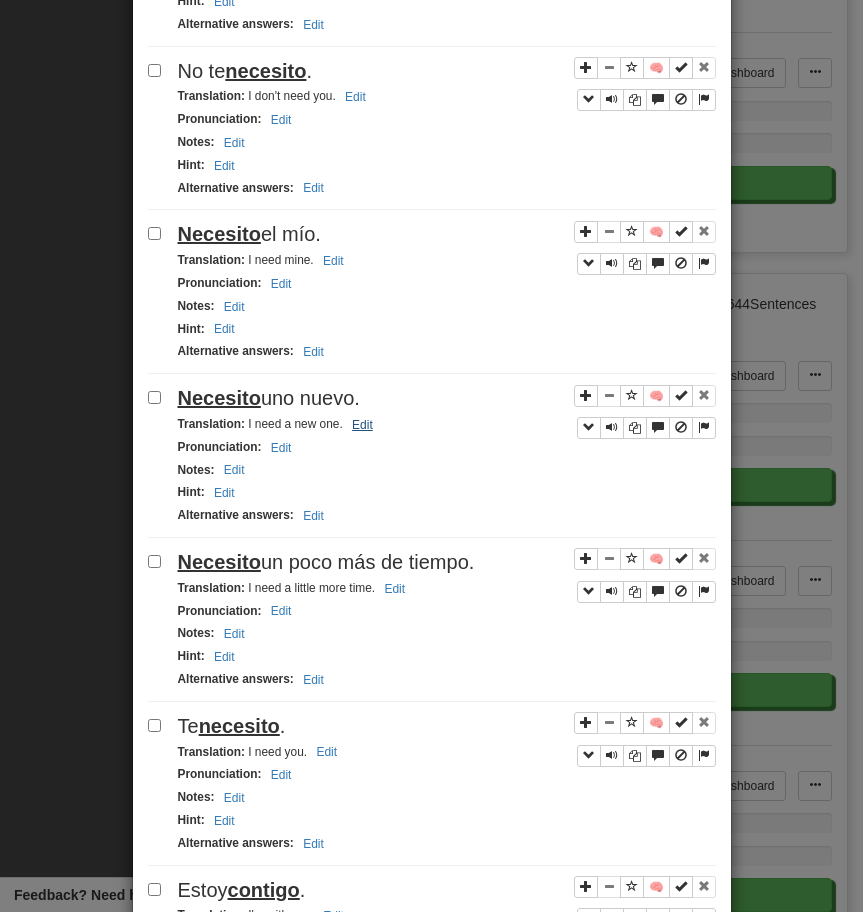 drag, startPoint x: 248, startPoint y: 432, endPoint x: 368, endPoint y: 419, distance: 120.70211 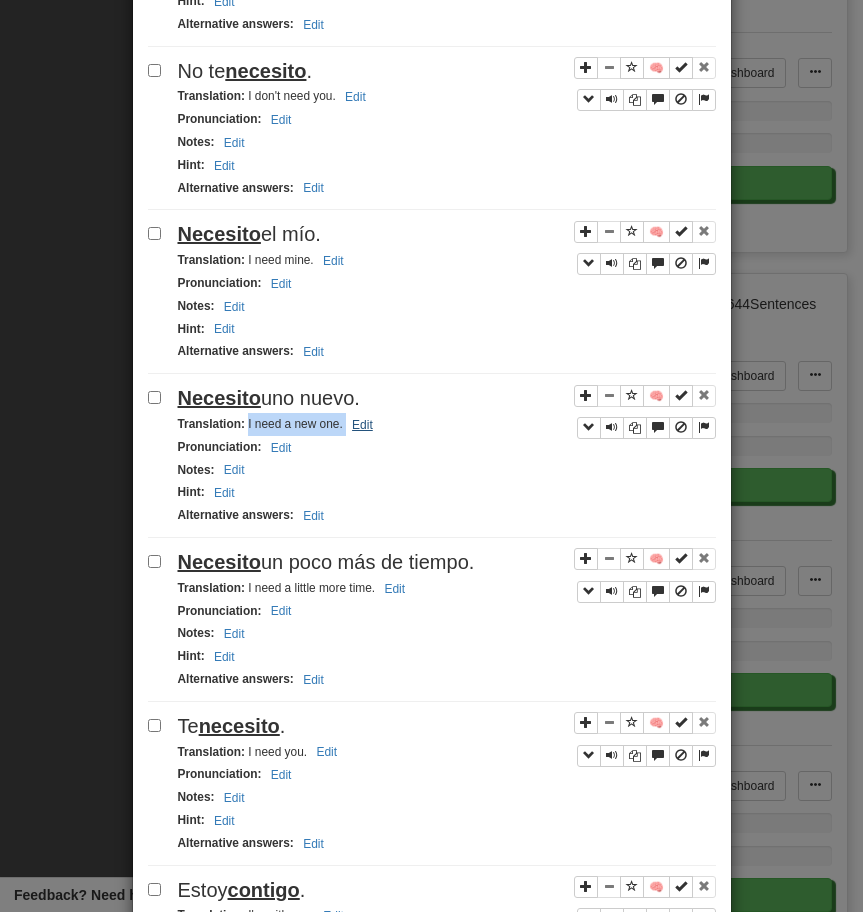 drag, startPoint x: 247, startPoint y: 428, endPoint x: 373, endPoint y: 422, distance: 126.14278 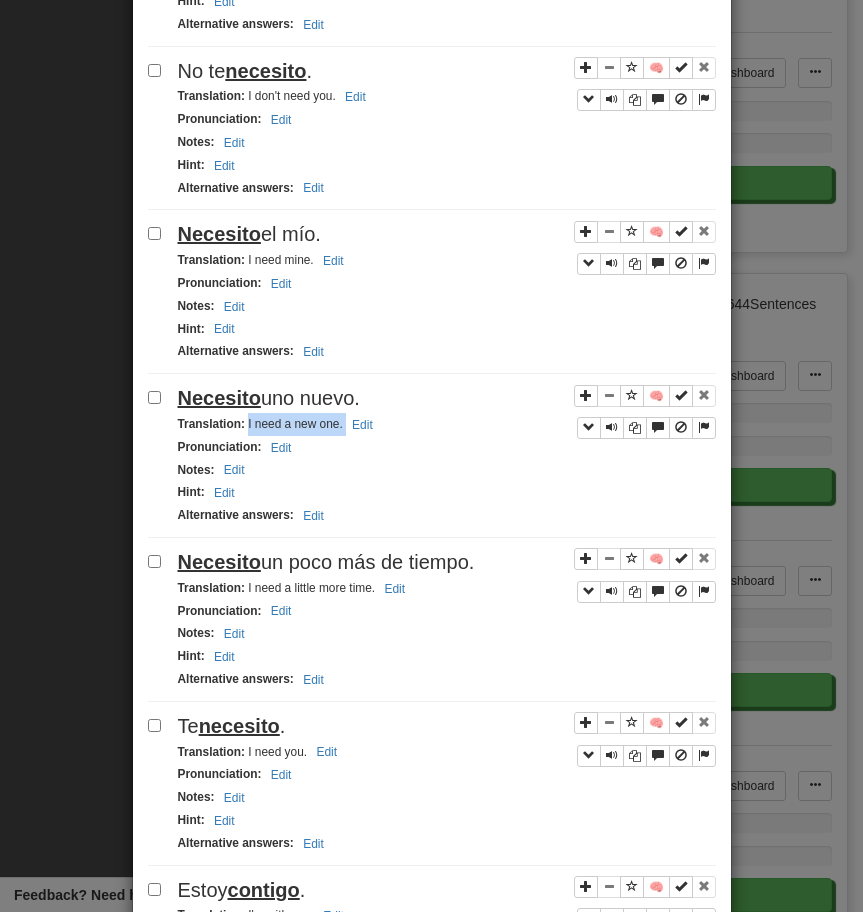click on "Translation :   I need a little more time.   Edit" at bounding box center [447, 588] 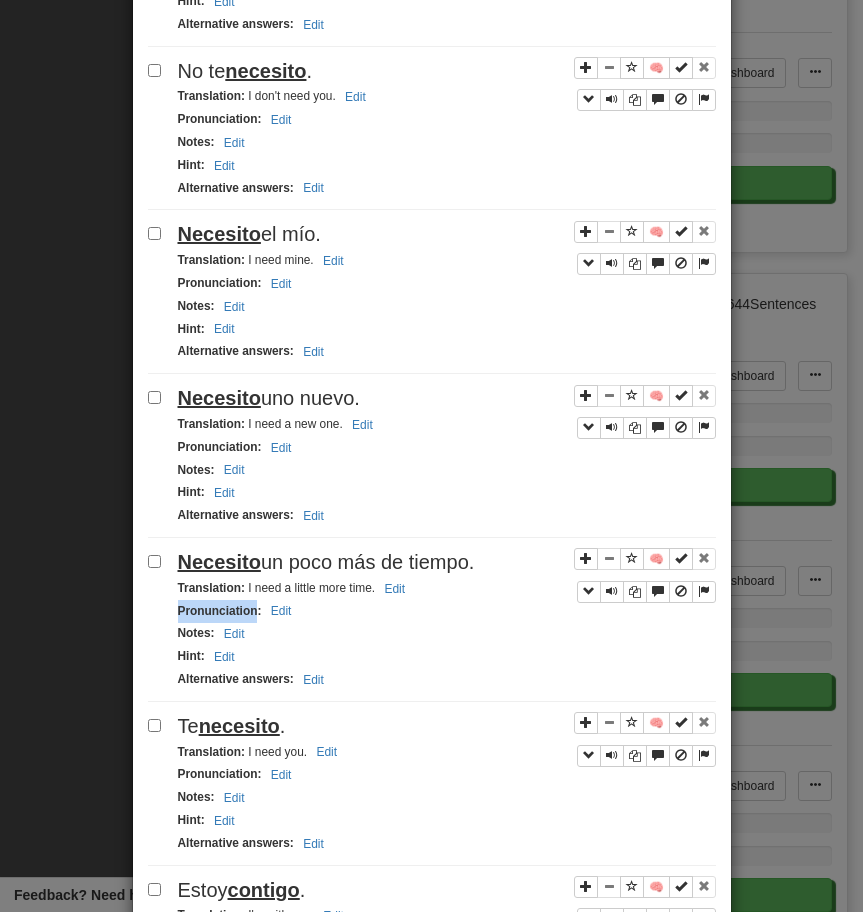 click on "Translation :   I need a little more time.   Edit" at bounding box center (447, 588) 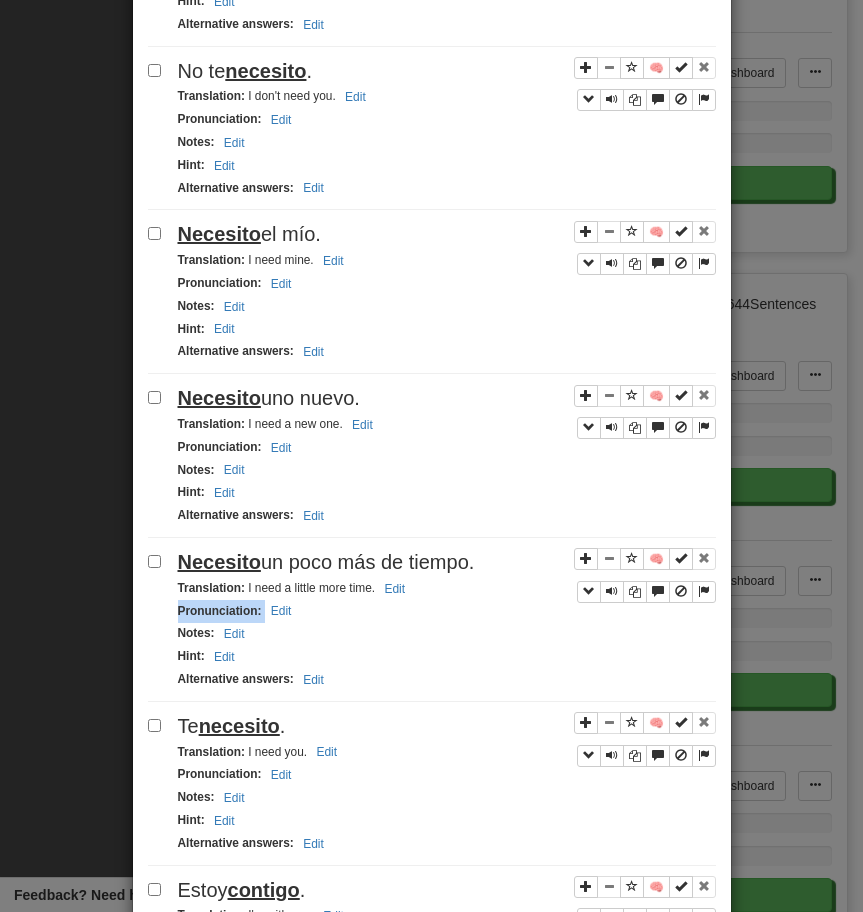 click on "Translation :   I need a little more time.   Edit" at bounding box center (447, 588) 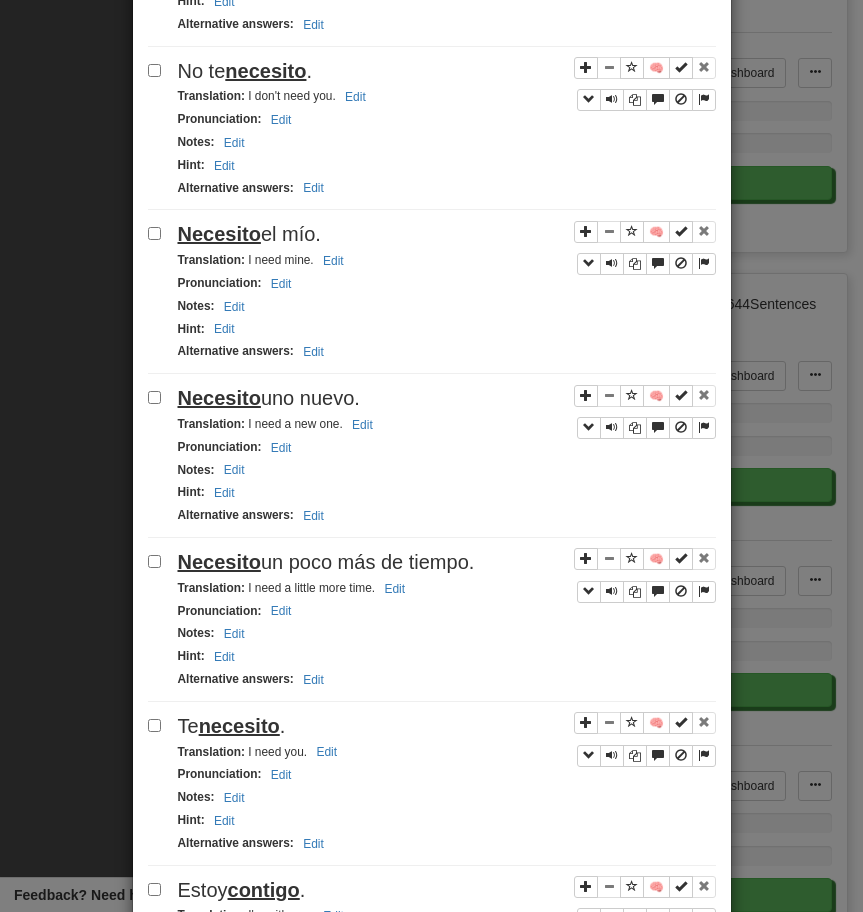click on "Necesito  un poco más de tiempo." at bounding box center (326, 562) 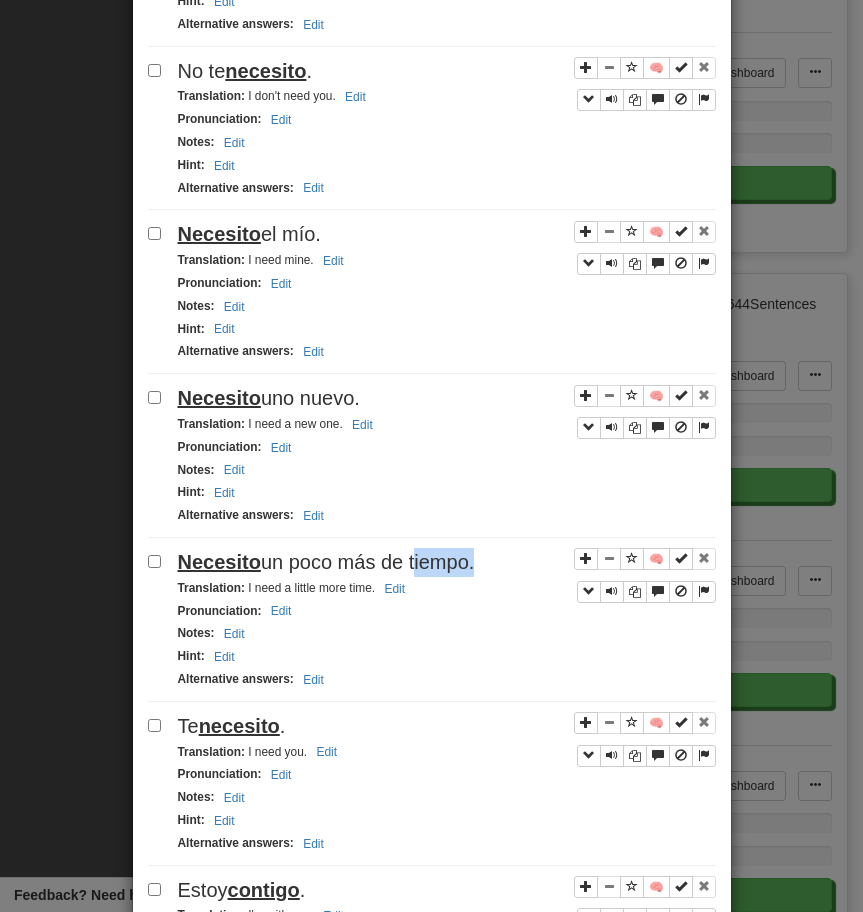 click on "Necesito  un poco más de tiempo." at bounding box center (326, 562) 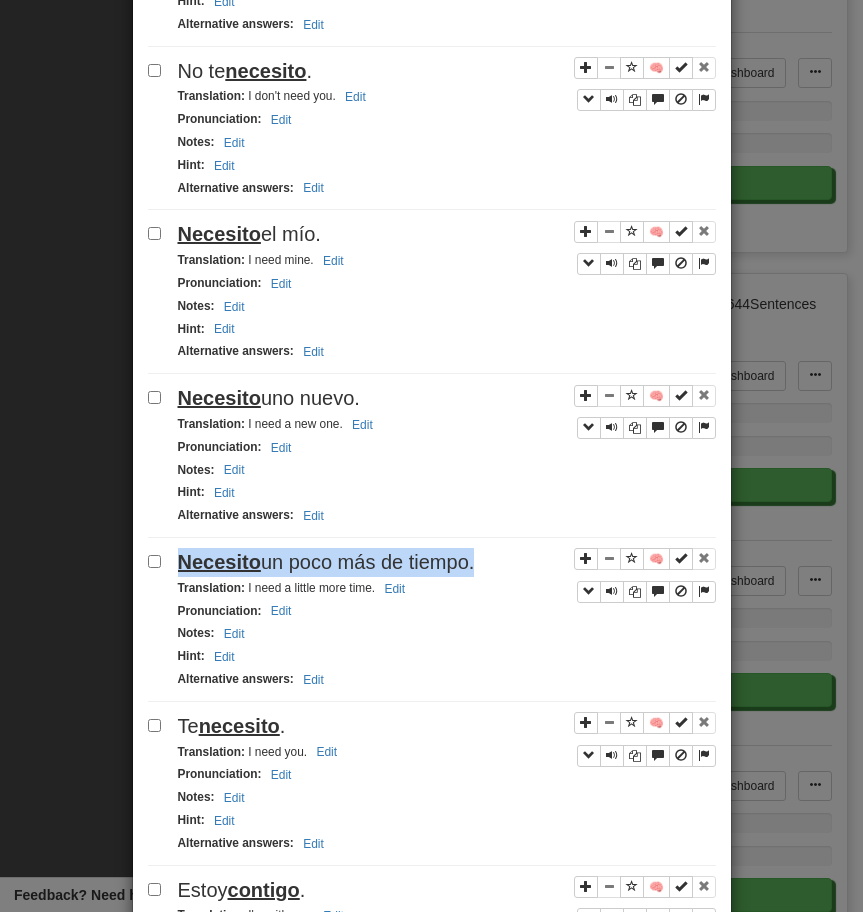 click on "Necesito  un poco más de tiempo." at bounding box center (326, 562) 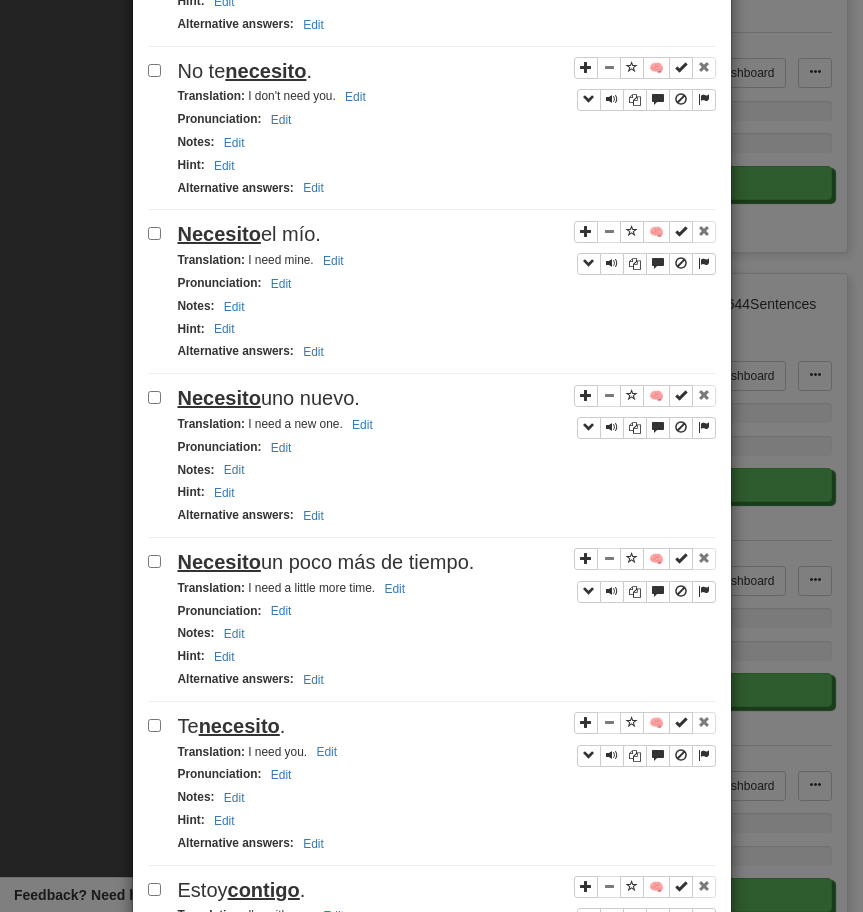 drag, startPoint x: 245, startPoint y: 593, endPoint x: 259, endPoint y: 594, distance: 14.035668 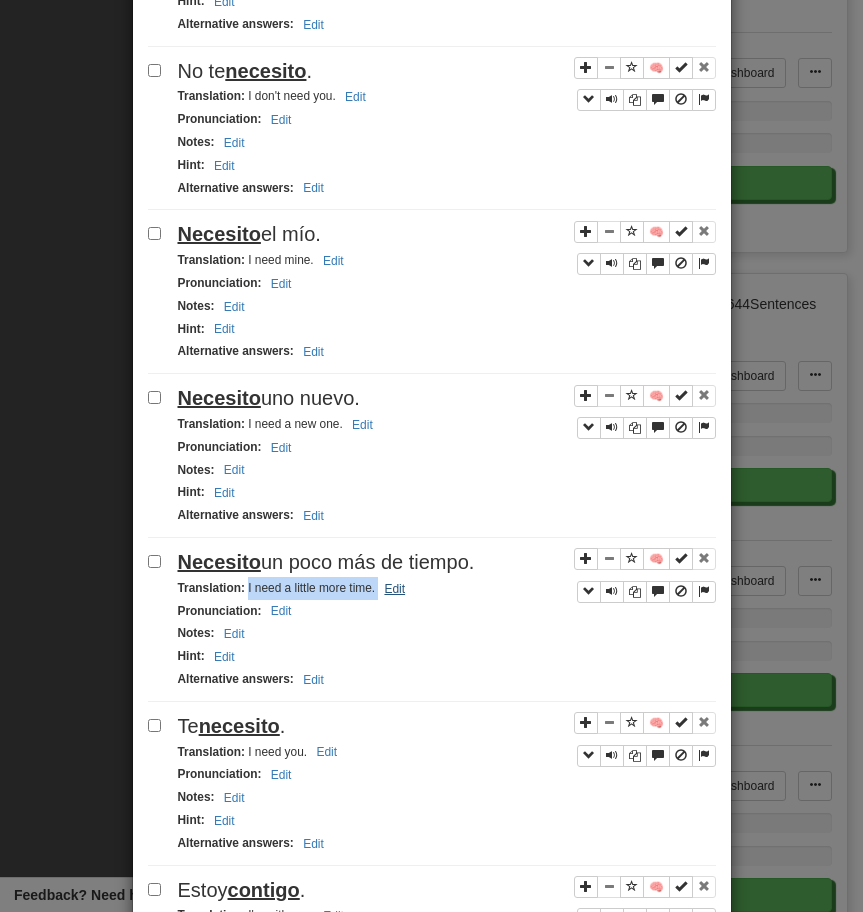 drag, startPoint x: 247, startPoint y: 593, endPoint x: 385, endPoint y: 592, distance: 138.00362 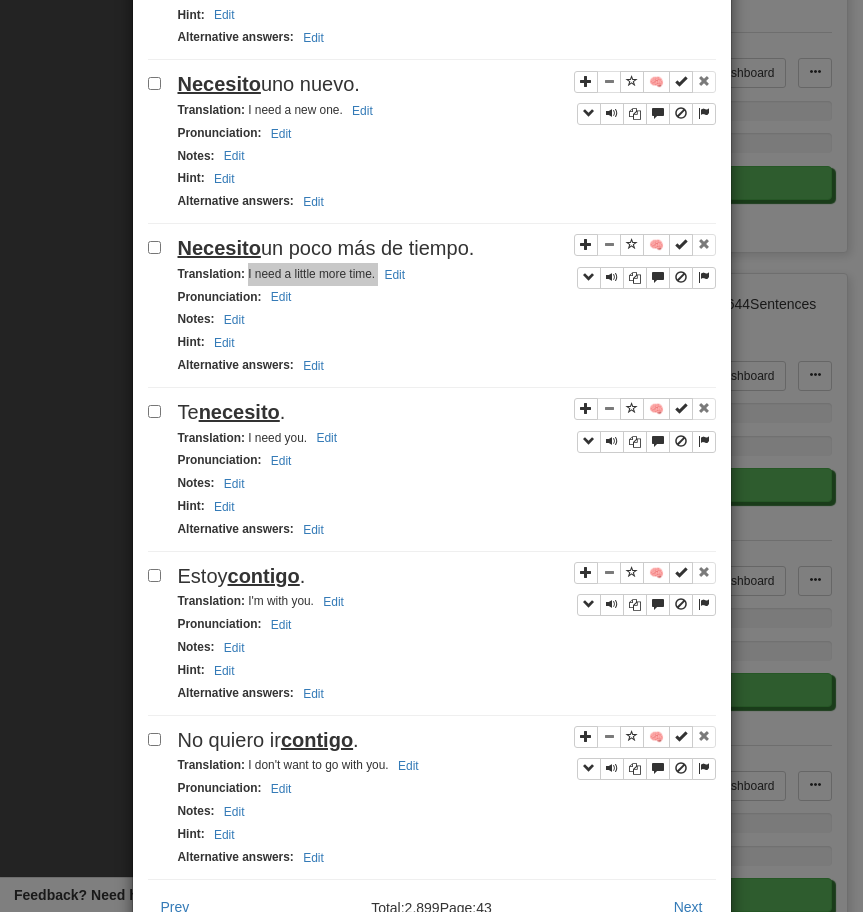 scroll, scrollTop: 2912, scrollLeft: 0, axis: vertical 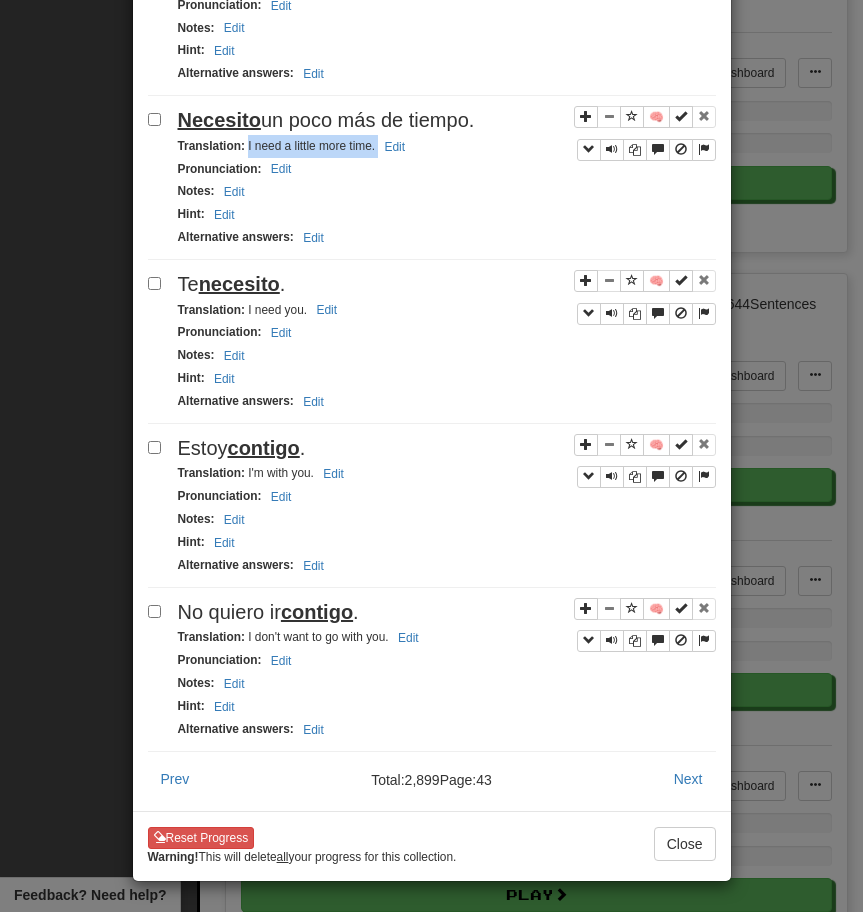click on "necesito" at bounding box center (239, 284) 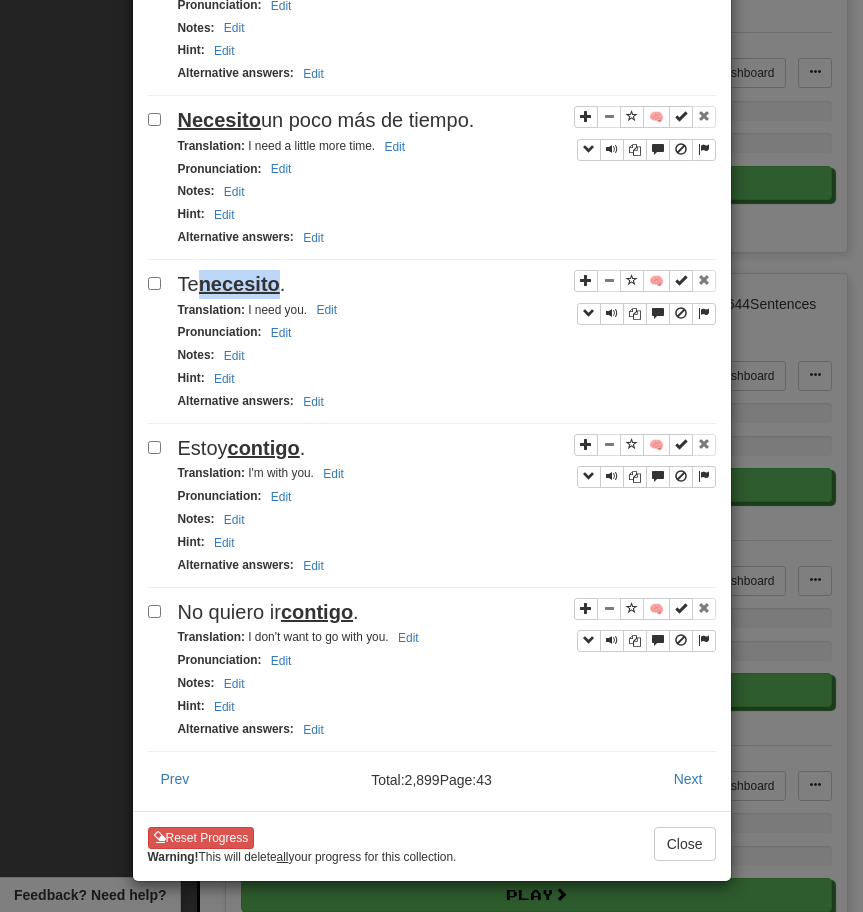 click on "necesito" at bounding box center [239, 284] 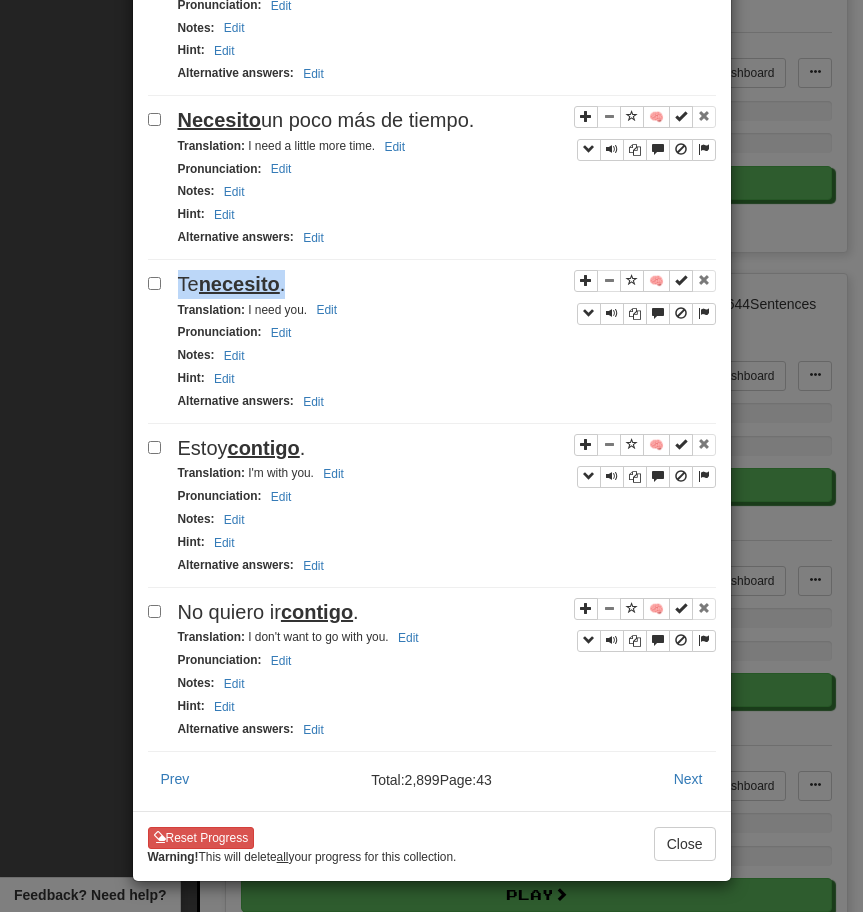 click on "necesito" at bounding box center (239, 284) 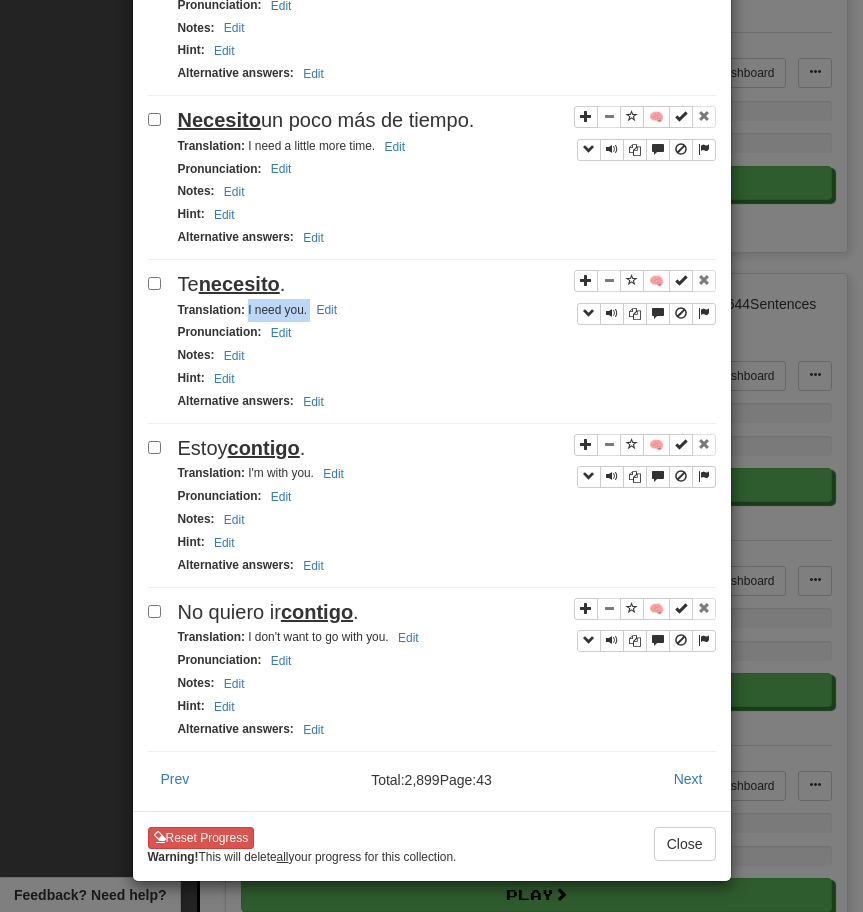 drag, startPoint x: 247, startPoint y: 307, endPoint x: 359, endPoint y: 310, distance: 112.04017 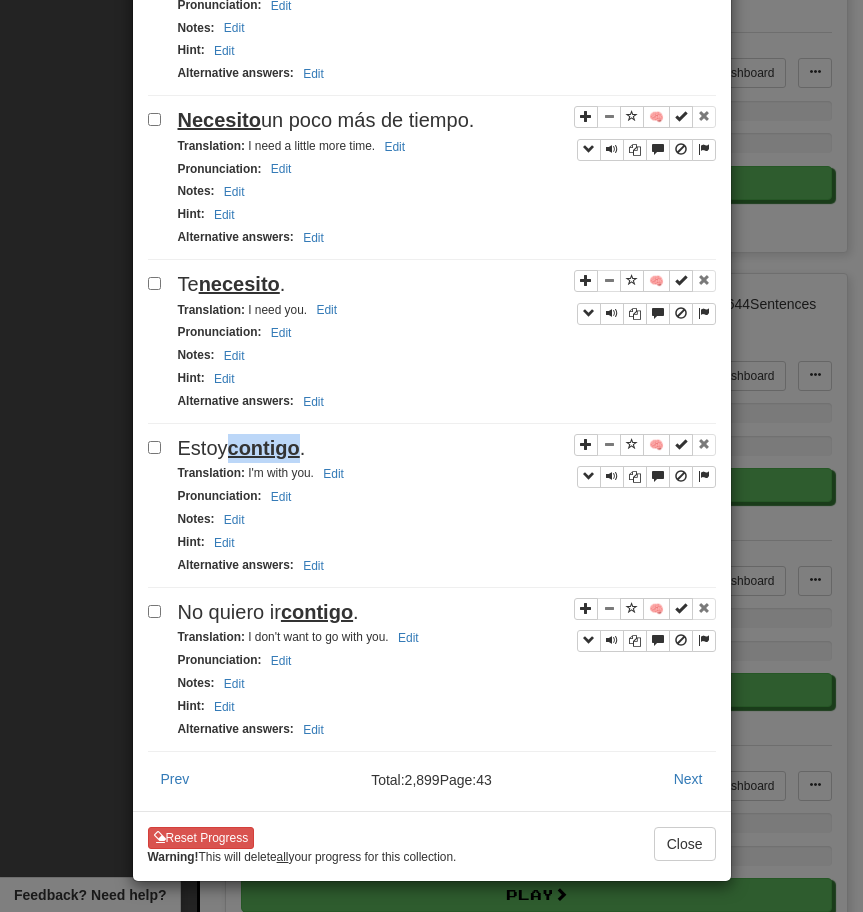 click on "contigo" at bounding box center [264, 448] 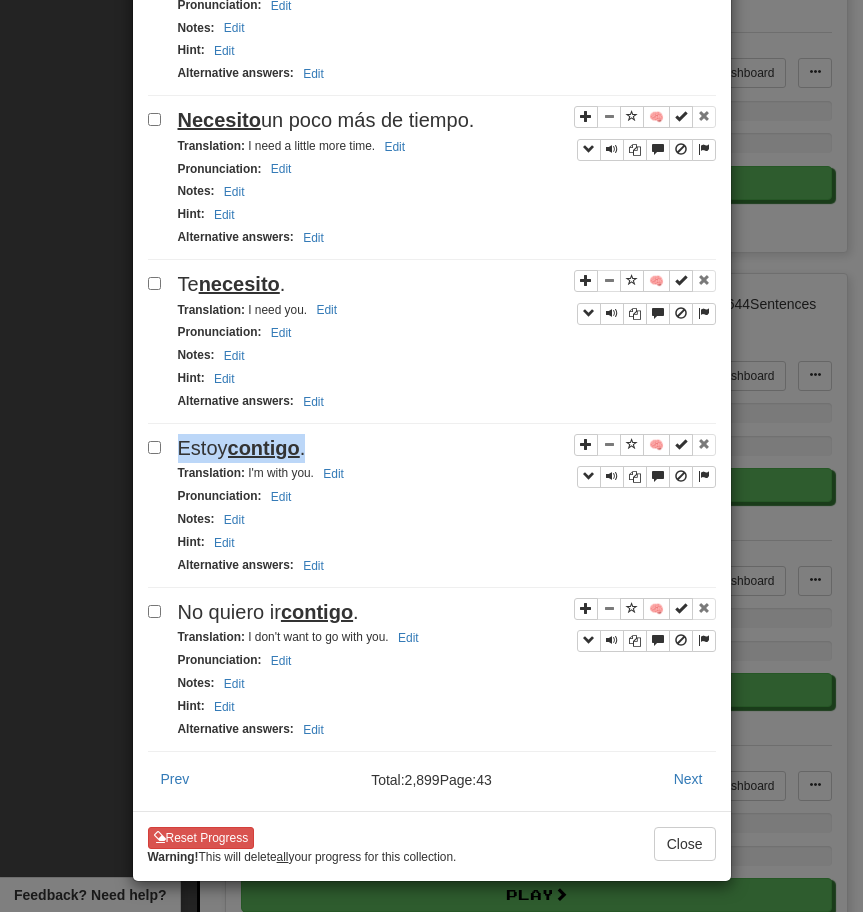 click on "contigo" at bounding box center [264, 448] 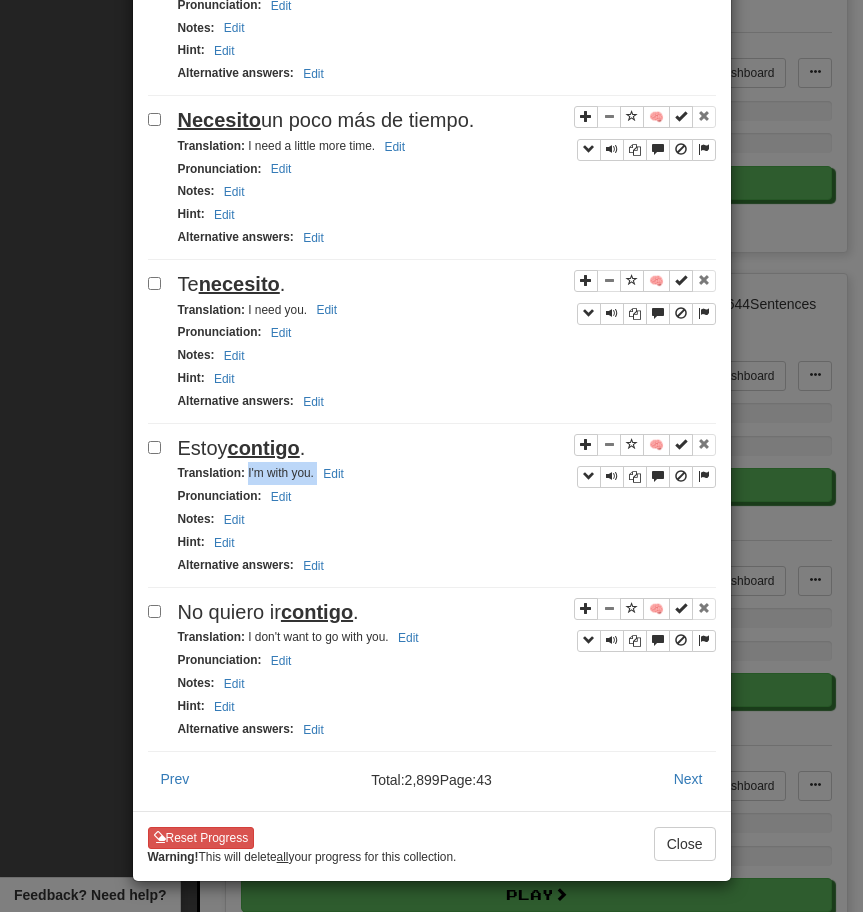 drag, startPoint x: 246, startPoint y: 470, endPoint x: 399, endPoint y: 473, distance: 153.0294 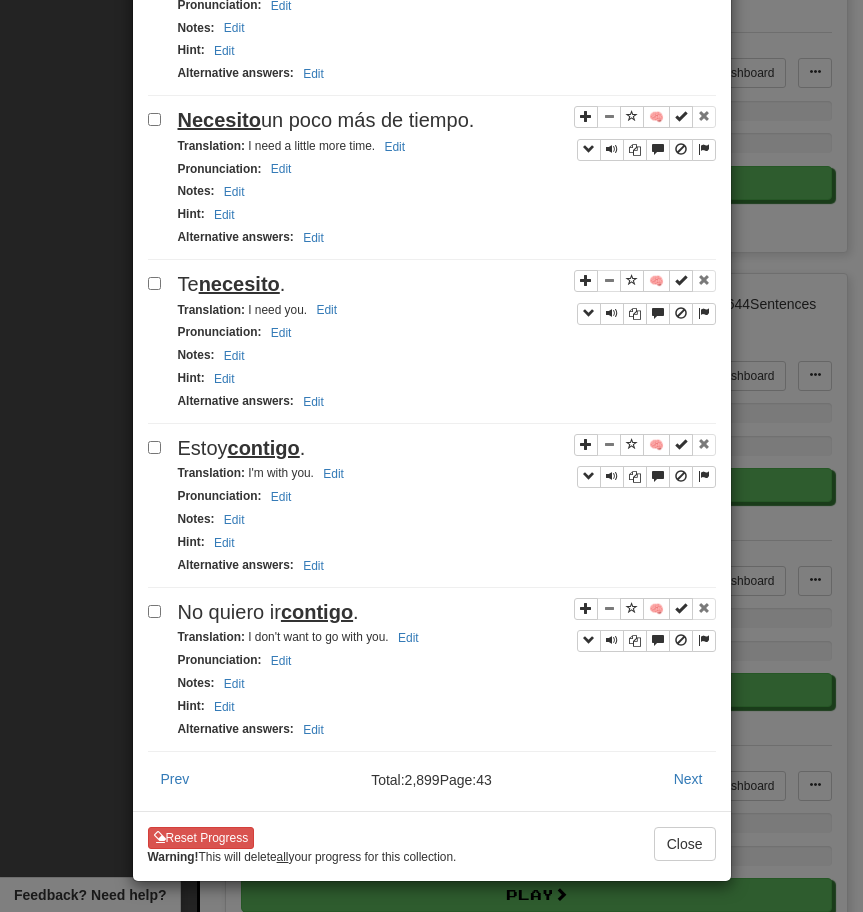 click on "contigo" at bounding box center [317, 612] 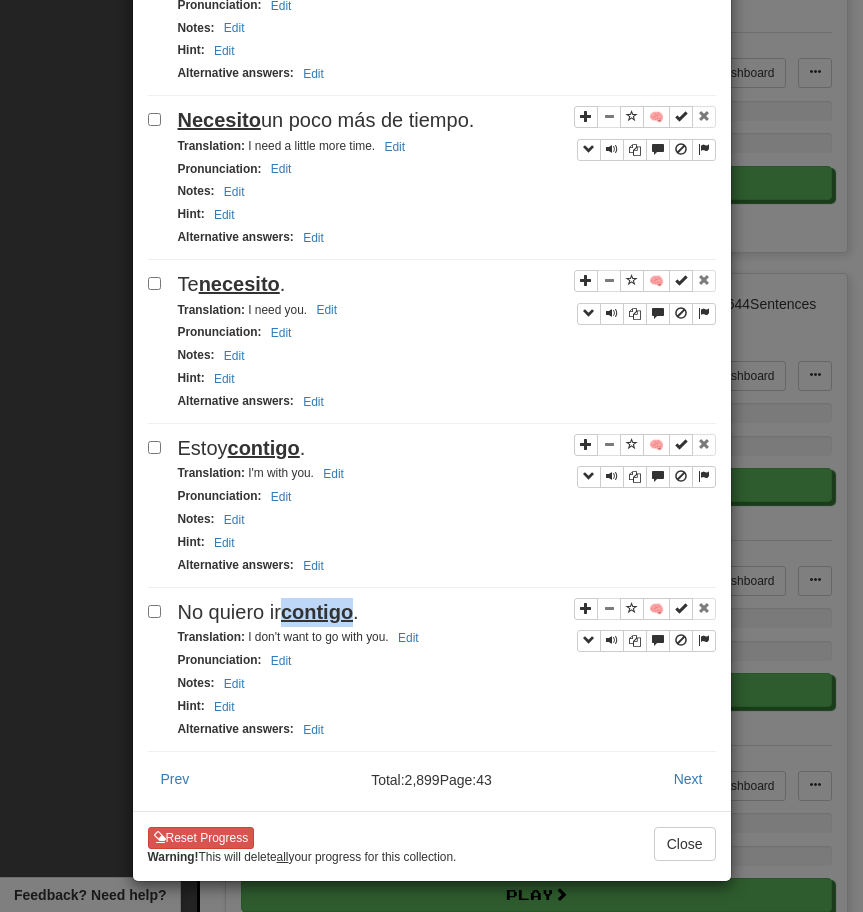 click on "contigo" at bounding box center (317, 612) 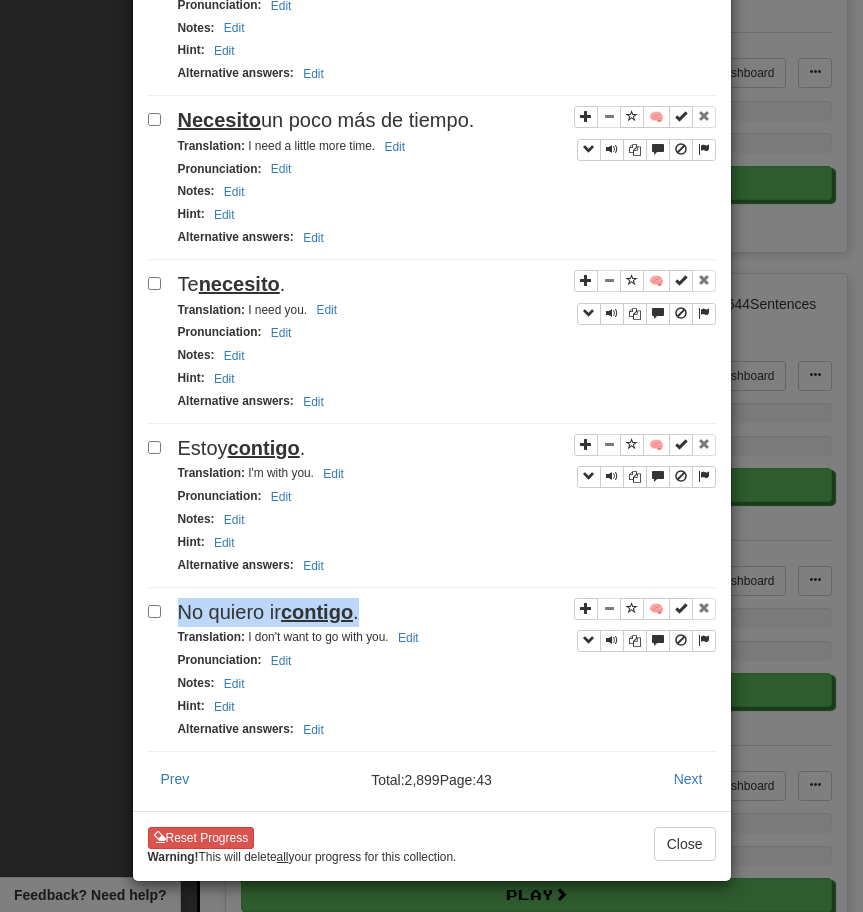 click on "contigo" at bounding box center (317, 612) 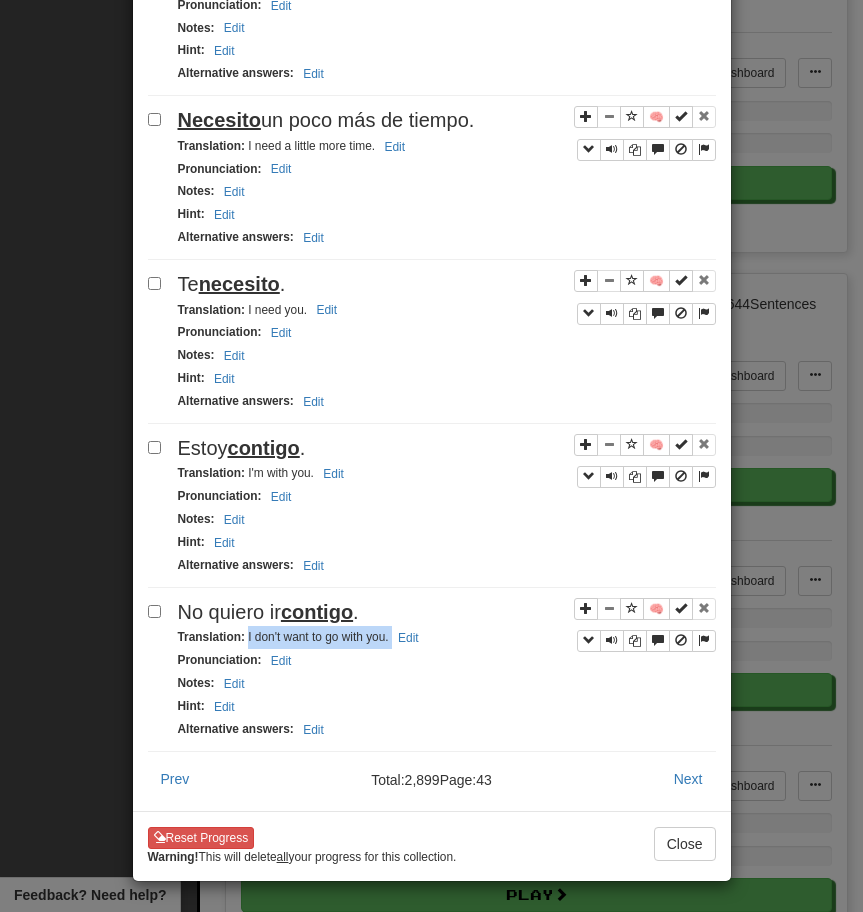 drag, startPoint x: 246, startPoint y: 635, endPoint x: 444, endPoint y: 634, distance: 198.00252 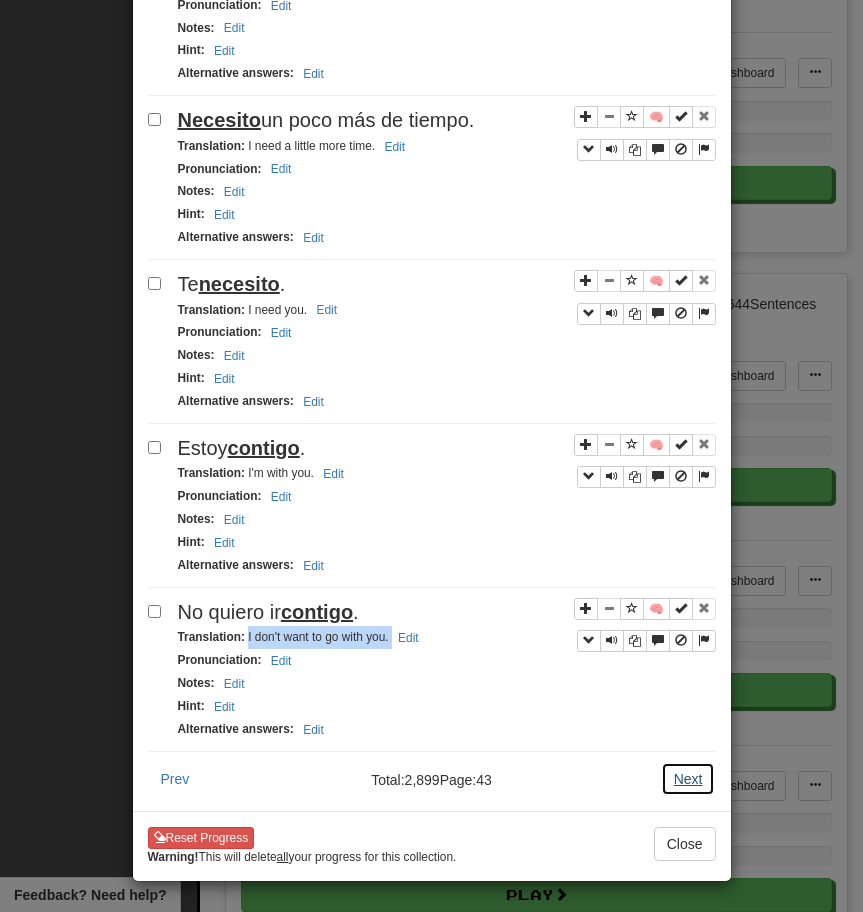 click on "Next" at bounding box center [688, 779] 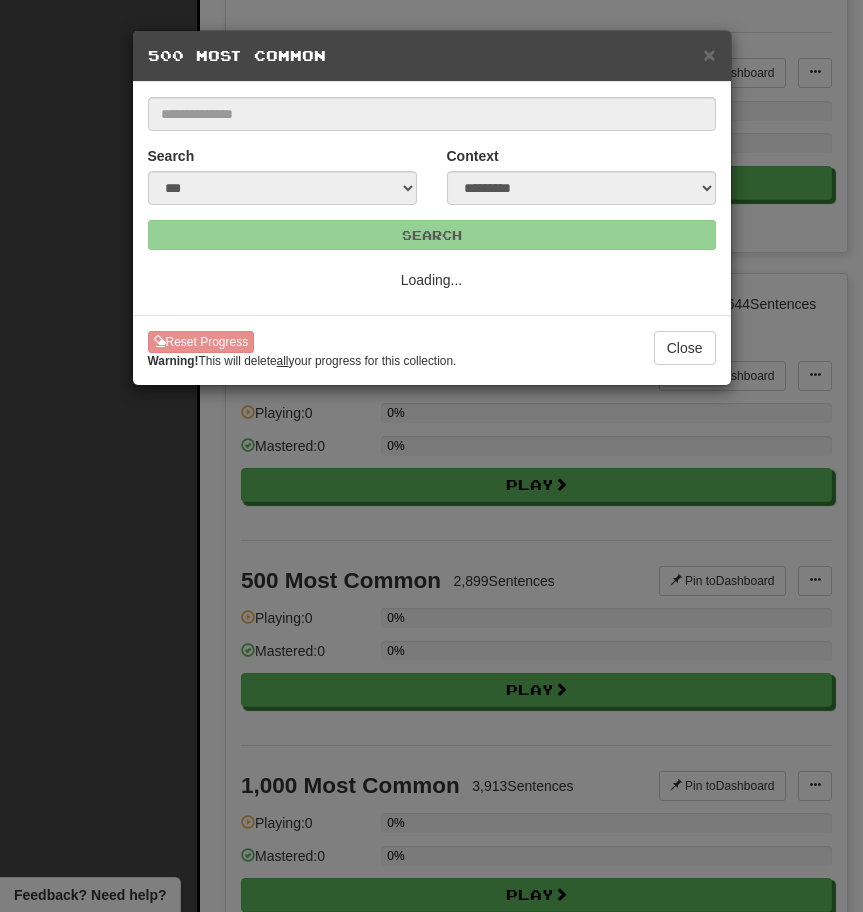 scroll, scrollTop: 0, scrollLeft: 0, axis: both 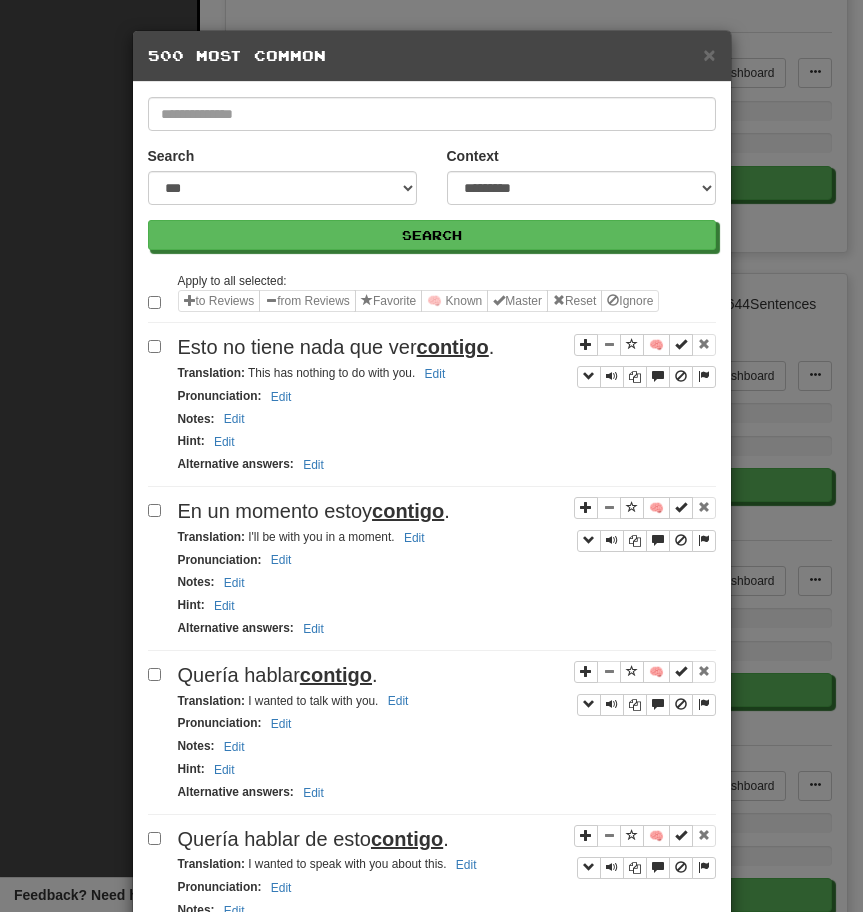 click on "Esto no tiene nada que ver  contigo ." at bounding box center [336, 347] 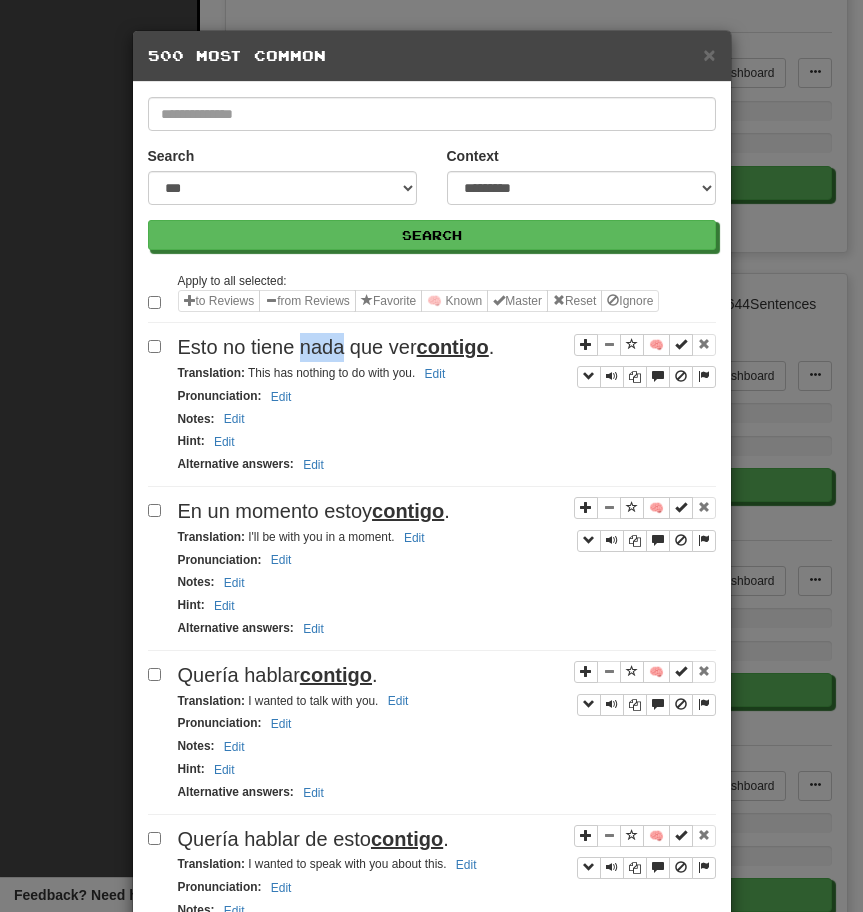 click on "Esto no tiene nada que ver  contigo ." at bounding box center (336, 347) 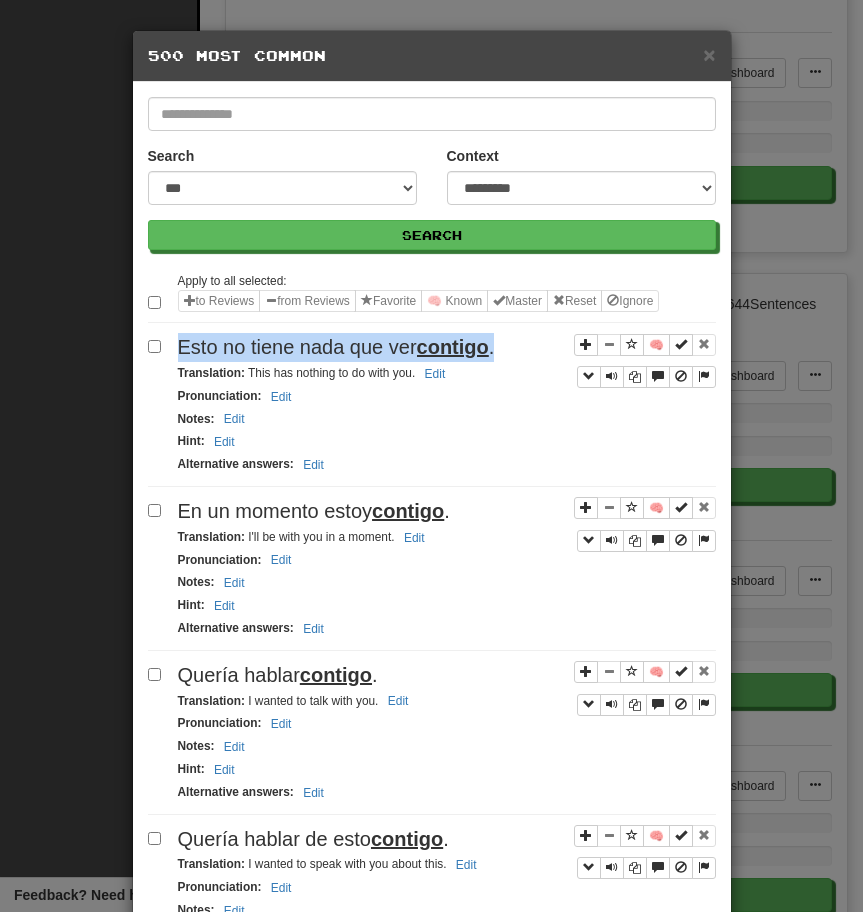 click on "Esto no tiene nada que ver  contigo ." at bounding box center [336, 347] 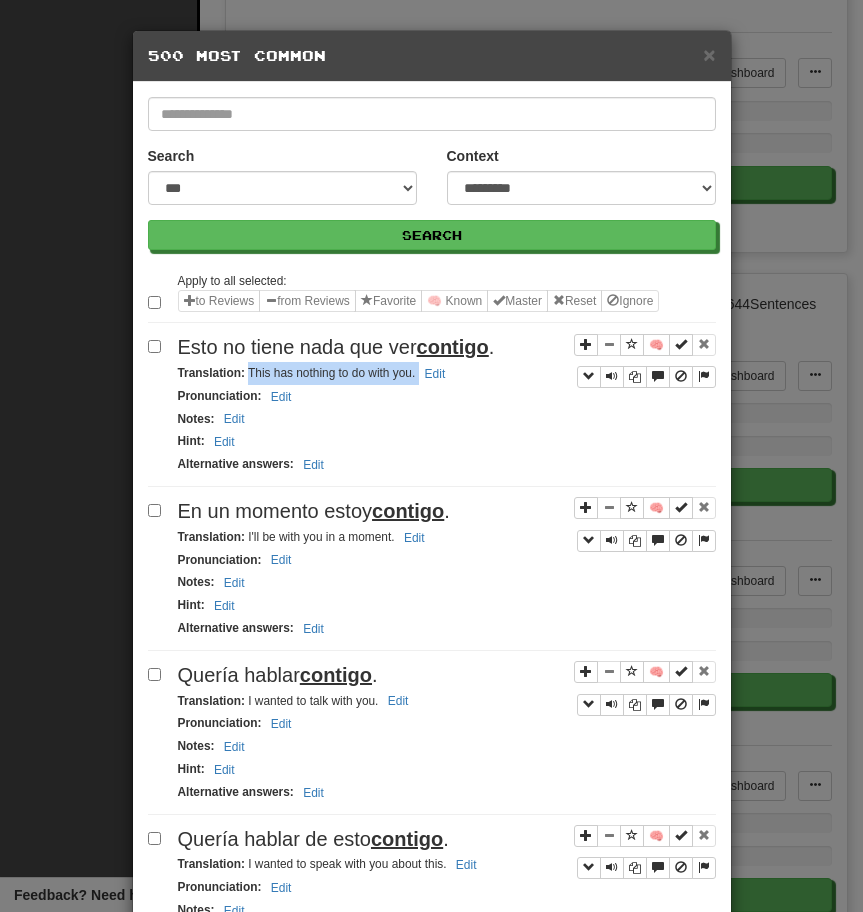 drag, startPoint x: 248, startPoint y: 371, endPoint x: 480, endPoint y: 370, distance: 232.00215 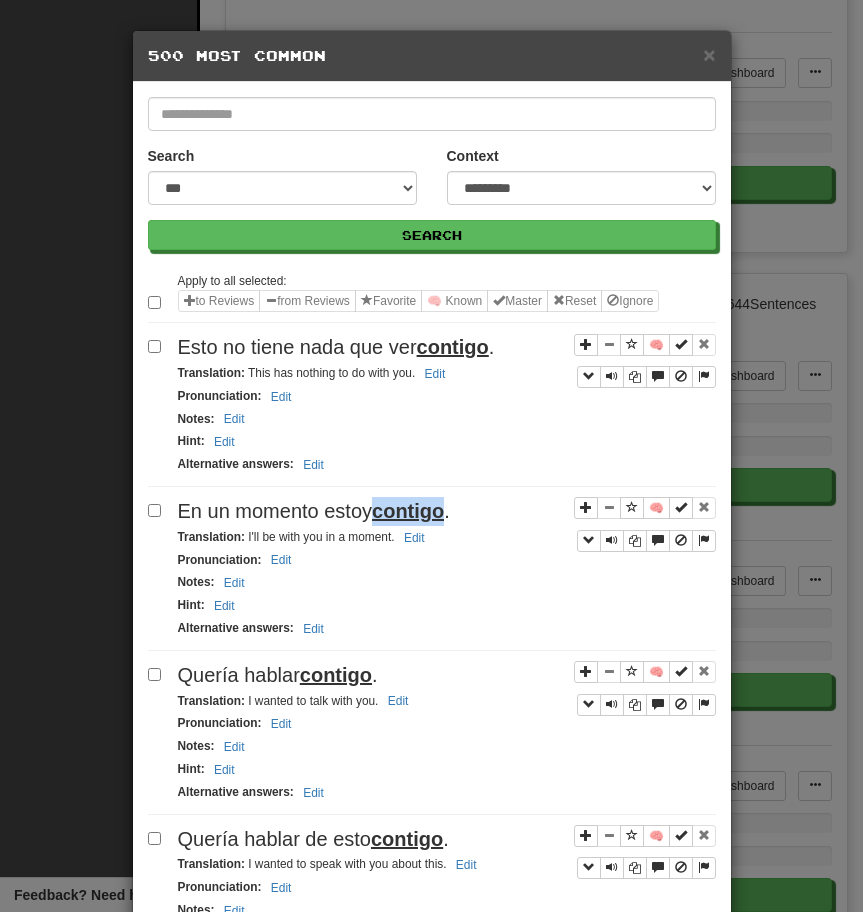 click on "contigo" at bounding box center [408, 511] 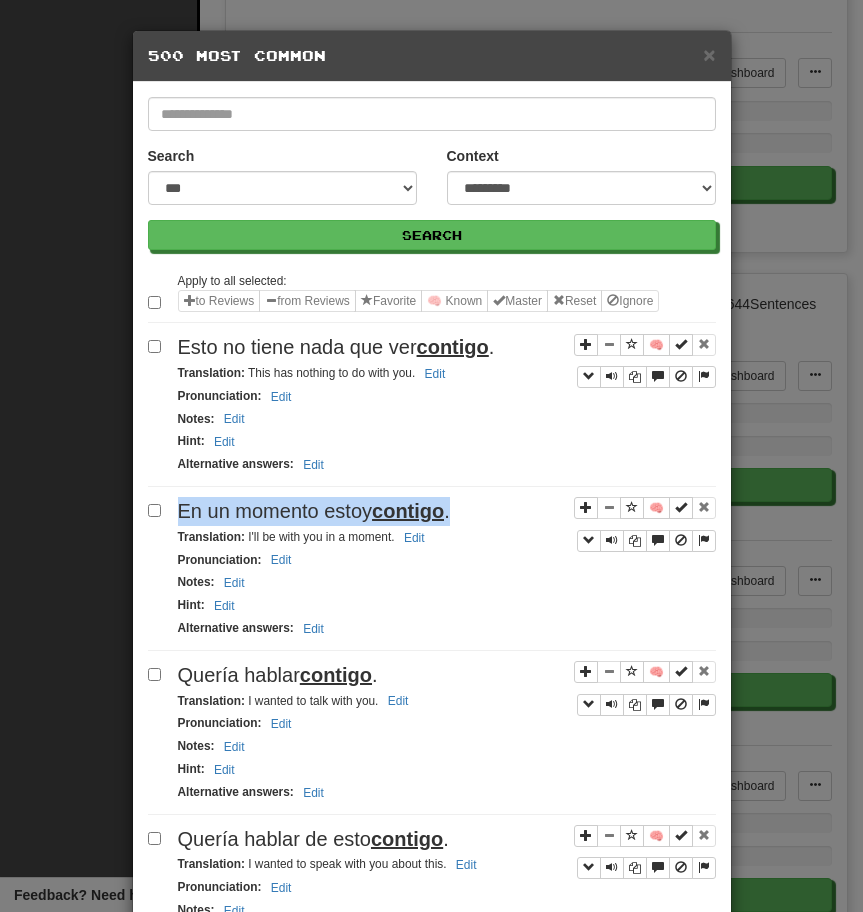 click on "contigo" at bounding box center [408, 511] 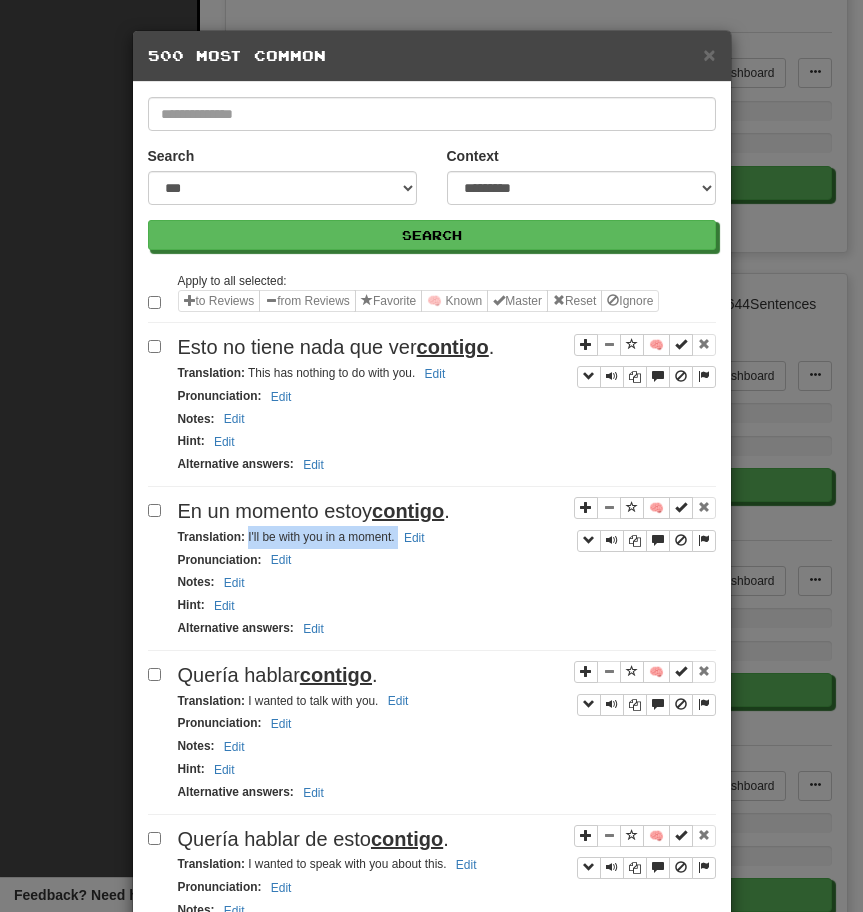 drag, startPoint x: 246, startPoint y: 539, endPoint x: 465, endPoint y: 532, distance: 219.11185 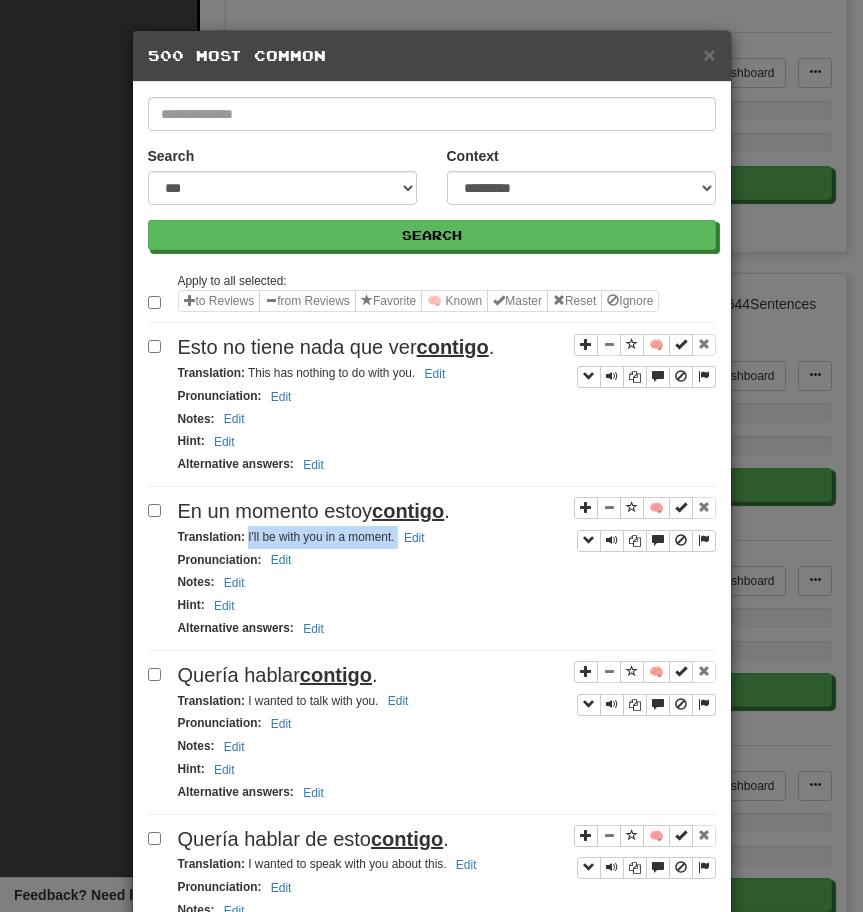 click on "Quería hablar  contigo ." at bounding box center [447, 675] 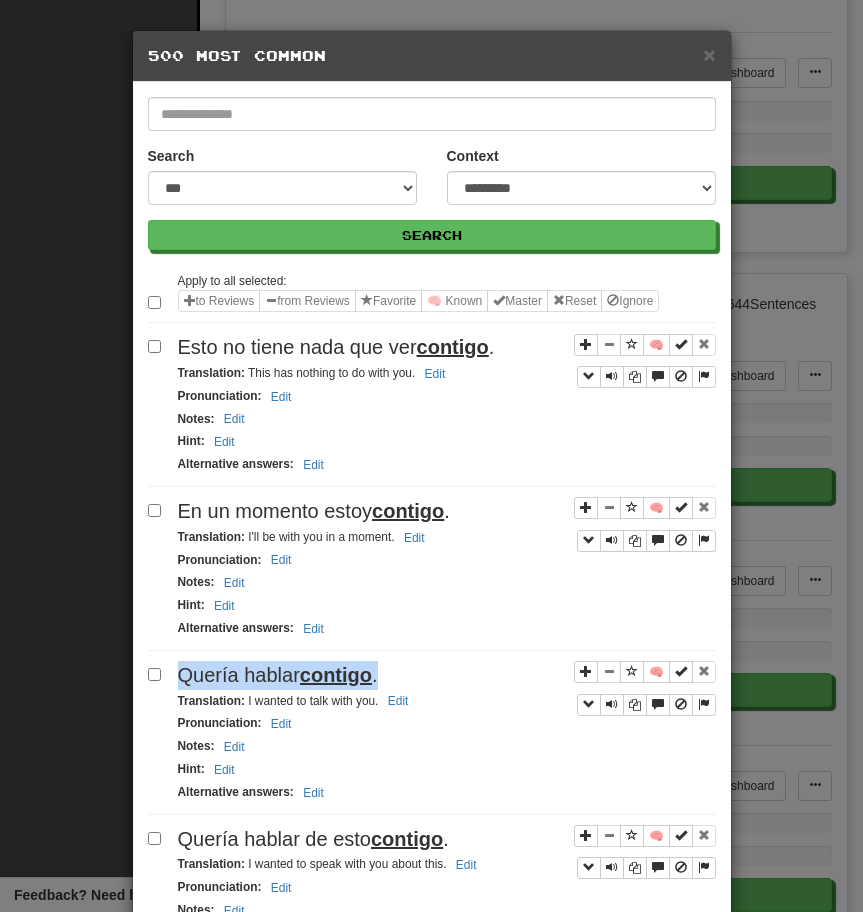 click on "Quería hablar  contigo ." at bounding box center (278, 675) 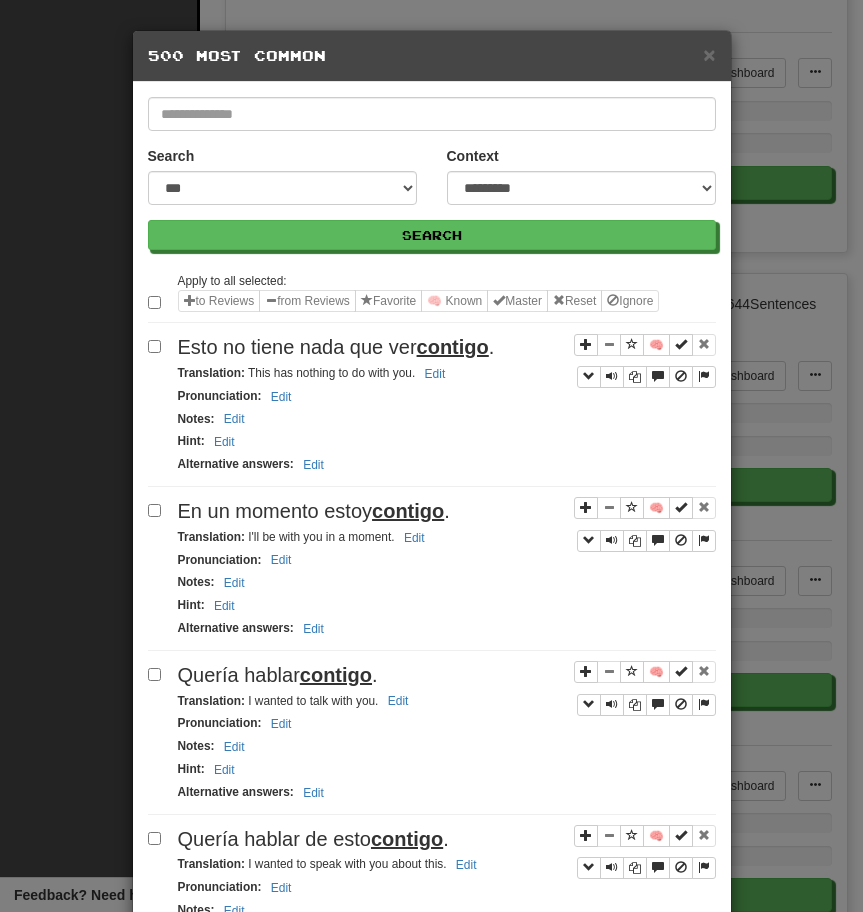 click on "contigo" at bounding box center [336, 675] 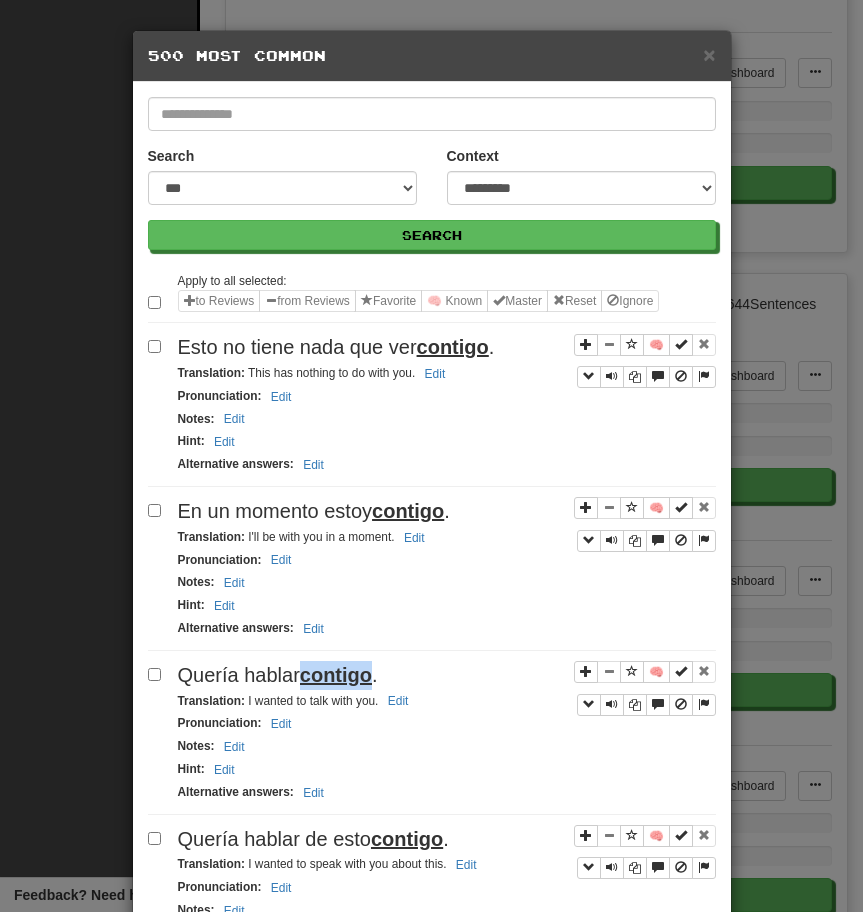 click on "contigo" at bounding box center (336, 675) 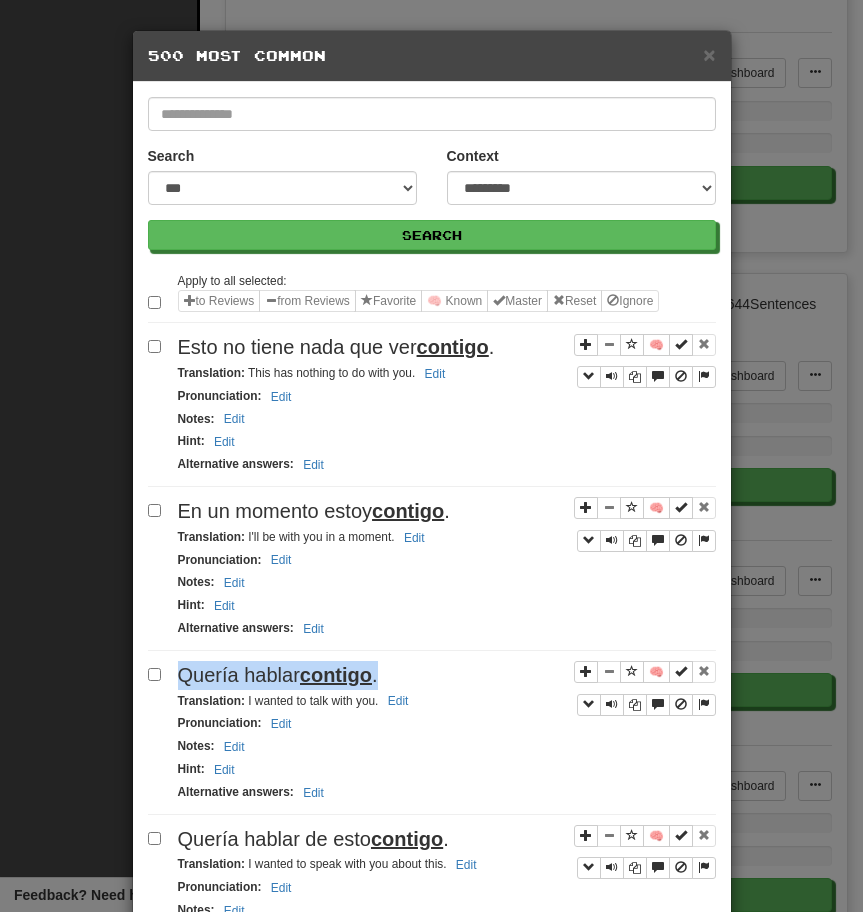 click on "contigo" at bounding box center (336, 675) 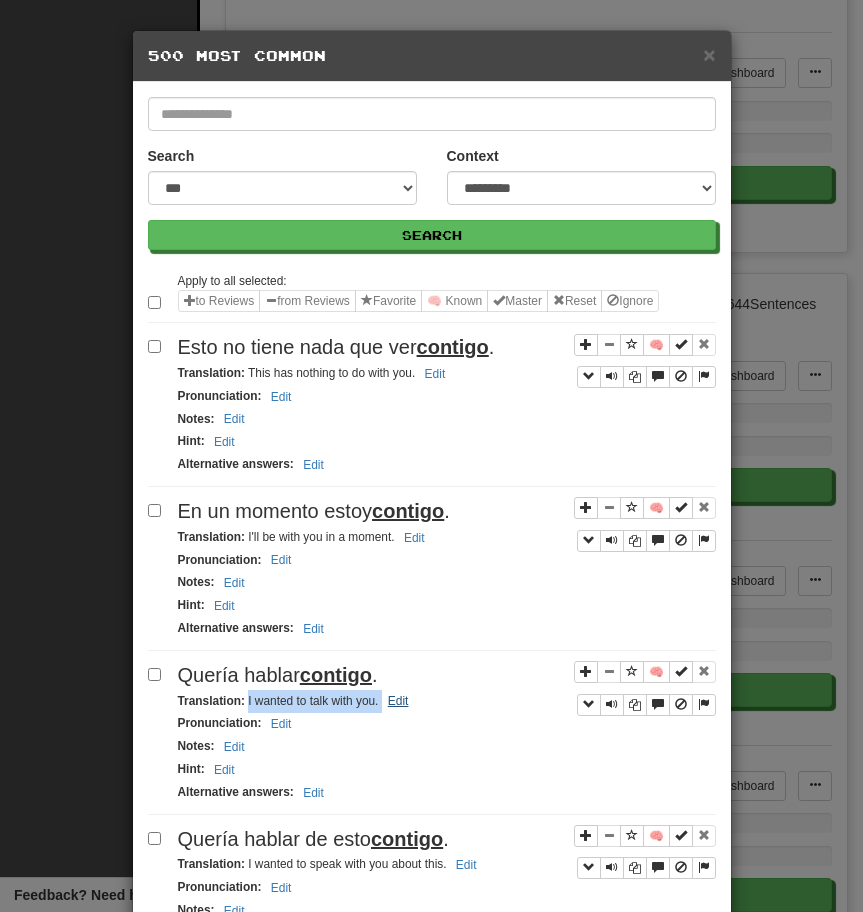drag, startPoint x: 247, startPoint y: 703, endPoint x: 388, endPoint y: 703, distance: 141 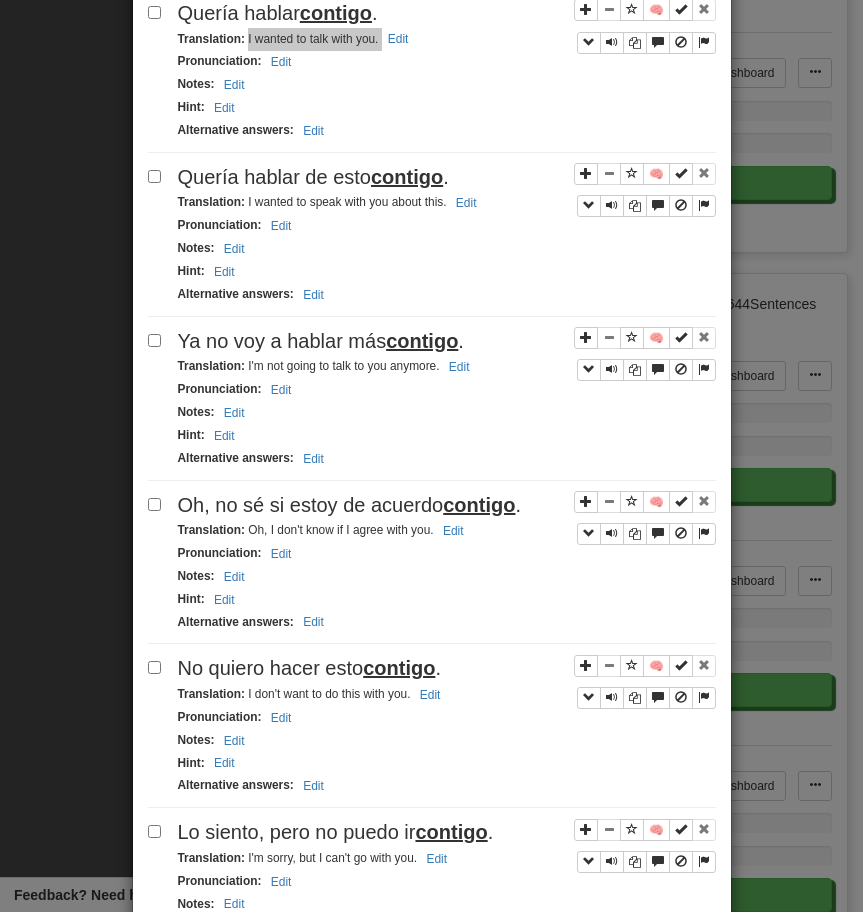 scroll, scrollTop: 660, scrollLeft: 0, axis: vertical 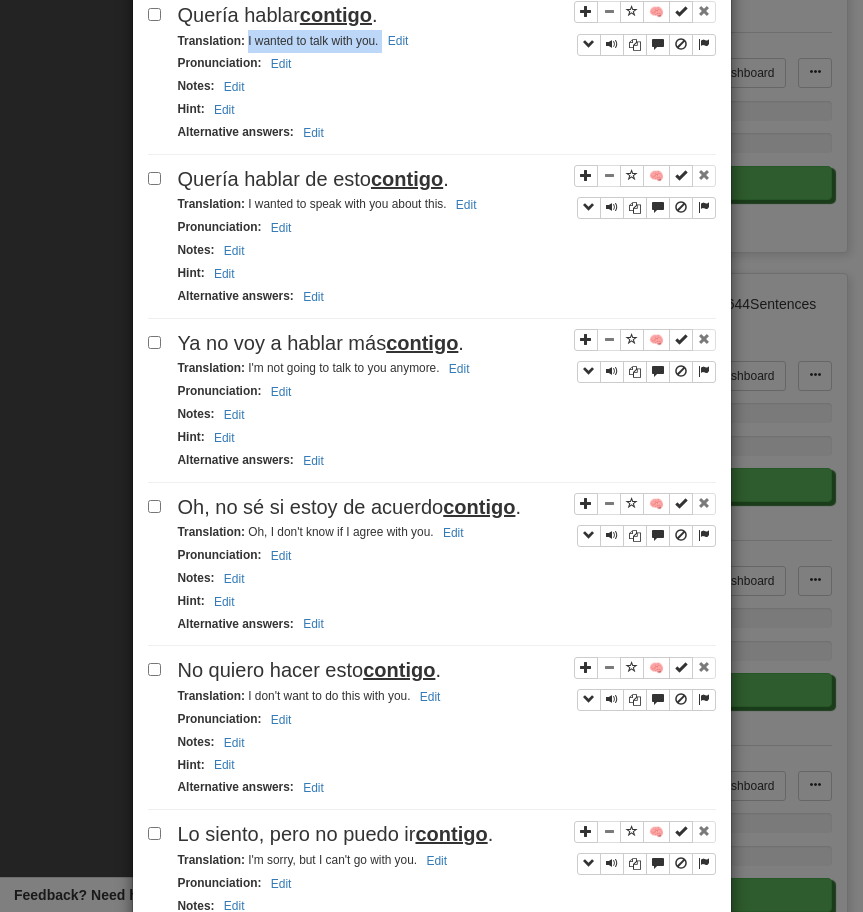 click on "Quería hablar de esto contigo." at bounding box center (447, 179) 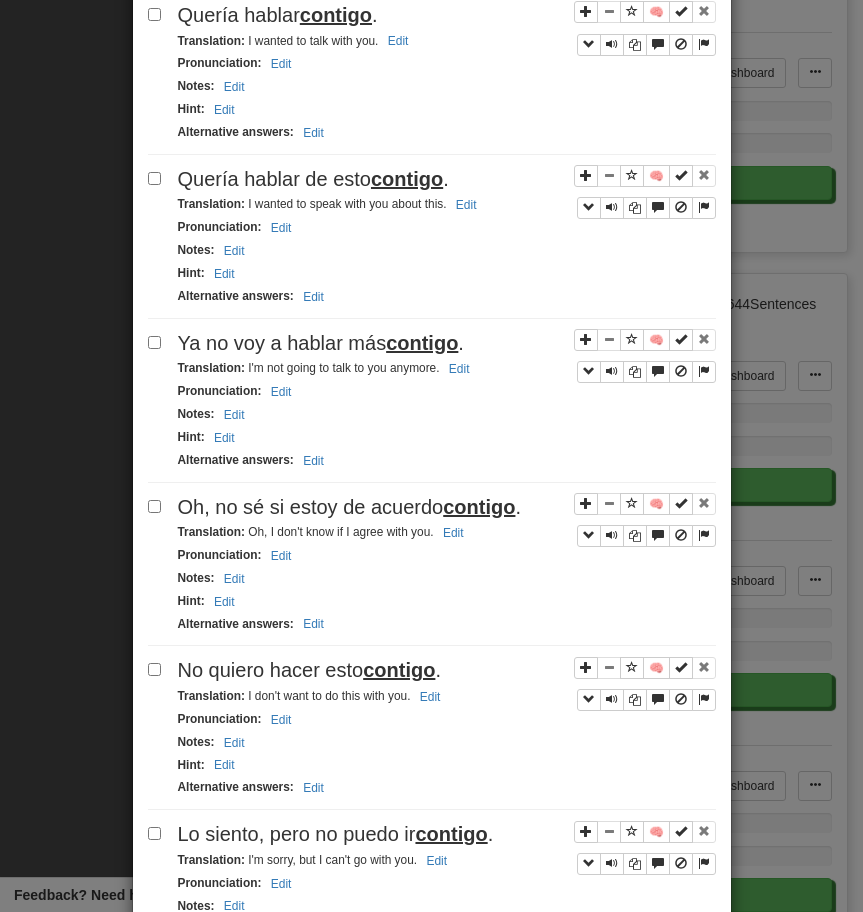 click on "Quería hablar de esto contigo." at bounding box center [447, 179] 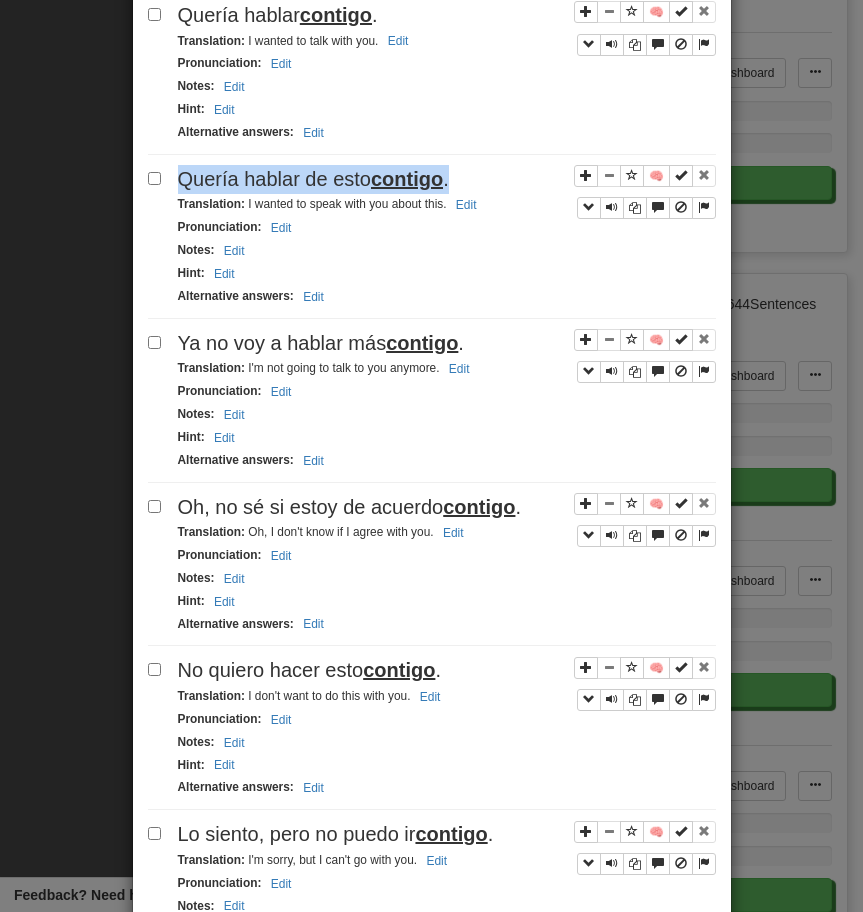 click on "Quería hablar de esto contigo." at bounding box center (447, 179) 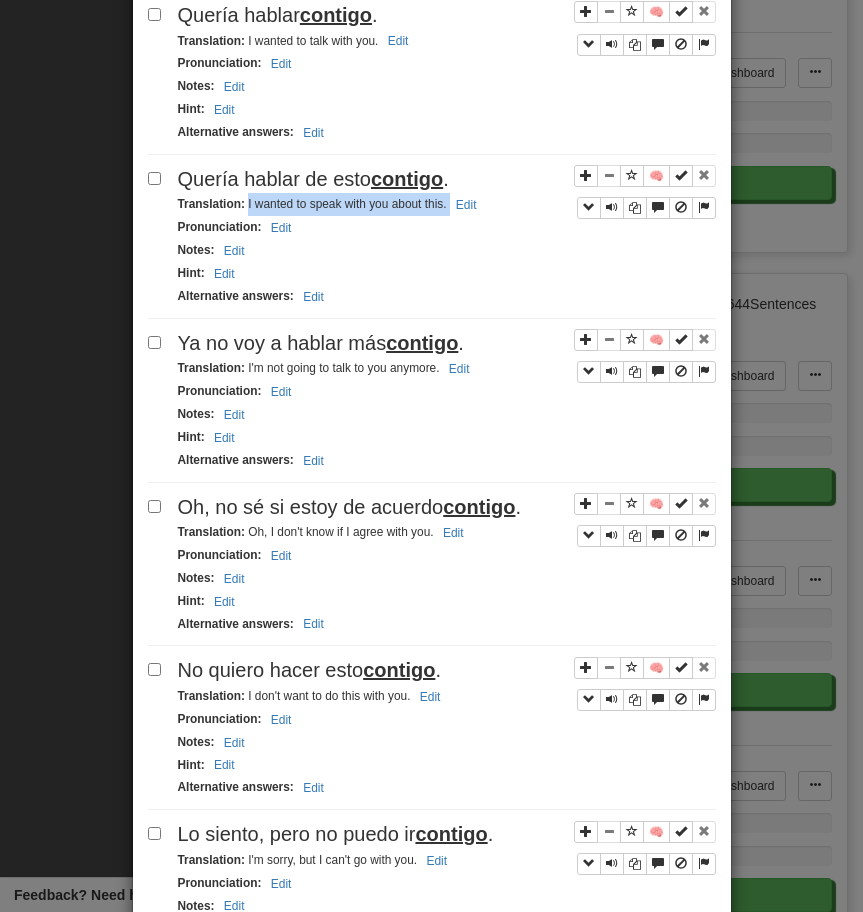 drag, startPoint x: 247, startPoint y: 205, endPoint x: 451, endPoint y: 201, distance: 204.03922 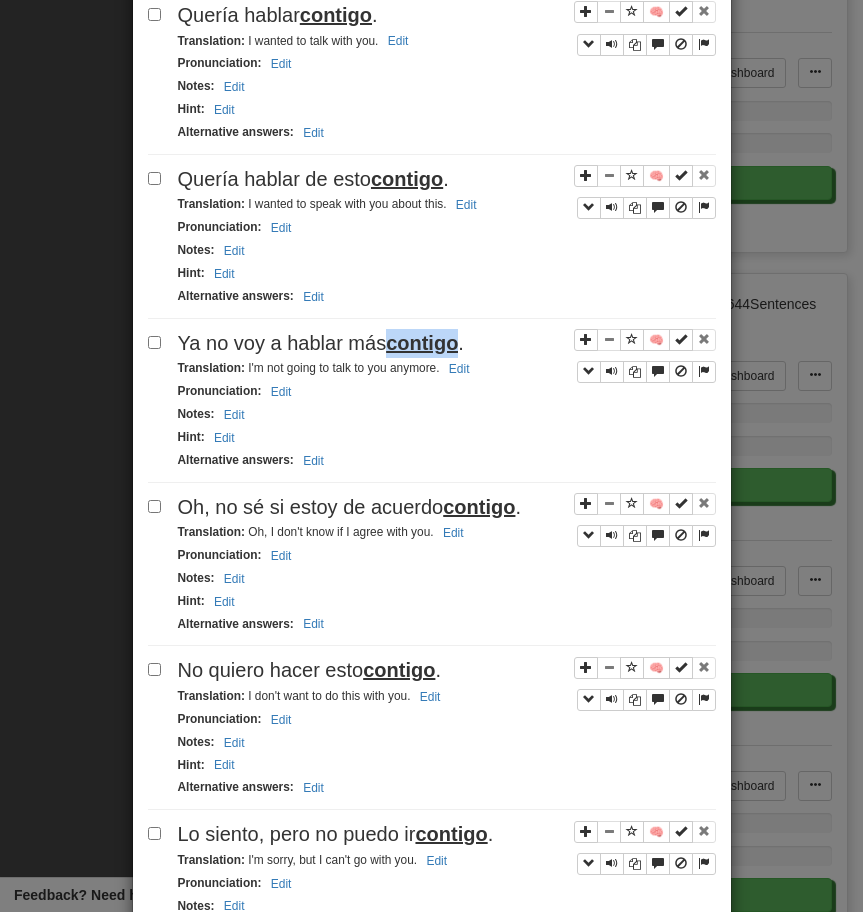 click on "contigo" at bounding box center [422, 343] 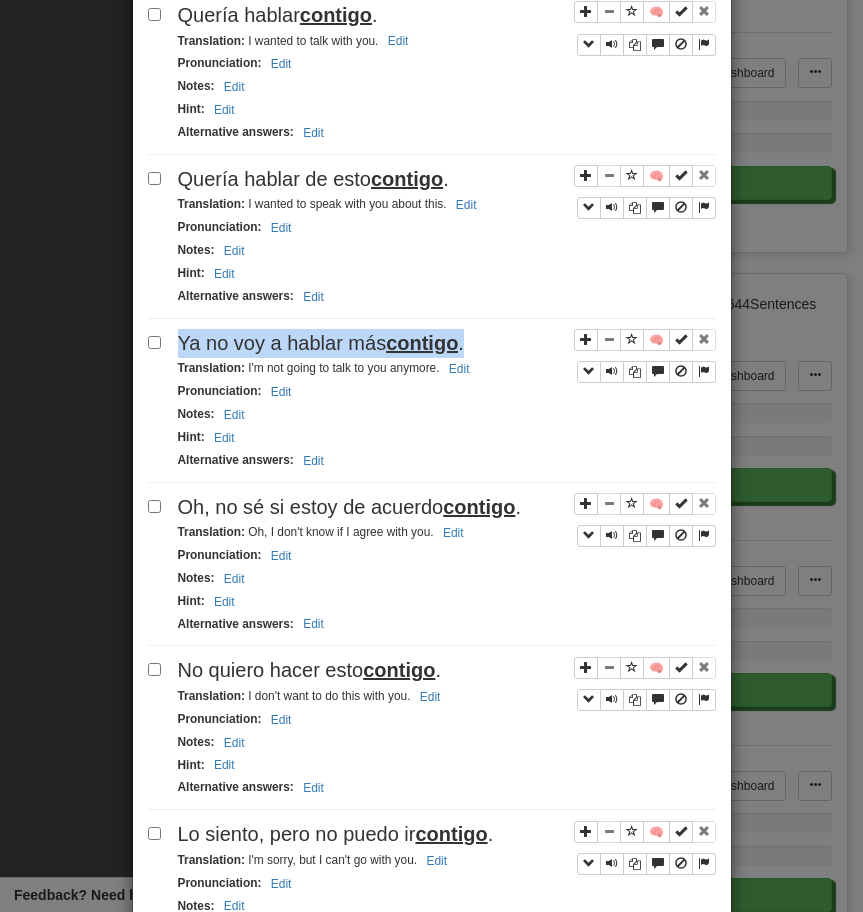 click on "contigo" at bounding box center (422, 343) 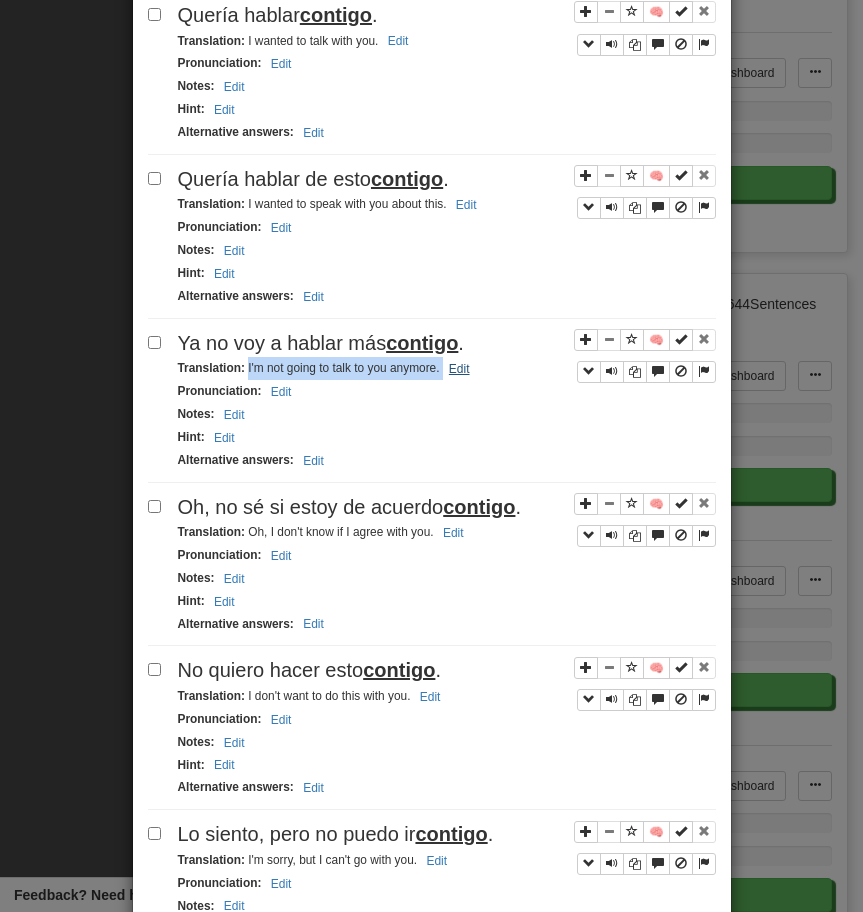 drag, startPoint x: 247, startPoint y: 370, endPoint x: 447, endPoint y: 371, distance: 200.0025 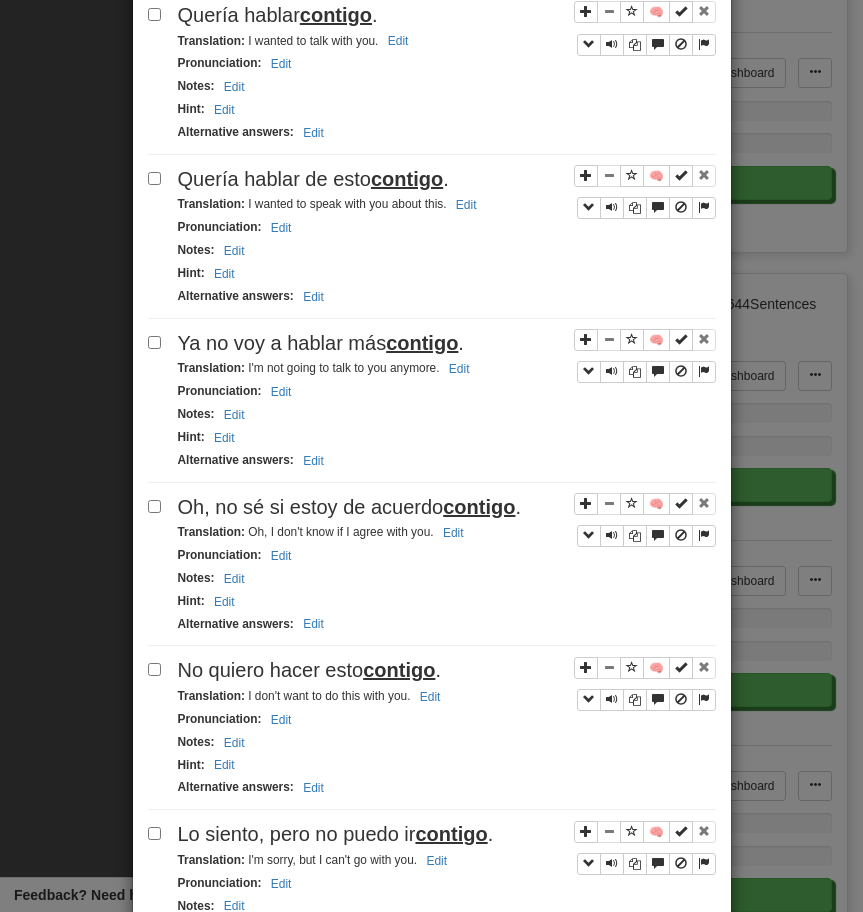 click on "contigo" at bounding box center [479, 507] 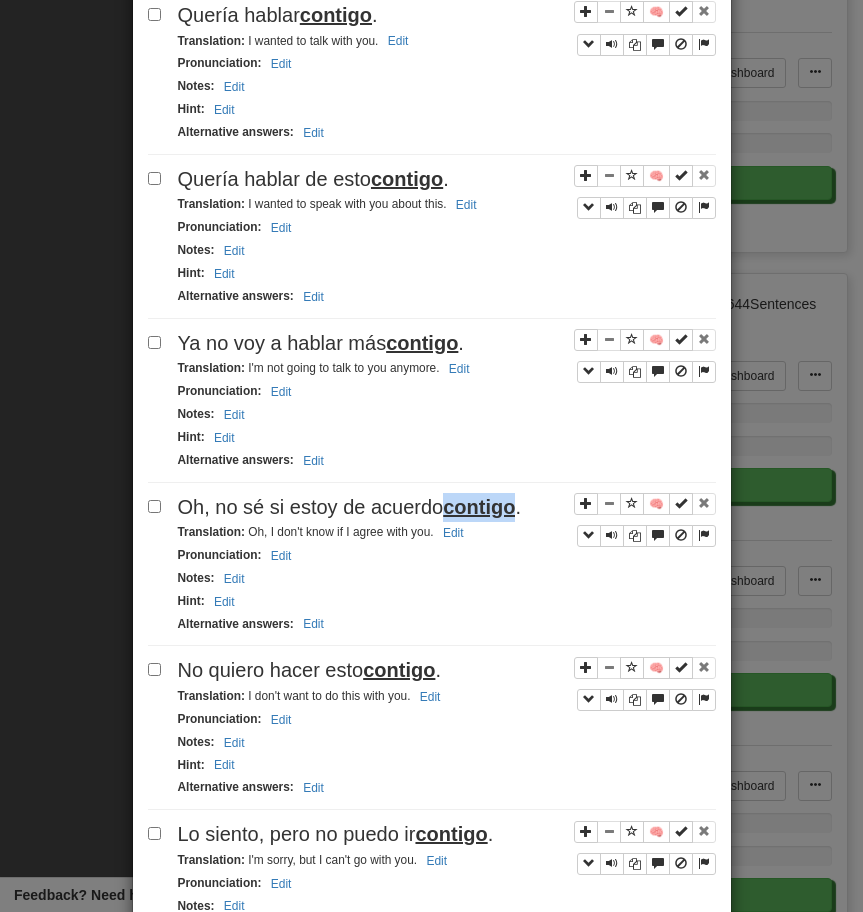 click on "contigo" at bounding box center [479, 507] 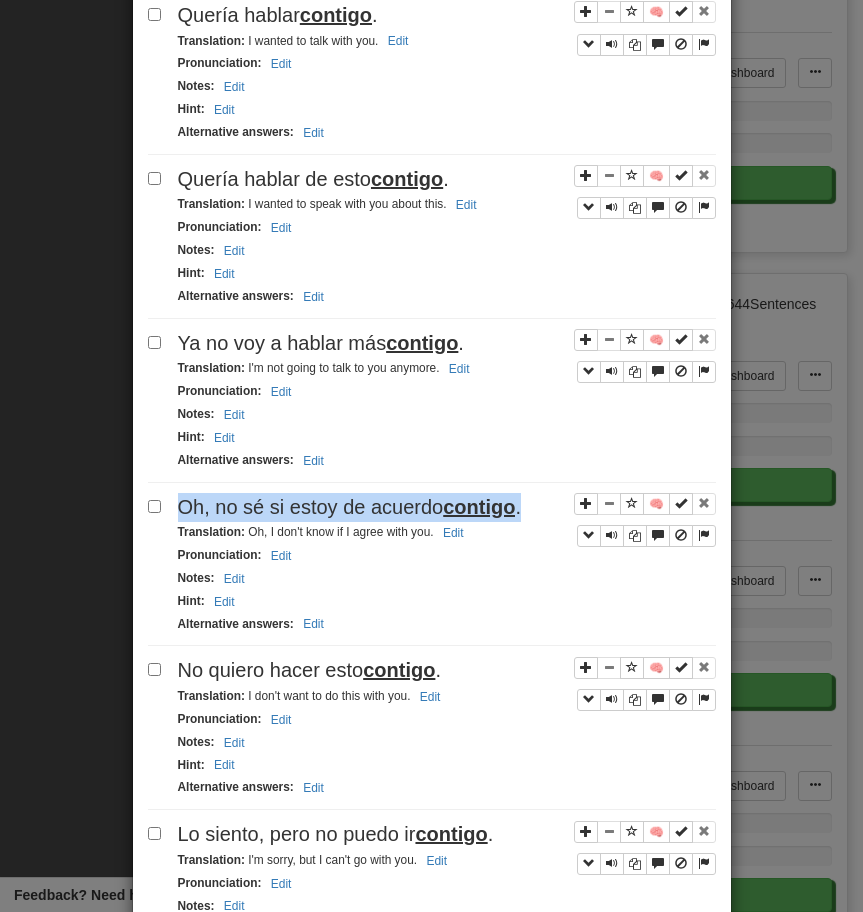 click on "contigo" at bounding box center (479, 507) 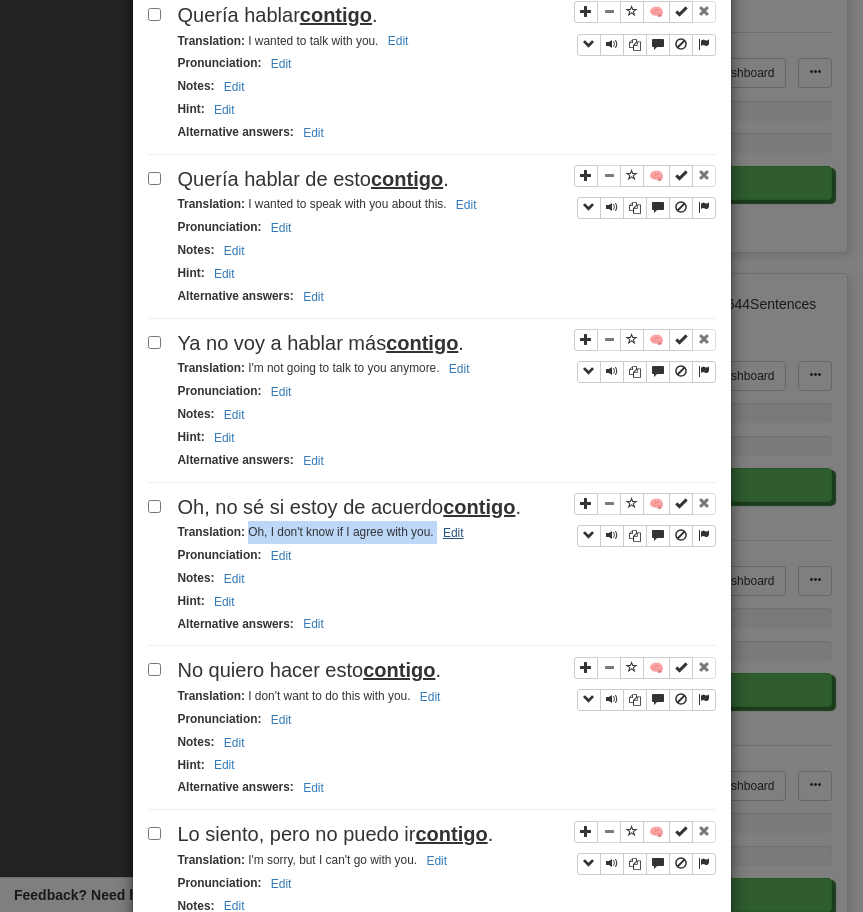 drag, startPoint x: 249, startPoint y: 533, endPoint x: 446, endPoint y: 538, distance: 197.06345 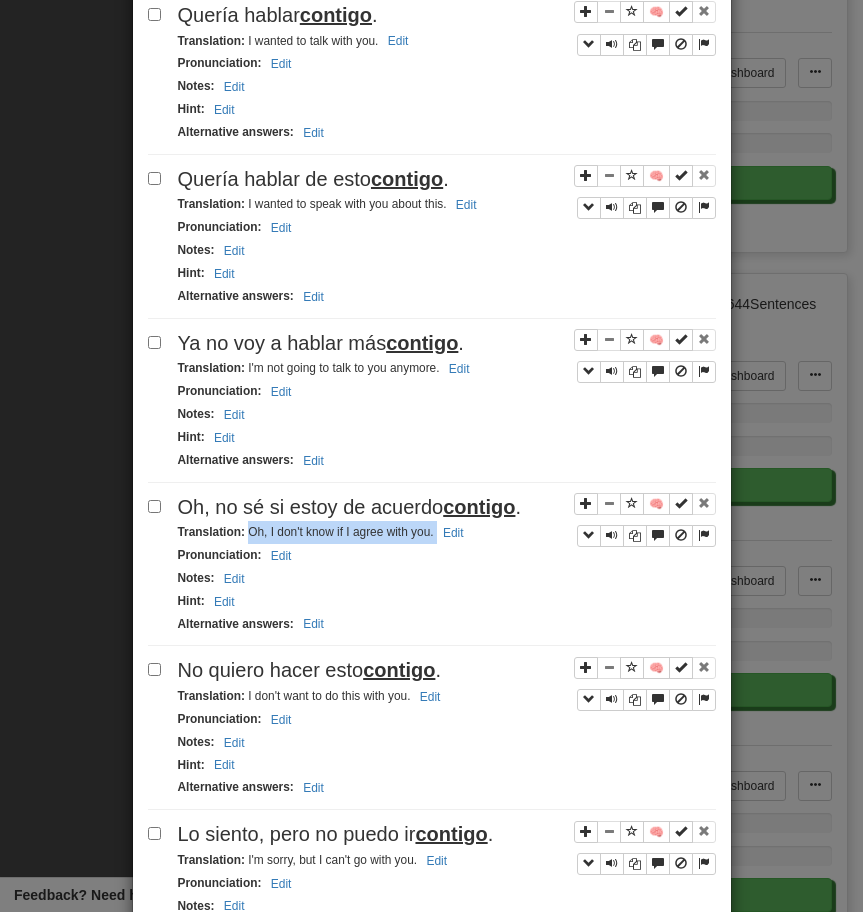 click on "No quiero hacer esto  contigo ." at bounding box center (447, 670) 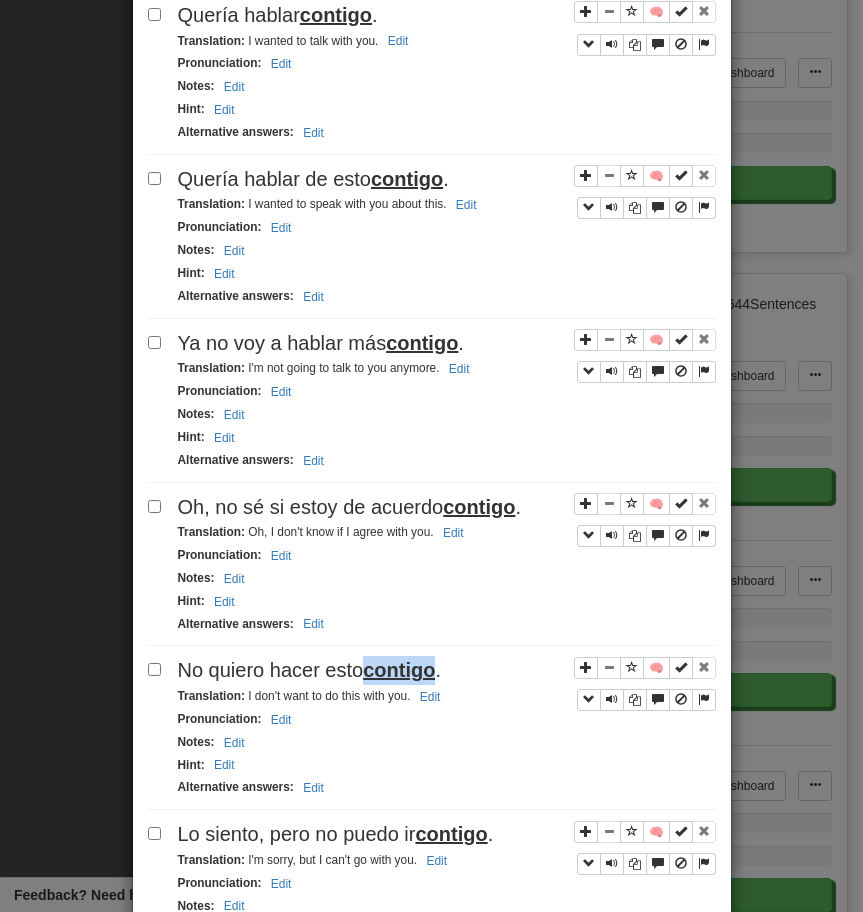 click on "No quiero hacer esto  contigo ." at bounding box center (447, 670) 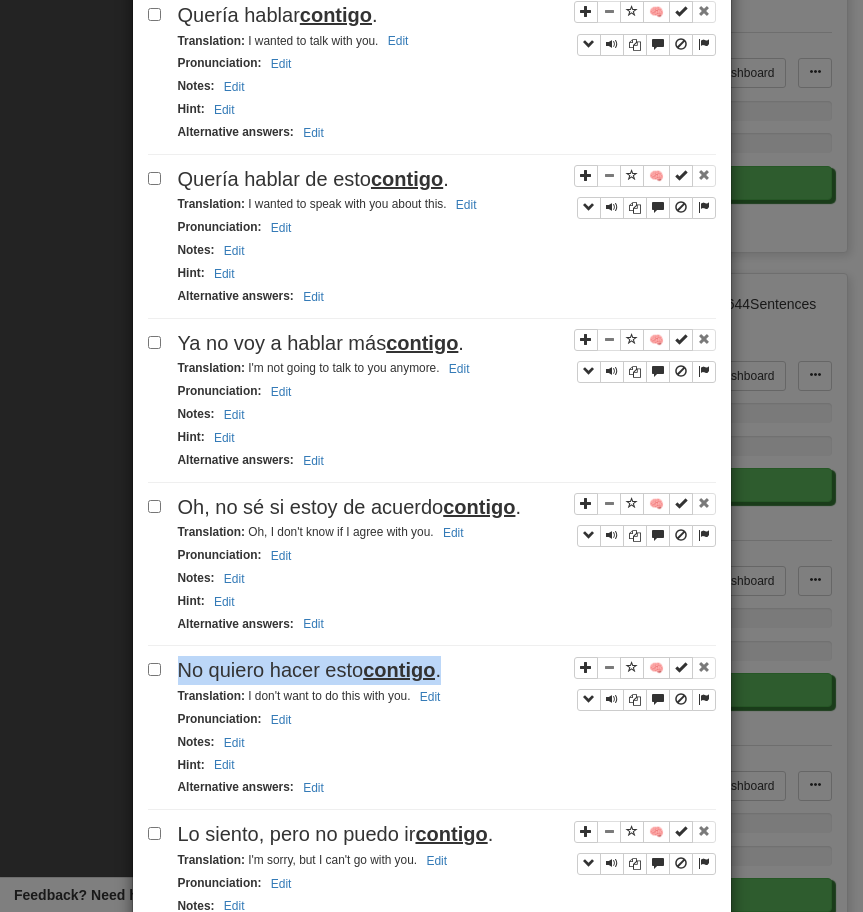 click on "No quiero hacer esto  contigo ." at bounding box center [447, 670] 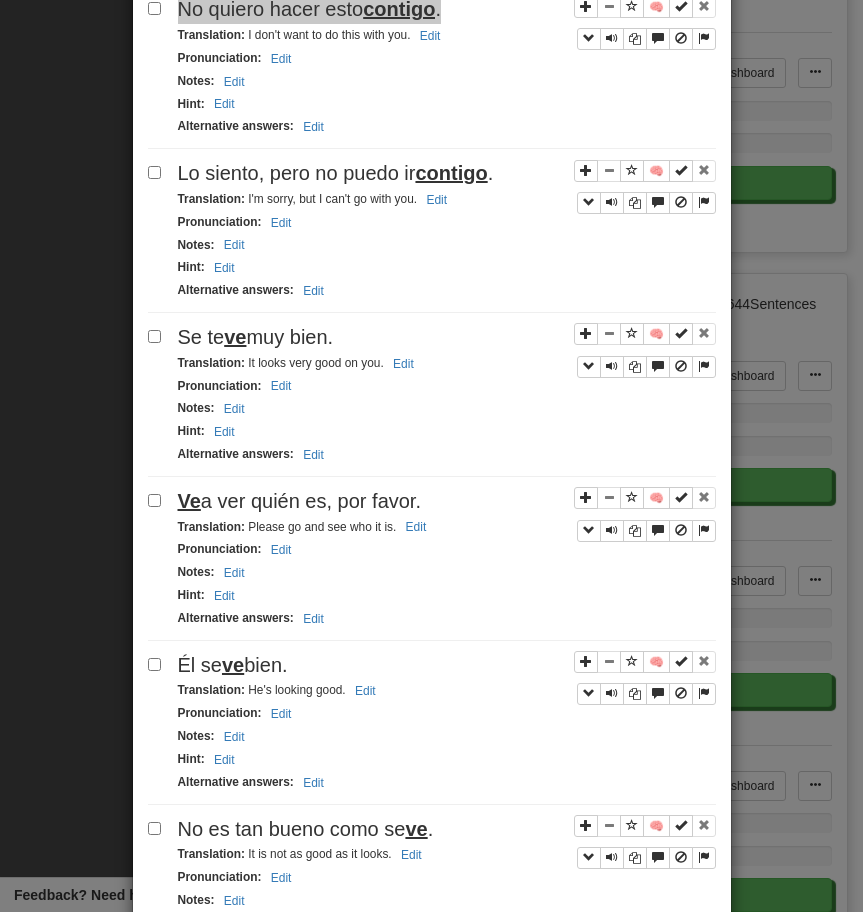 scroll, scrollTop: 1302, scrollLeft: 0, axis: vertical 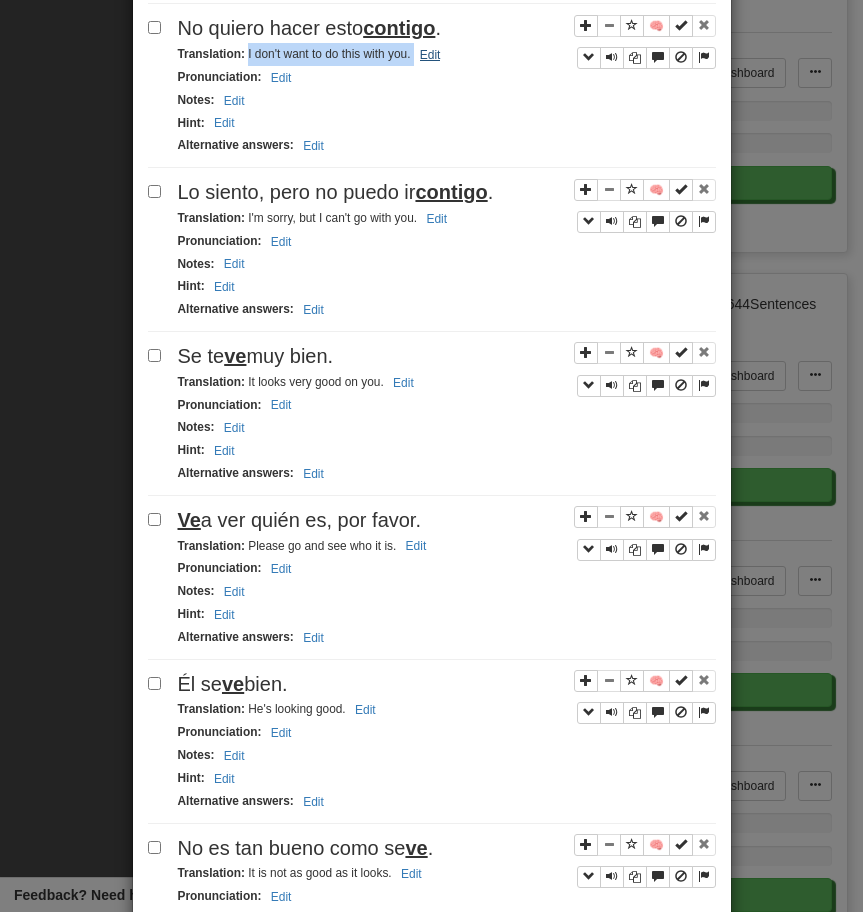 drag, startPoint x: 246, startPoint y: 57, endPoint x: 448, endPoint y: 53, distance: 202.0396 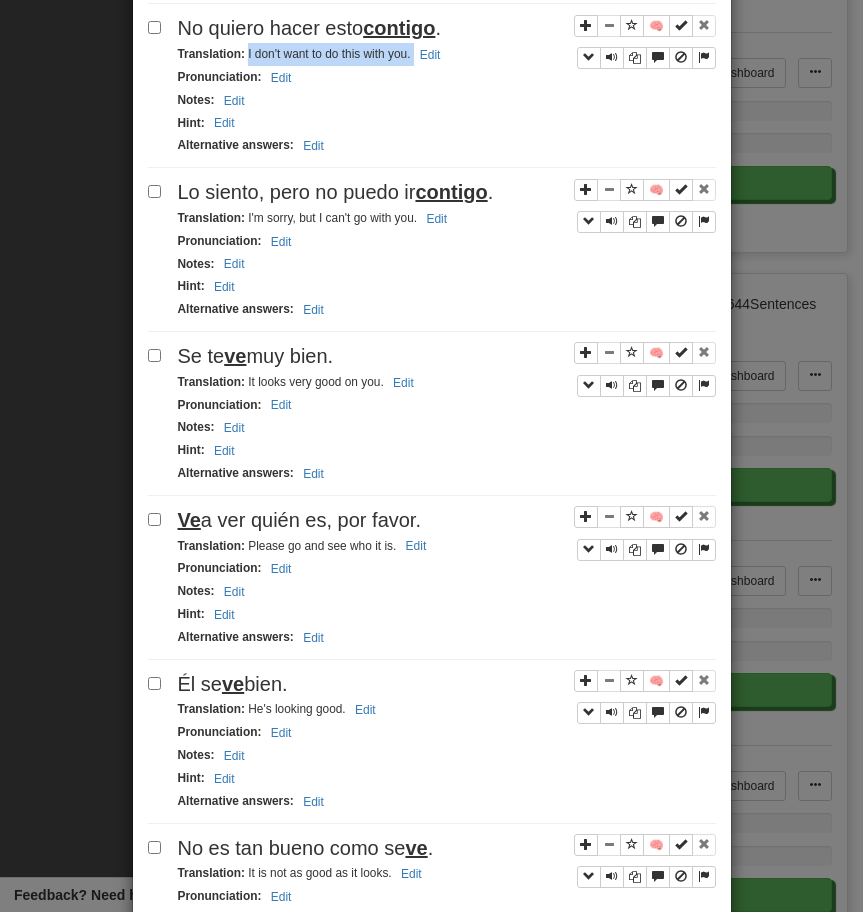 click on "Lo siento, pero no puedo ir contigo." at bounding box center [447, 192] 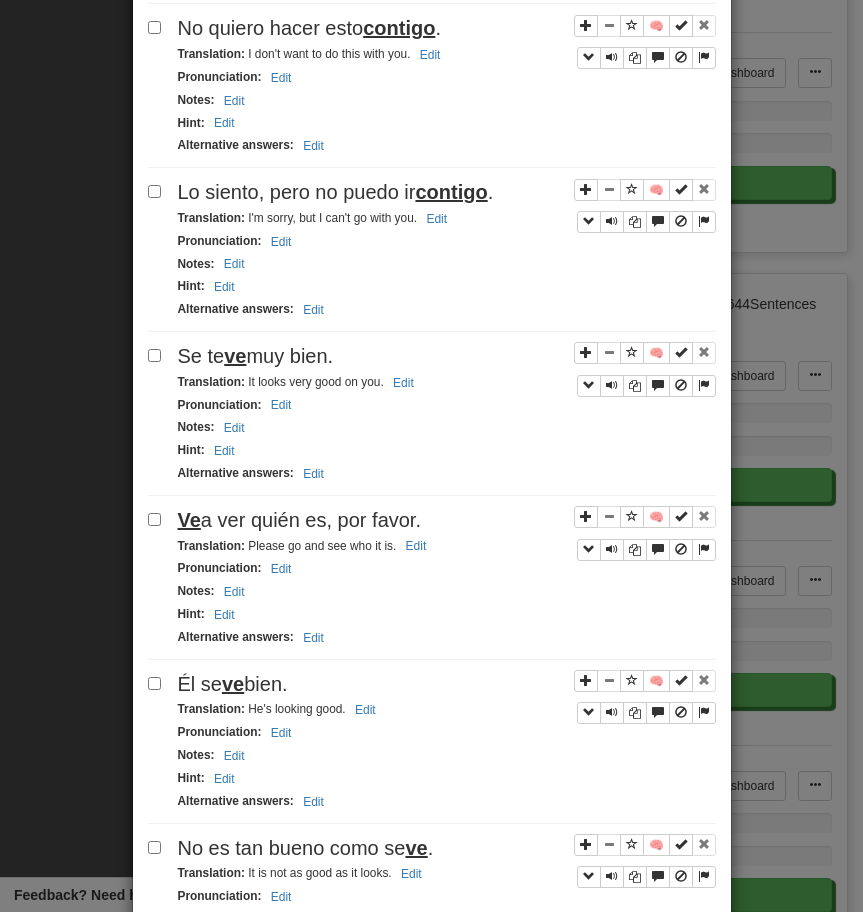 click on "Lo siento, pero no puedo ir contigo." at bounding box center [447, 192] 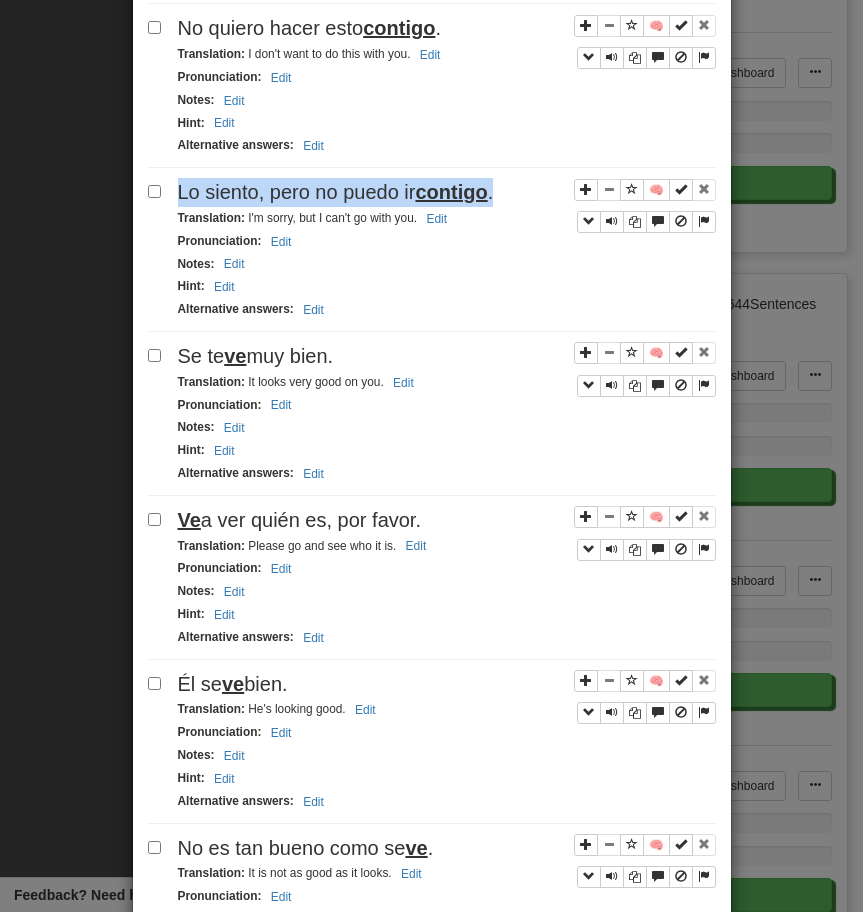 click on "Lo siento, pero no puedo ir contigo." at bounding box center (447, 192) 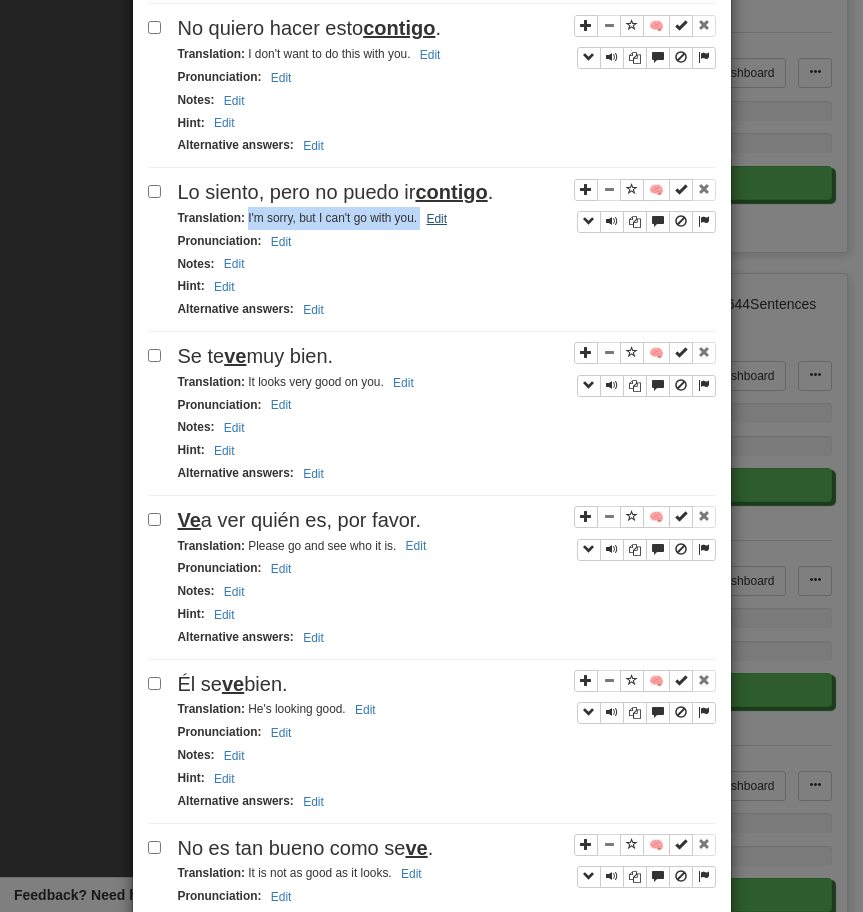 drag, startPoint x: 248, startPoint y: 219, endPoint x: 433, endPoint y: 231, distance: 185.38878 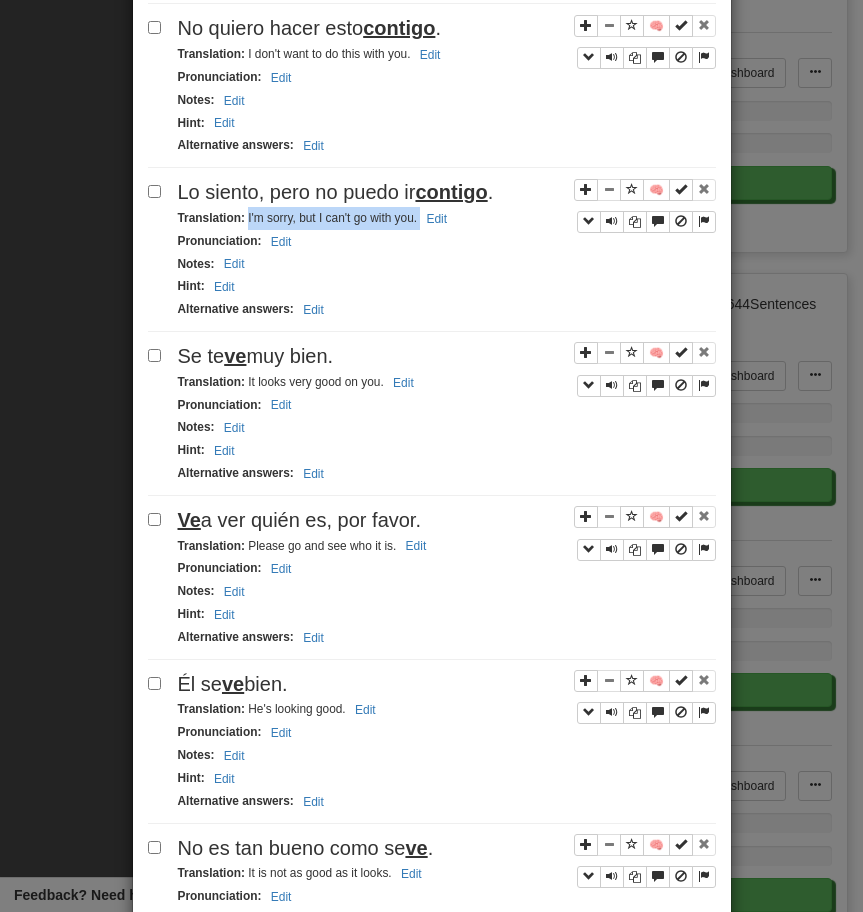 click on "Se te  ve  muy bien." at bounding box center (256, 356) 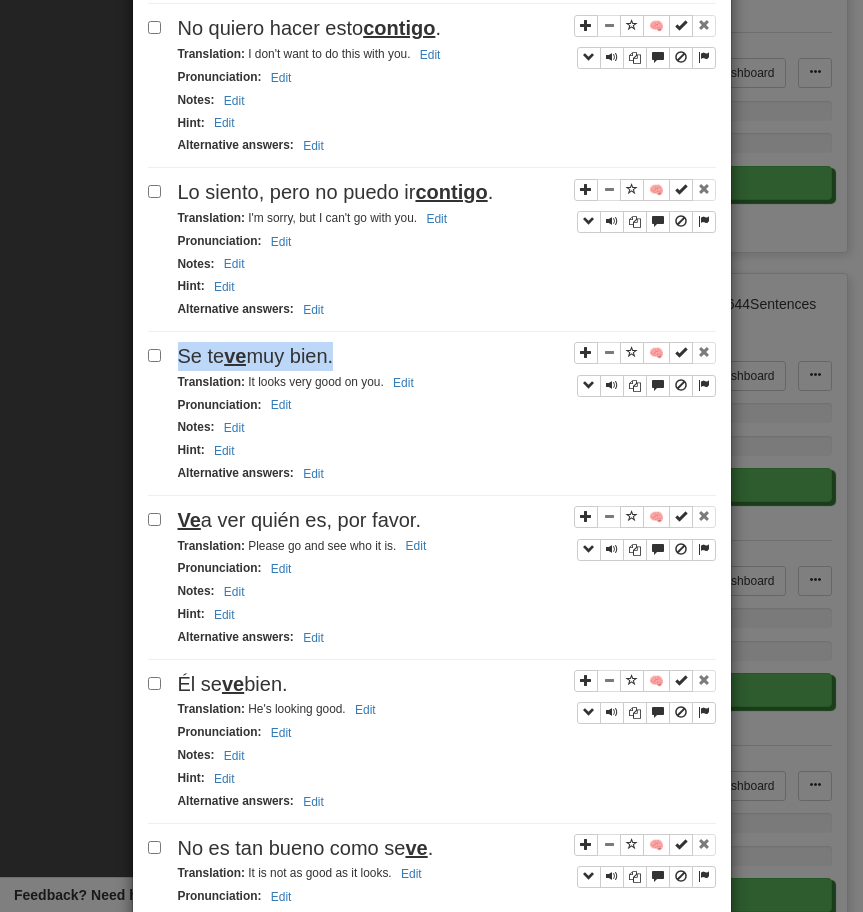 click on "Se te  ve  muy bien." at bounding box center (256, 356) 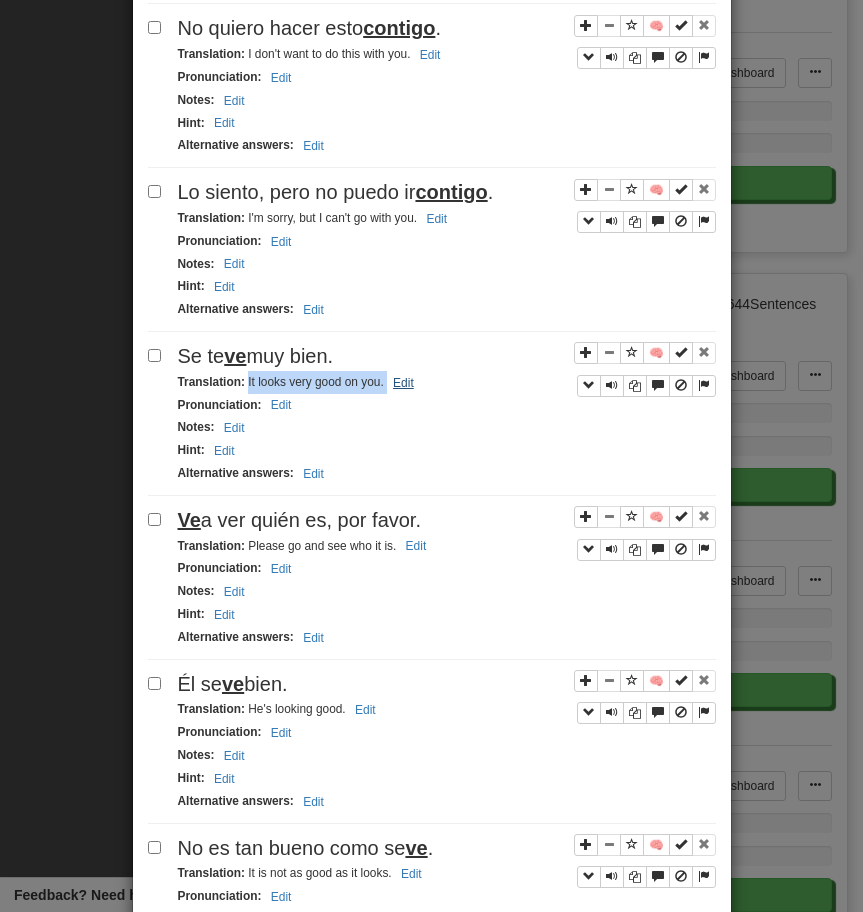 drag, startPoint x: 247, startPoint y: 385, endPoint x: 419, endPoint y: 390, distance: 172.07266 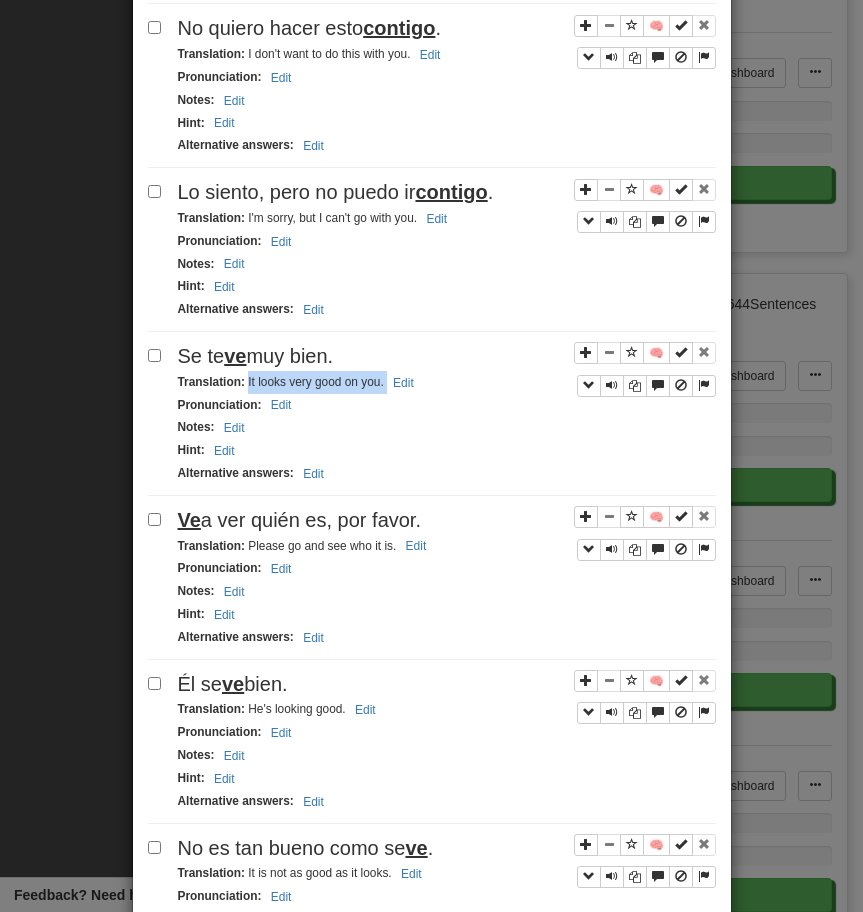 click on "Ve a ver quién es, por favor." at bounding box center [447, 520] 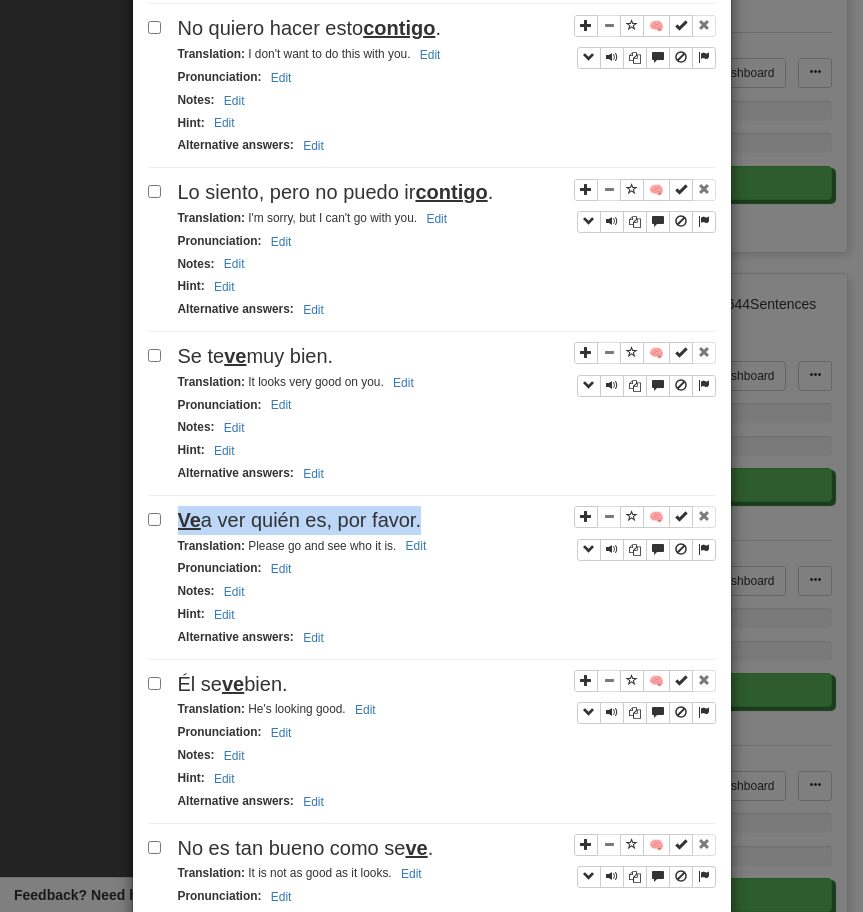 click on "Ve a ver quién es, por favor." at bounding box center (447, 520) 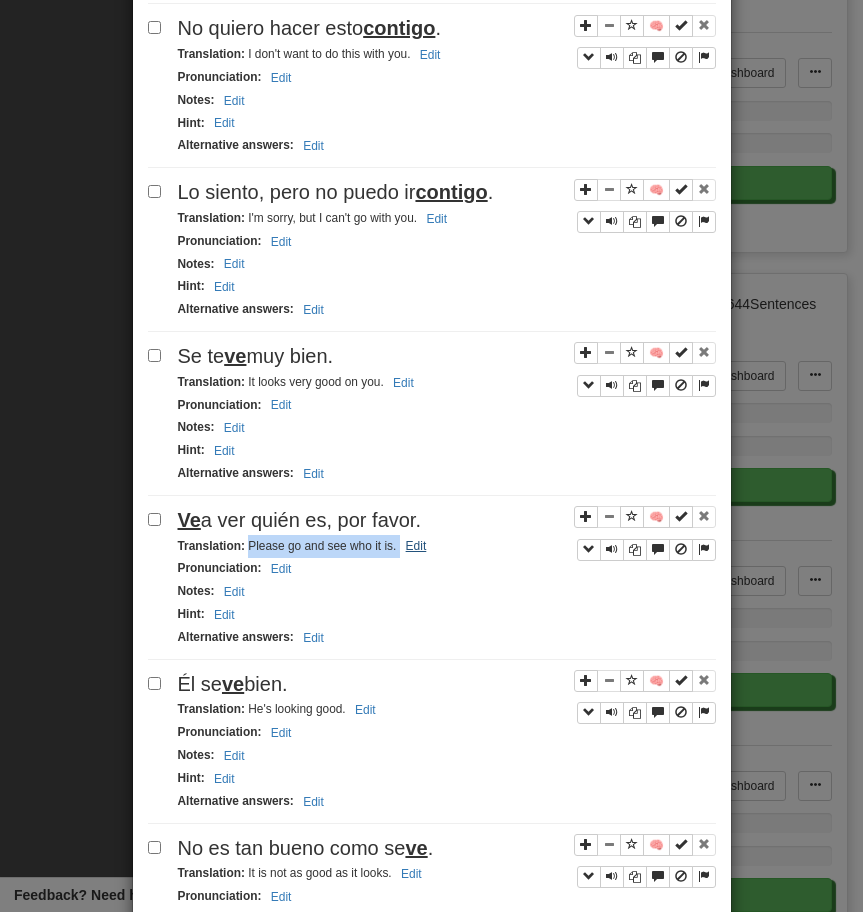 drag, startPoint x: 248, startPoint y: 546, endPoint x: 410, endPoint y: 540, distance: 162.11107 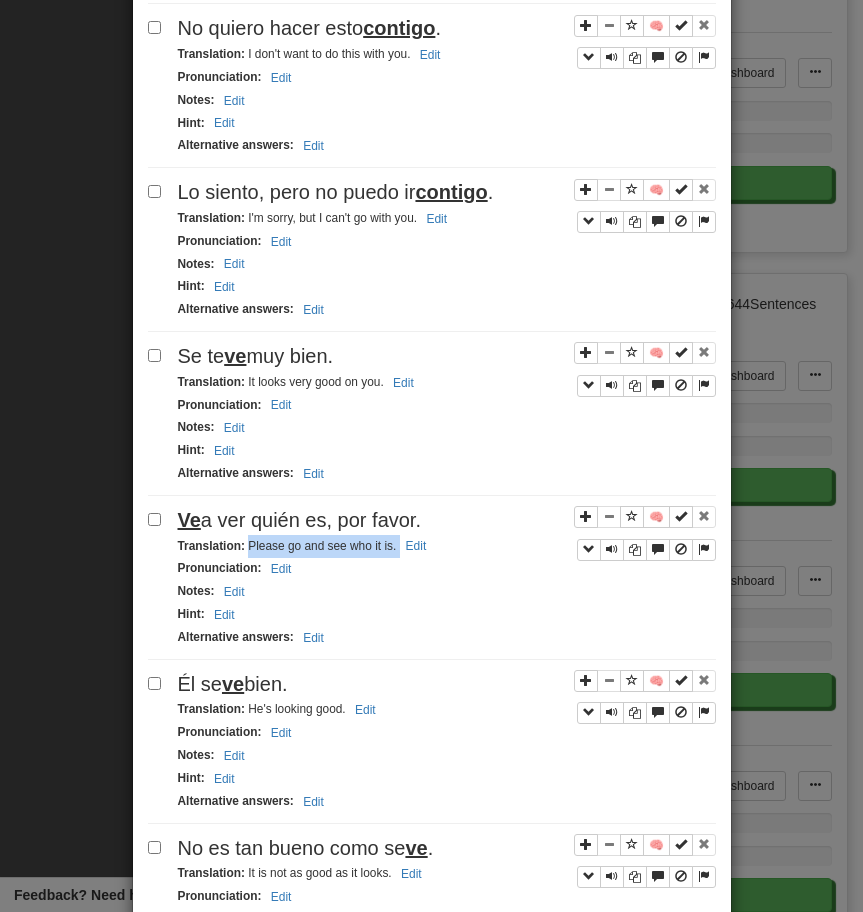 click on "Él se  ve  bien." at bounding box center (233, 684) 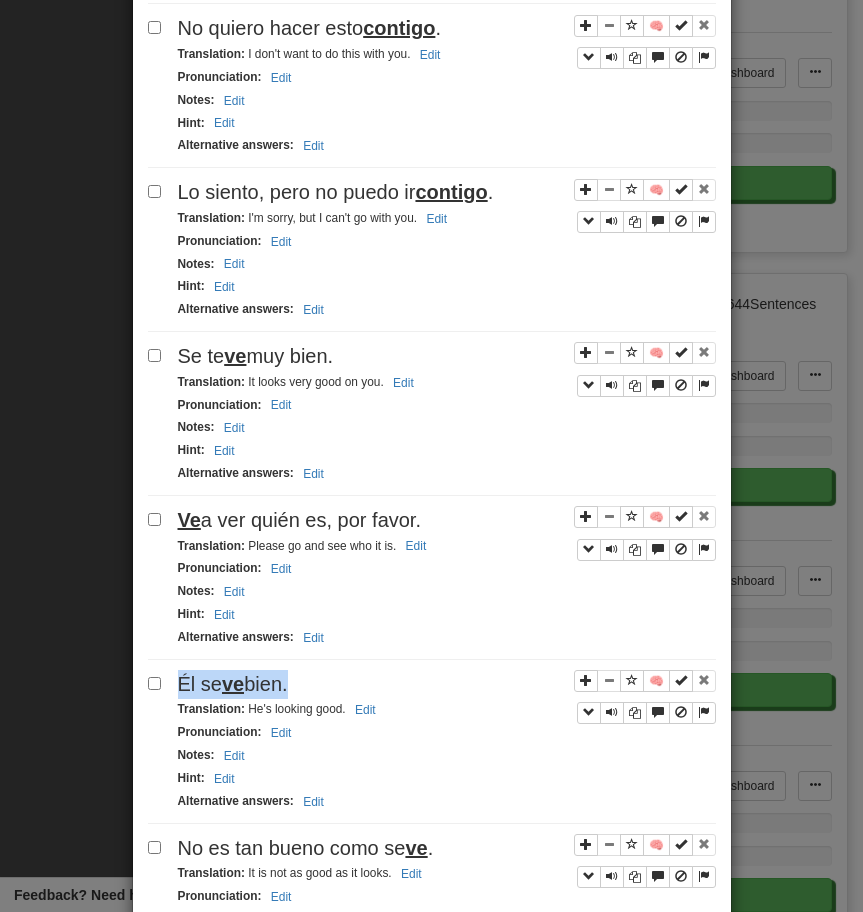 click on "Él se  ve  bien." at bounding box center (233, 684) 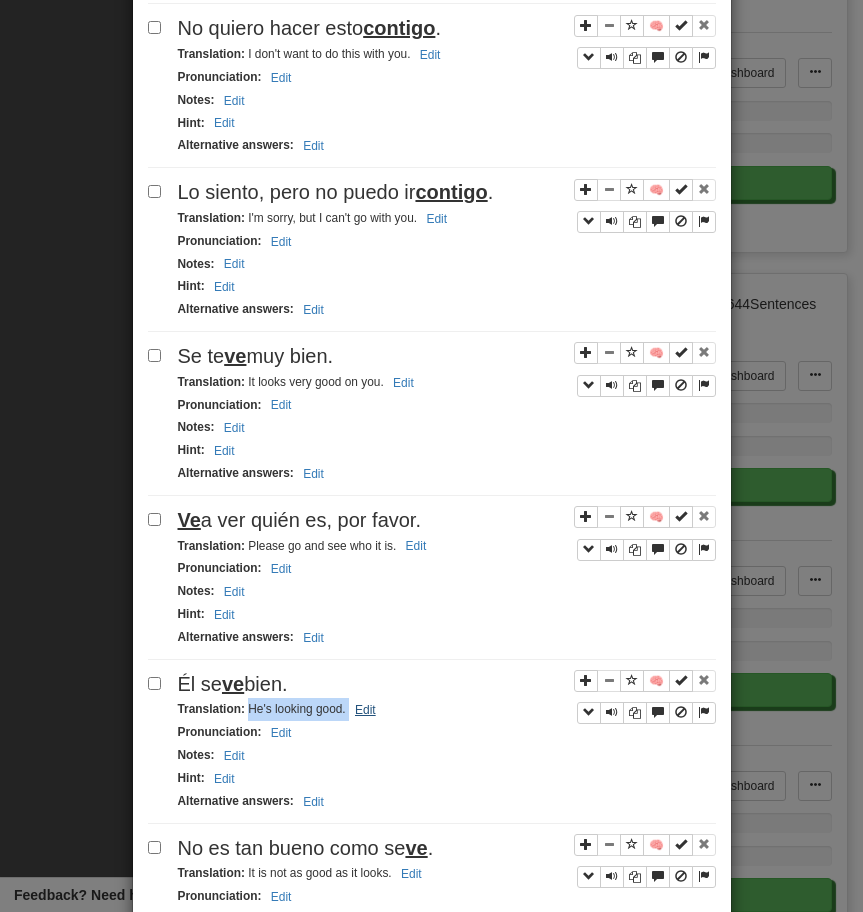 drag, startPoint x: 249, startPoint y: 716, endPoint x: 370, endPoint y: 713, distance: 121.037186 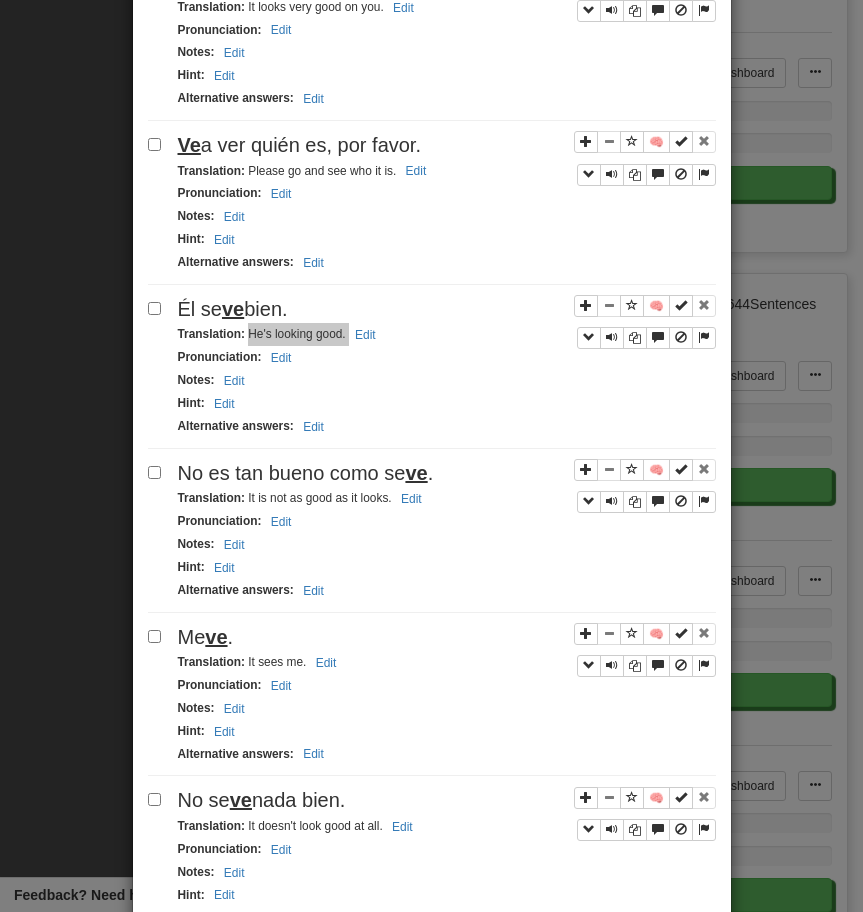 scroll, scrollTop: 1925, scrollLeft: 0, axis: vertical 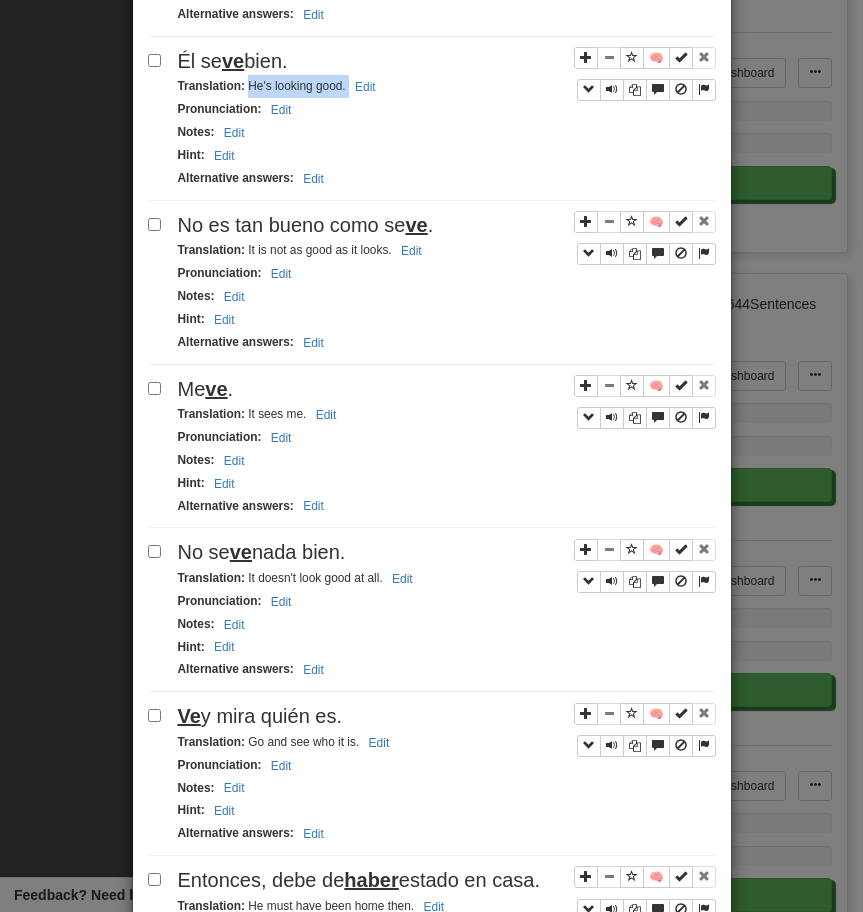 click on "No es tan bueno como se  ve ." at bounding box center (306, 225) 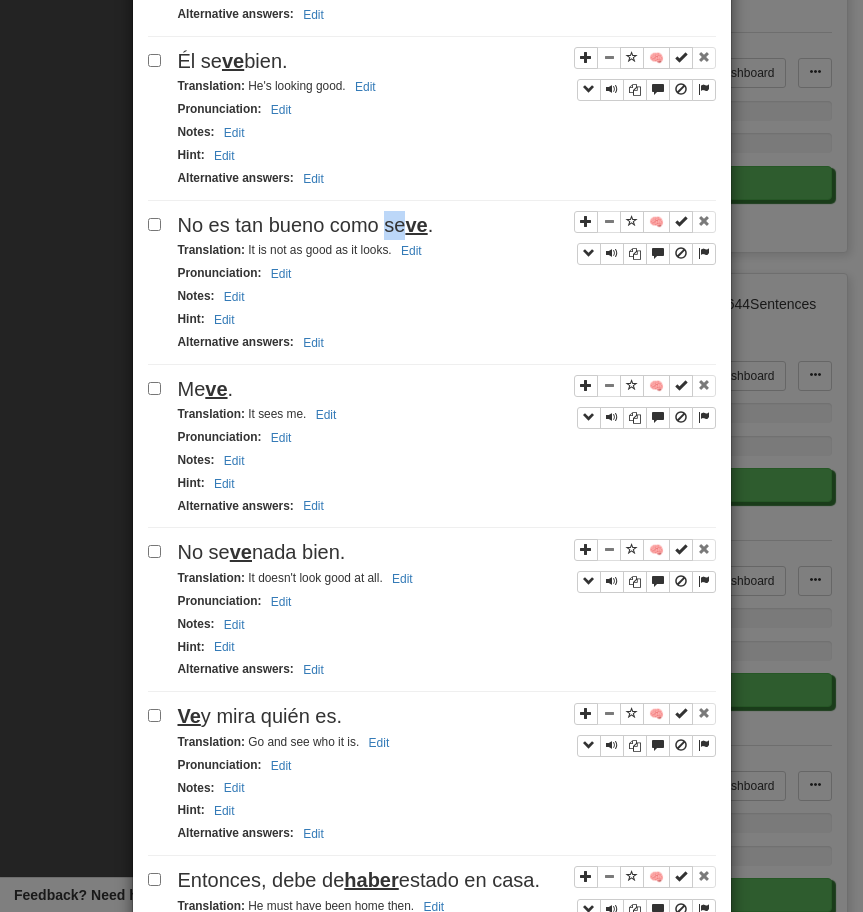 click on "No es tan bueno como se  ve ." at bounding box center (306, 225) 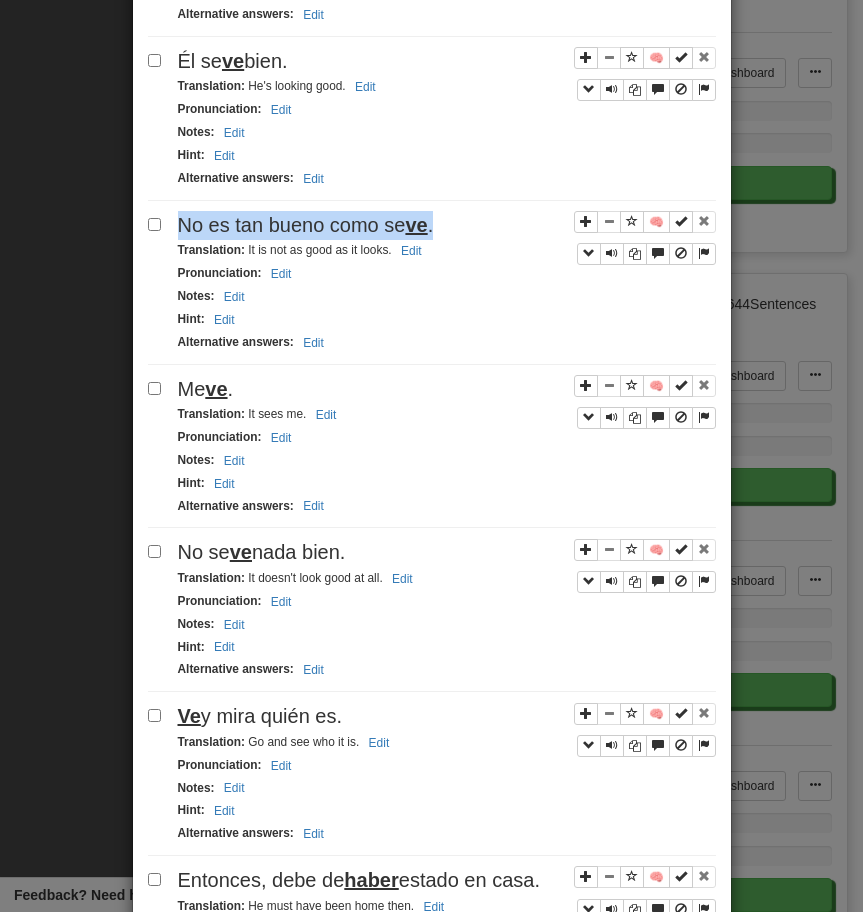 click on "No es tan bueno como se  ve ." at bounding box center (306, 225) 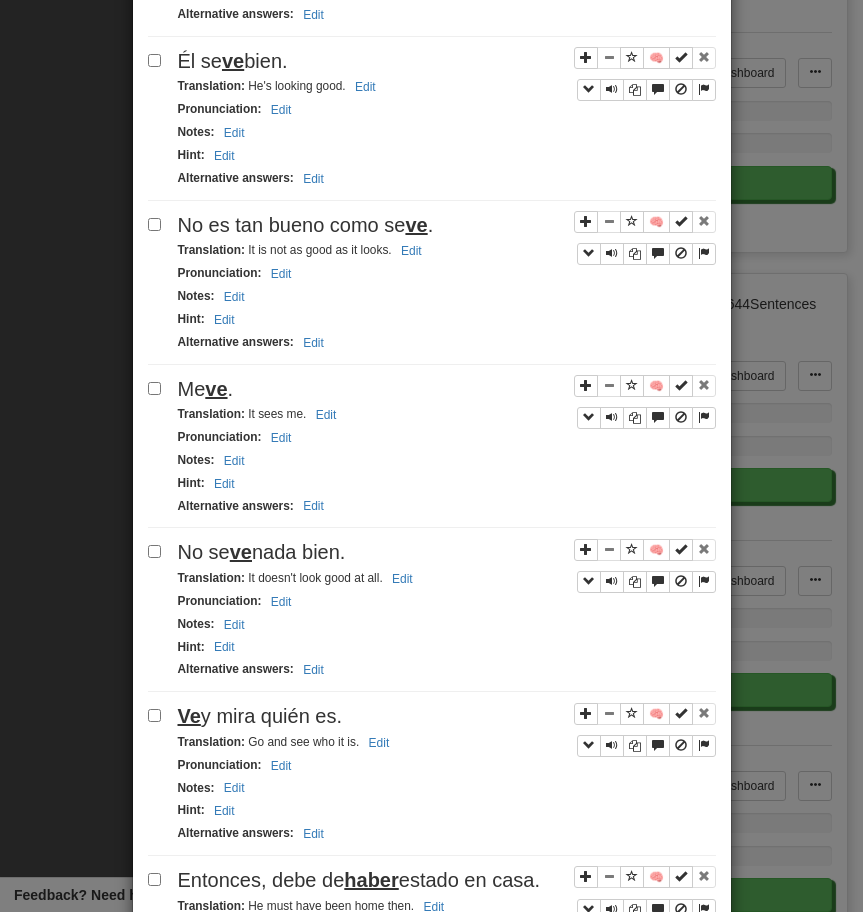 click on "Translation :   It is not as good as it looks.   Edit" at bounding box center [303, 250] 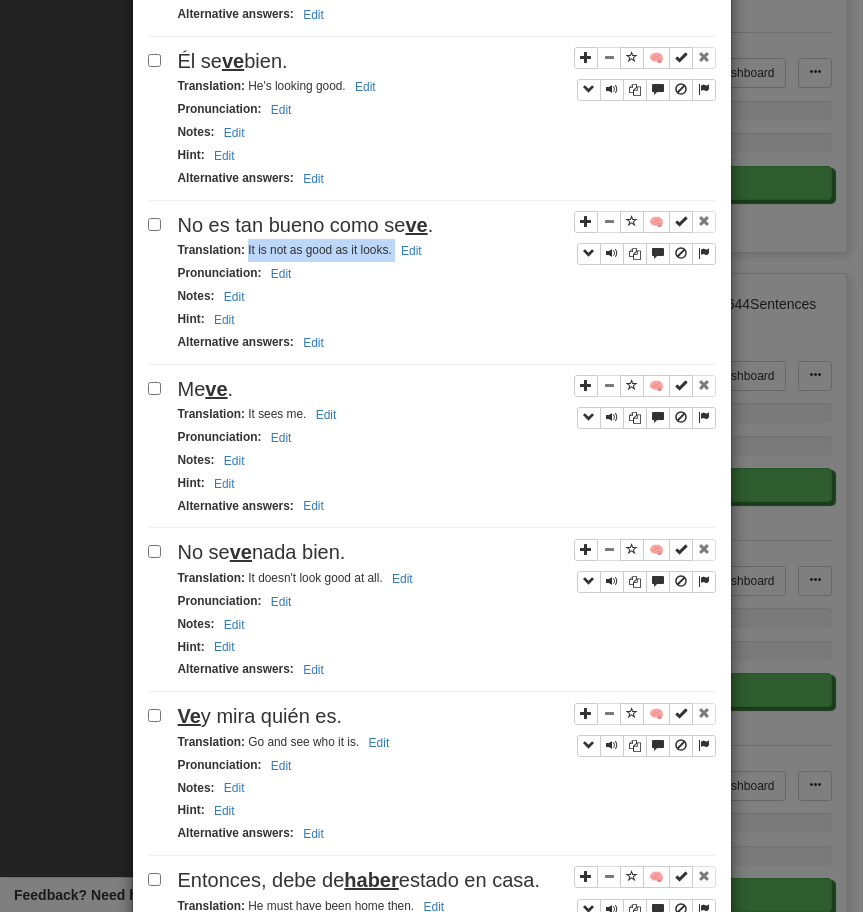 drag, startPoint x: 247, startPoint y: 253, endPoint x: 430, endPoint y: 253, distance: 183 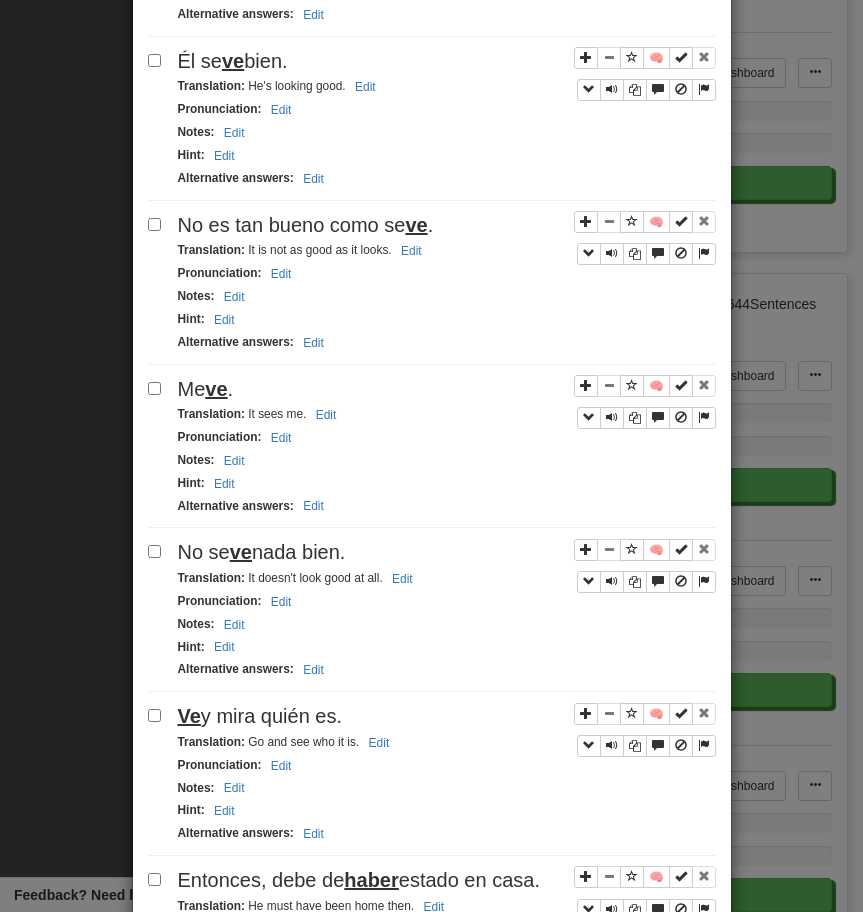click on "Me  ve ." at bounding box center [447, 389] 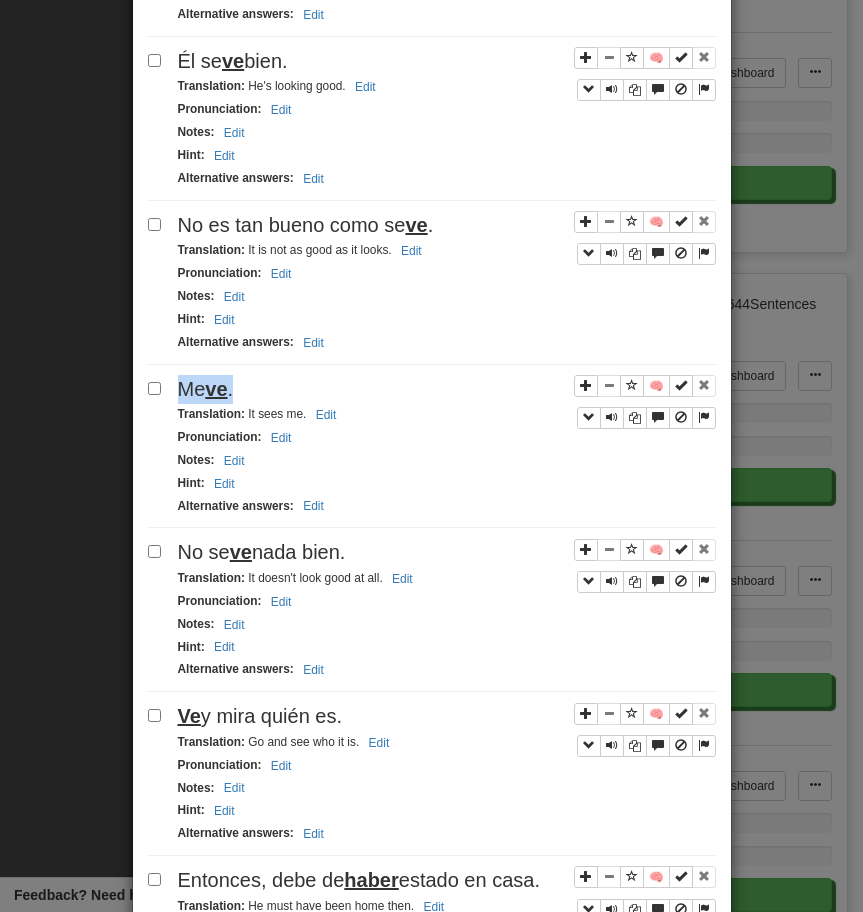 click on "Me  ve ." at bounding box center [447, 389] 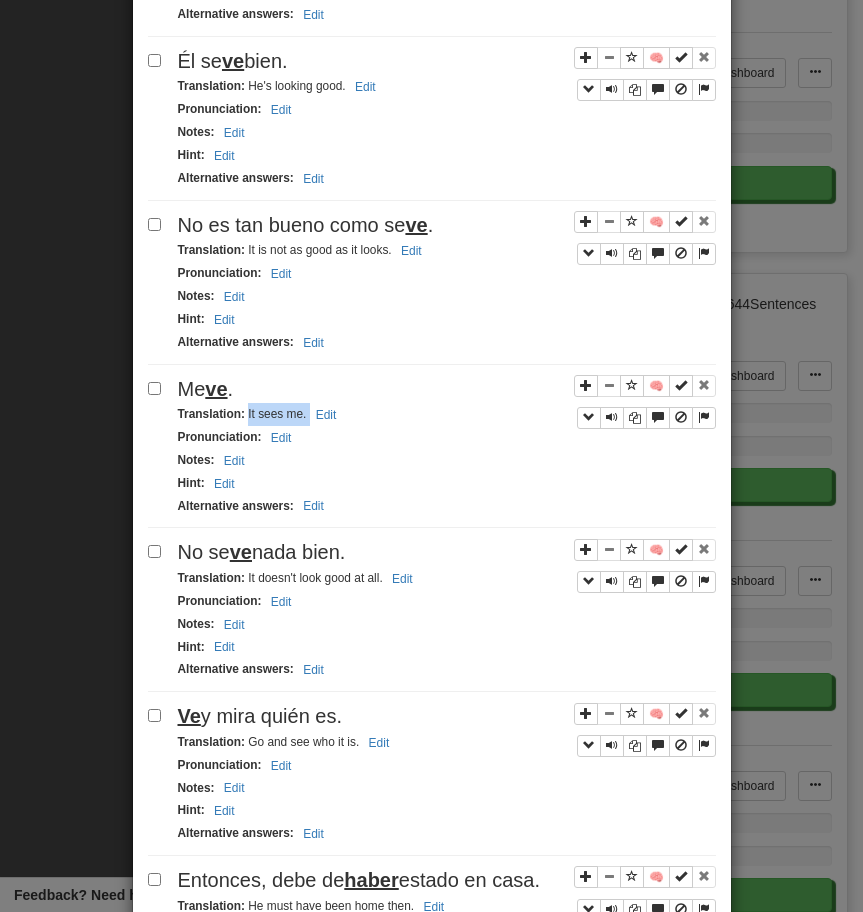 drag, startPoint x: 247, startPoint y: 420, endPoint x: 346, endPoint y: 415, distance: 99.12618 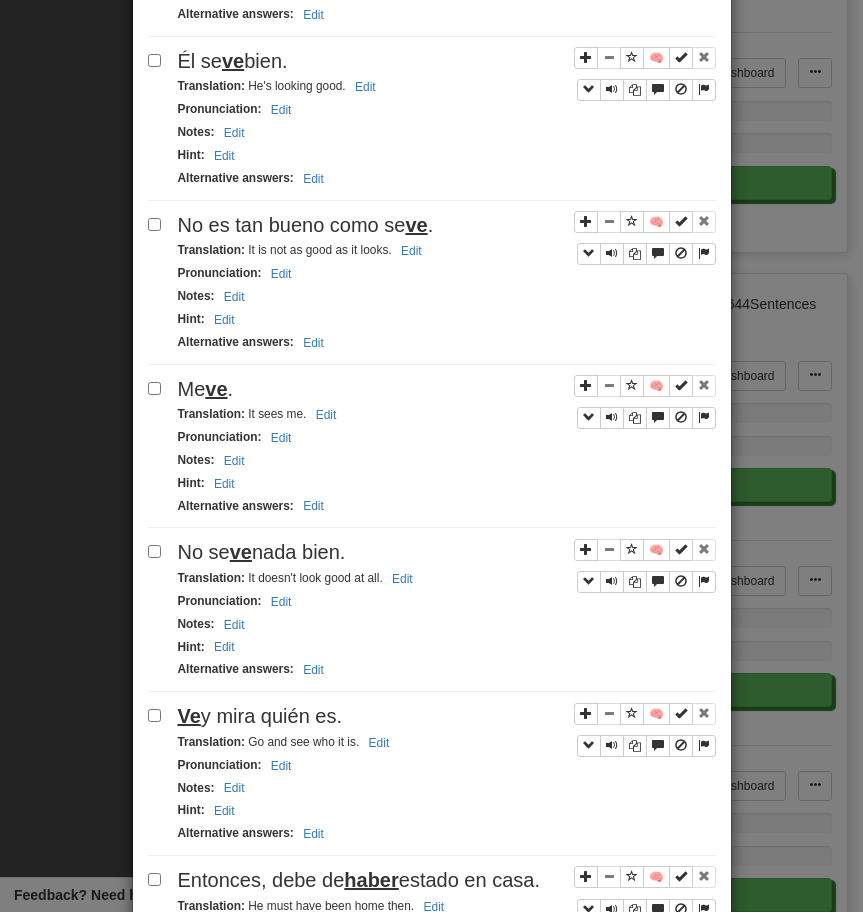 click on "No se  ve  nada bien." at bounding box center [447, 552] 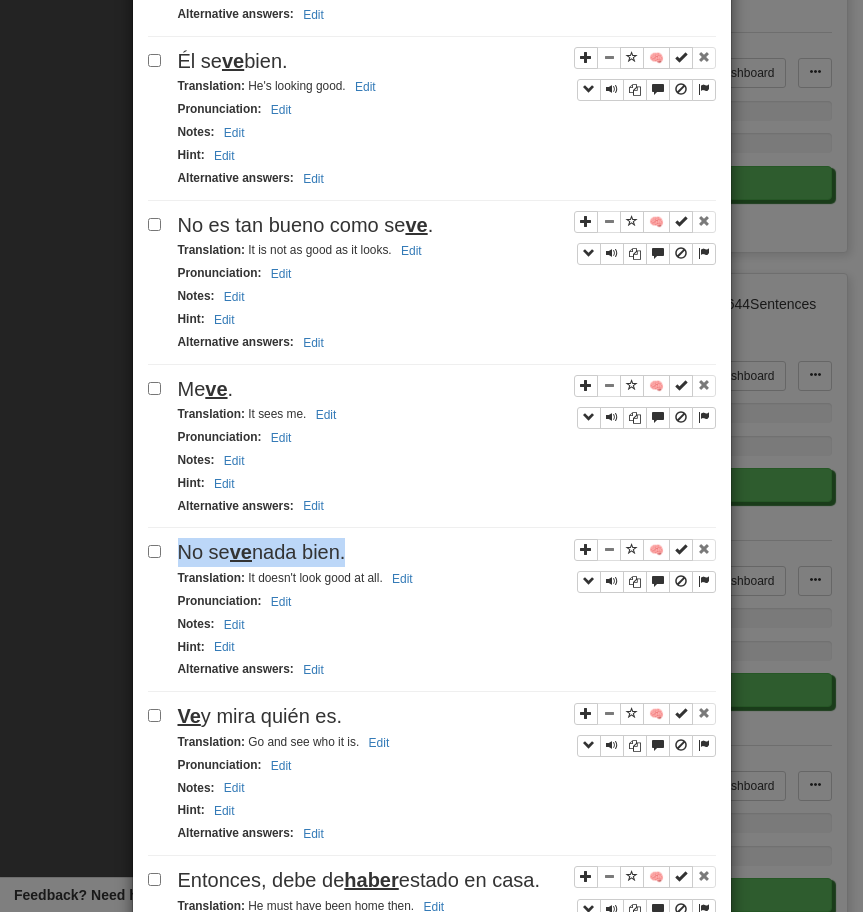 click on "No se  ve  nada bien." at bounding box center [447, 552] 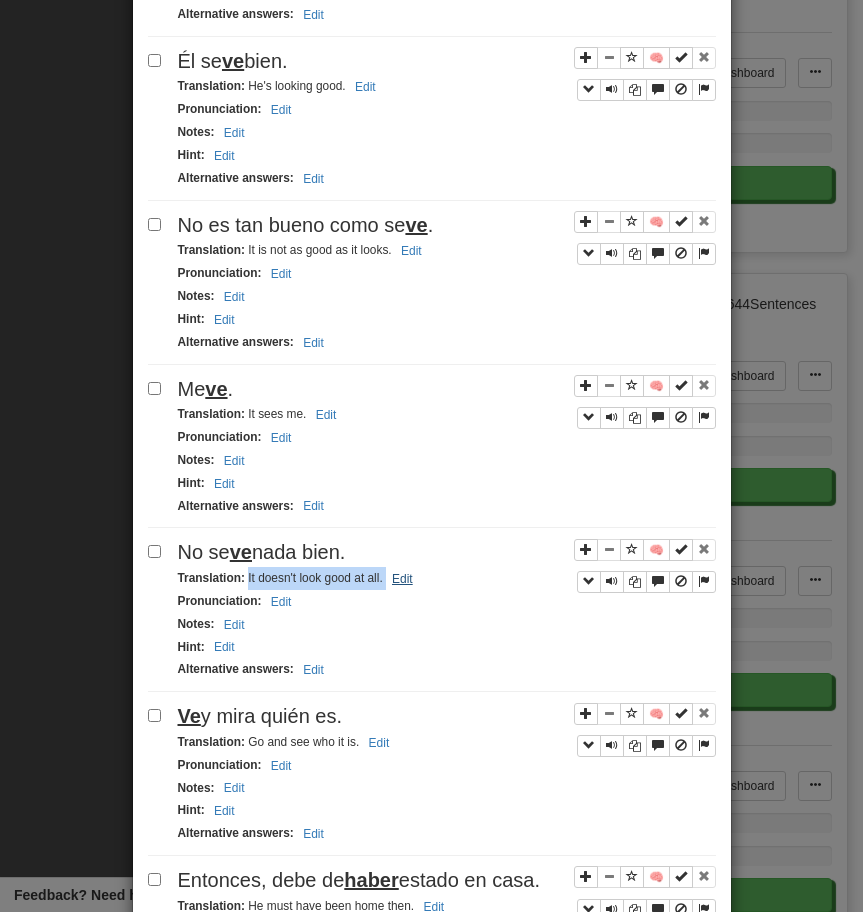 drag, startPoint x: 246, startPoint y: 581, endPoint x: 400, endPoint y: 574, distance: 154.15901 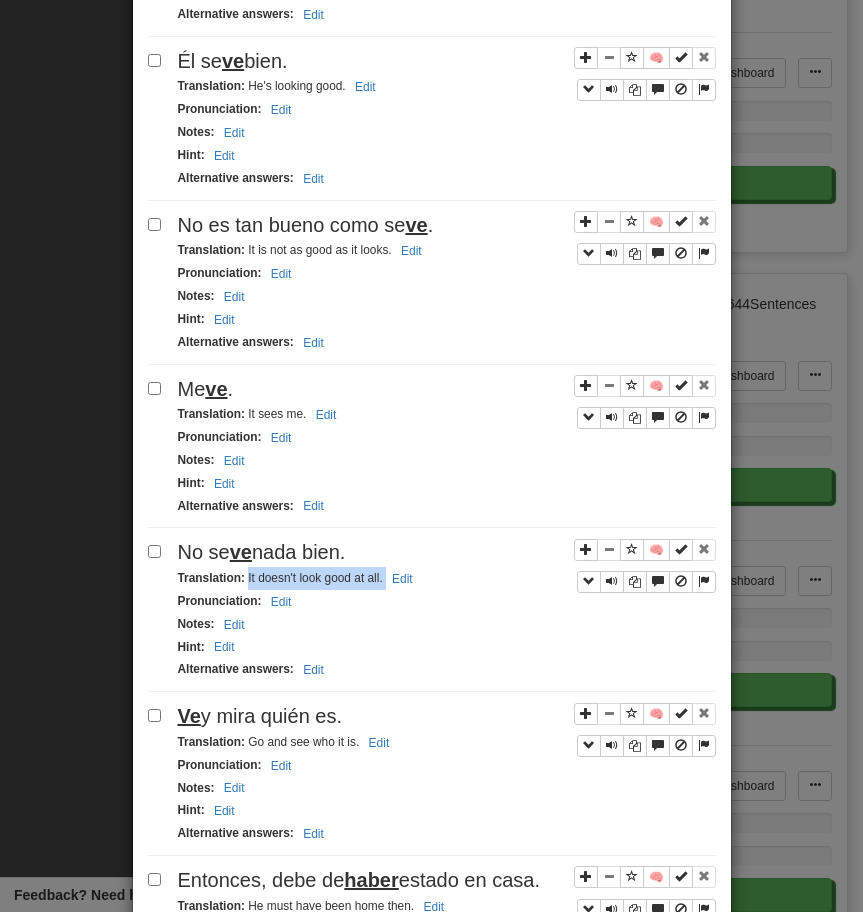 click on "Ve  y mira quién es." at bounding box center [447, 716] 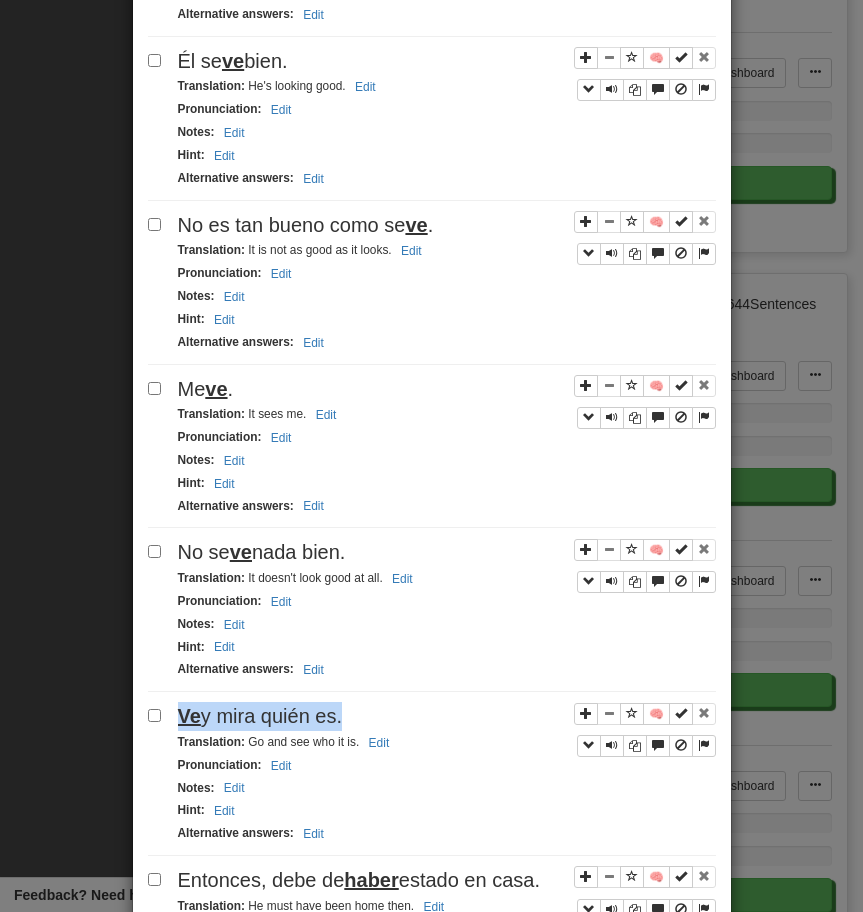 click on "Ve  y mira quién es." at bounding box center (447, 716) 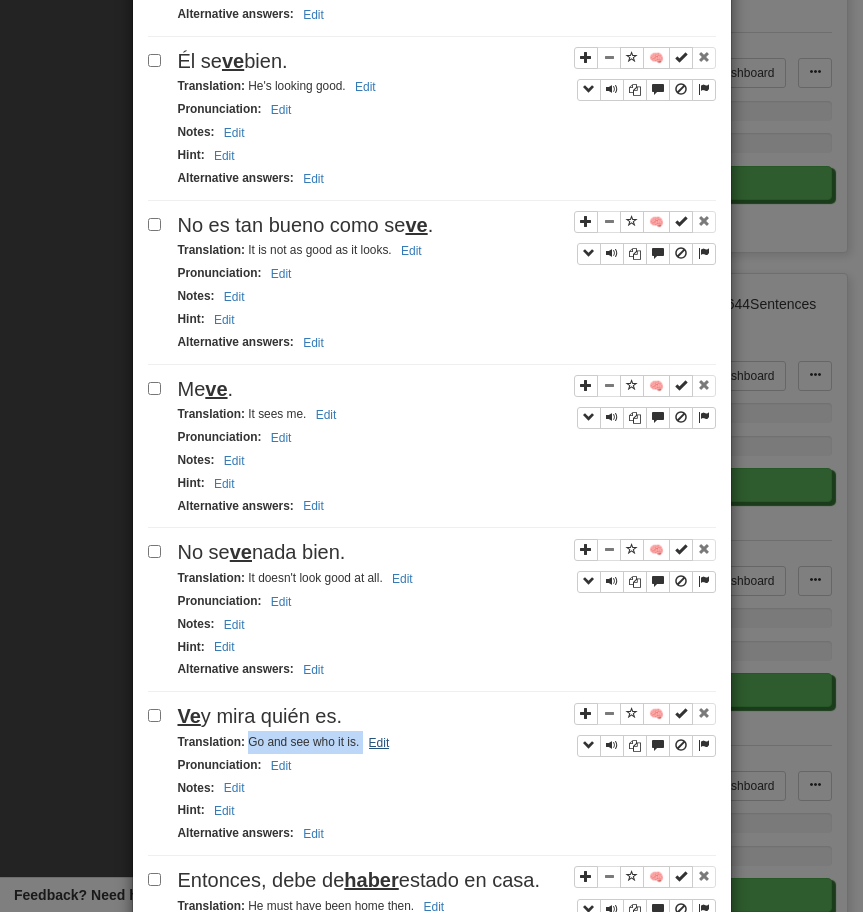 drag, startPoint x: 245, startPoint y: 750, endPoint x: 379, endPoint y: 745, distance: 134.09325 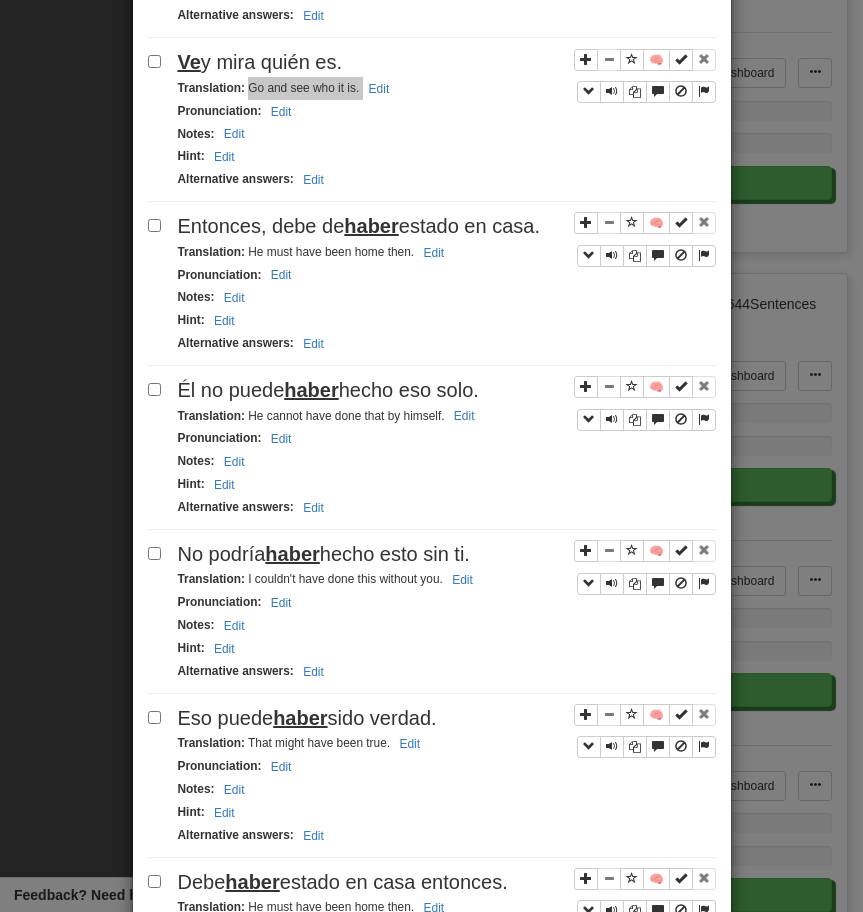 scroll, scrollTop: 2609, scrollLeft: 0, axis: vertical 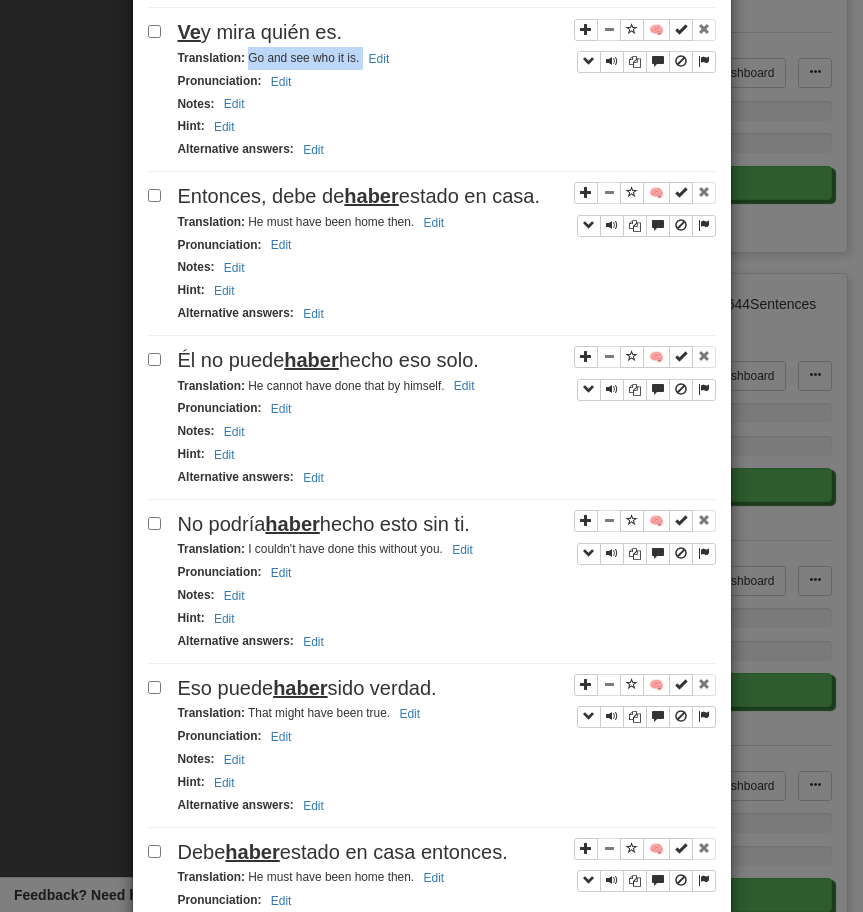 click on "haber" at bounding box center (371, 196) 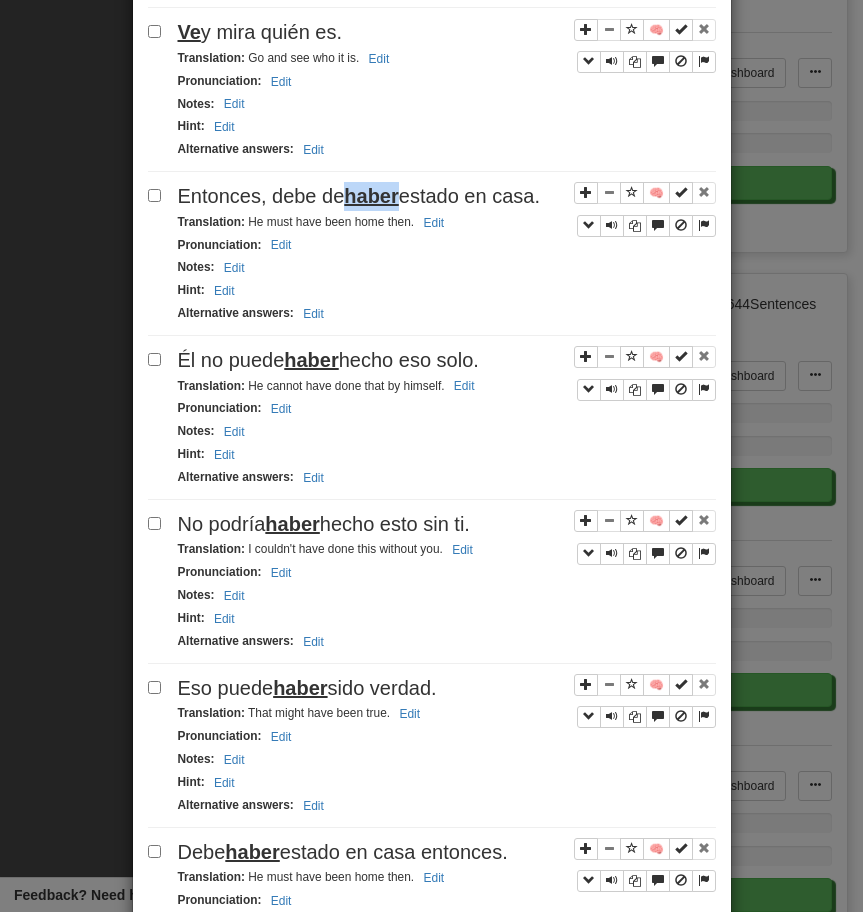 click on "haber" at bounding box center [371, 196] 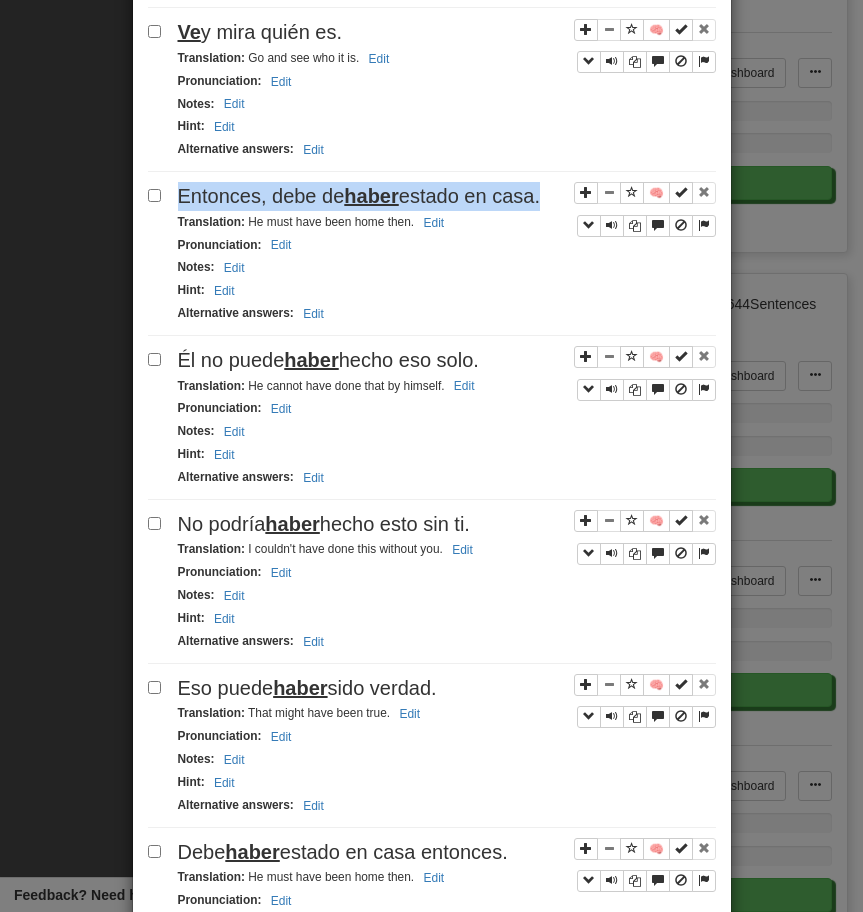 click on "haber" at bounding box center [371, 196] 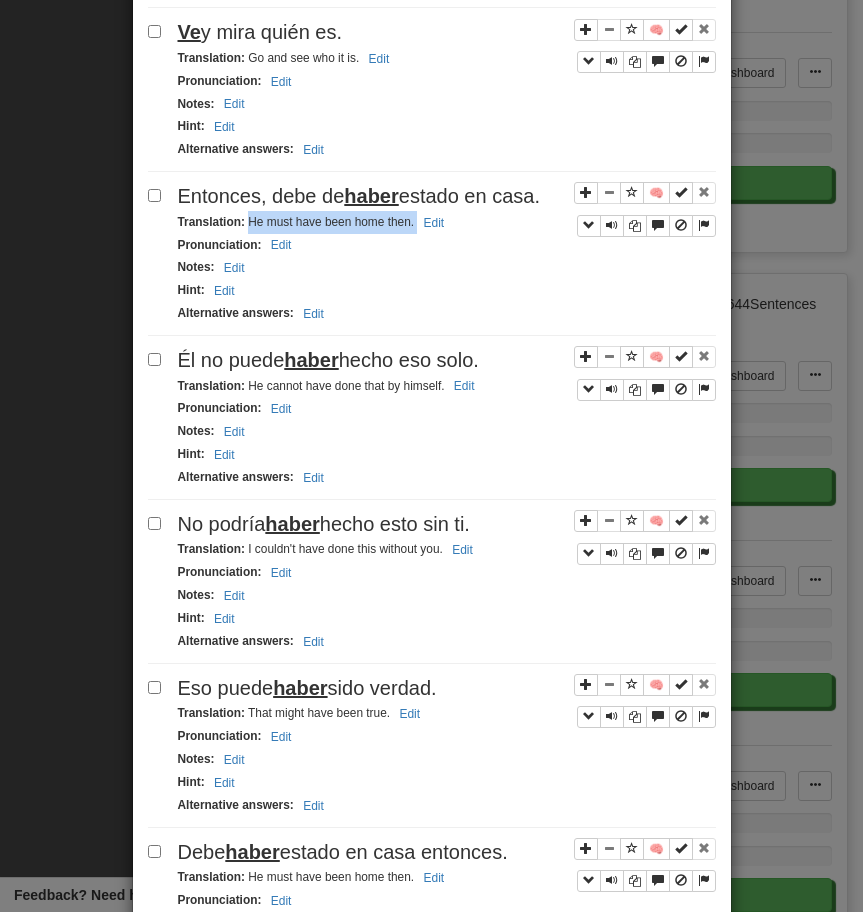 drag, startPoint x: 248, startPoint y: 225, endPoint x: 496, endPoint y: 226, distance: 248.00201 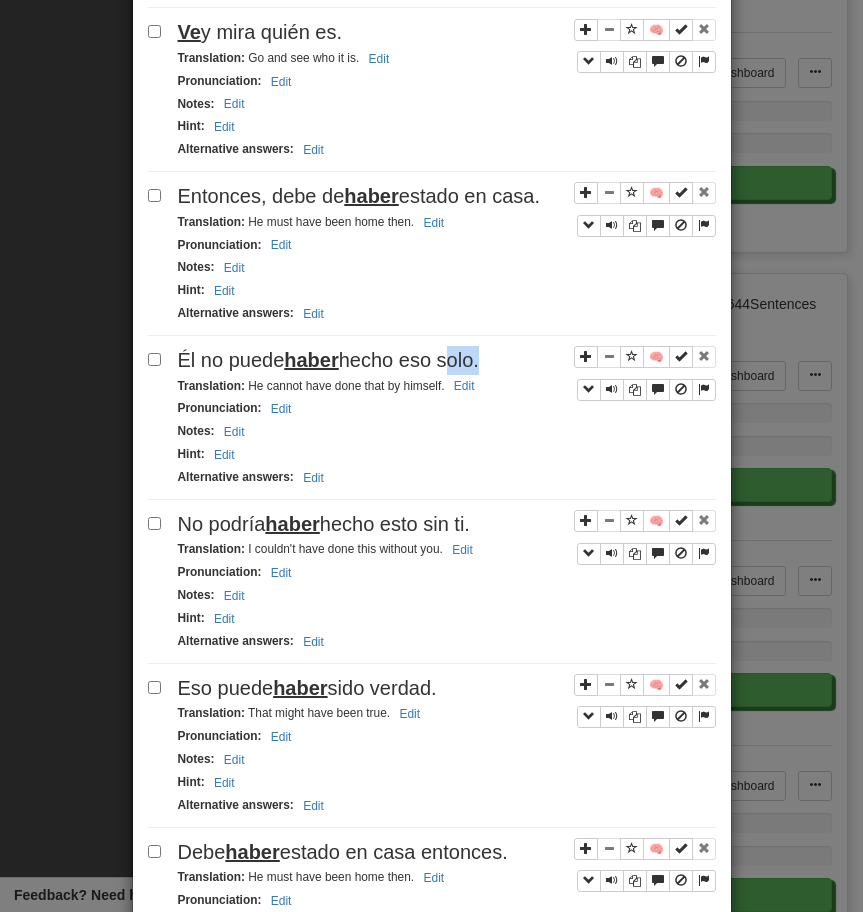 click on "Él no puede haber hecho eso solo." at bounding box center (447, 360) 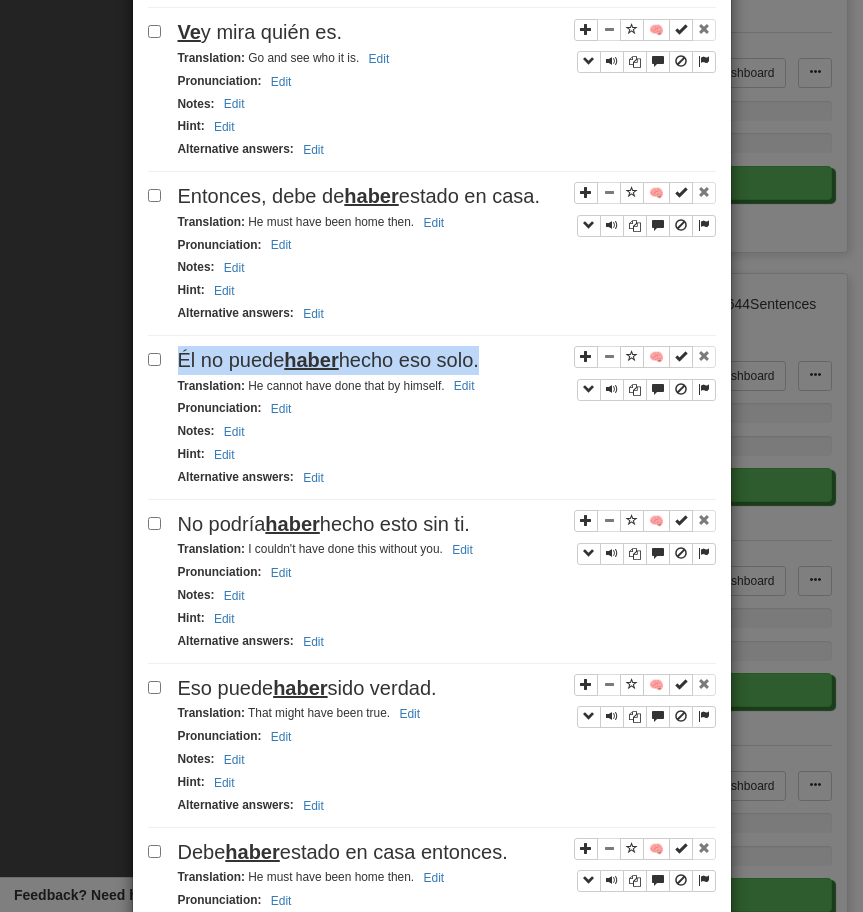 click on "Él no puede haber hecho eso solo." at bounding box center (447, 360) 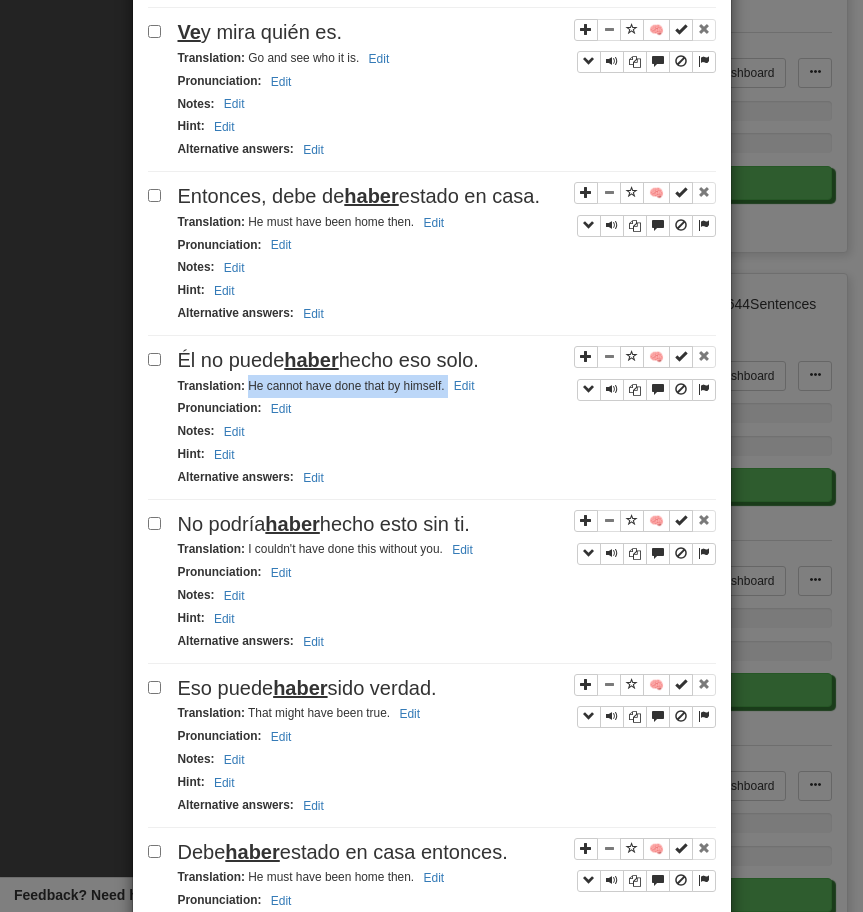 drag, startPoint x: 250, startPoint y: 392, endPoint x: 534, endPoint y: 392, distance: 284 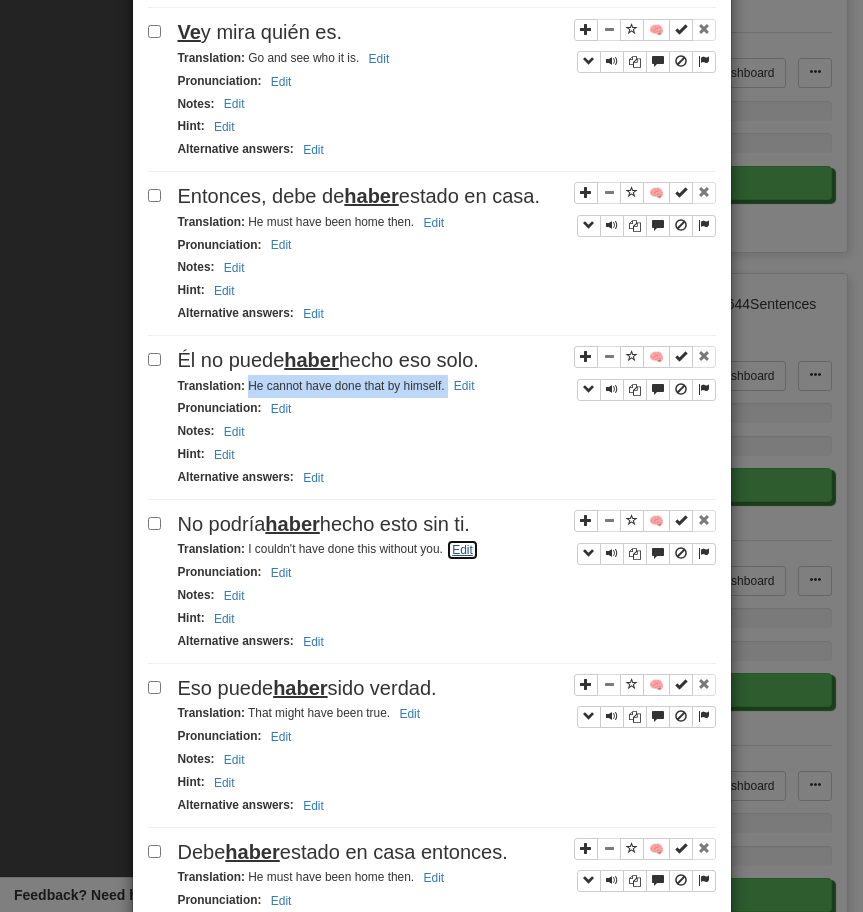 click on "Edit" at bounding box center [462, 550] 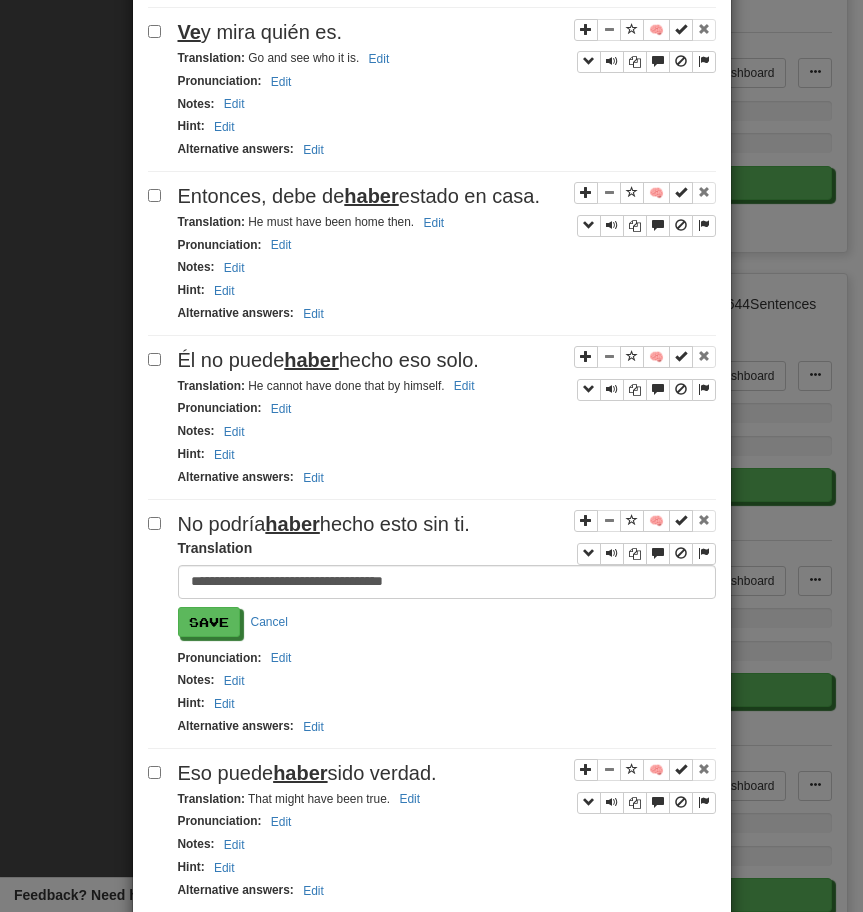 click on "No podría  haber  hecho esto sin ti." at bounding box center [324, 524] 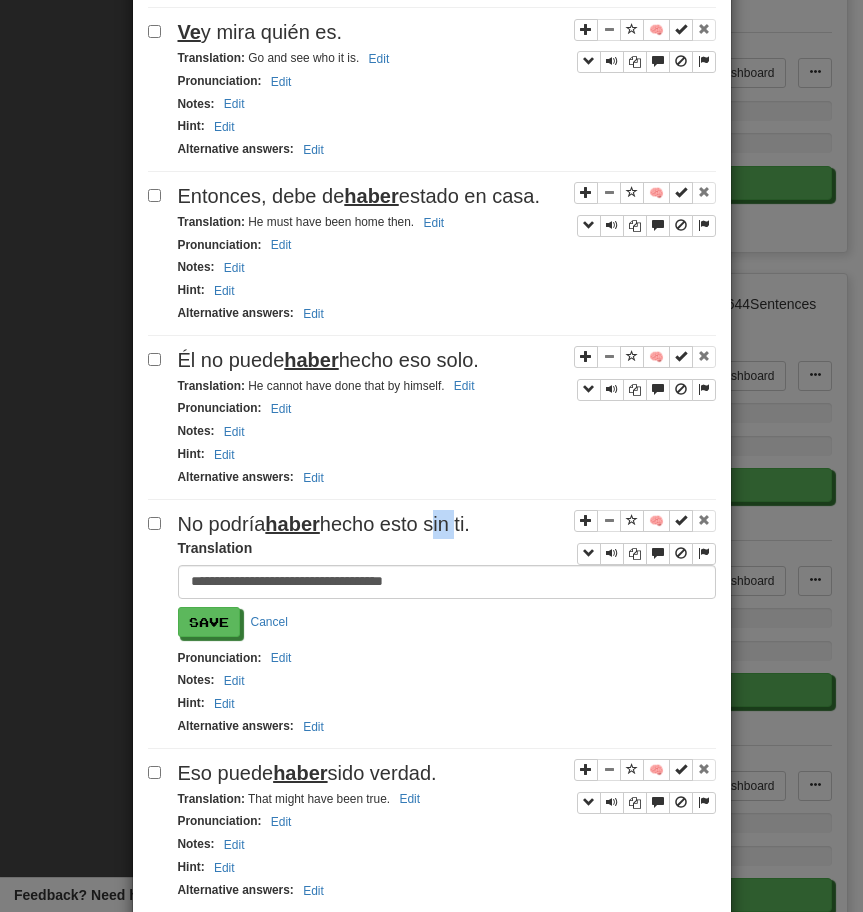 click on "No podría  haber  hecho esto sin ti." at bounding box center [324, 524] 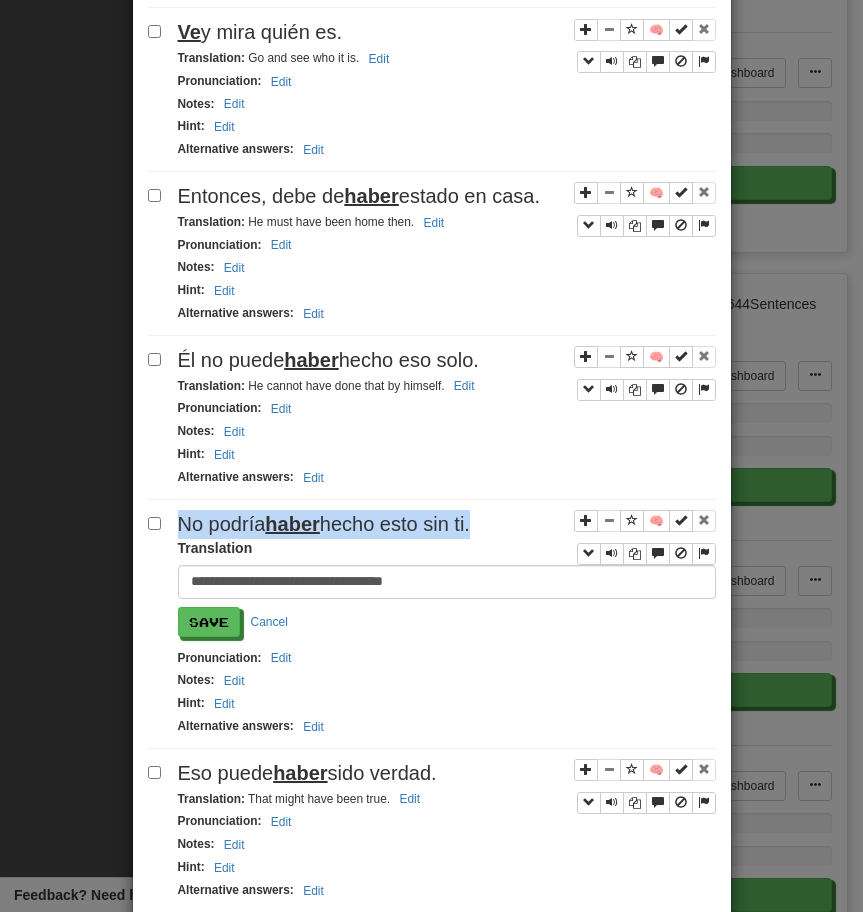 click on "No podría  haber  hecho esto sin ti." at bounding box center [324, 524] 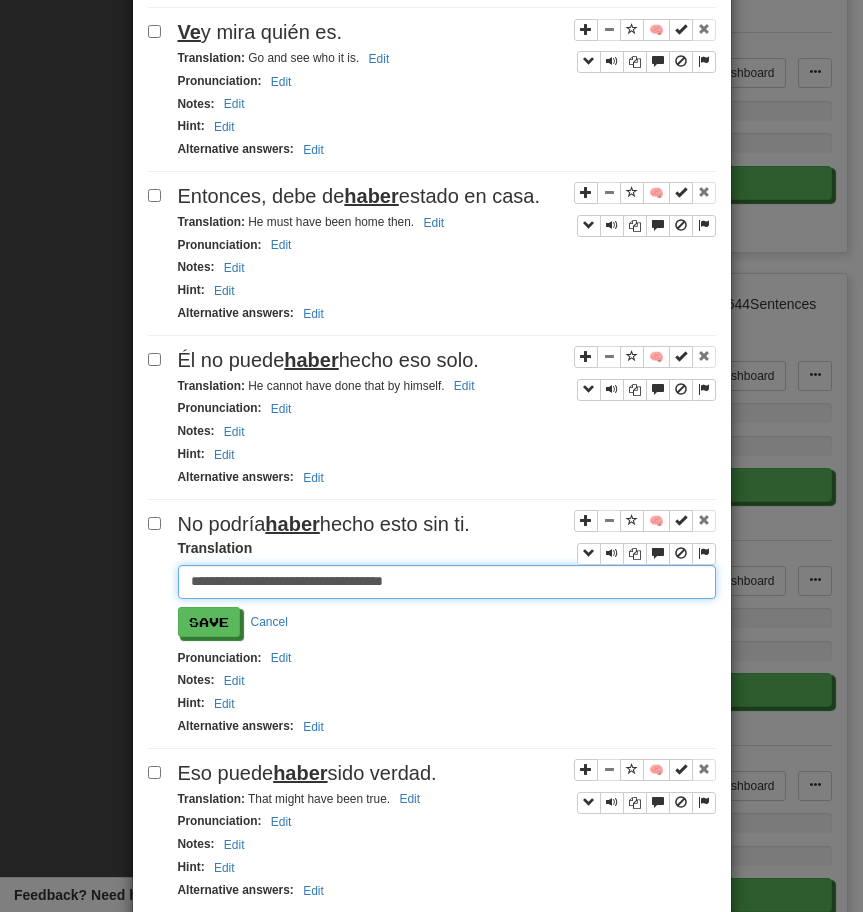 click on "**********" at bounding box center (447, 582) 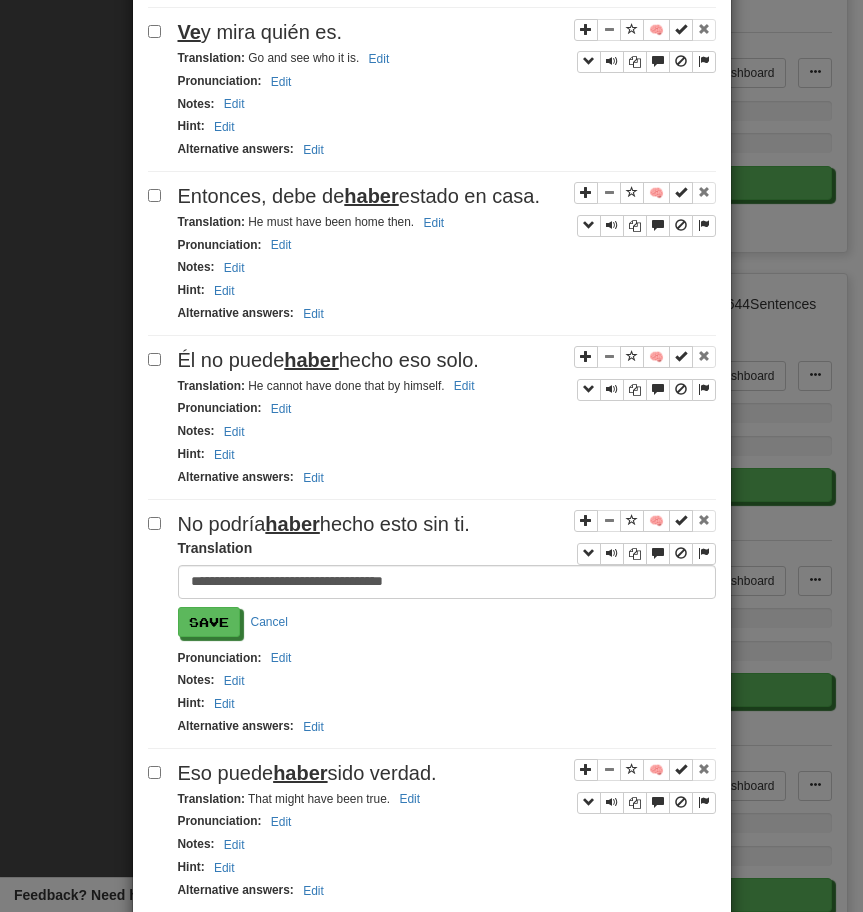 click on "Eso puede haber sido verdad." at bounding box center (447, 773) 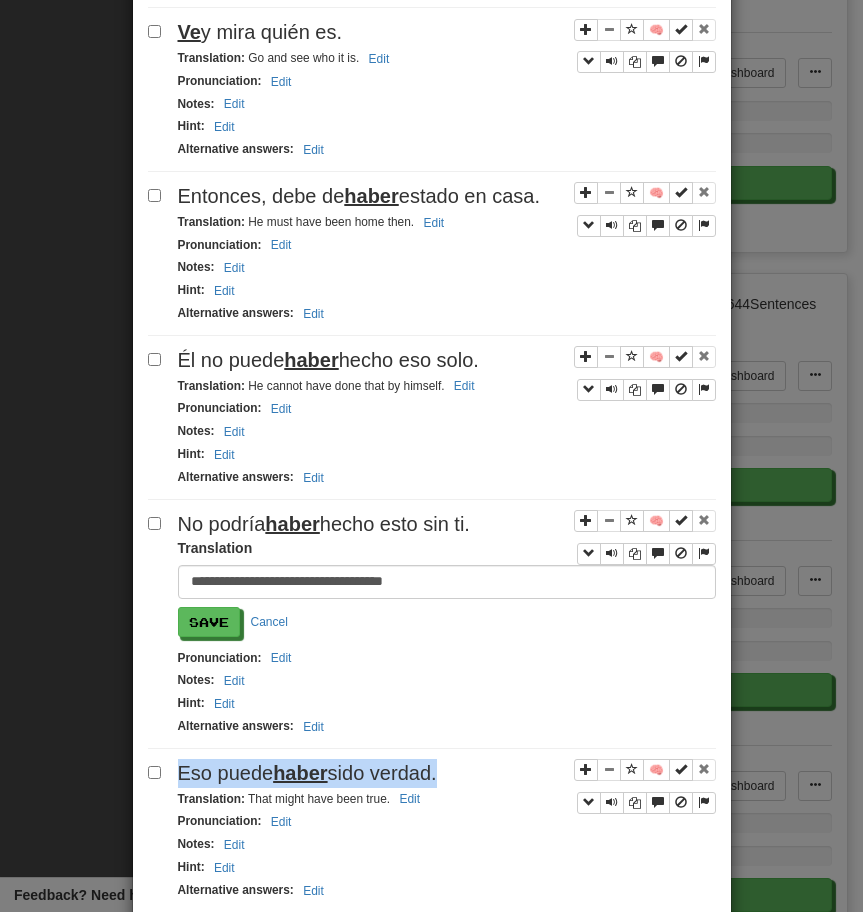 click on "Eso puede haber sido verdad." at bounding box center (447, 773) 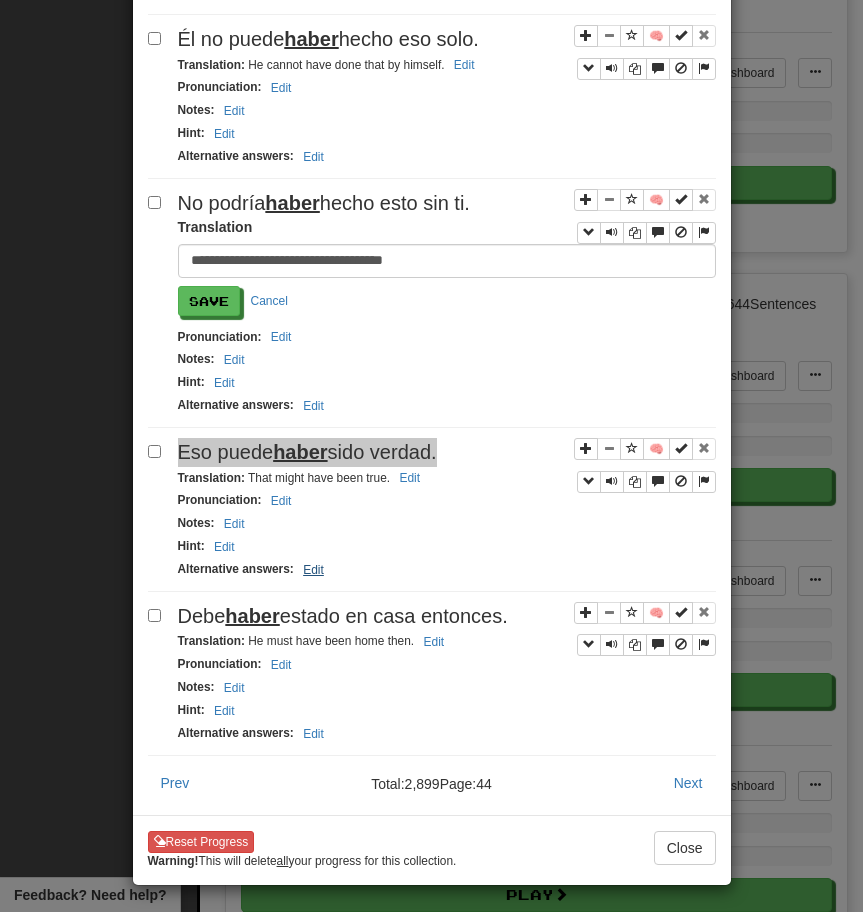 scroll, scrollTop: 2940, scrollLeft: 0, axis: vertical 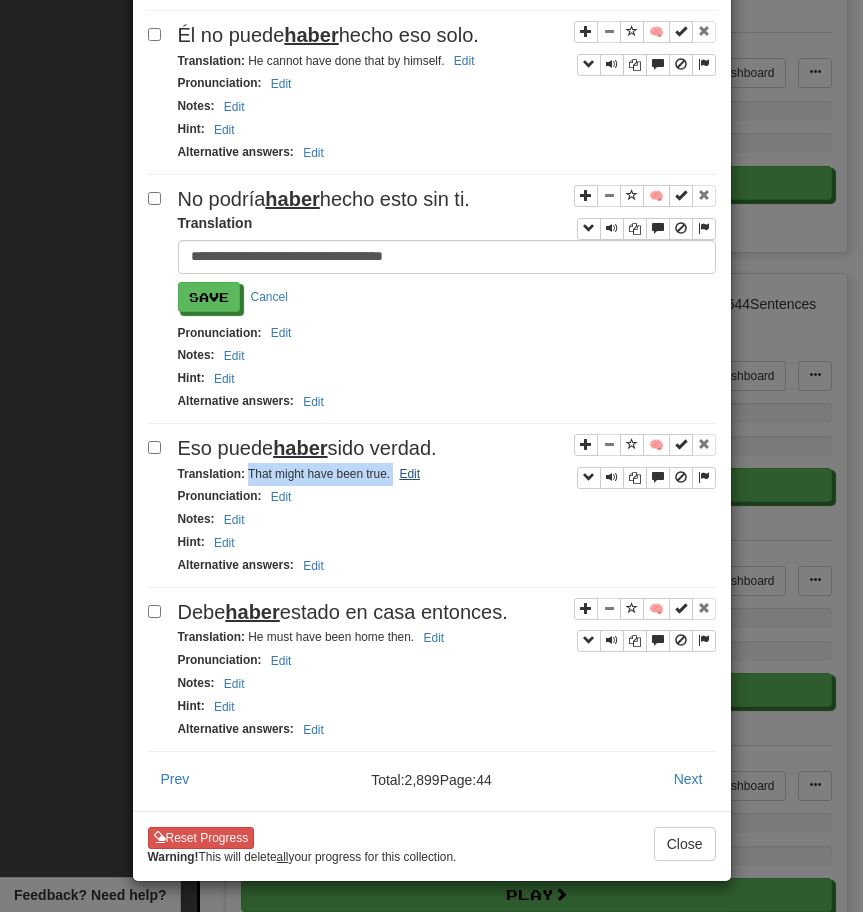 drag, startPoint x: 248, startPoint y: 472, endPoint x: 412, endPoint y: 472, distance: 164 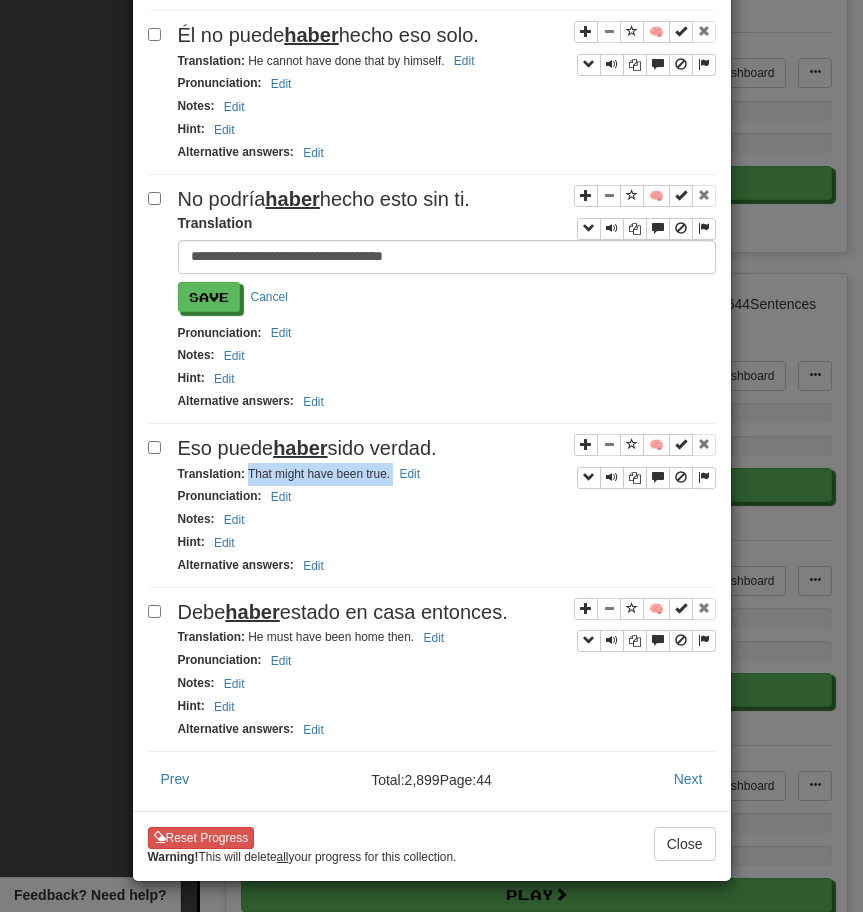 click on "Debe haber estado en casa entonces." at bounding box center [343, 612] 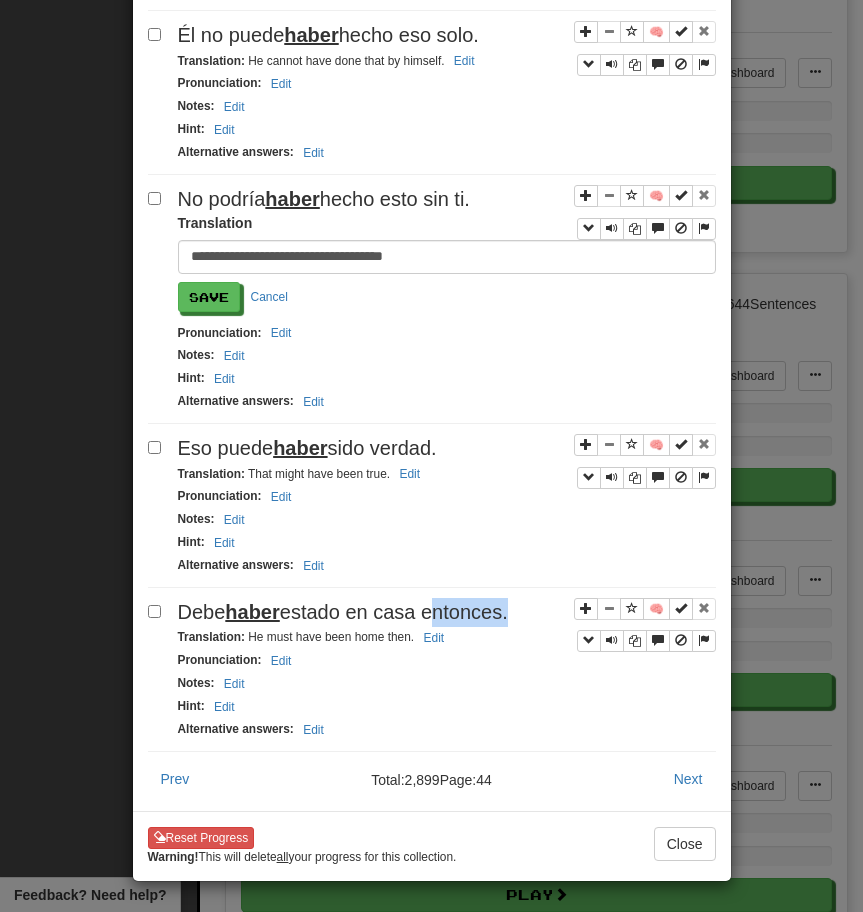 click on "Debe haber estado en casa entonces." at bounding box center (343, 612) 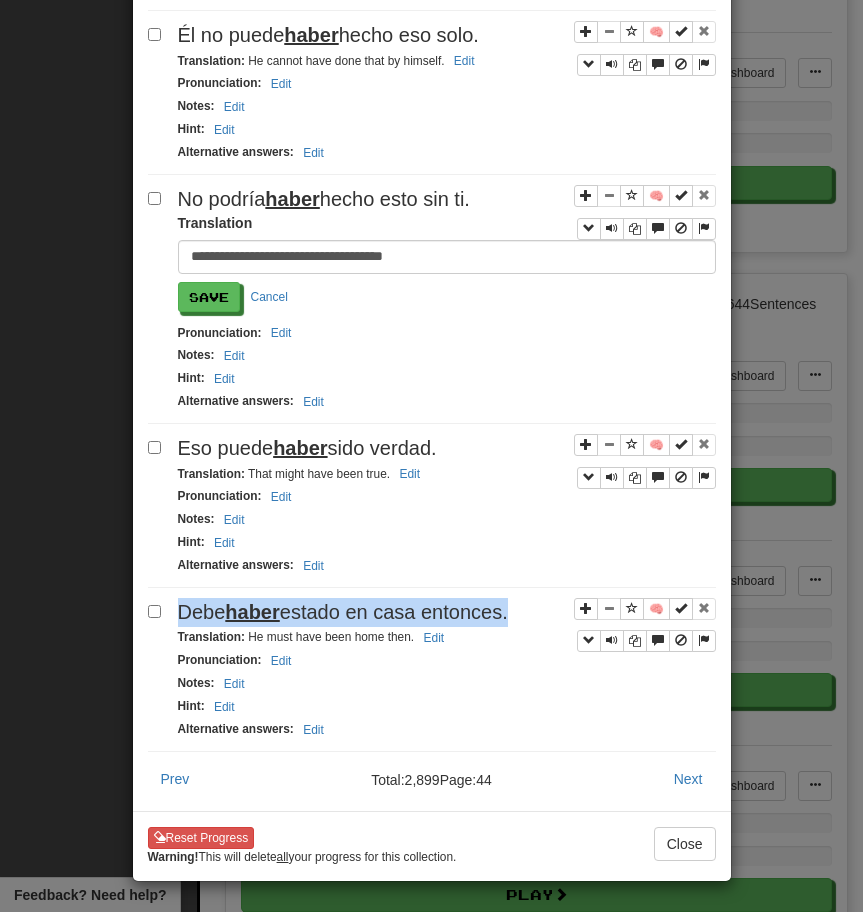 click on "Debe haber estado en casa entonces." at bounding box center [343, 612] 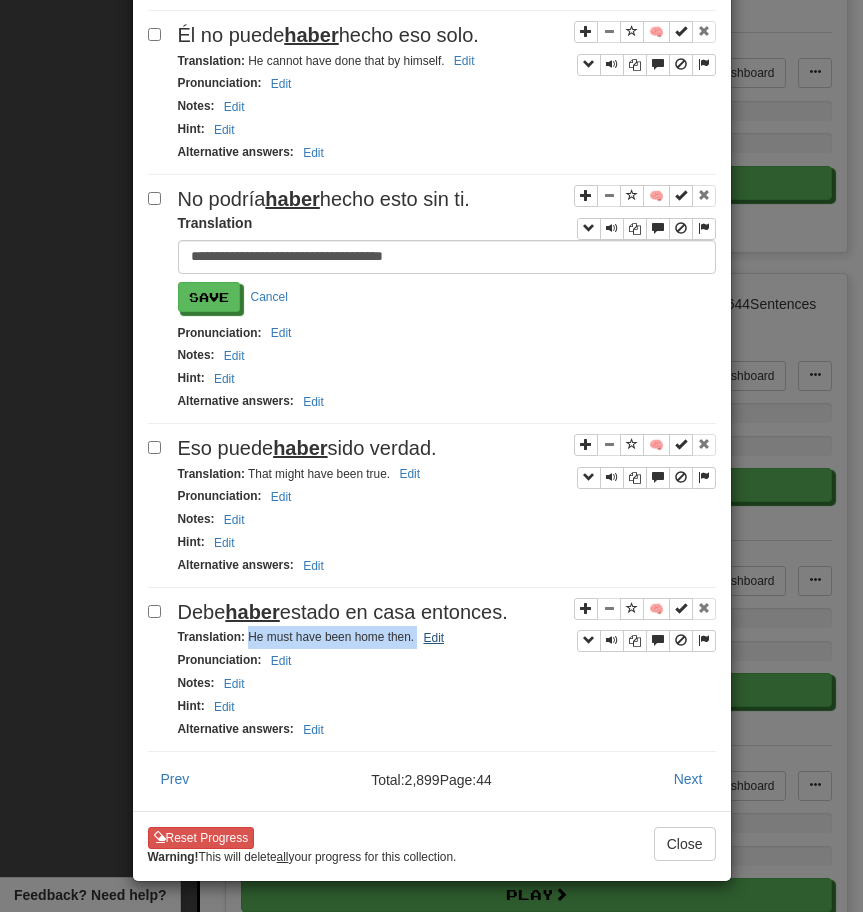 drag, startPoint x: 249, startPoint y: 634, endPoint x: 441, endPoint y: 639, distance: 192.0651 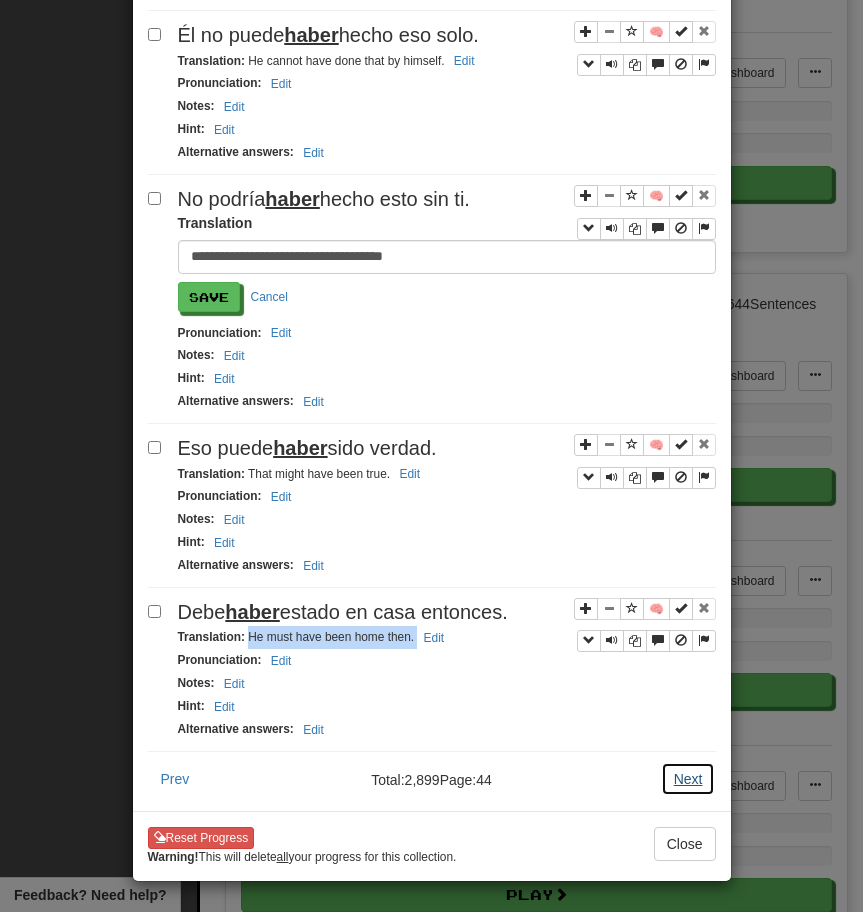 click on "Next" at bounding box center [688, 779] 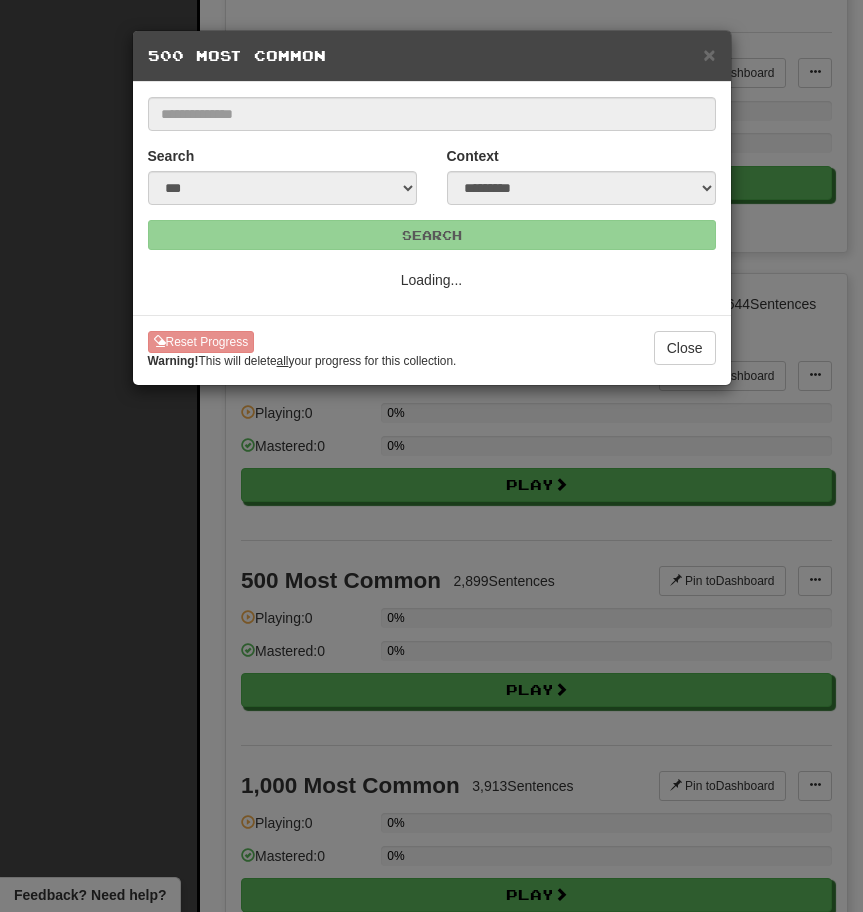 scroll, scrollTop: 0, scrollLeft: 0, axis: both 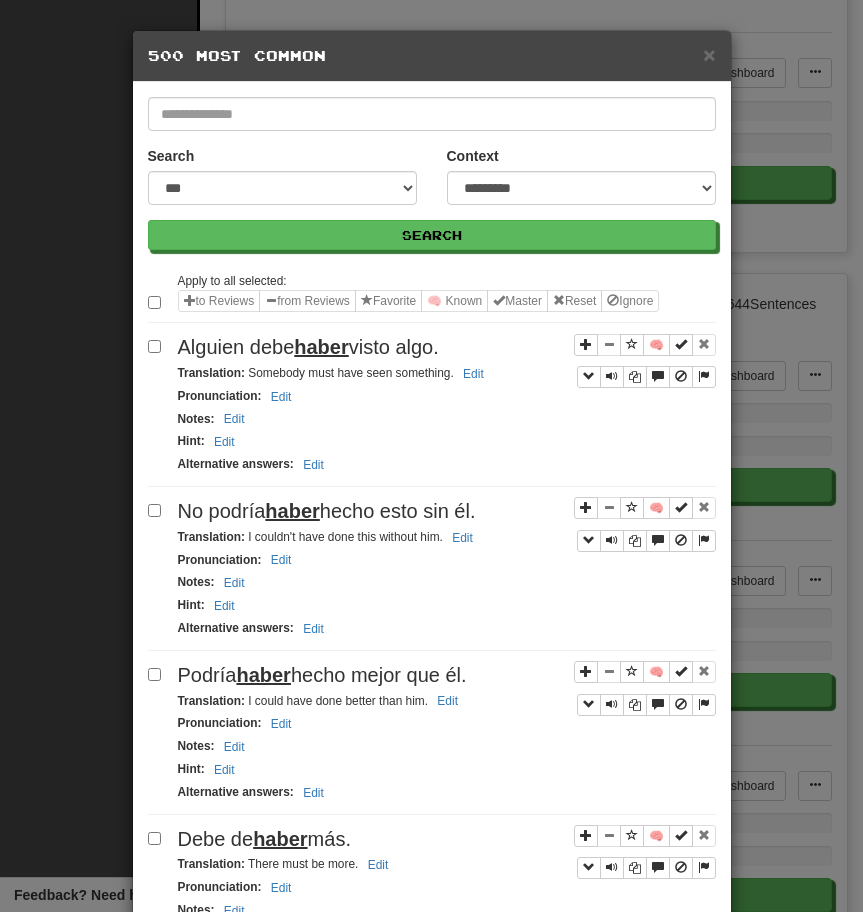 click on "haber" at bounding box center (321, 347) 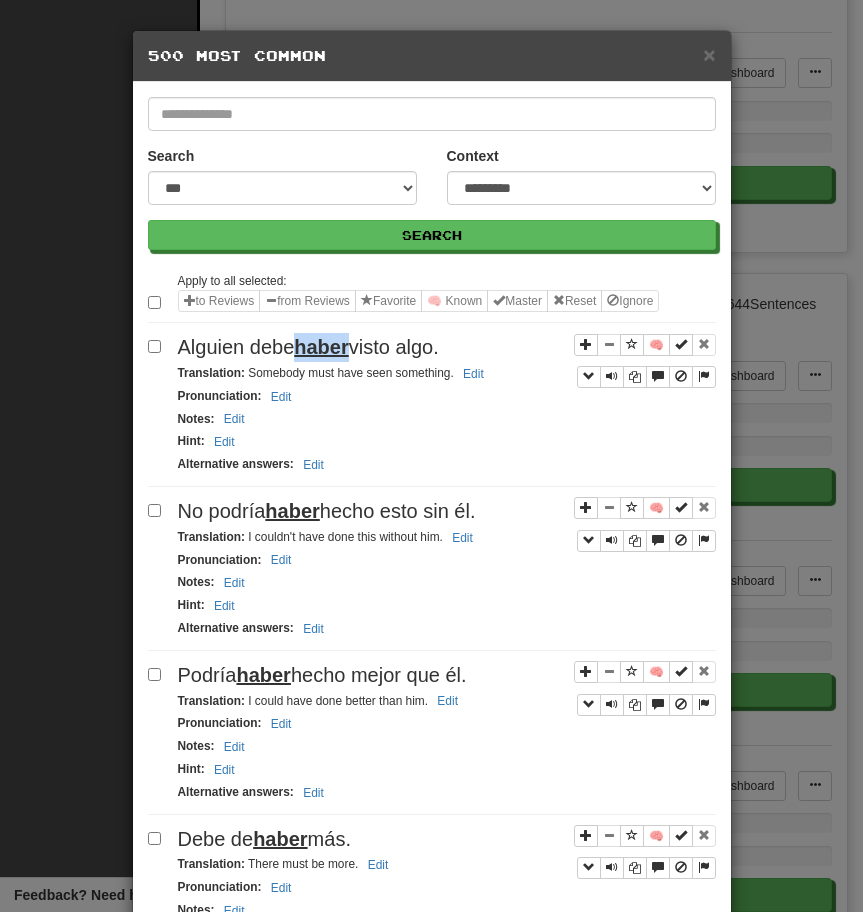 click on "haber" at bounding box center (321, 347) 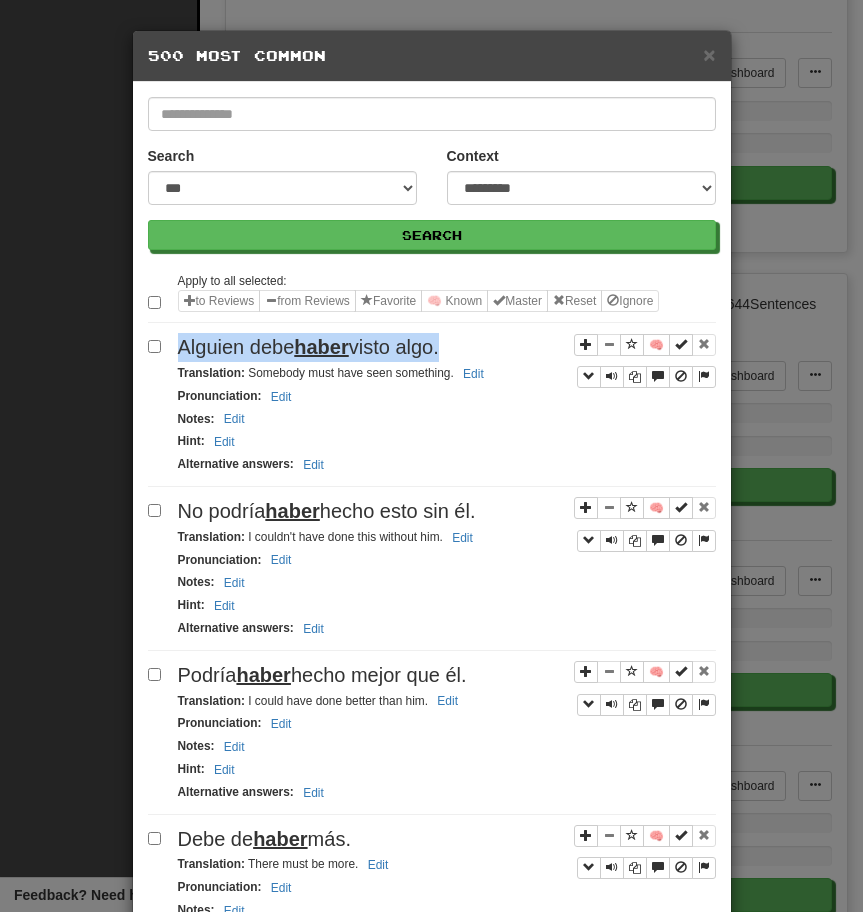 click on "haber" at bounding box center (321, 347) 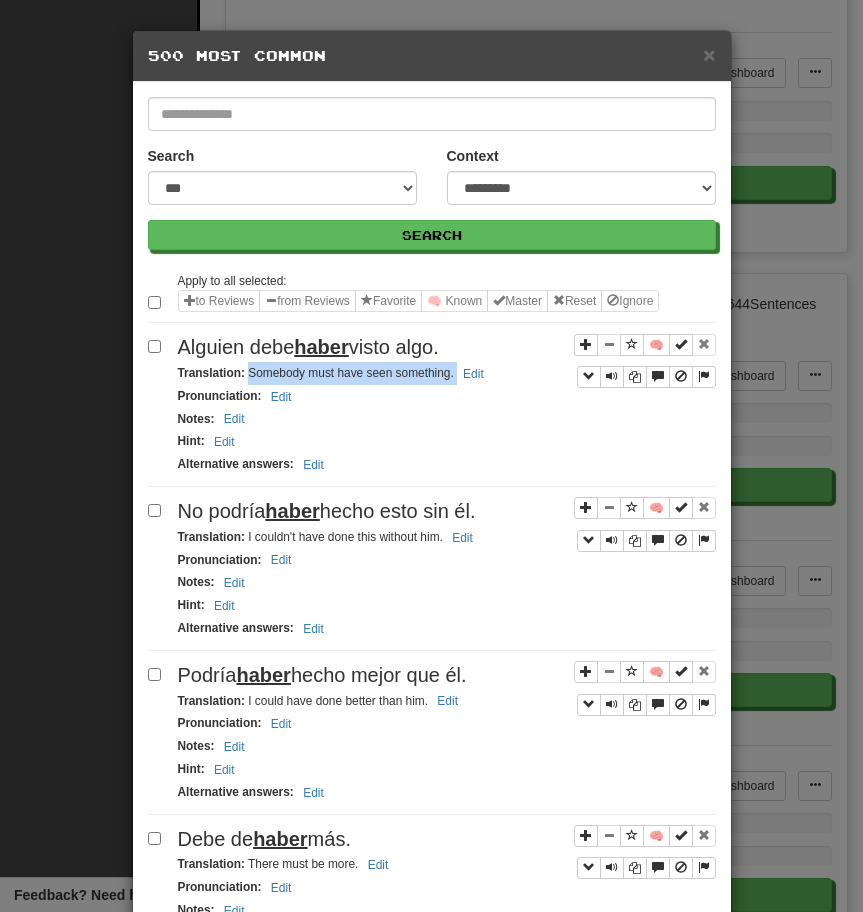 drag, startPoint x: 247, startPoint y: 373, endPoint x: 507, endPoint y: 373, distance: 260 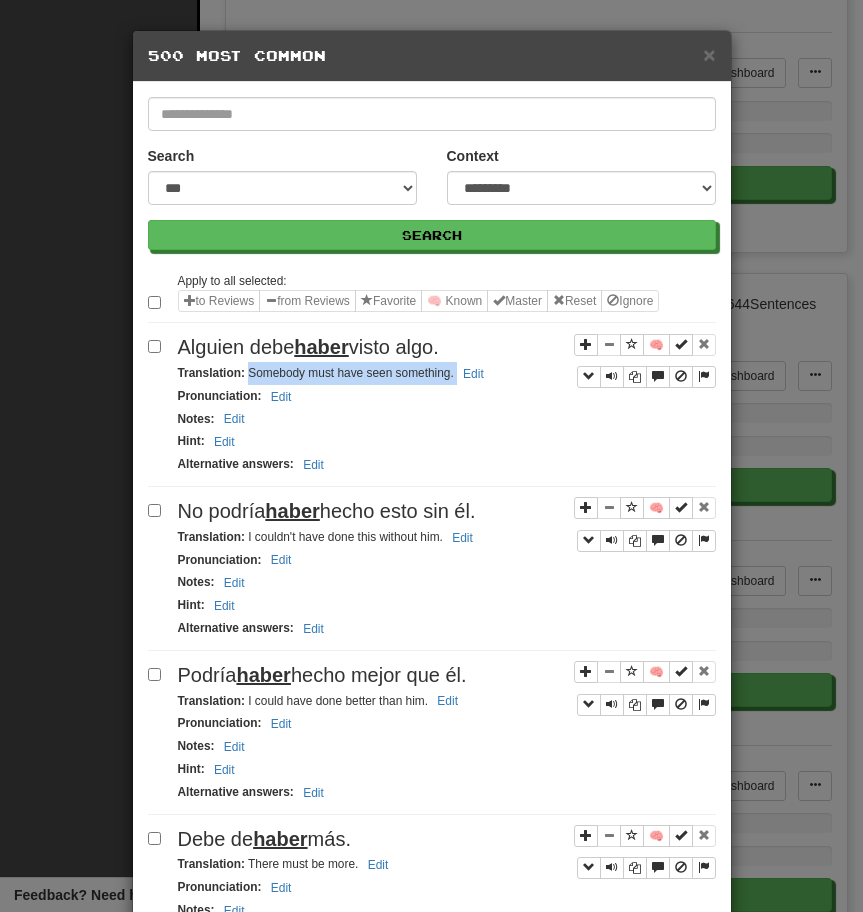 click on "No podría haber hecho esto sin él." at bounding box center [327, 511] 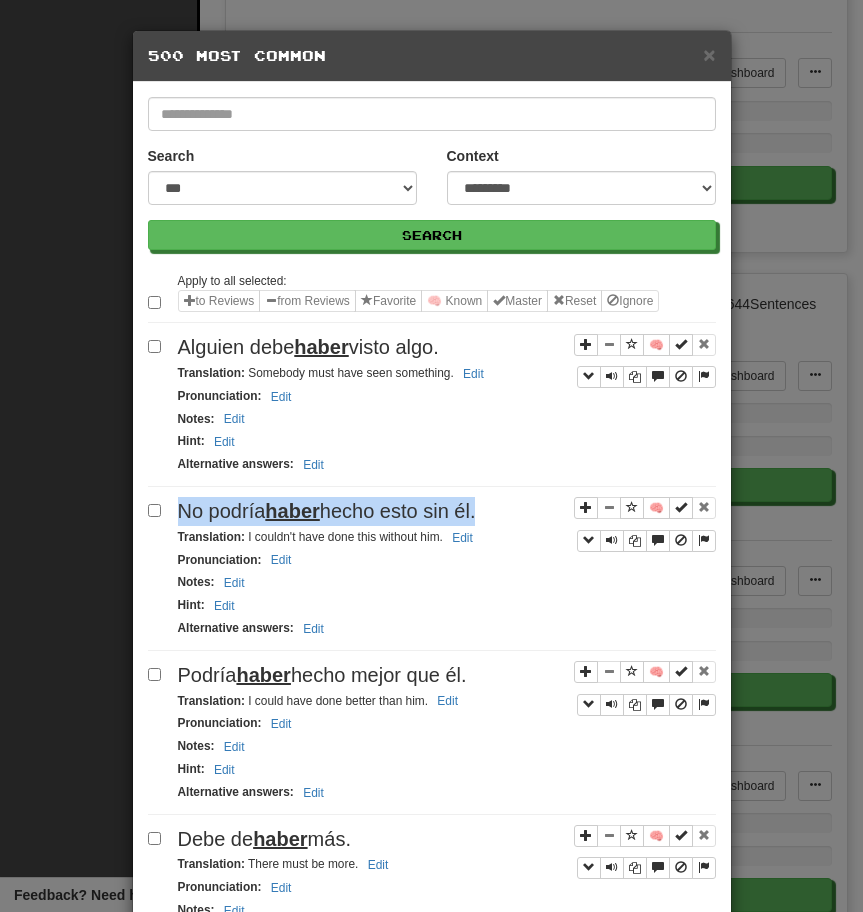 click on "No podría haber hecho esto sin él." at bounding box center (327, 511) 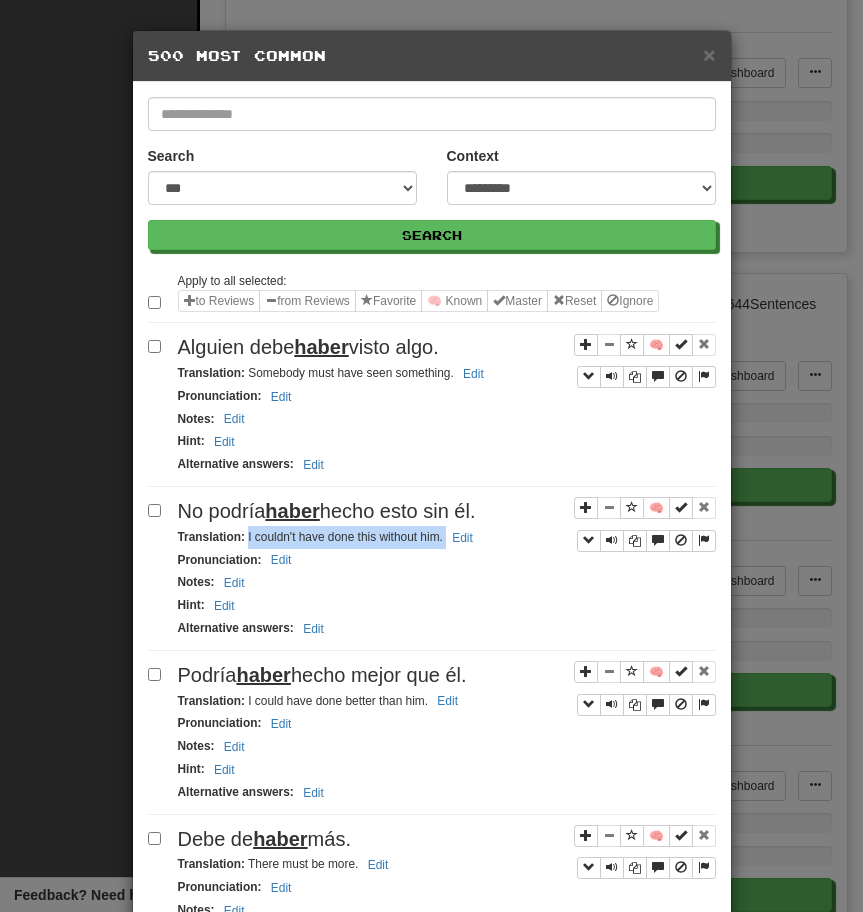 drag, startPoint x: 247, startPoint y: 538, endPoint x: 502, endPoint y: 538, distance: 255 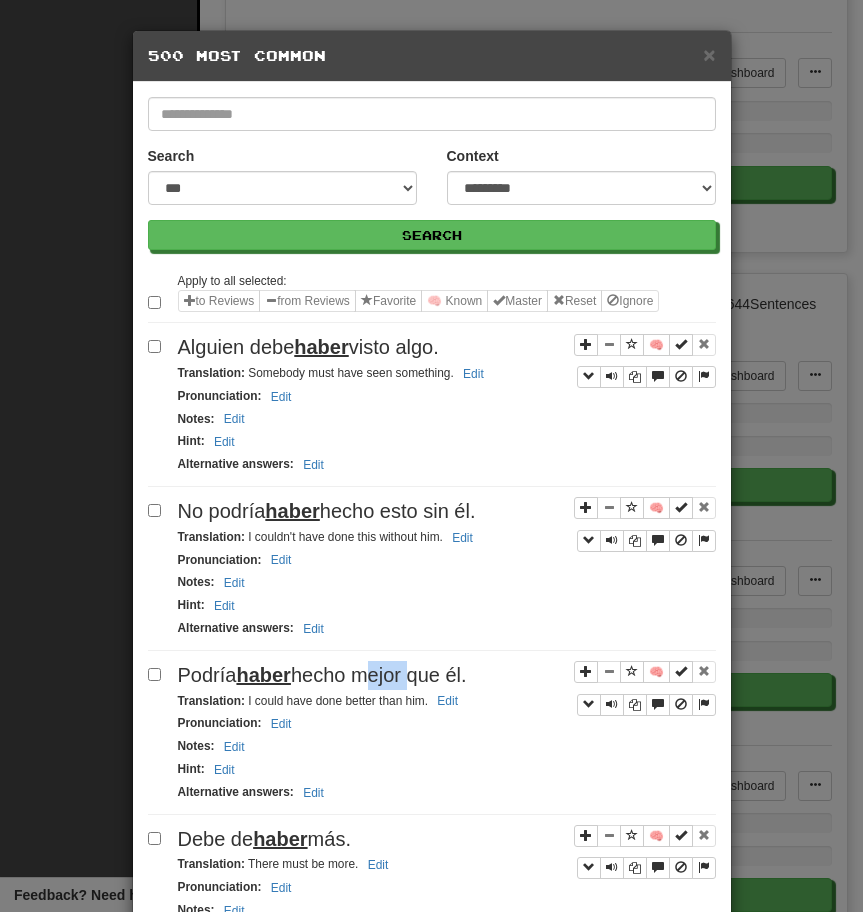 click on "Podría haber hecho mejor que él." at bounding box center [447, 675] 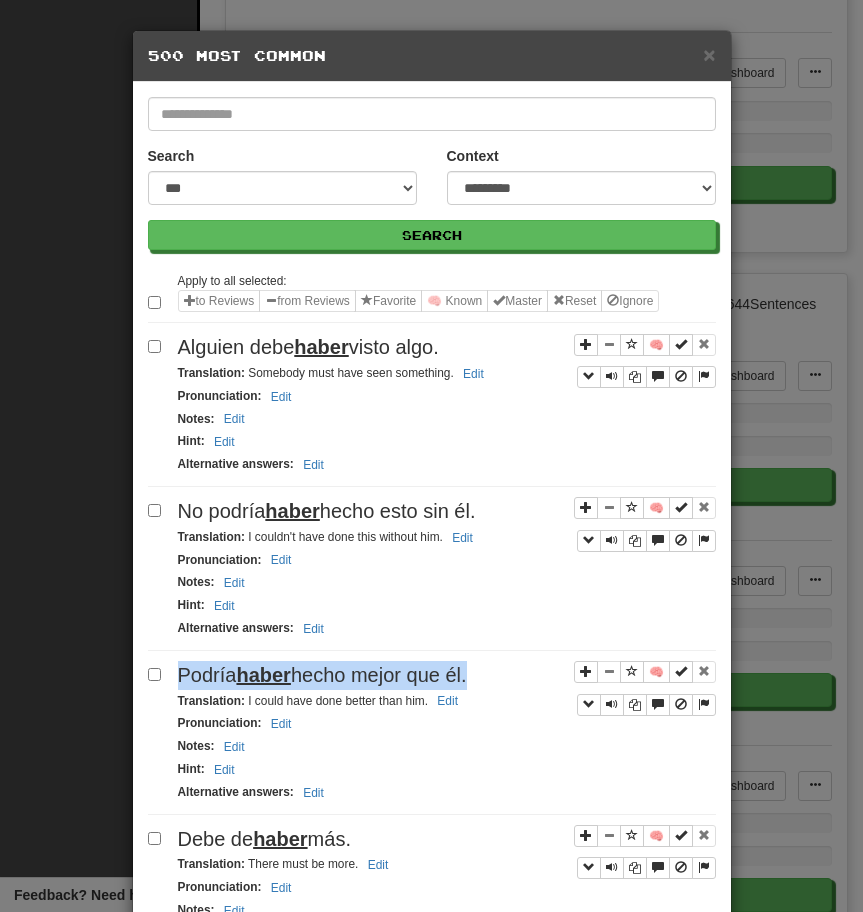 click on "Podría haber hecho mejor que él." at bounding box center [447, 675] 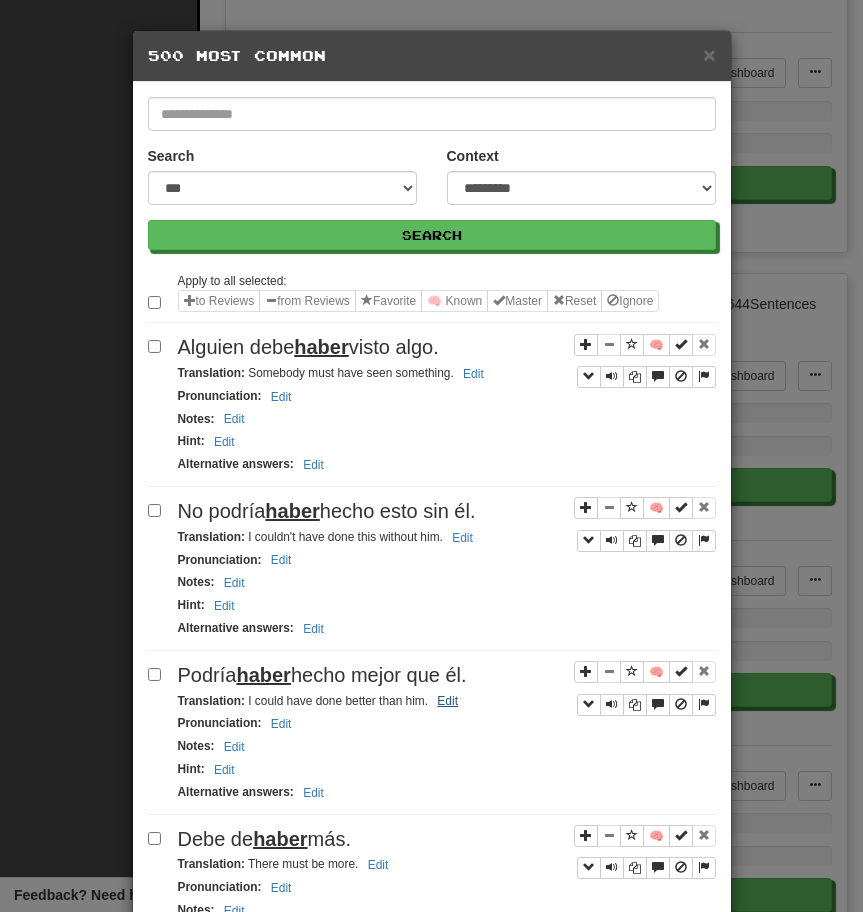 drag, startPoint x: 248, startPoint y: 702, endPoint x: 449, endPoint y: 706, distance: 201.0398 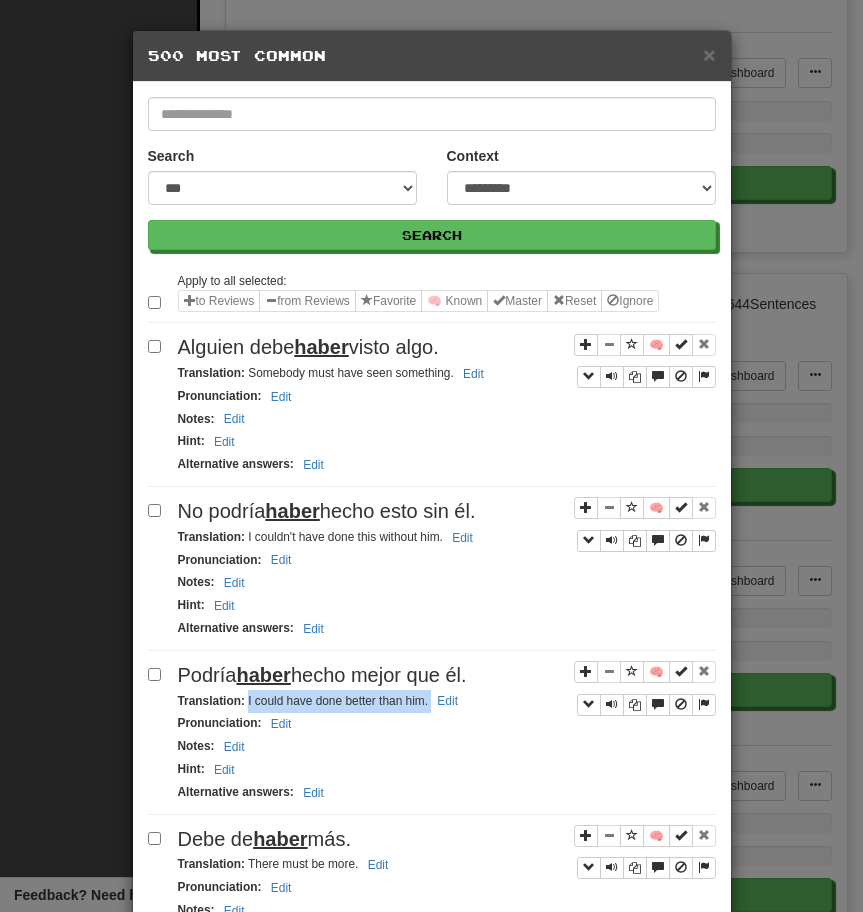 drag, startPoint x: 247, startPoint y: 702, endPoint x: 497, endPoint y: 693, distance: 250.16194 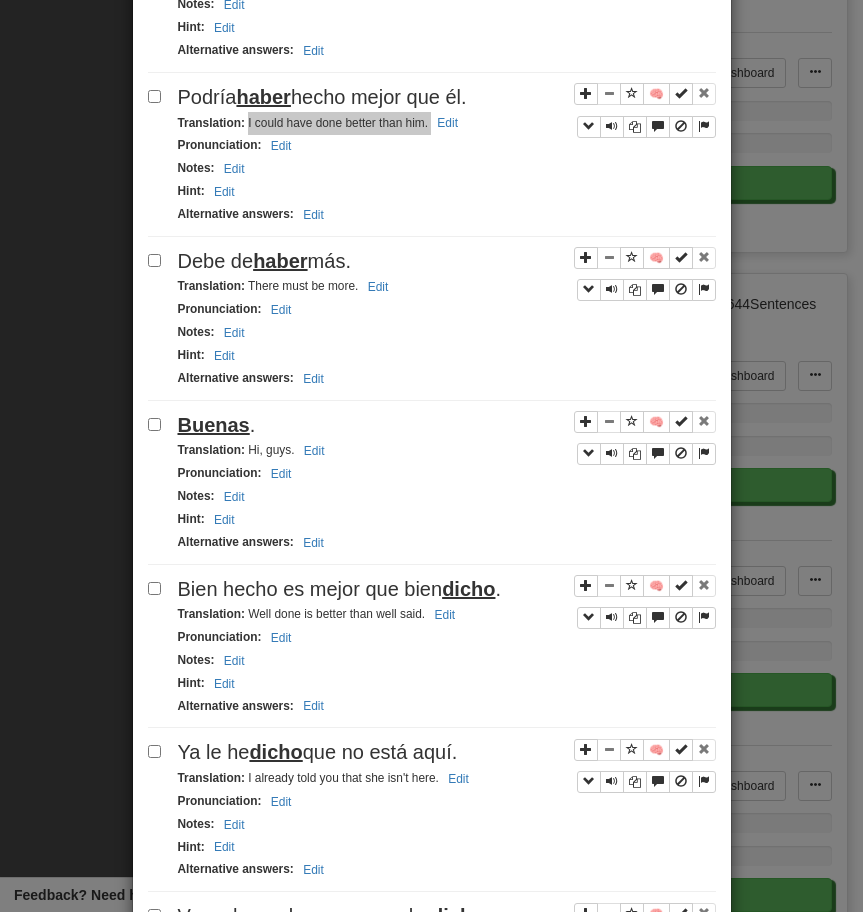 scroll, scrollTop: 644, scrollLeft: 0, axis: vertical 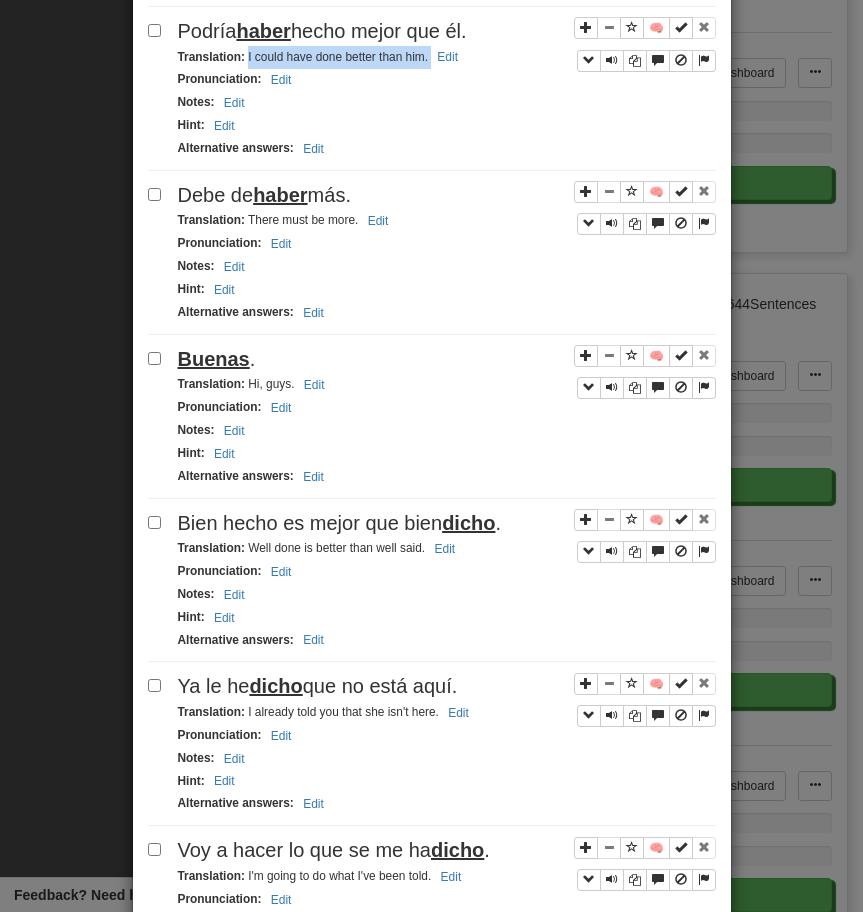 click on "Debe de  haber  más." at bounding box center [264, 195] 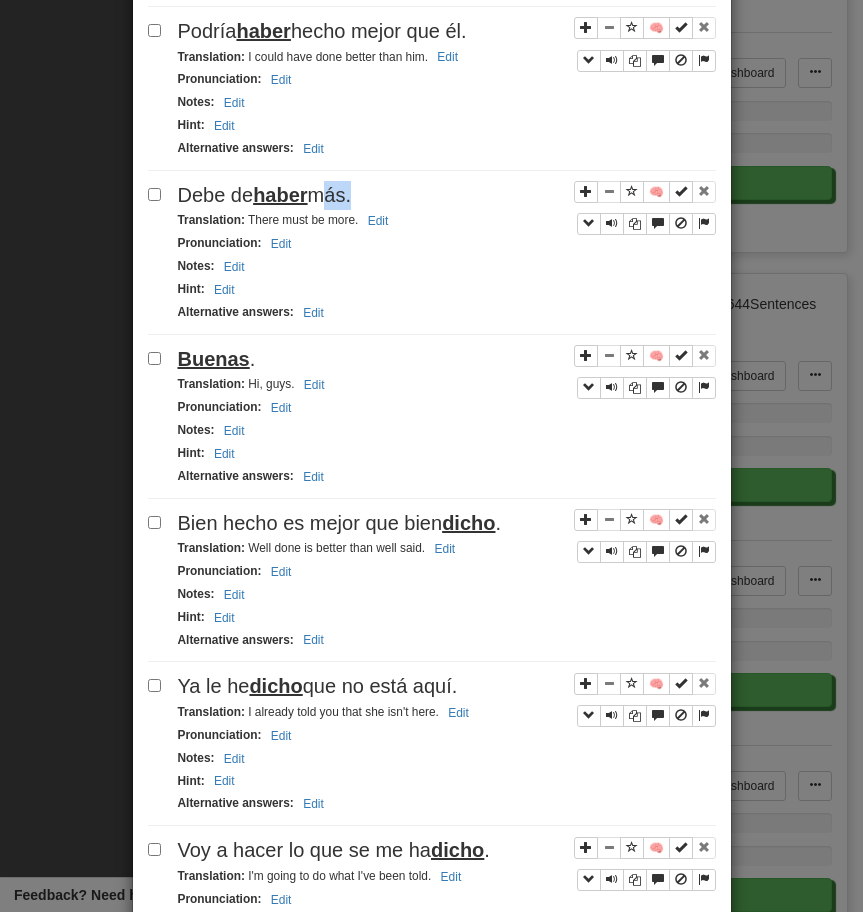 click on "Debe de  haber  más." at bounding box center [264, 195] 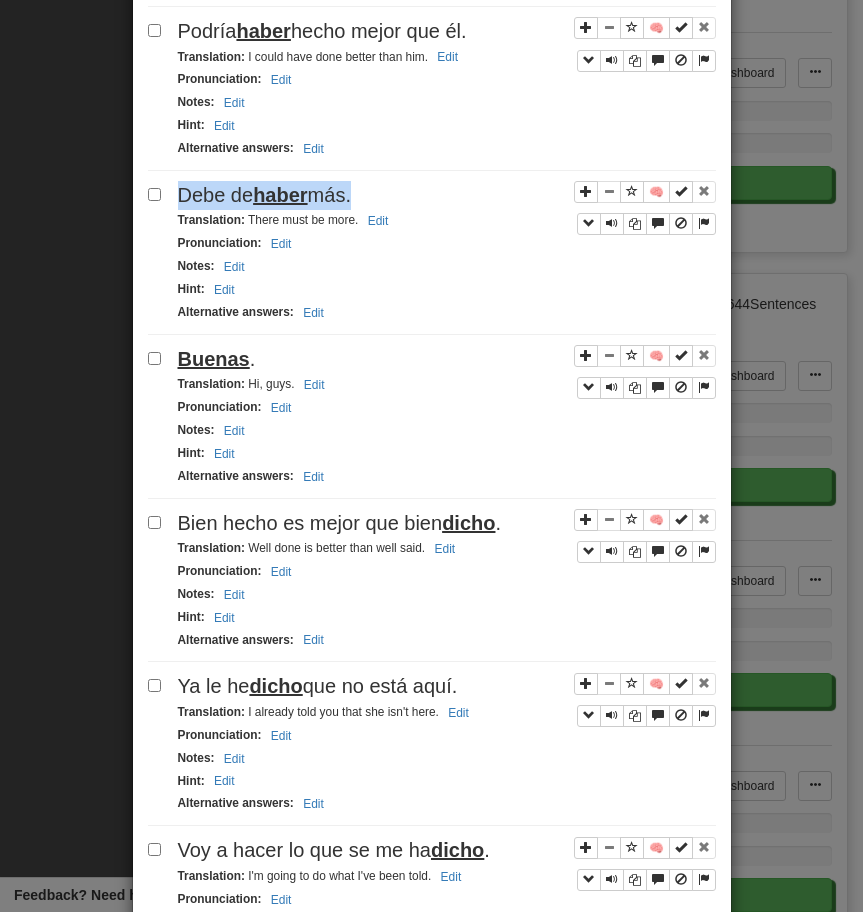 click on "Debe de  haber  más." at bounding box center [264, 195] 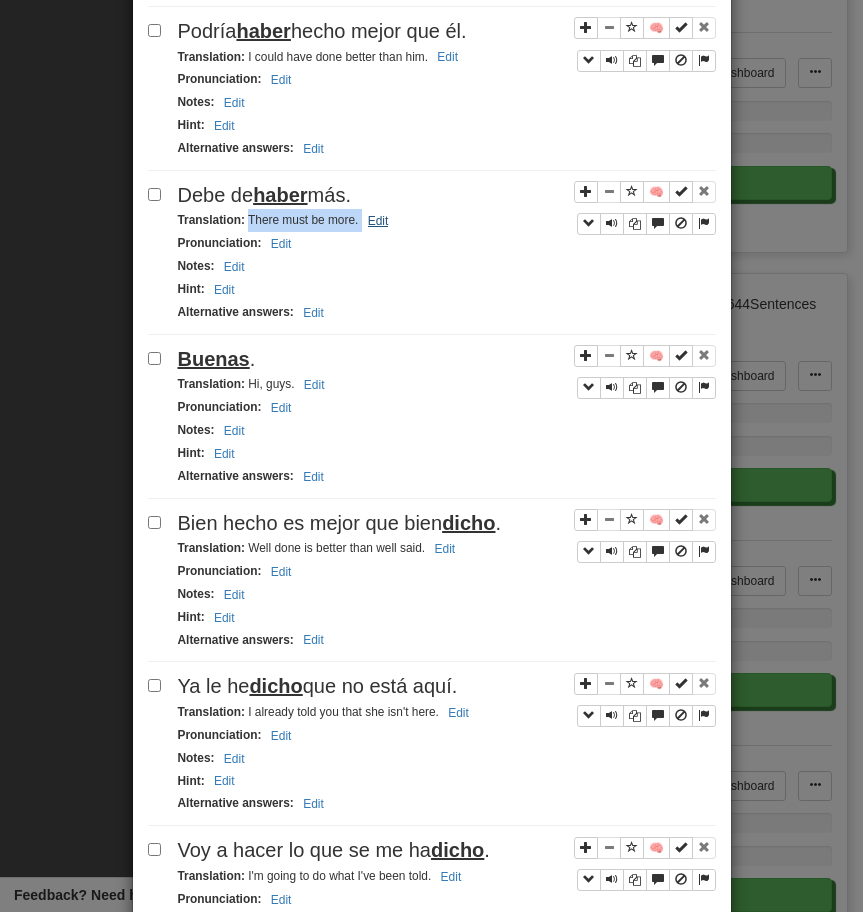drag, startPoint x: 245, startPoint y: 218, endPoint x: 387, endPoint y: 219, distance: 142.00352 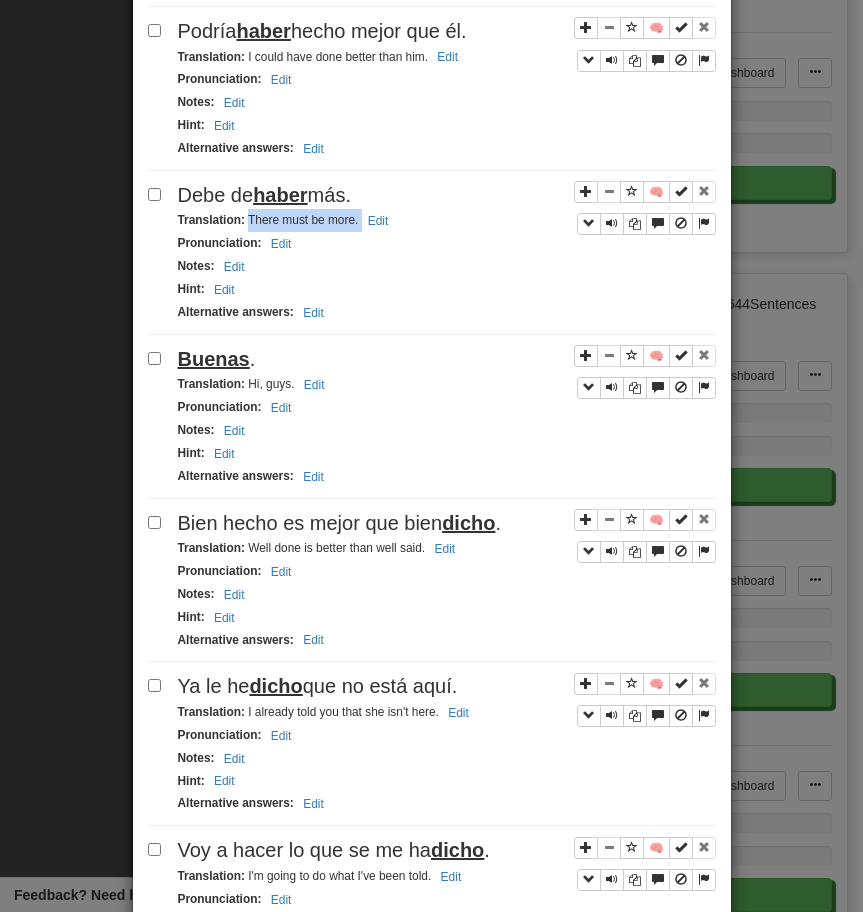 click on "Buenas ." at bounding box center [447, 359] 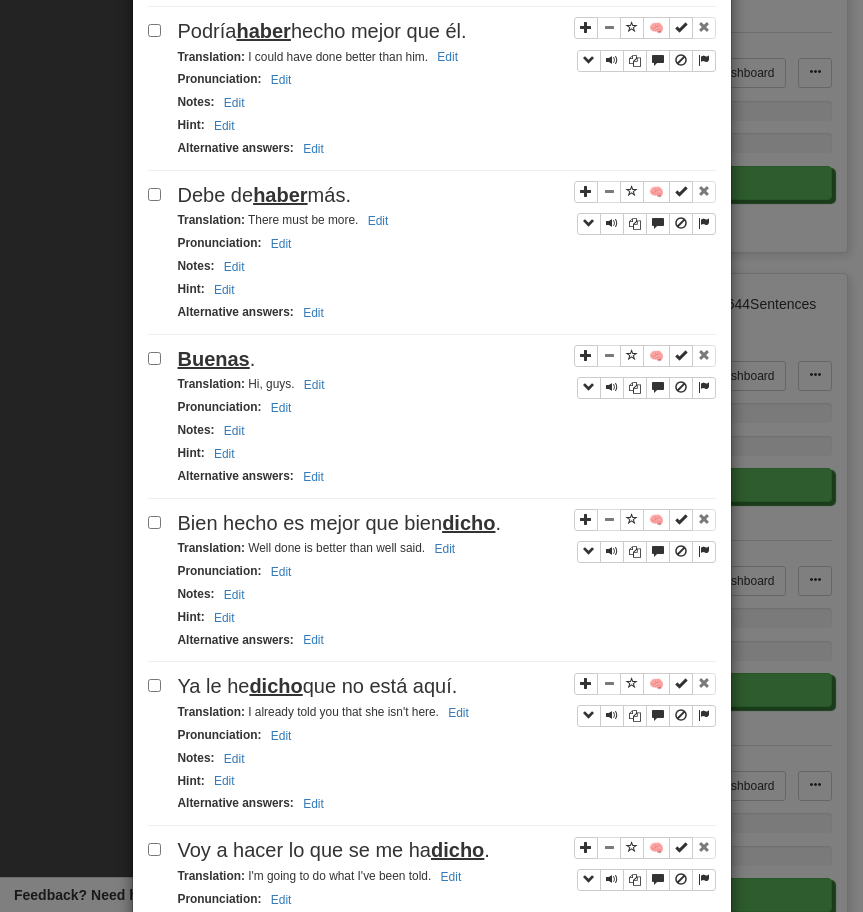 click on "Buenas ." at bounding box center (447, 359) 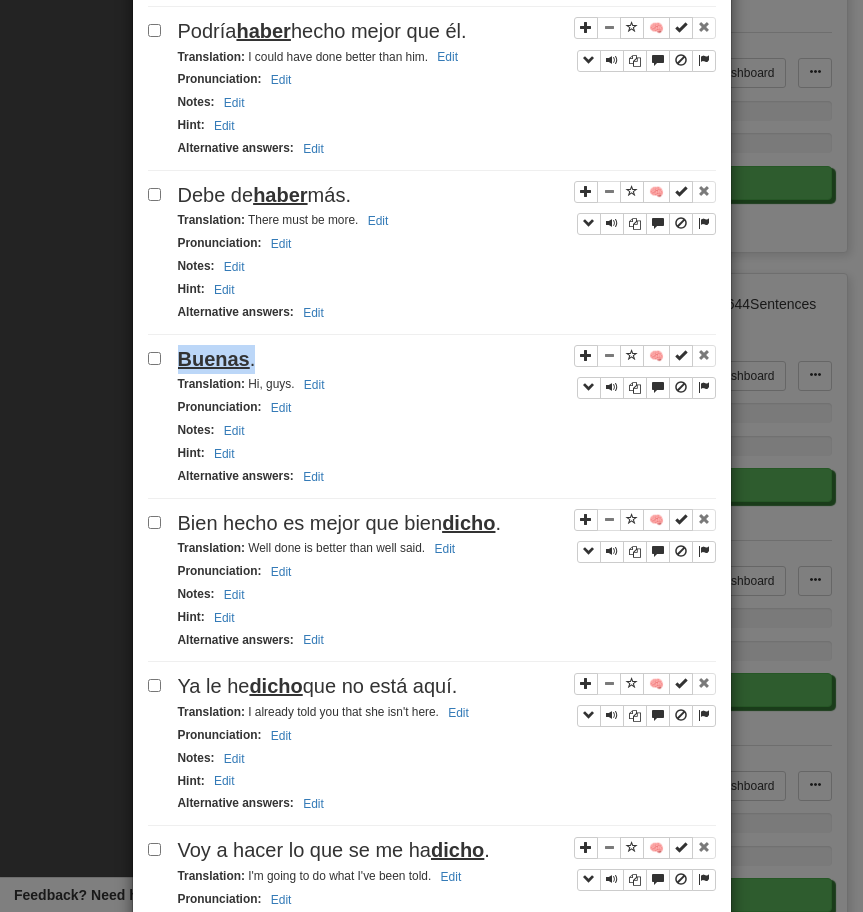 click on "Buenas ." at bounding box center [447, 359] 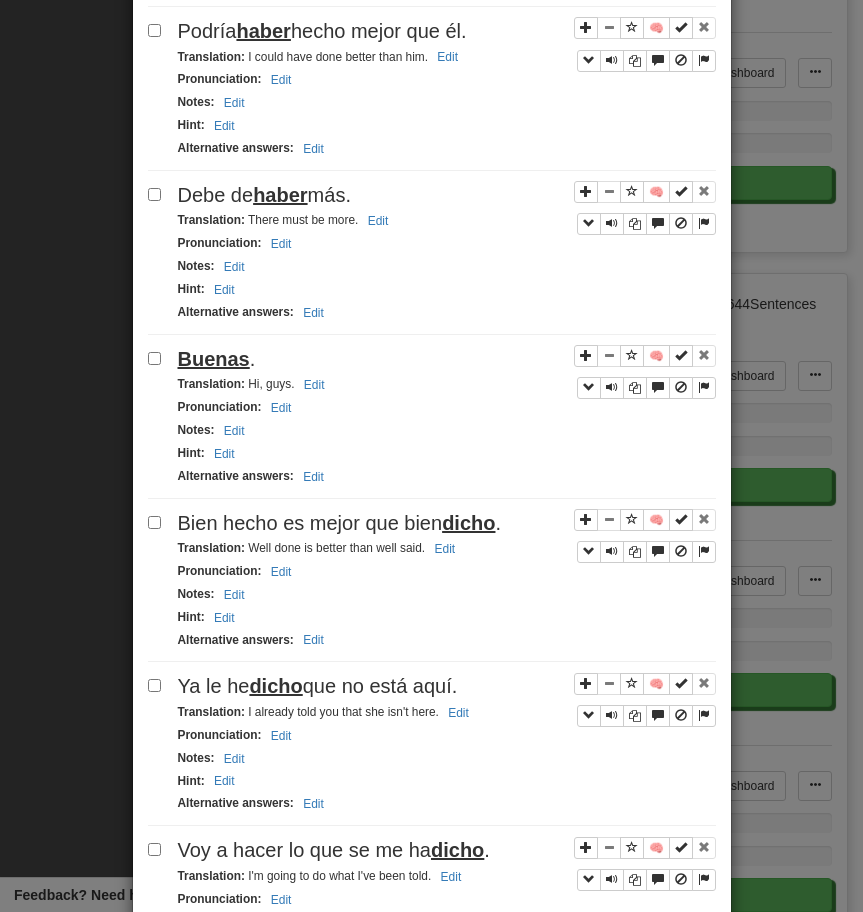 click on "Bien hecho es mejor que bien  dicho ." at bounding box center (447, 523) 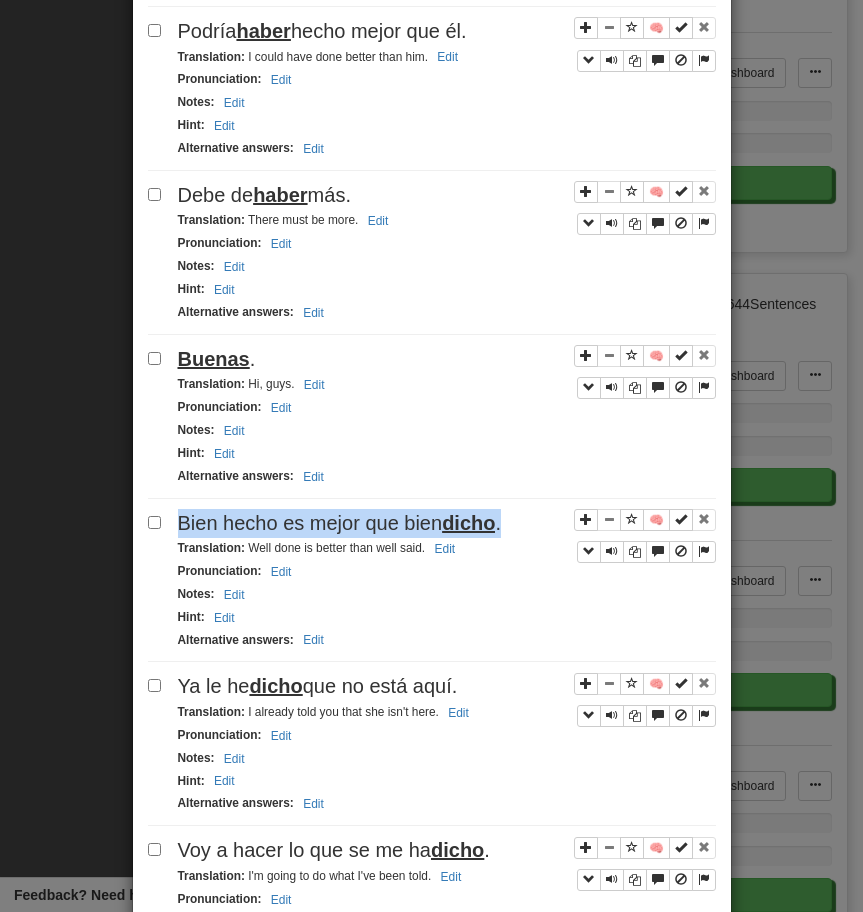 click on "Bien hecho es mejor que bien  dicho ." at bounding box center (447, 523) 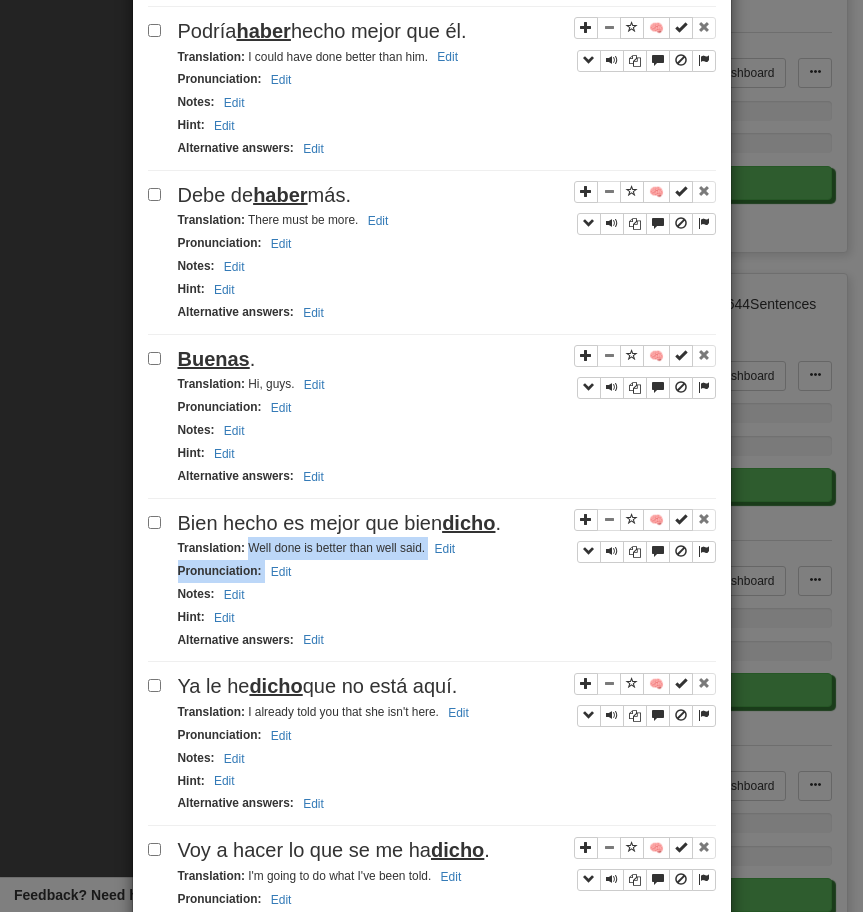 drag, startPoint x: 247, startPoint y: 550, endPoint x: 503, endPoint y: 567, distance: 256.56384 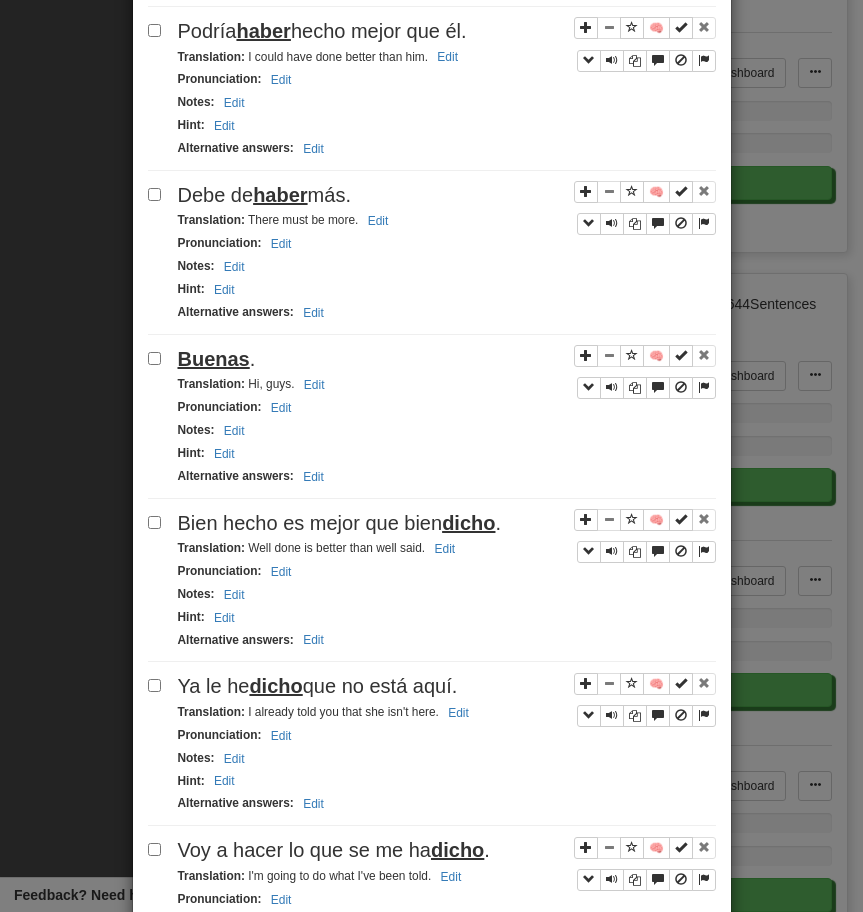 click on "Translation :   Well done is better than well said.   Edit" at bounding box center [447, 548] 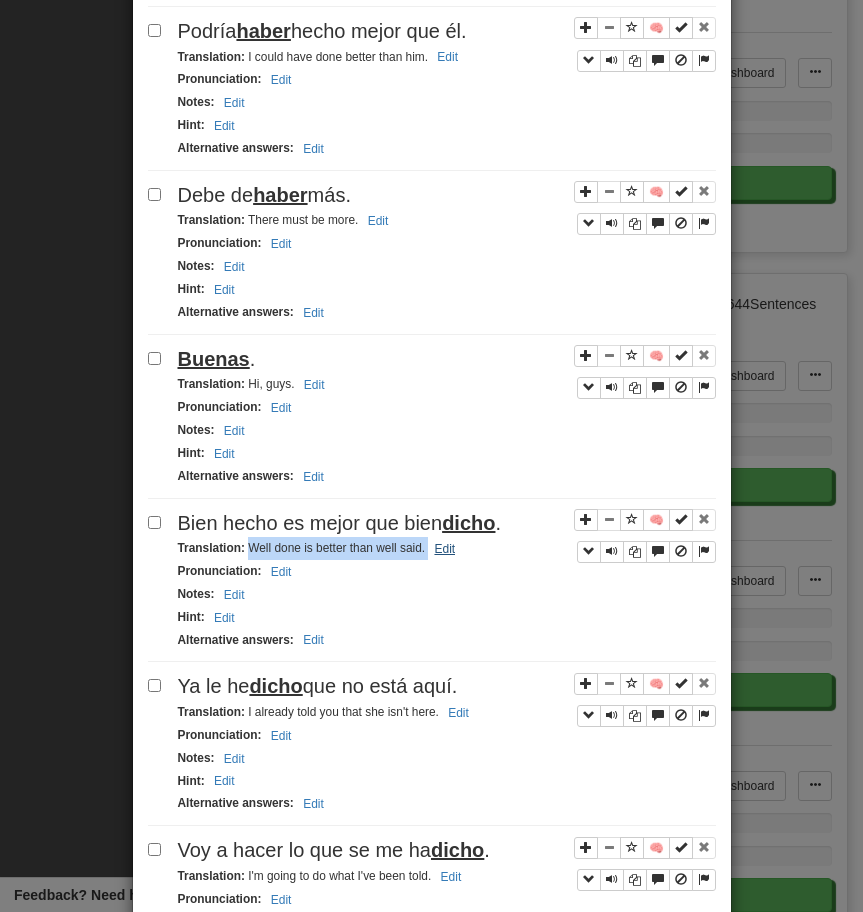 drag, startPoint x: 247, startPoint y: 551, endPoint x: 456, endPoint y: 553, distance: 209.00957 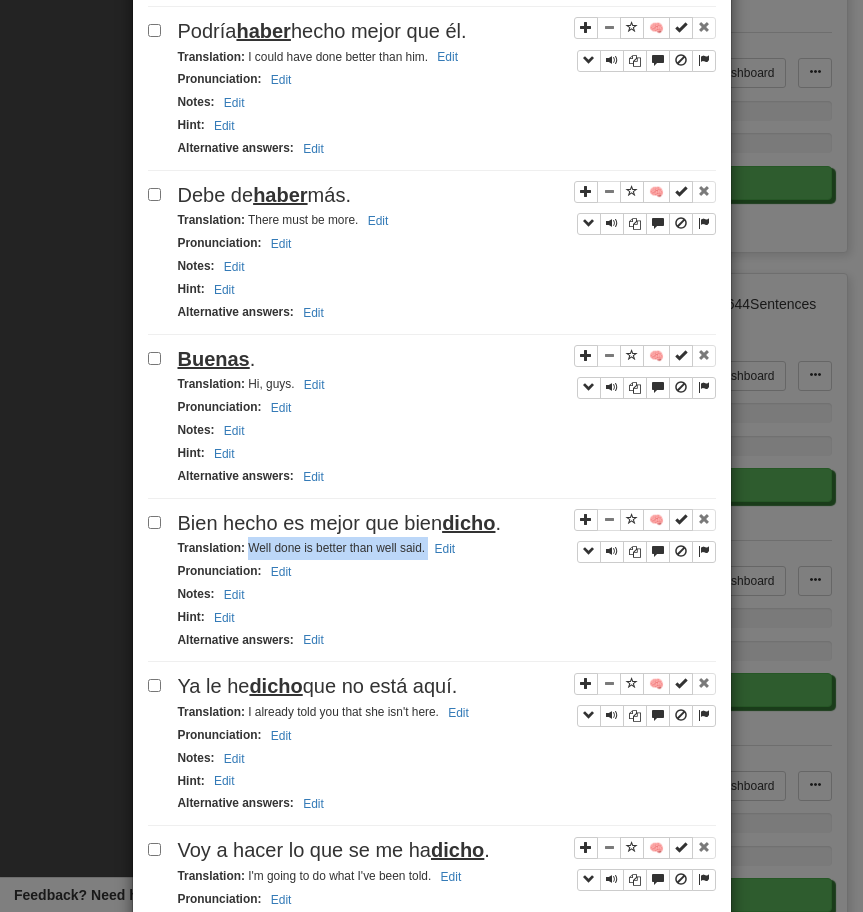 click on "Ya le he  dicho  que no está aquí." at bounding box center [318, 686] 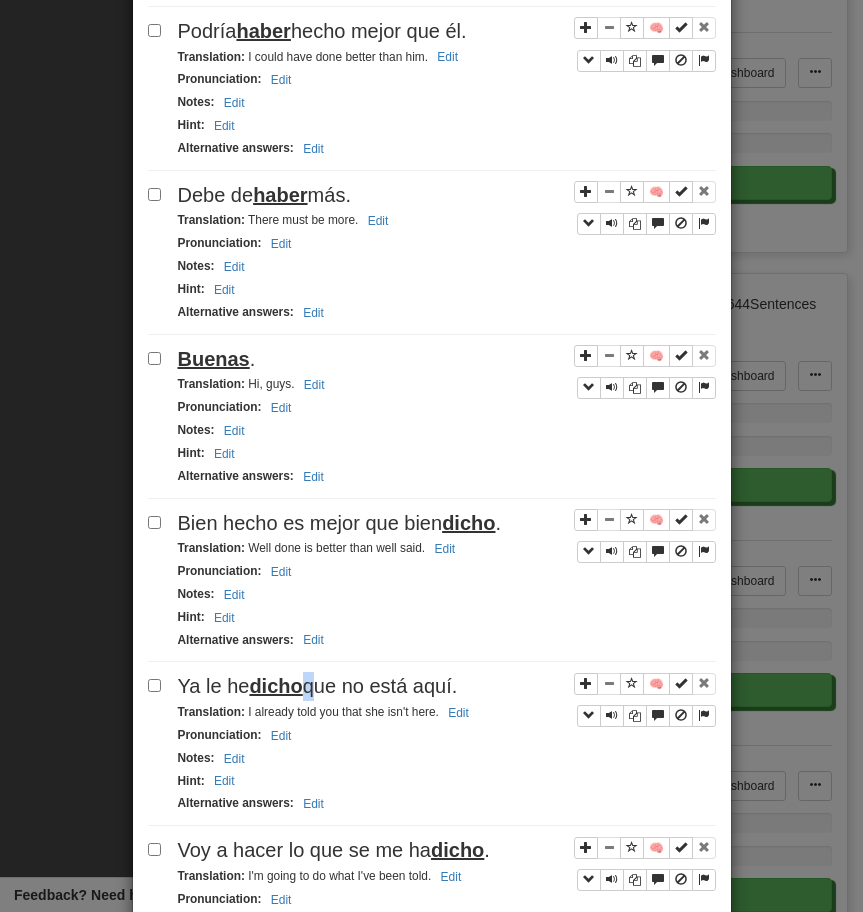 click on "Ya le he  dicho  que no está aquí." at bounding box center (318, 686) 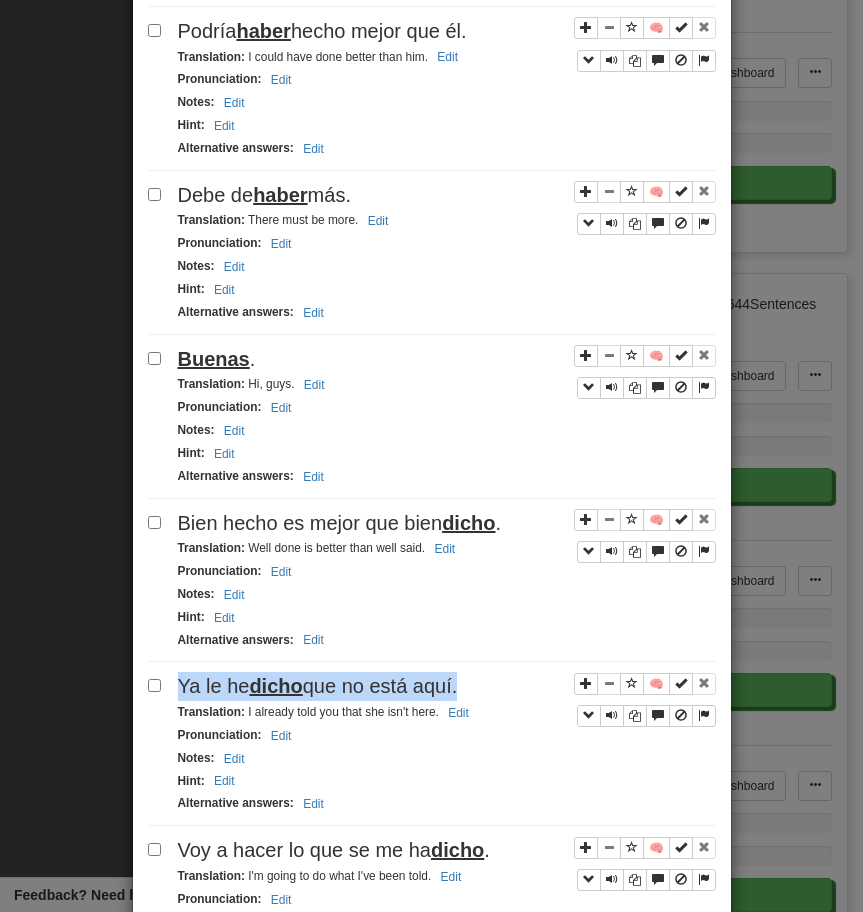 click on "Ya le he  dicho  que no está aquí." at bounding box center (318, 686) 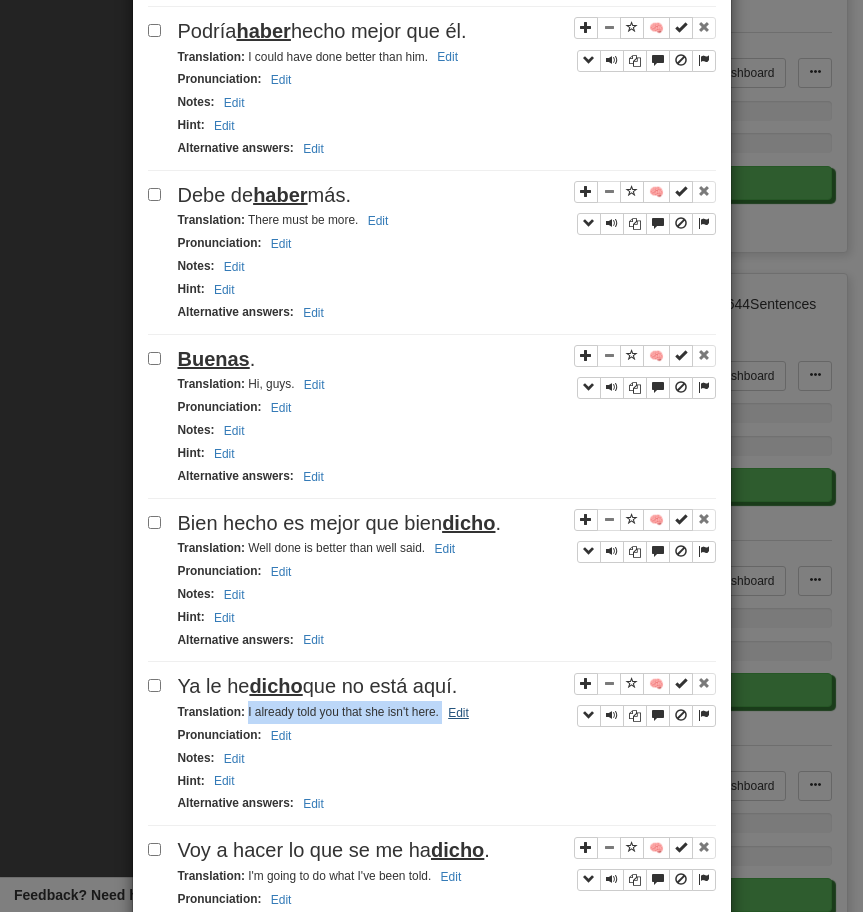 drag, startPoint x: 246, startPoint y: 715, endPoint x: 449, endPoint y: 704, distance: 203.2978 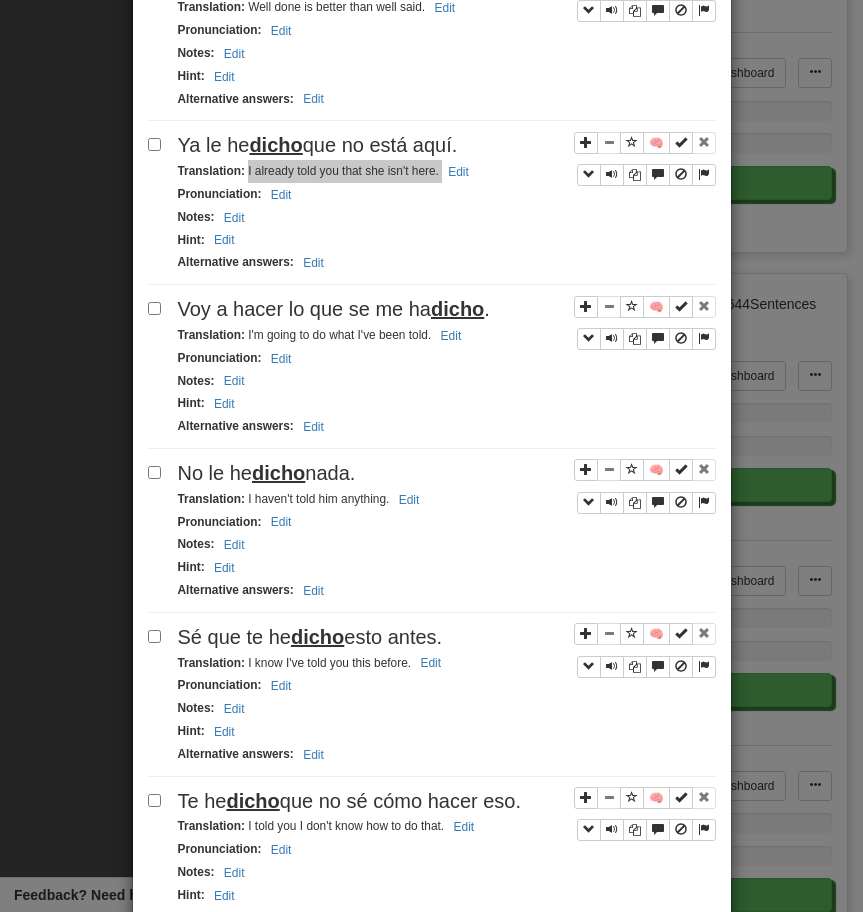 scroll, scrollTop: 1237, scrollLeft: 0, axis: vertical 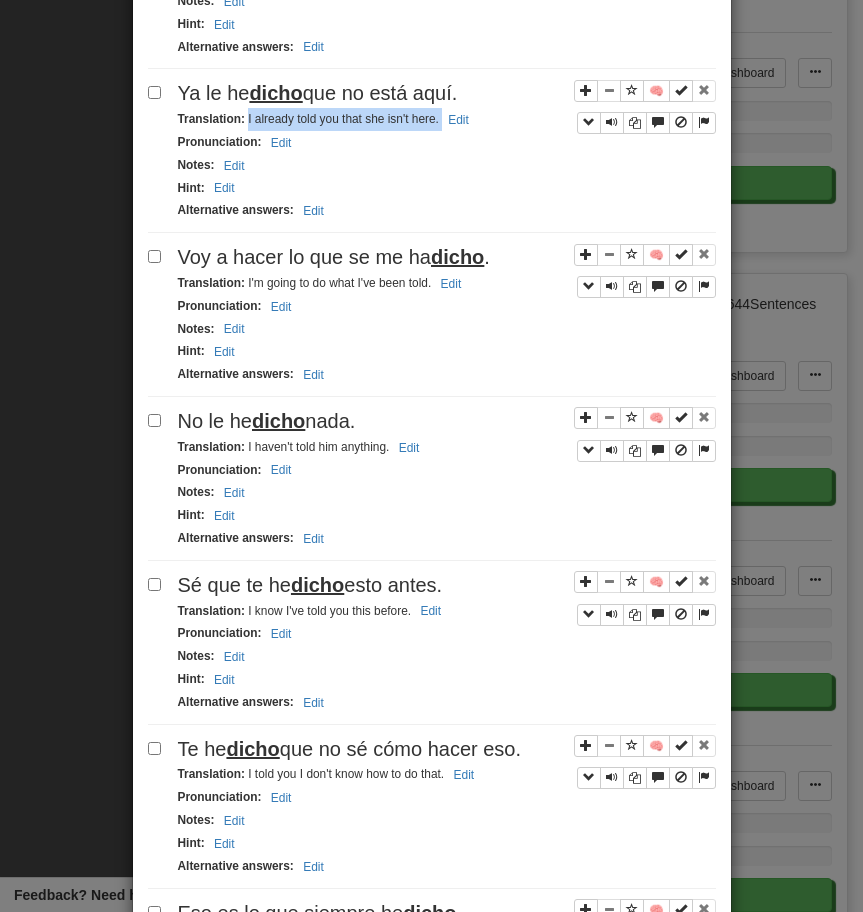 click on "dicho" at bounding box center (457, 257) 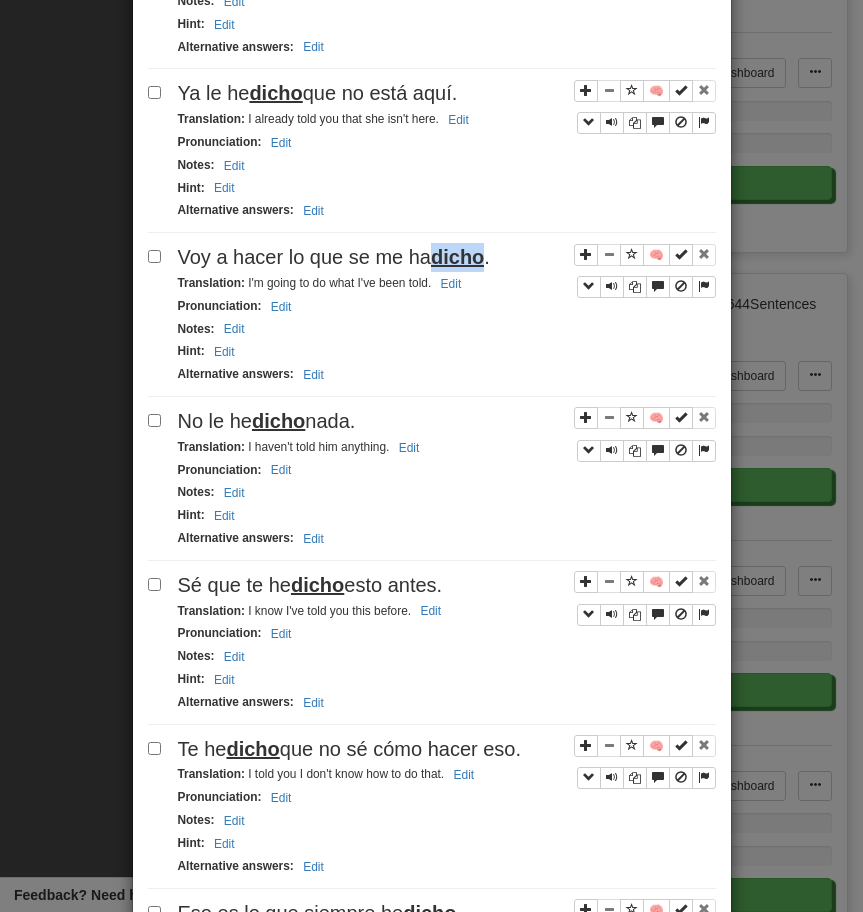 click on "dicho" at bounding box center [457, 257] 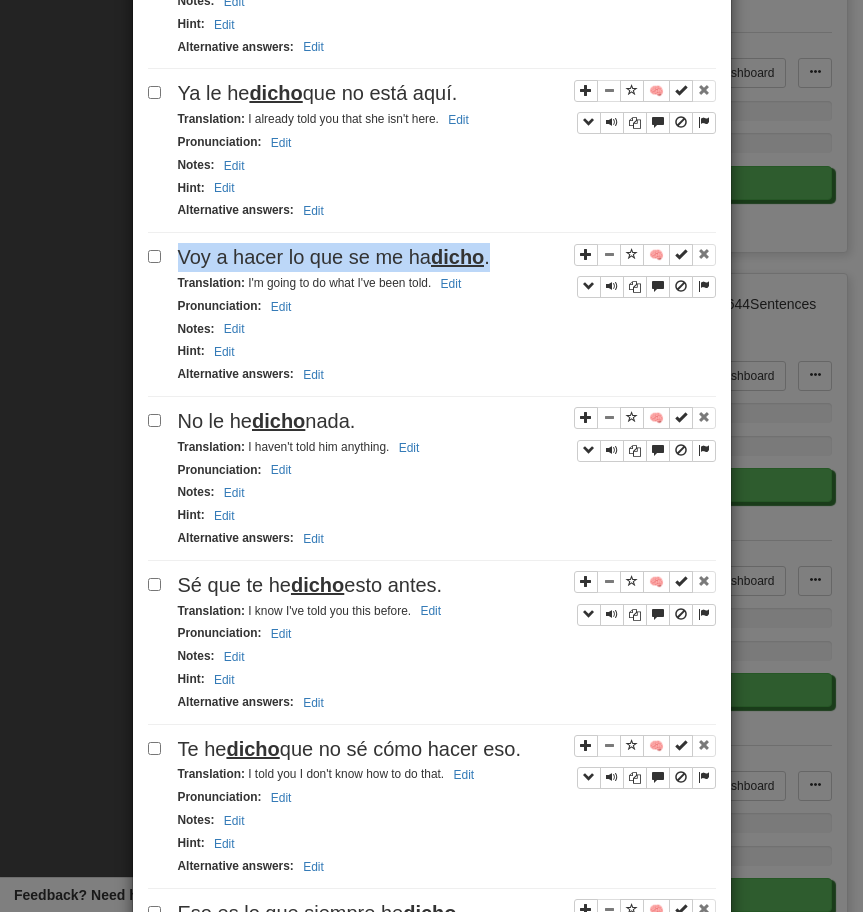 click on "dicho" at bounding box center [457, 257] 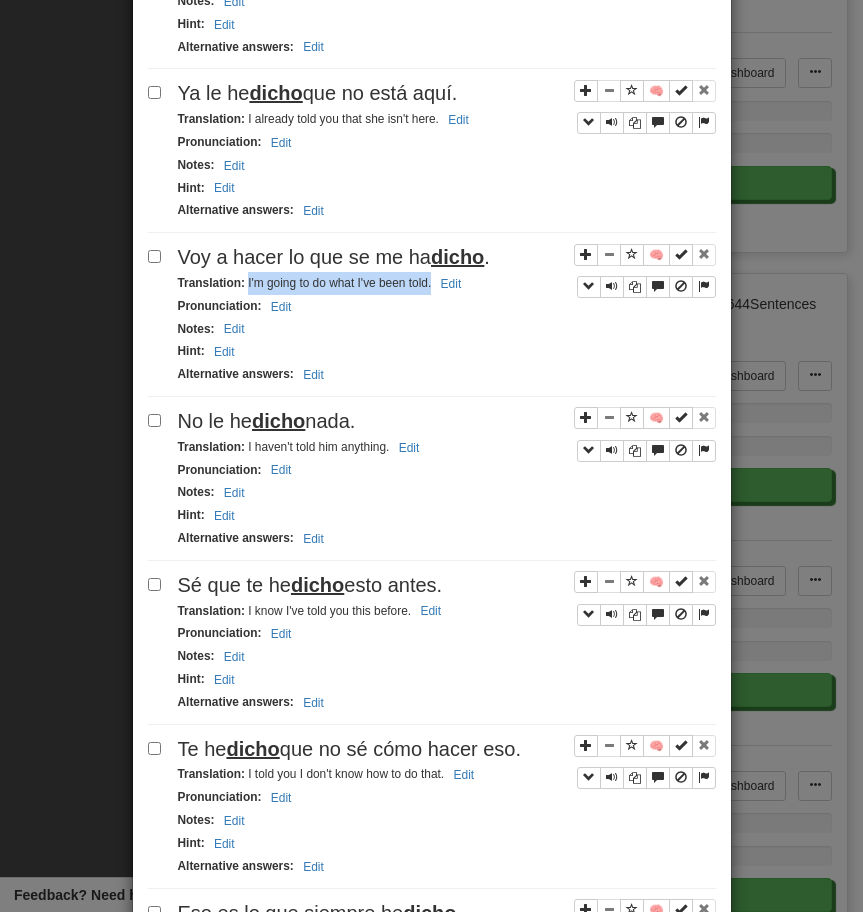 drag, startPoint x: 245, startPoint y: 285, endPoint x: 434, endPoint y: 289, distance: 189.04233 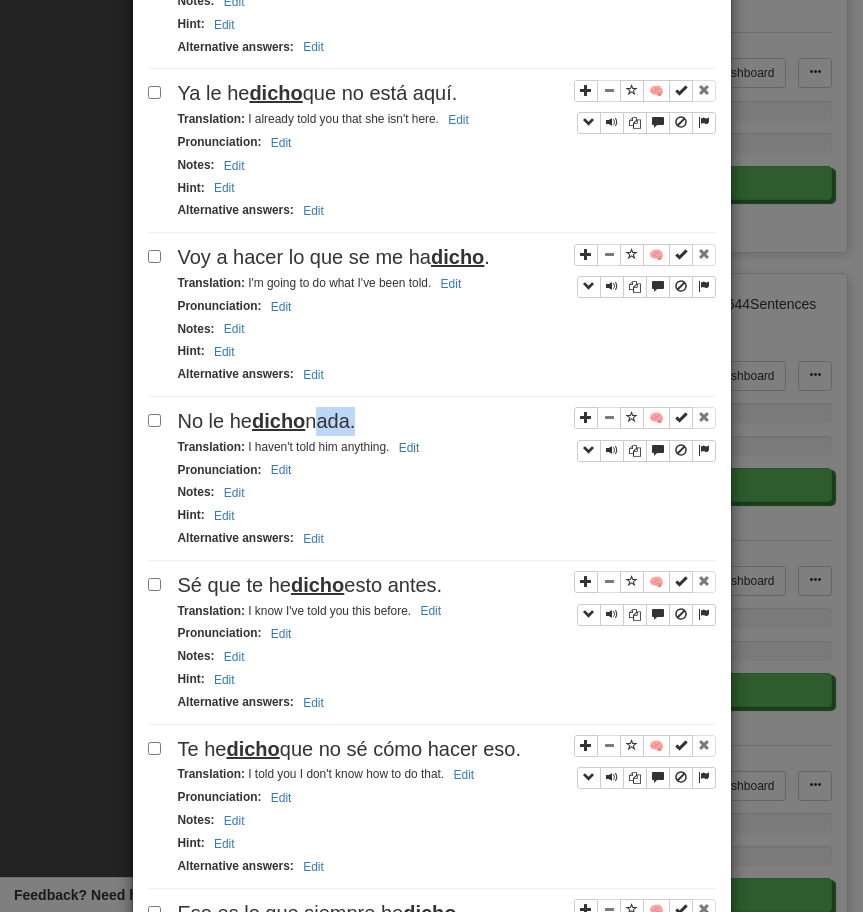 click on "No le he  dicho  nada." at bounding box center (267, 421) 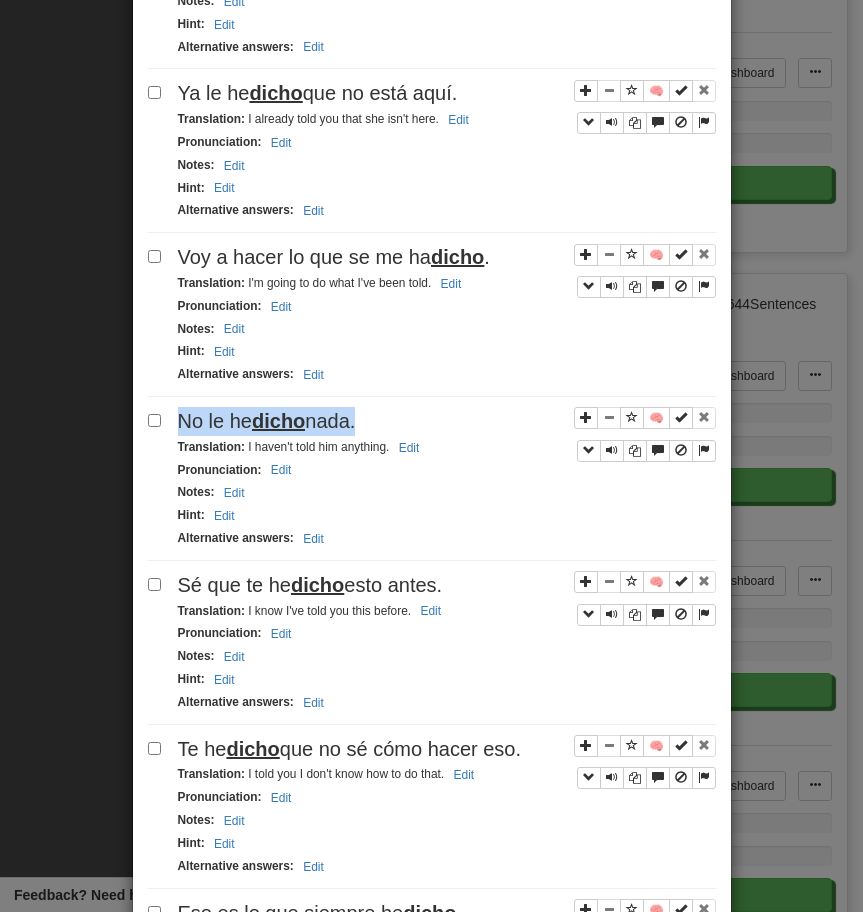 click on "No le he  dicho  nada." at bounding box center [267, 421] 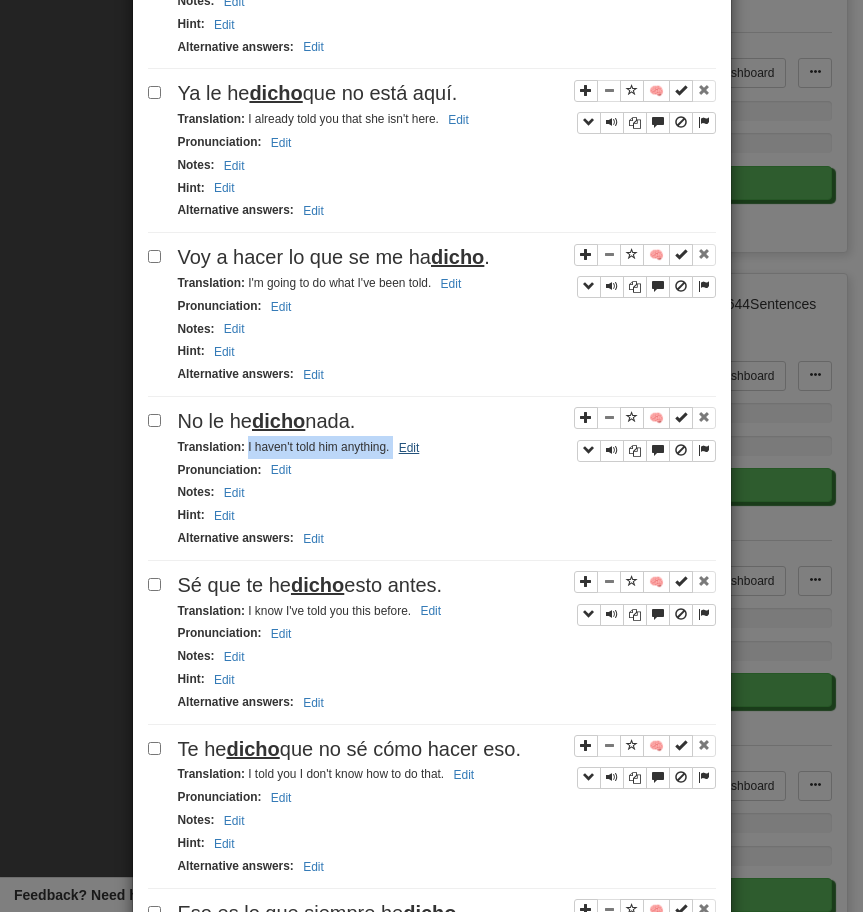 drag, startPoint x: 245, startPoint y: 446, endPoint x: 395, endPoint y: 447, distance: 150.00333 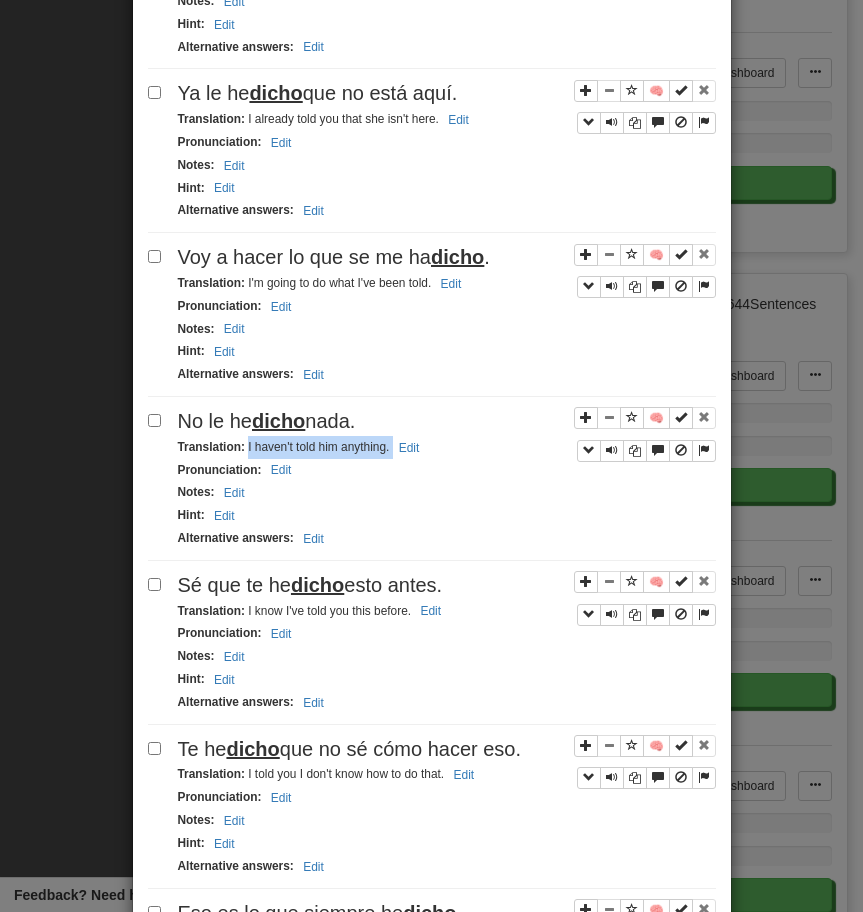 click on "Sé que te he  dicho  esto antes." at bounding box center [447, 585] 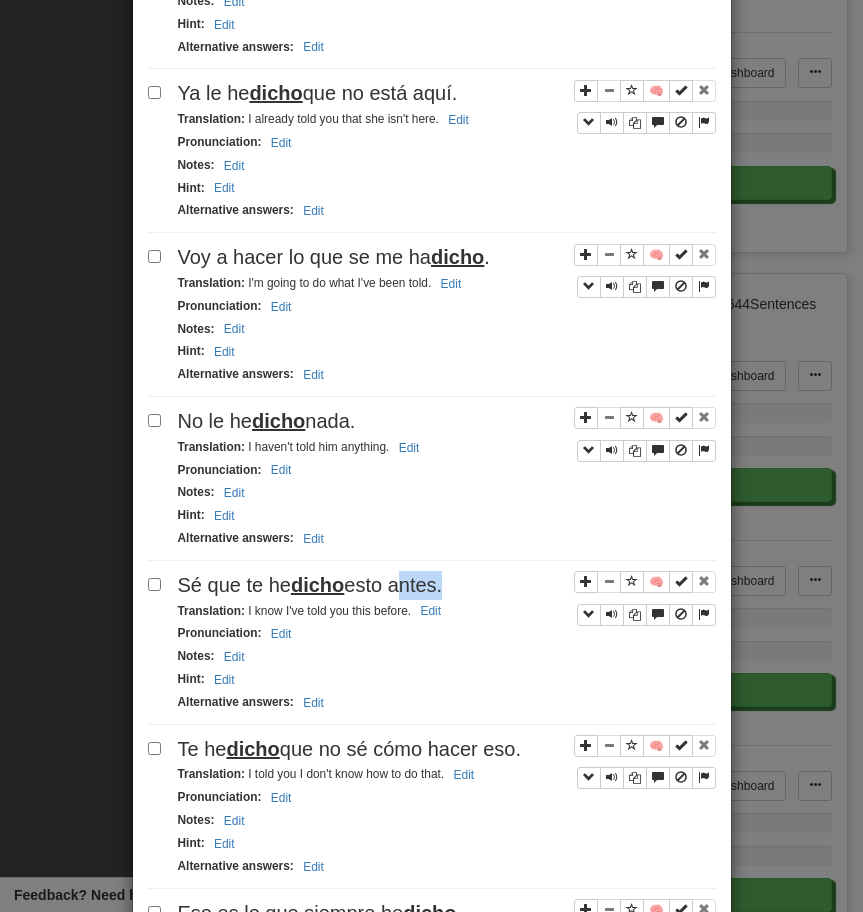 click on "Sé que te he  dicho  esto antes." at bounding box center (447, 585) 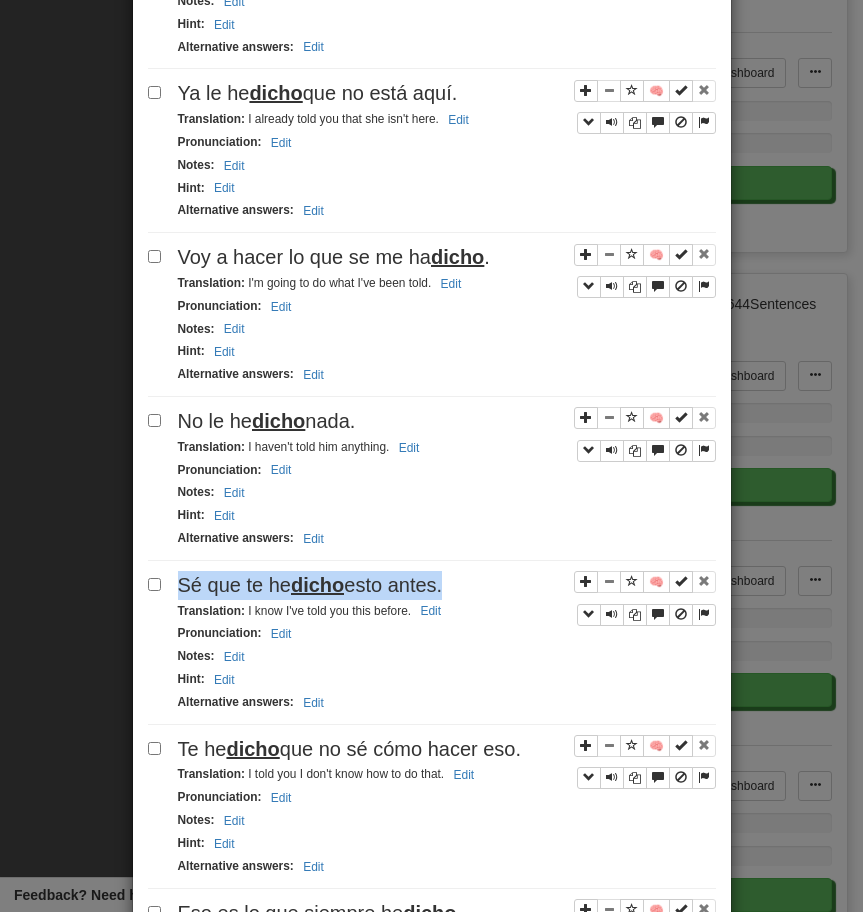 click on "Sé que te he  dicho  esto antes." at bounding box center [447, 585] 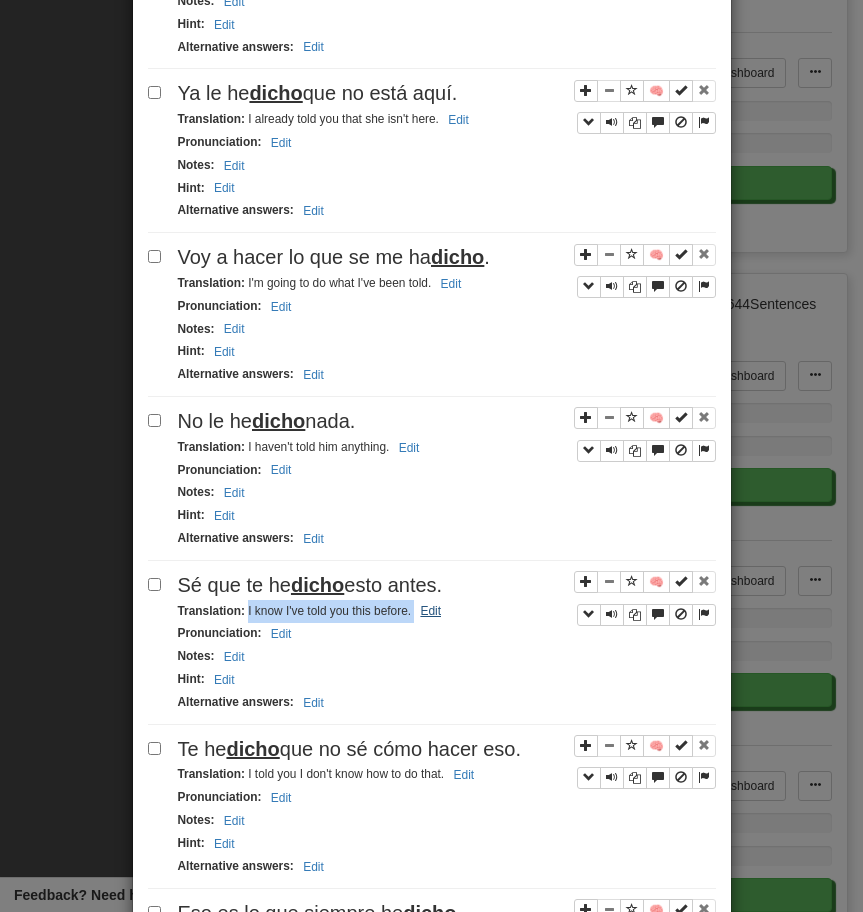 drag, startPoint x: 247, startPoint y: 611, endPoint x: 447, endPoint y: 612, distance: 200.0025 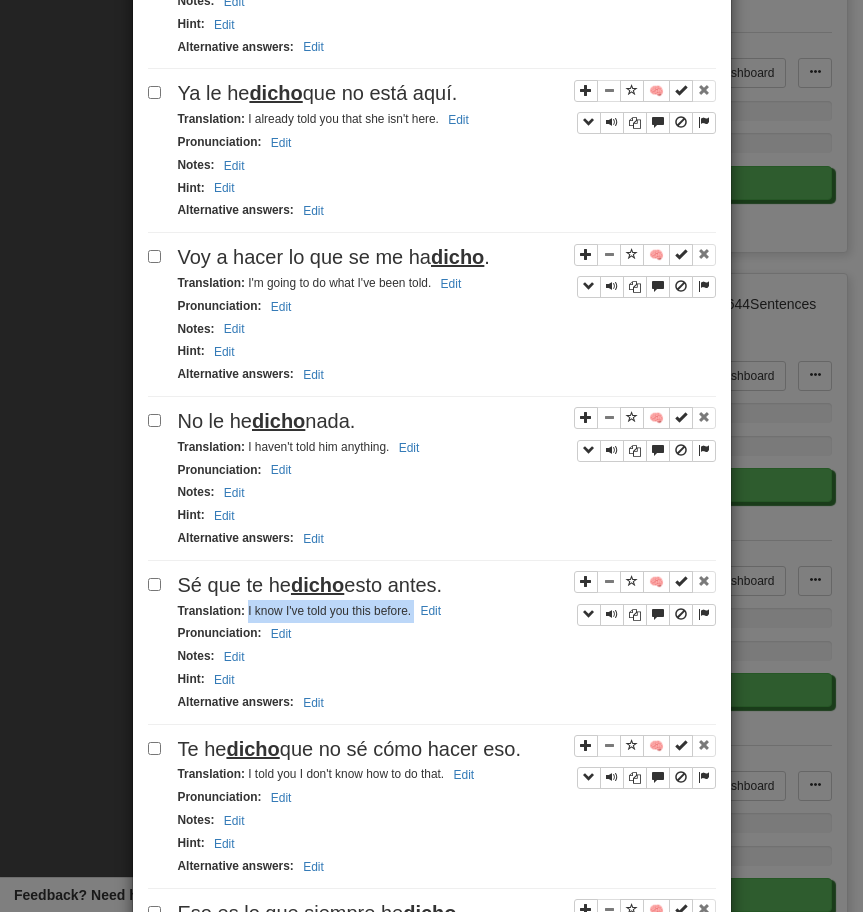 click on "Te he dicho que no sé cómo hacer eso." at bounding box center [350, 749] 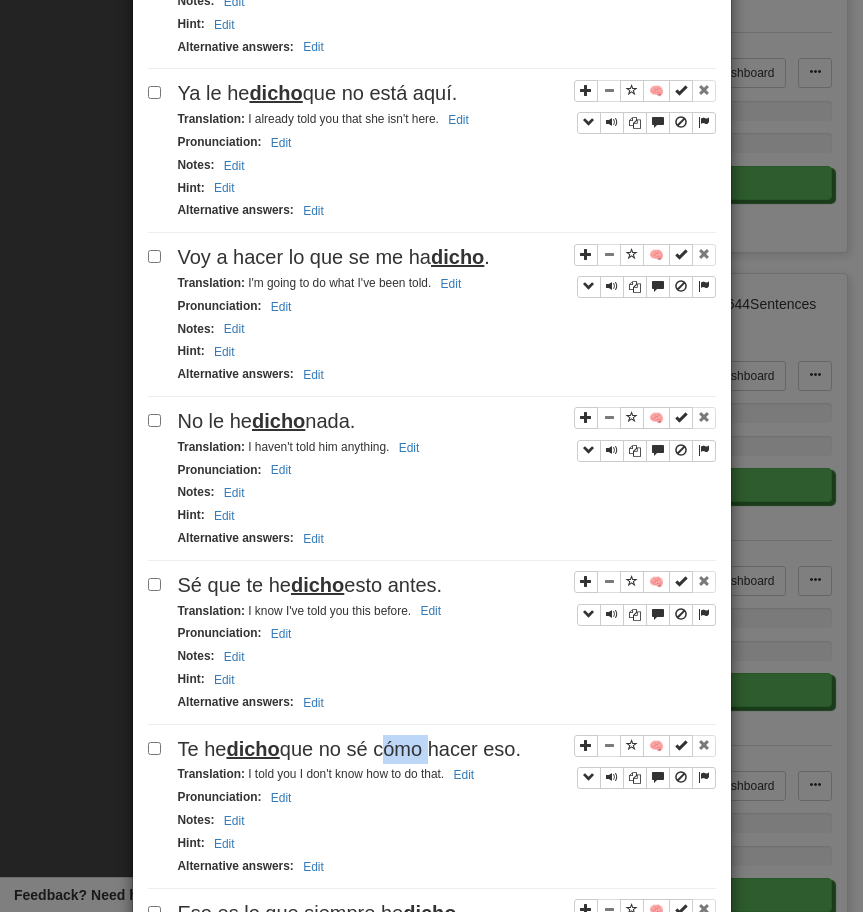 click on "Te he dicho que no sé cómo hacer eso." at bounding box center (350, 749) 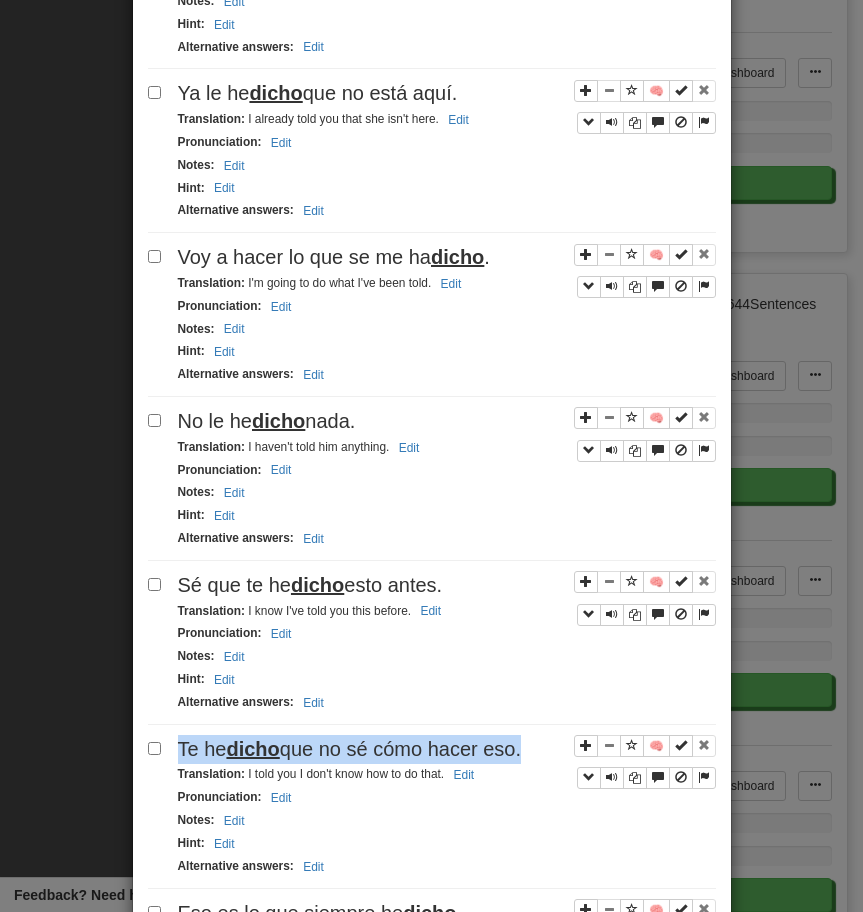 click on "Te he dicho que no sé cómo hacer eso." at bounding box center (350, 749) 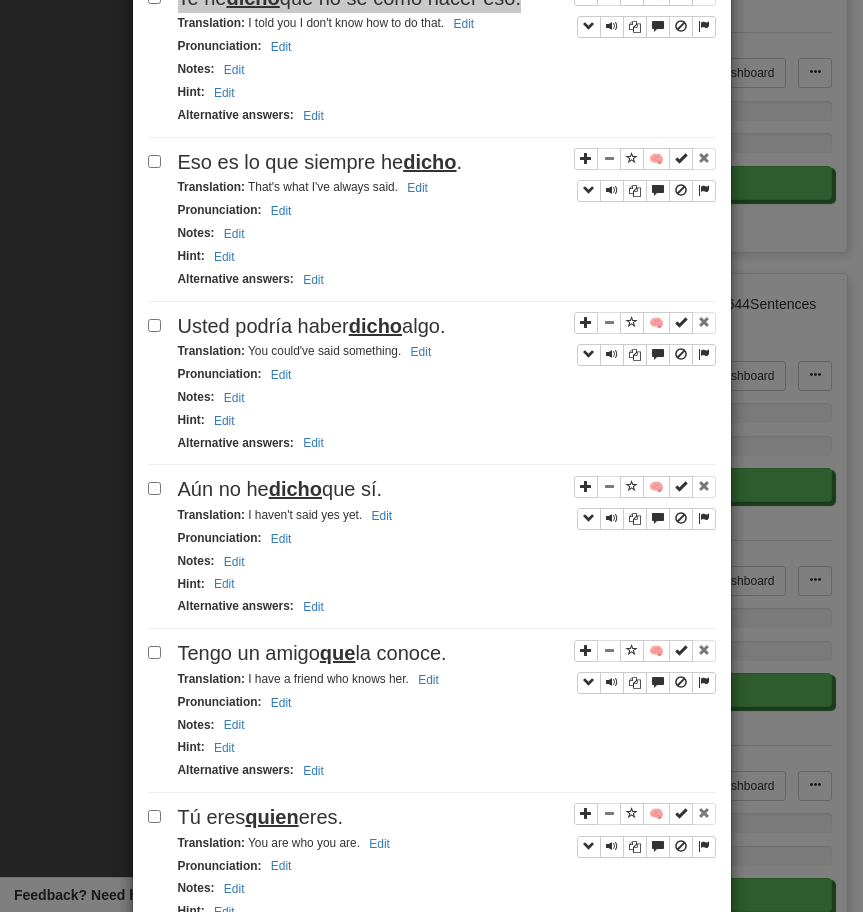 scroll, scrollTop: 1979, scrollLeft: 0, axis: vertical 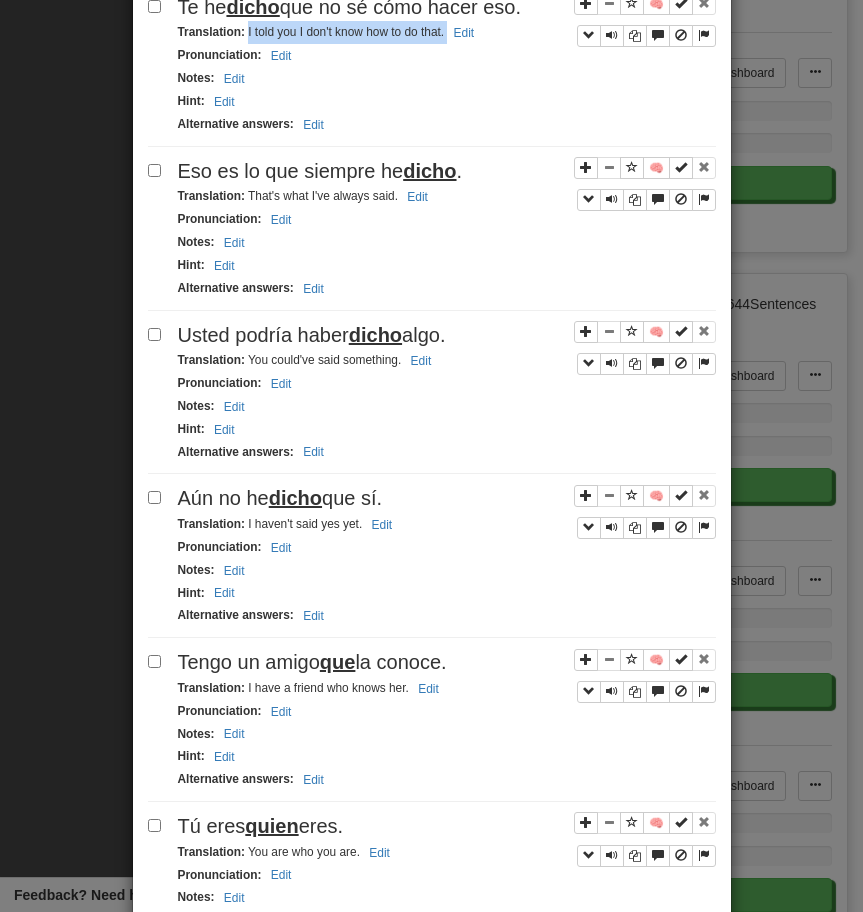 drag, startPoint x: 247, startPoint y: 28, endPoint x: 450, endPoint y: 34, distance: 203.08865 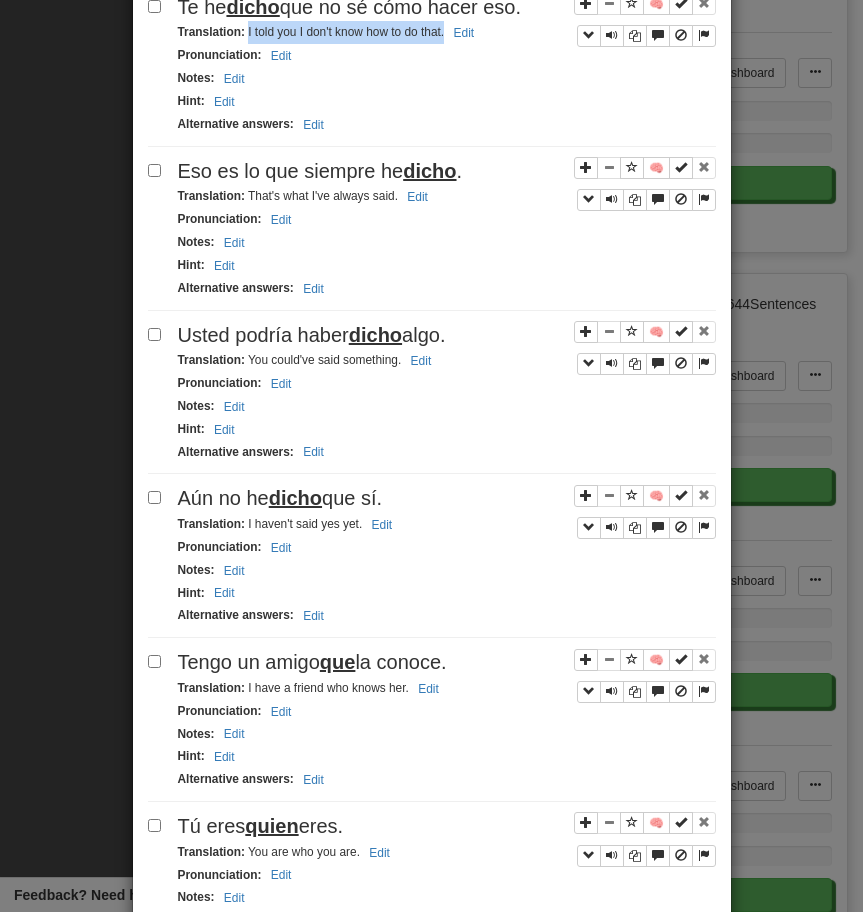 click on "dicho" at bounding box center (429, 171) 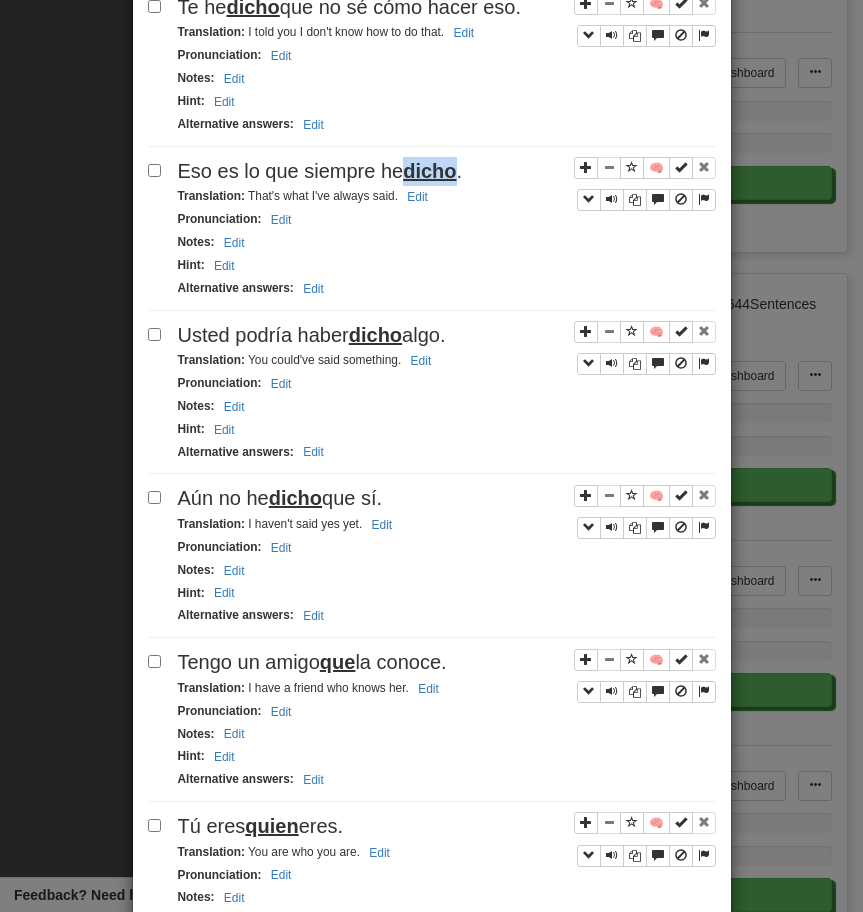 click on "dicho" at bounding box center (429, 171) 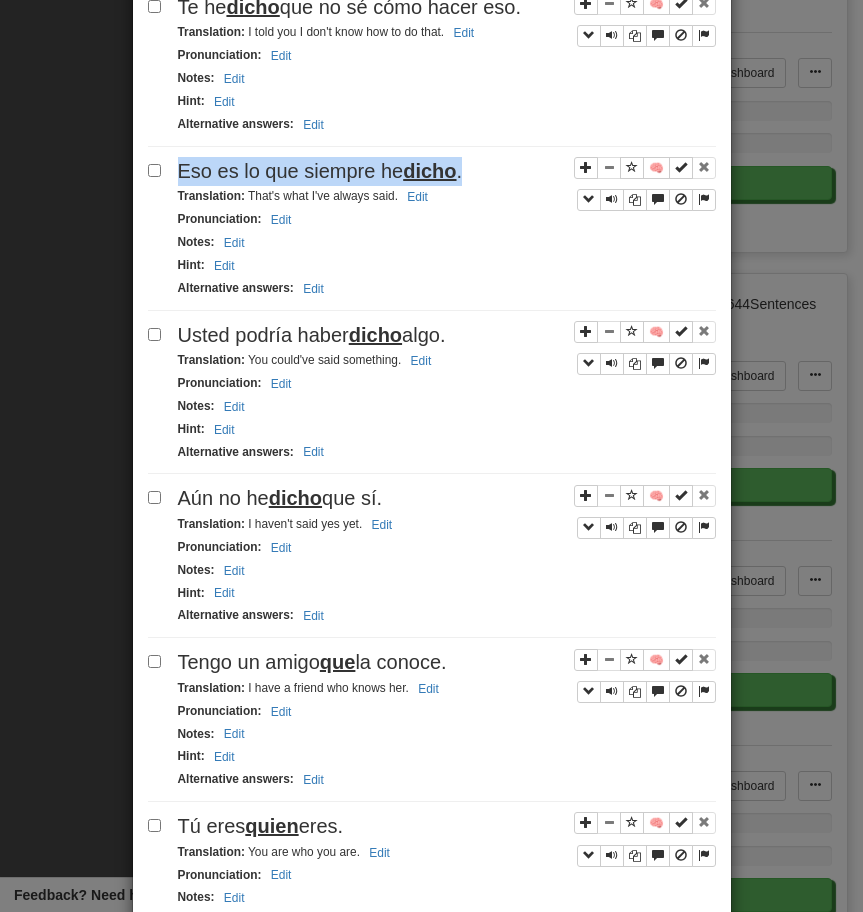 click on "dicho" at bounding box center (429, 171) 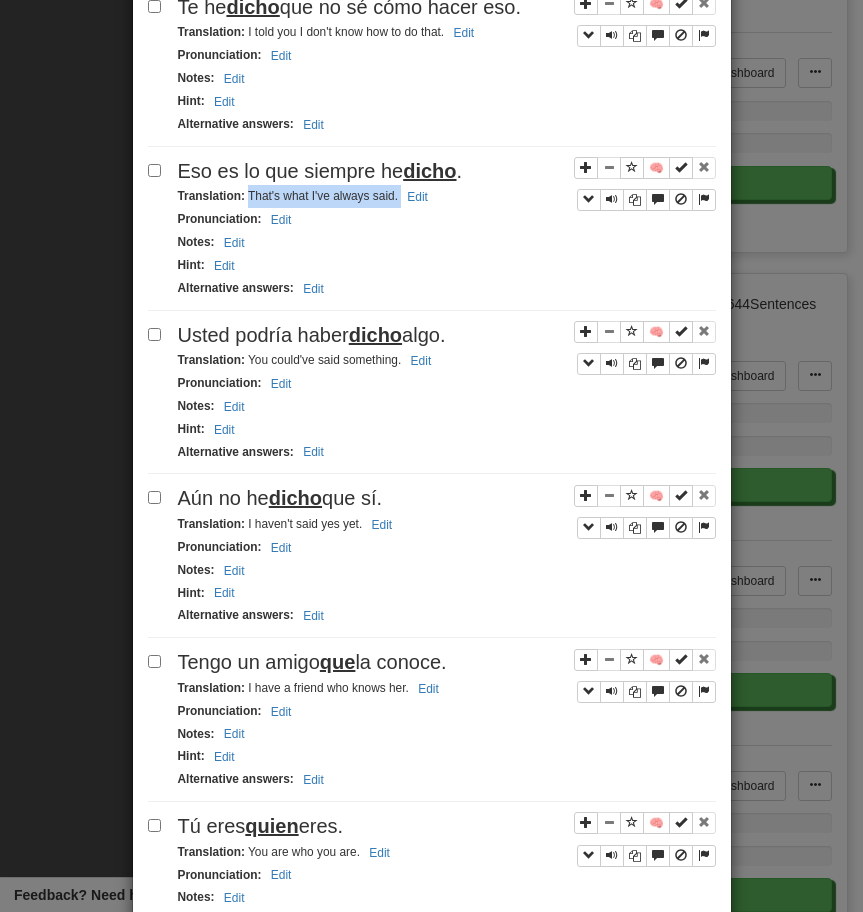 drag, startPoint x: 247, startPoint y: 200, endPoint x: 466, endPoint y: 200, distance: 219 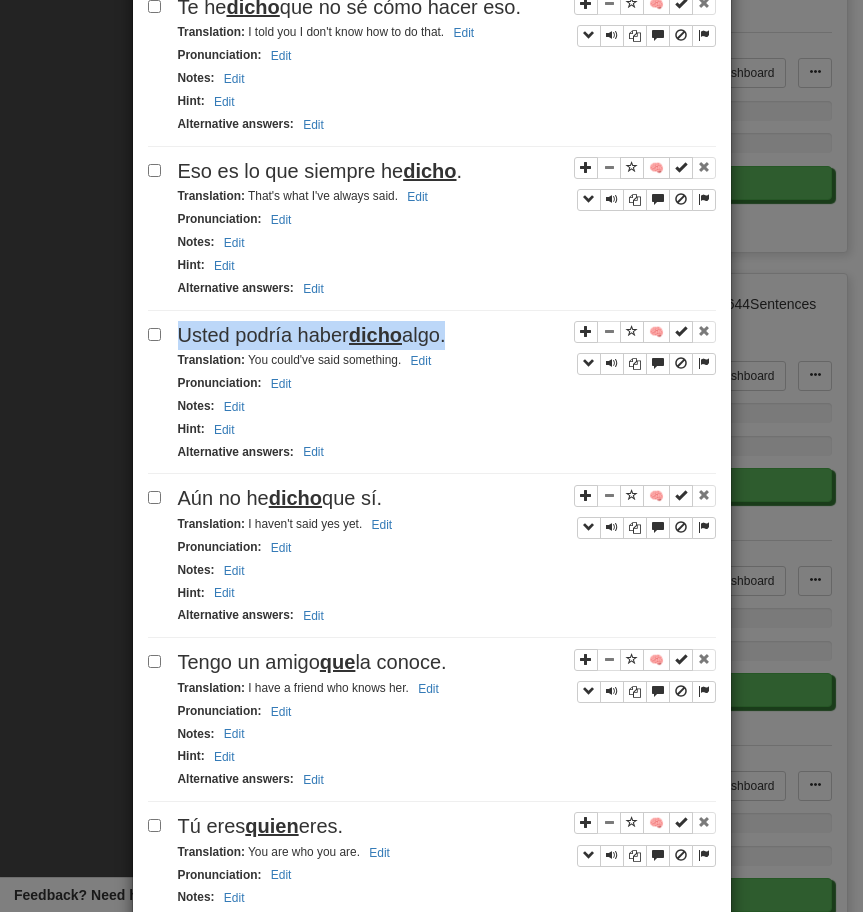 click on "Usted podría haber dicho algo." at bounding box center [447, 335] 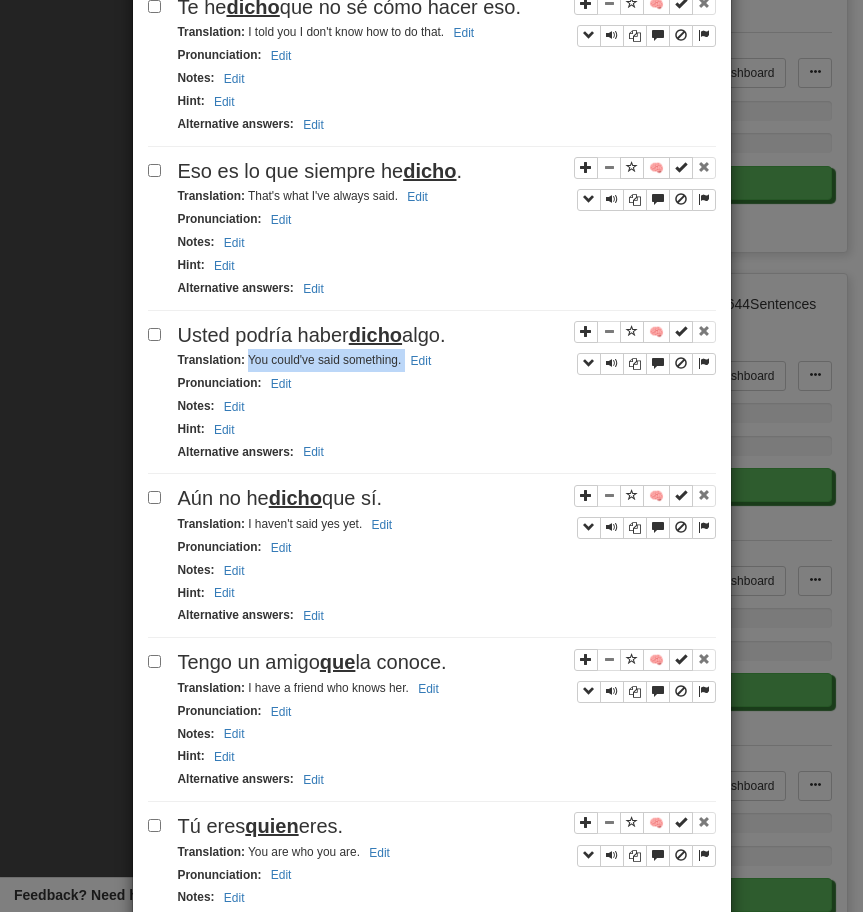 drag, startPoint x: 248, startPoint y: 363, endPoint x: 489, endPoint y: 362, distance: 241.00208 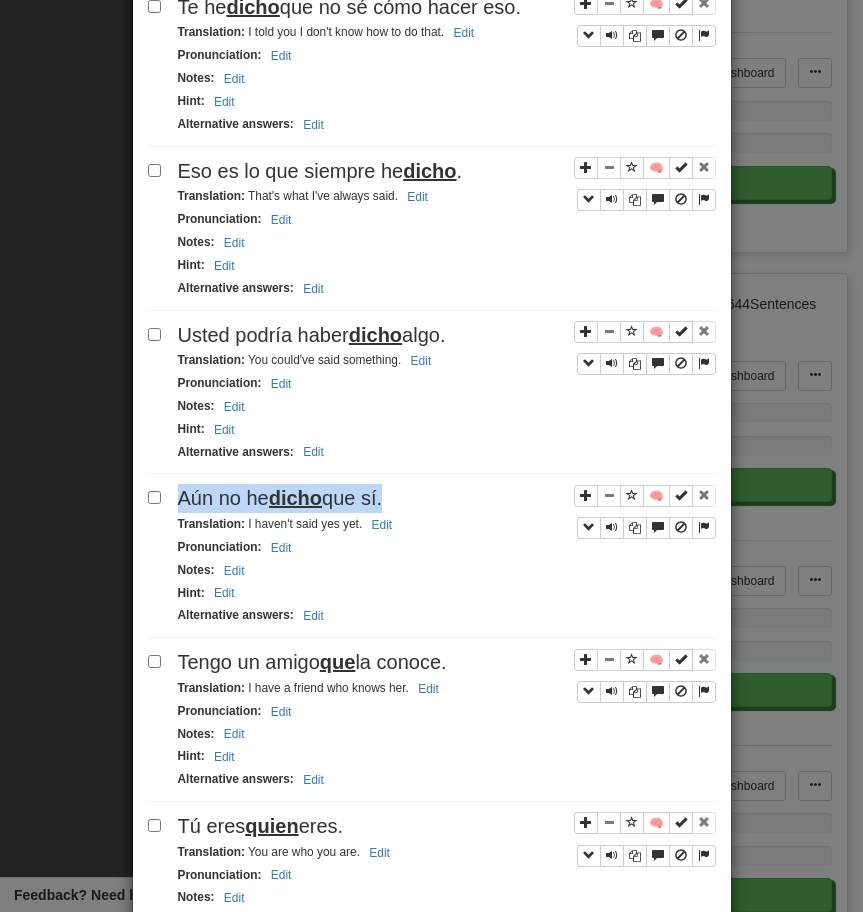 click on "Aún no he  dicho  que sí." at bounding box center [447, 498] 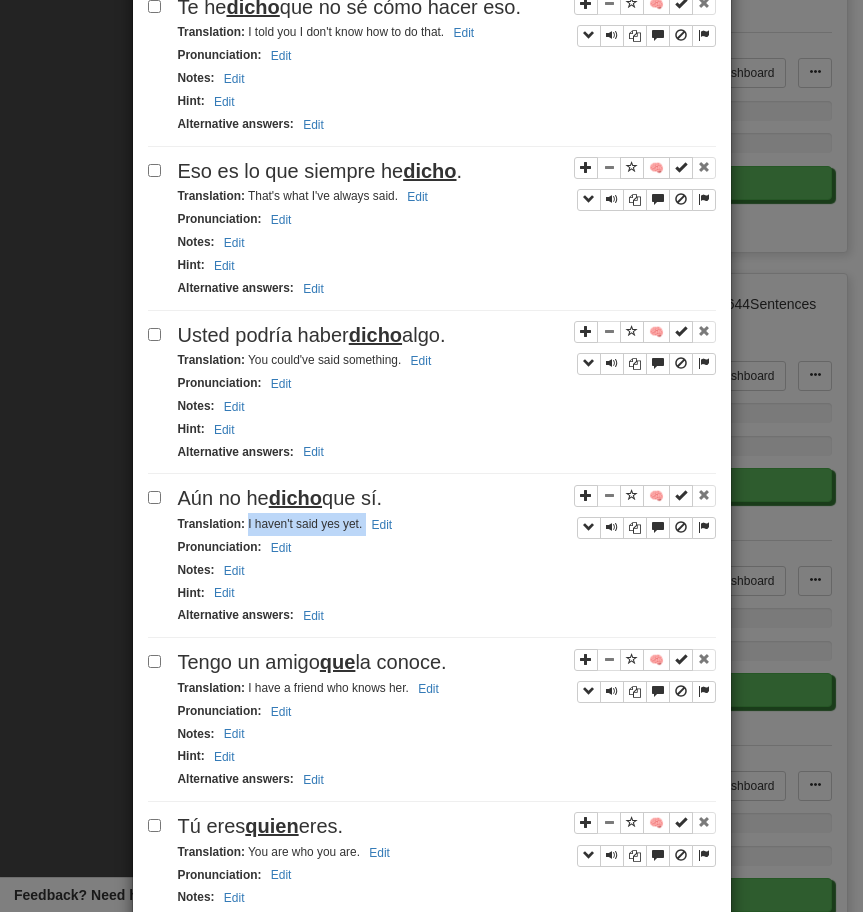 drag, startPoint x: 246, startPoint y: 526, endPoint x: 460, endPoint y: 534, distance: 214.14948 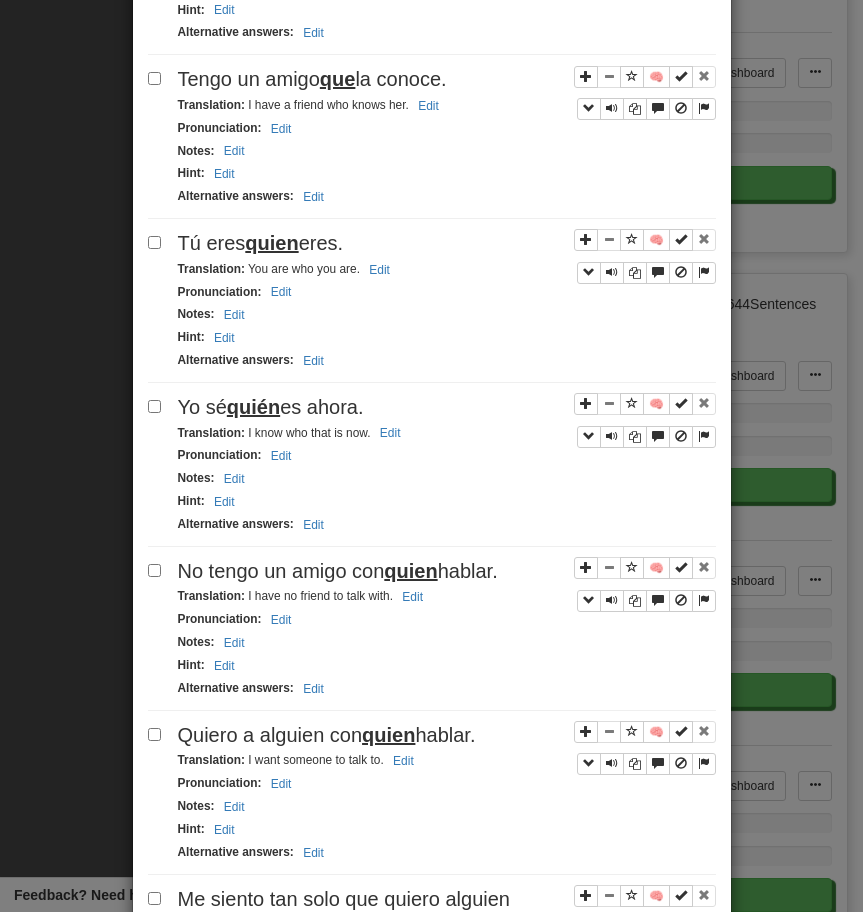scroll, scrollTop: 2441, scrollLeft: 0, axis: vertical 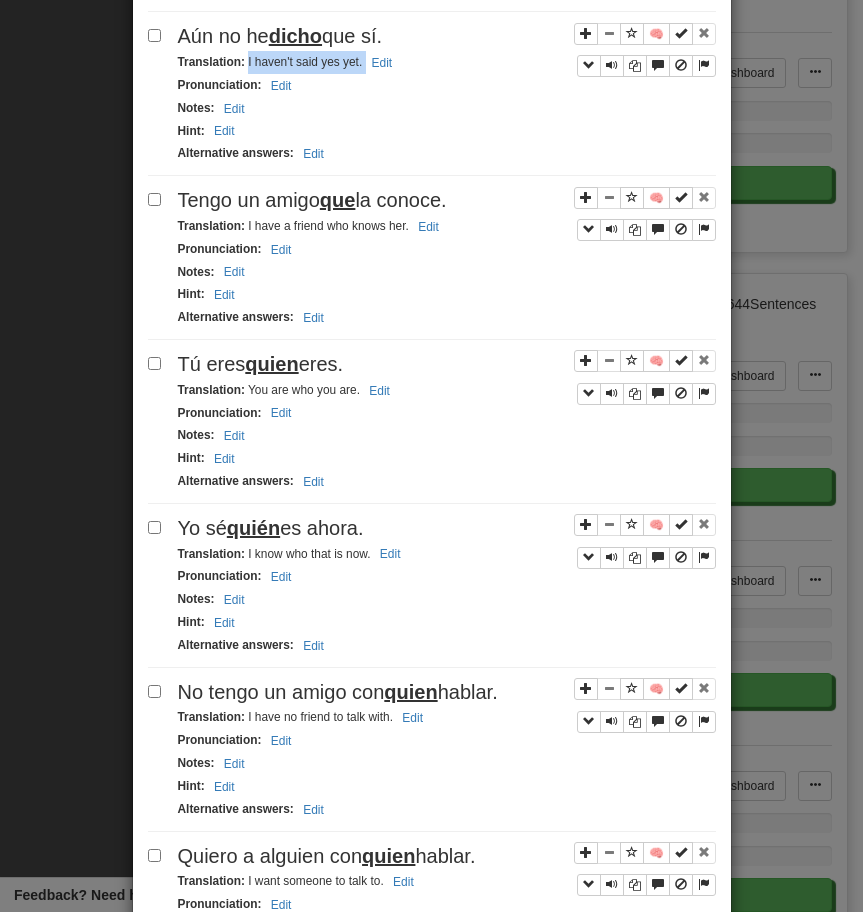 click on "Tengo un amigo  que  la conoce." at bounding box center [312, 200] 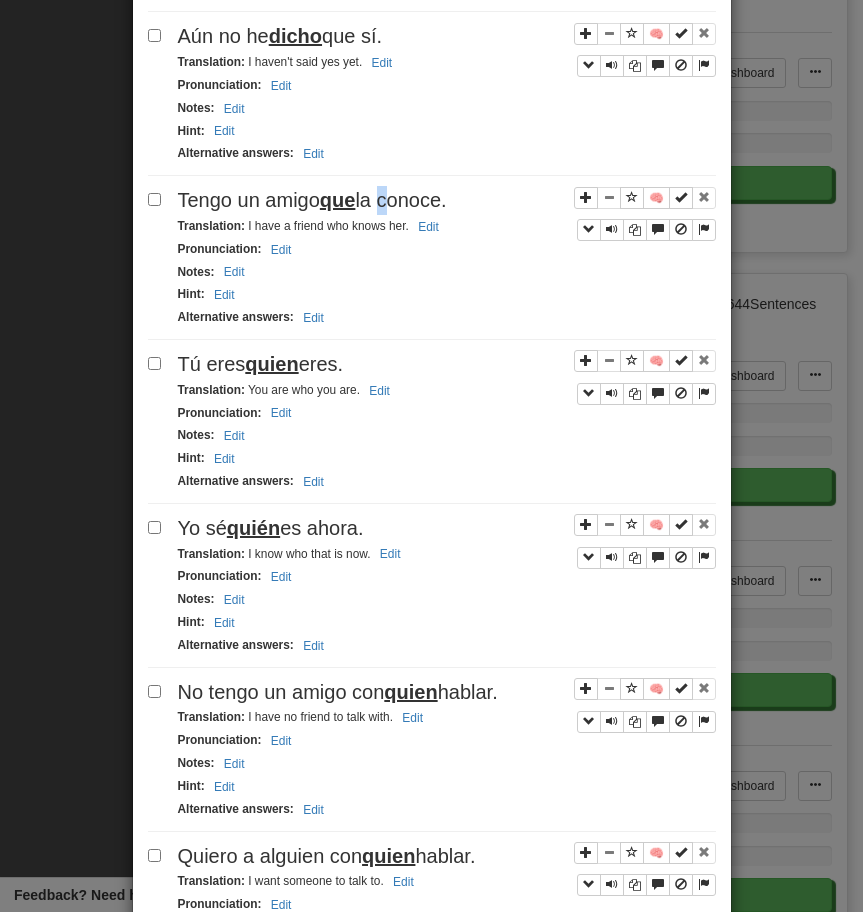 click on "Tengo un amigo  que  la conoce." at bounding box center (312, 200) 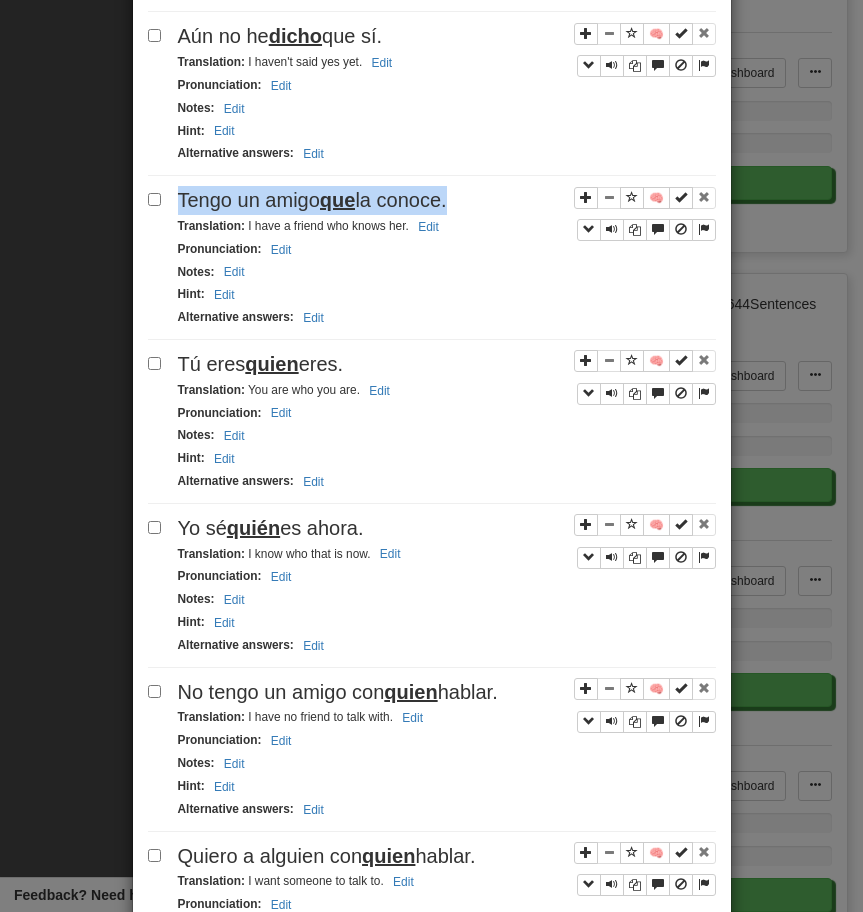 click on "Tengo un amigo  que  la conoce." at bounding box center (312, 200) 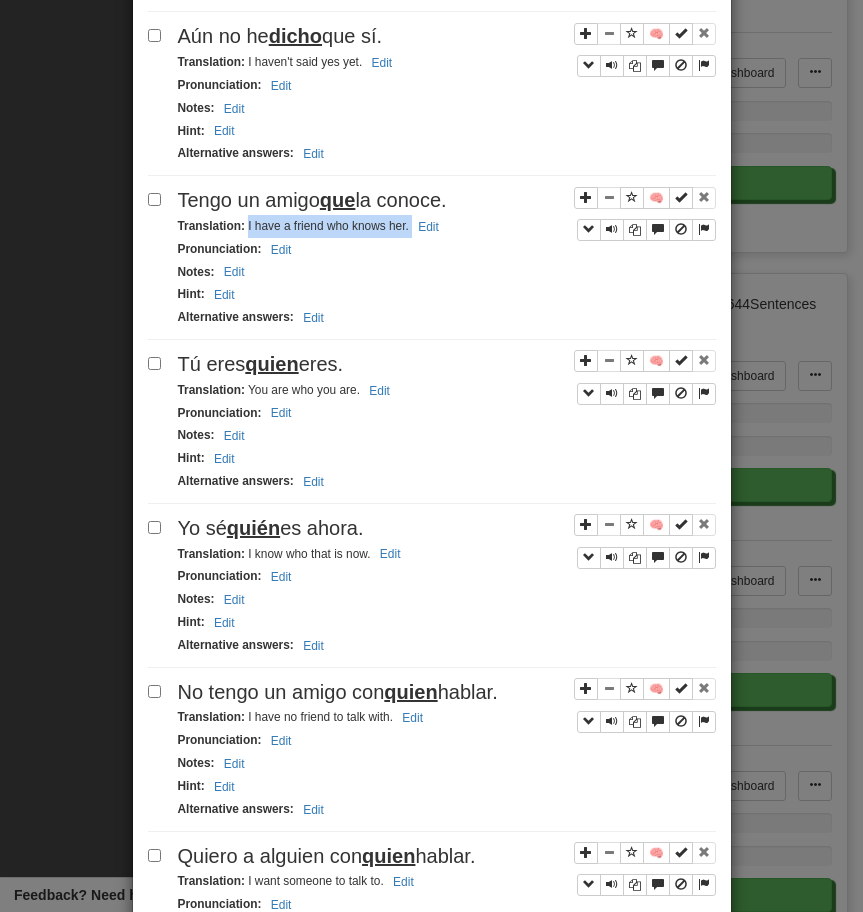 drag, startPoint x: 246, startPoint y: 231, endPoint x: 446, endPoint y: 231, distance: 200 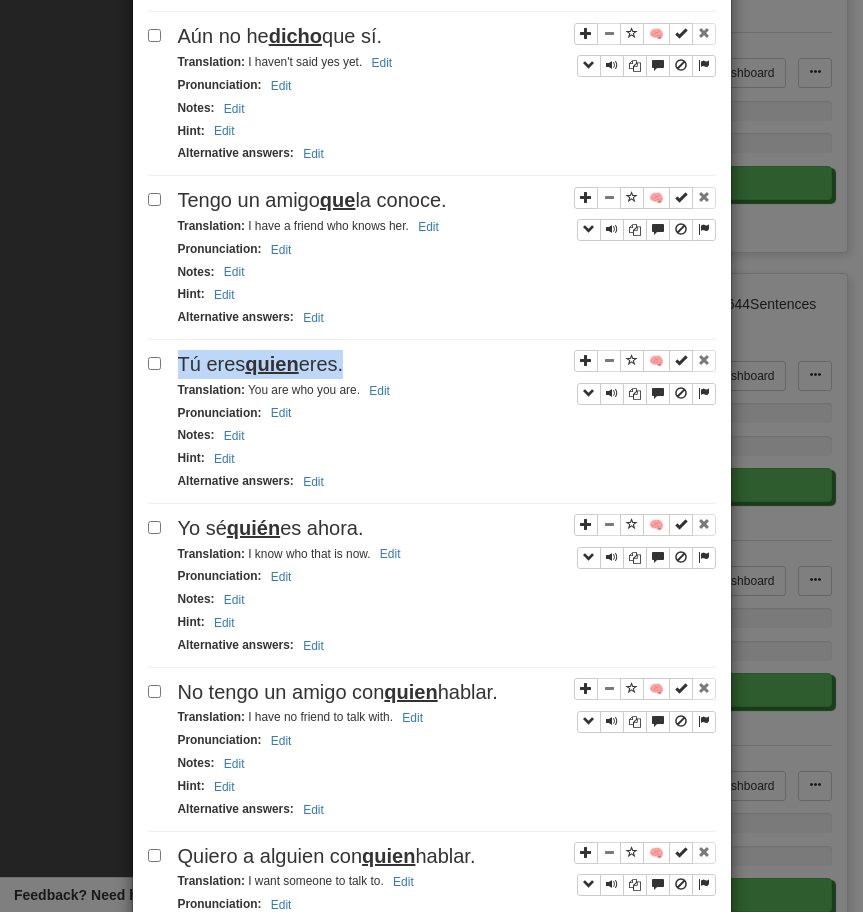 click on "Tú eres  quien  eres." at bounding box center [447, 364] 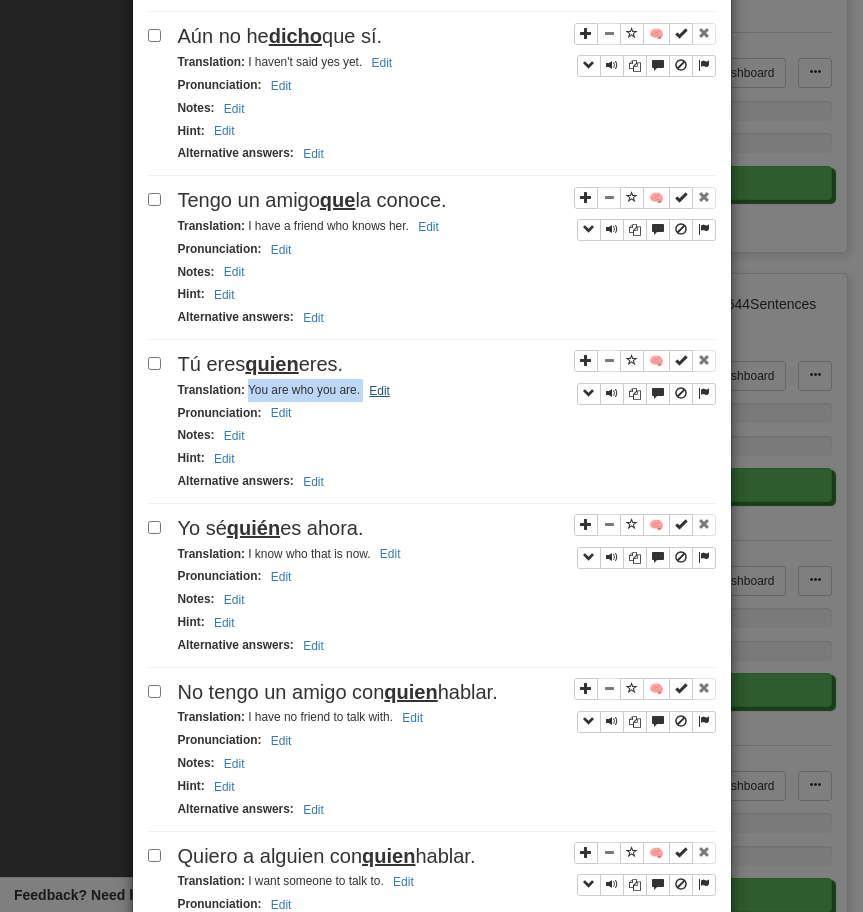 drag, startPoint x: 249, startPoint y: 396, endPoint x: 377, endPoint y: 402, distance: 128.14055 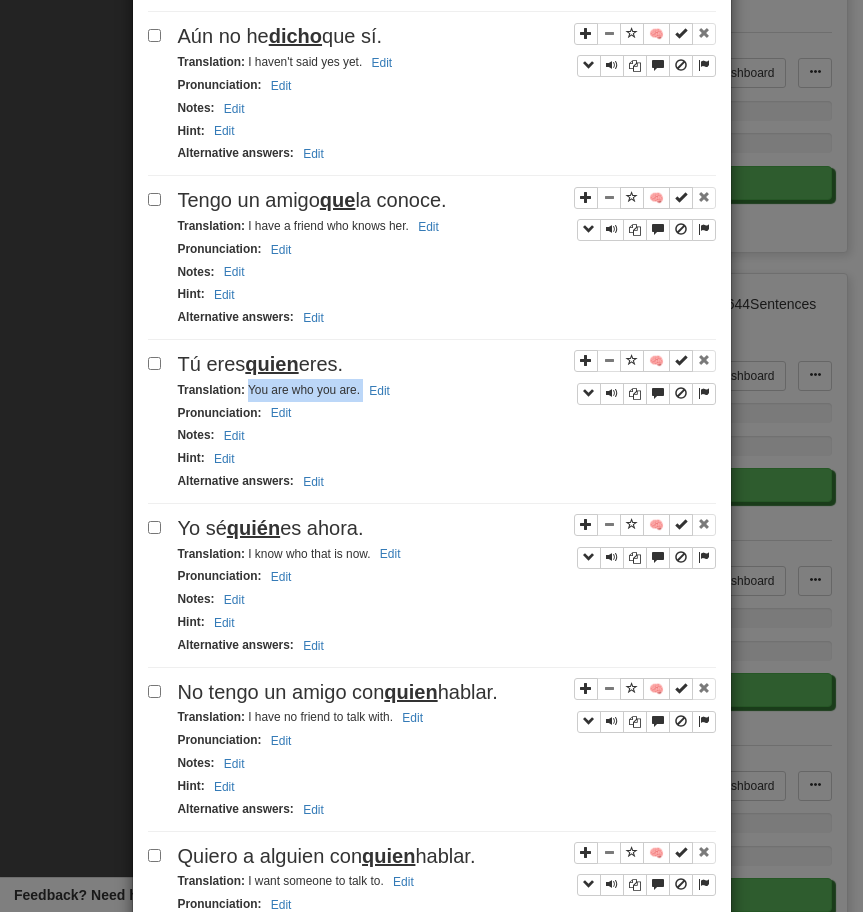click on "Yo sé  quién  es ahora." at bounding box center (271, 528) 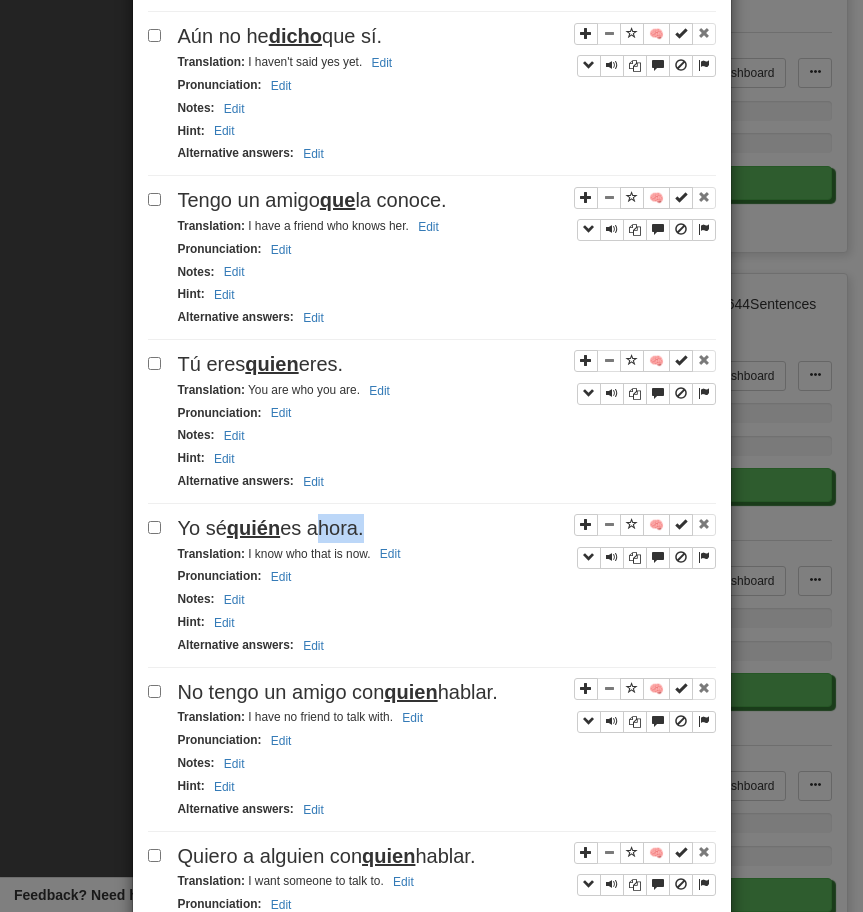 click on "Yo sé  quién  es ahora." at bounding box center [271, 528] 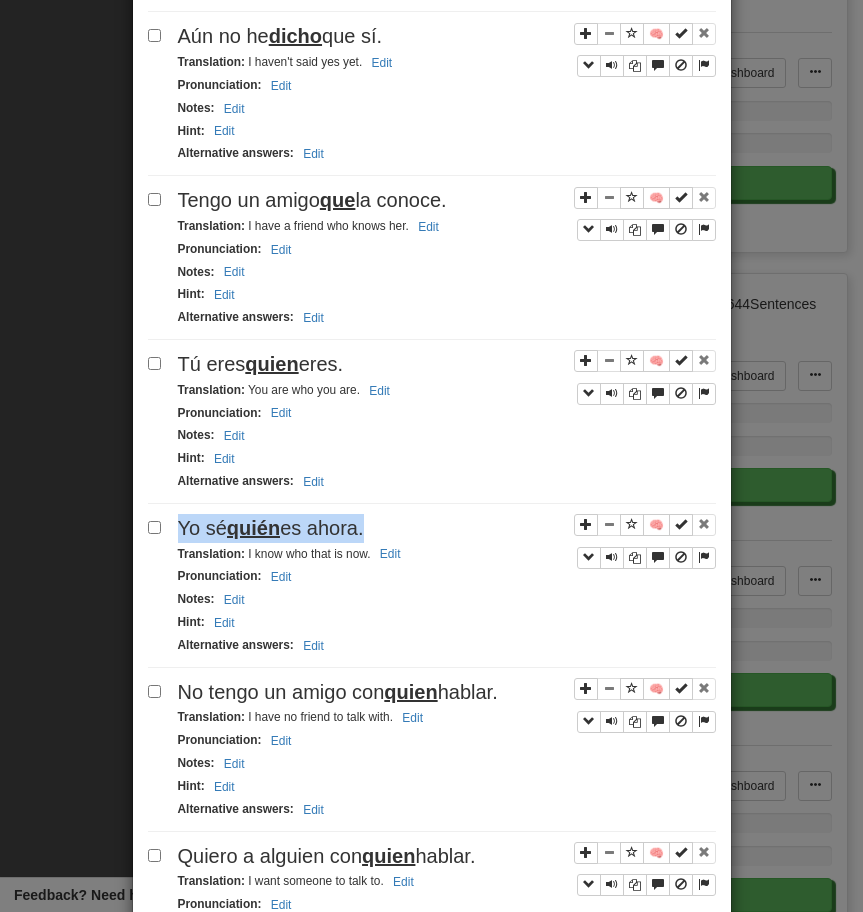 click on "Yo sé  quién  es ahora." at bounding box center [271, 528] 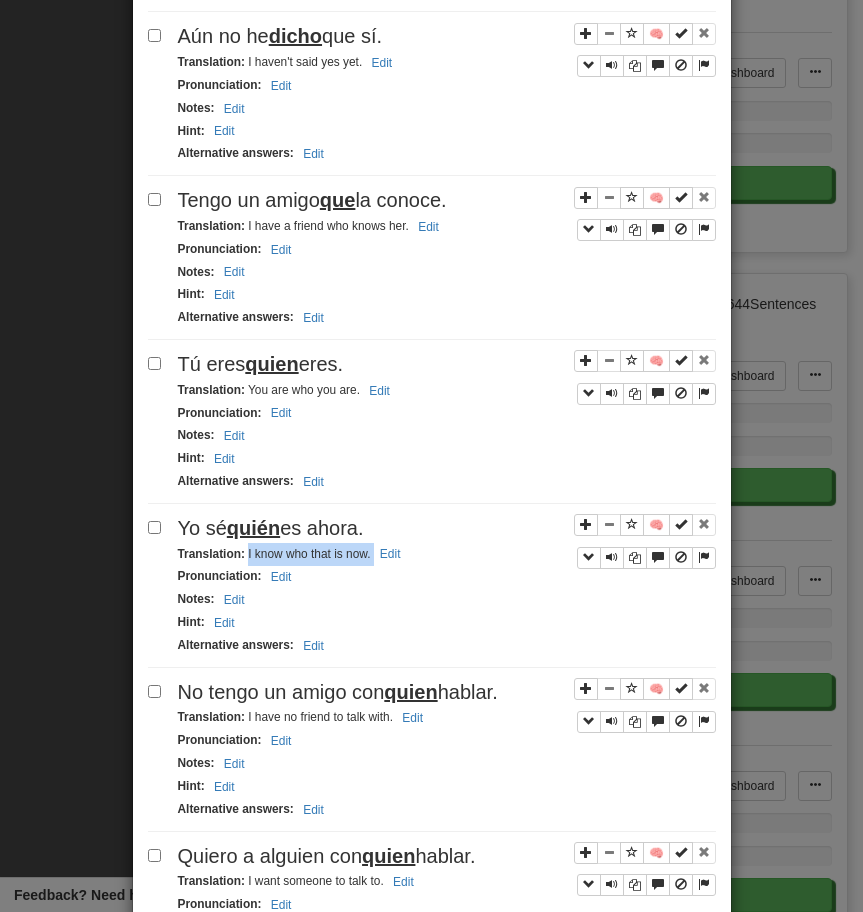 drag, startPoint x: 247, startPoint y: 558, endPoint x: 459, endPoint y: 555, distance: 212.02122 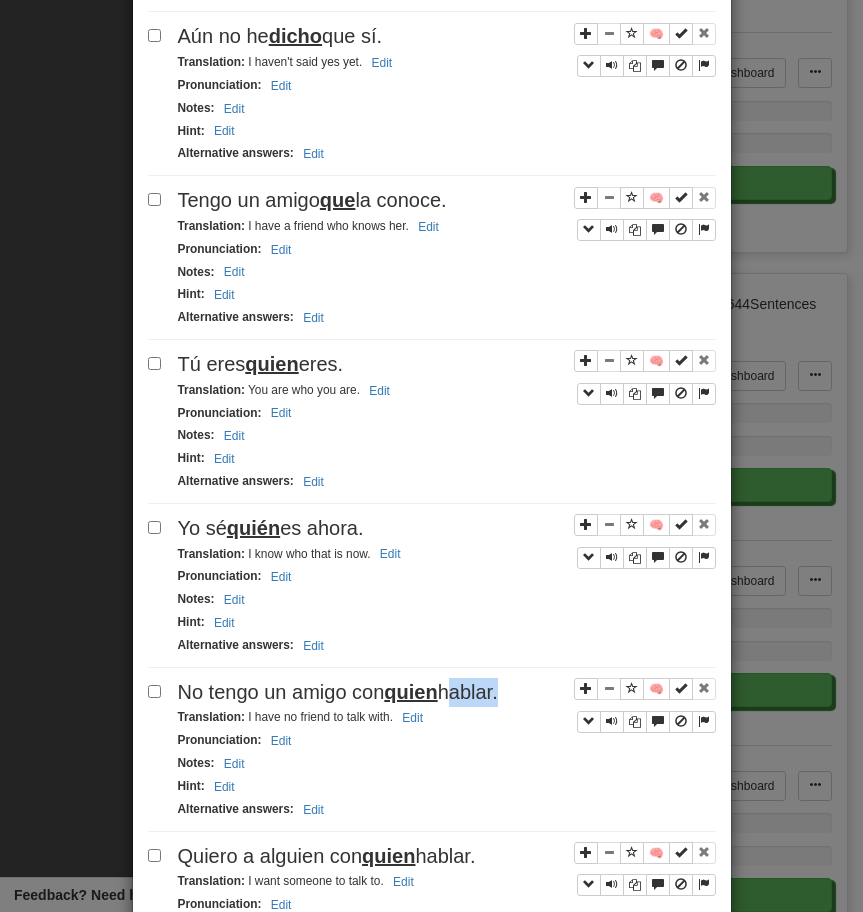 click on "No tengo un amigo con  quien  hablar." at bounding box center (338, 692) 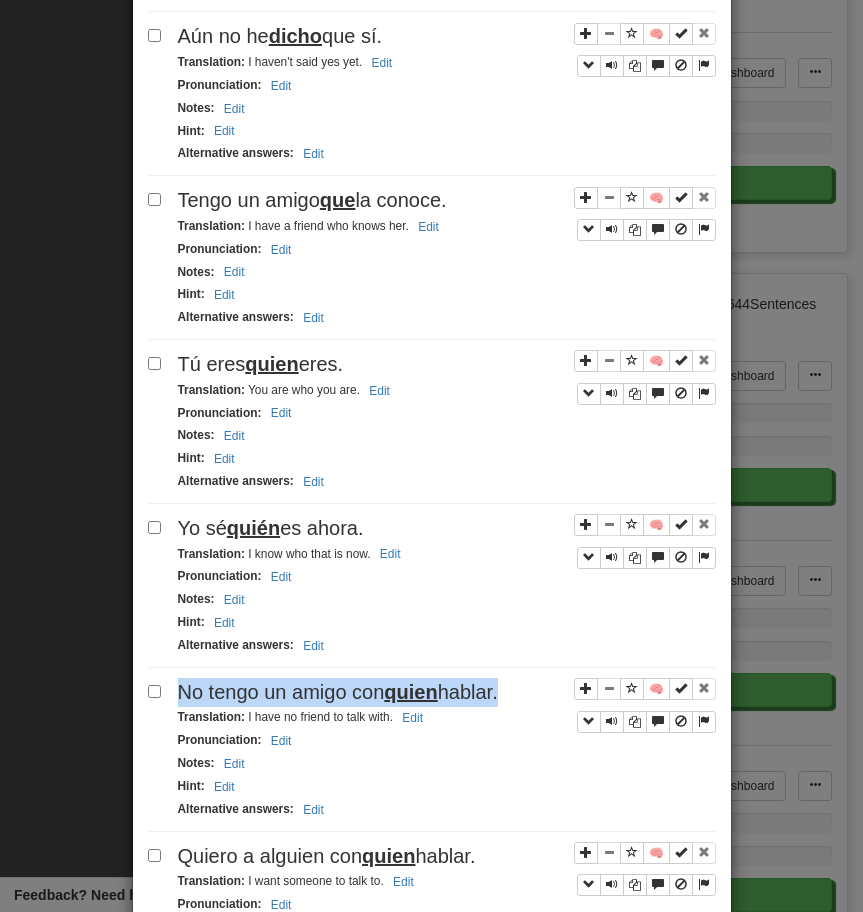click on "No tengo un amigo con  quien  hablar." at bounding box center (338, 692) 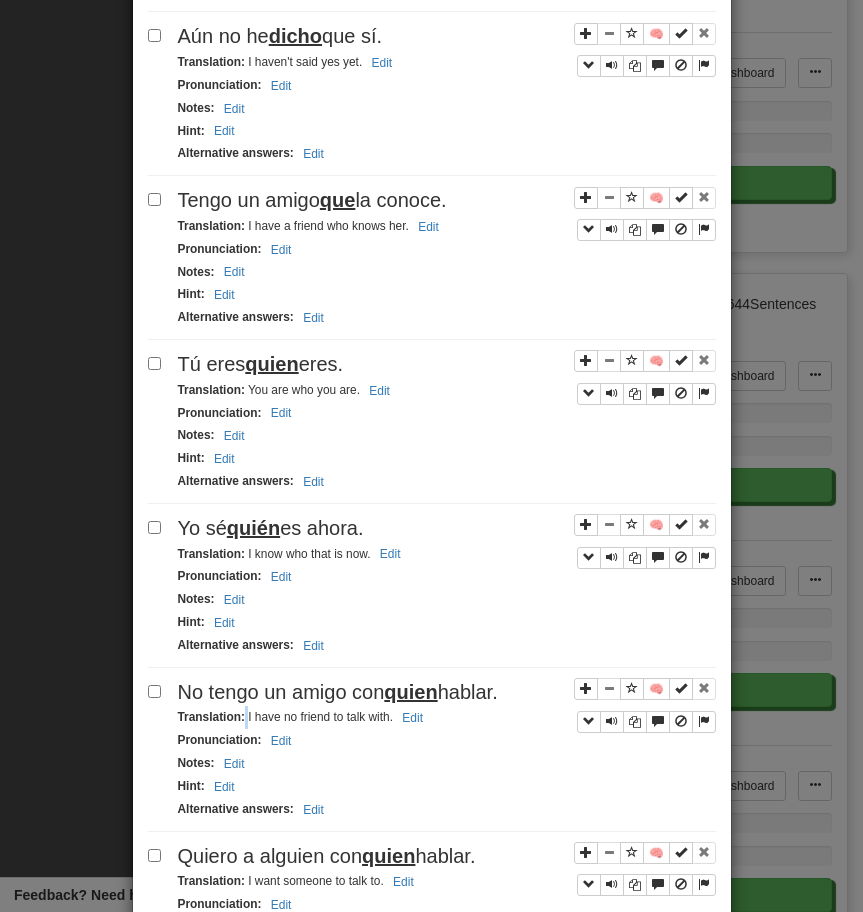 click on "Translation :   I have no friend to talk with.   Edit" at bounding box center (303, 717) 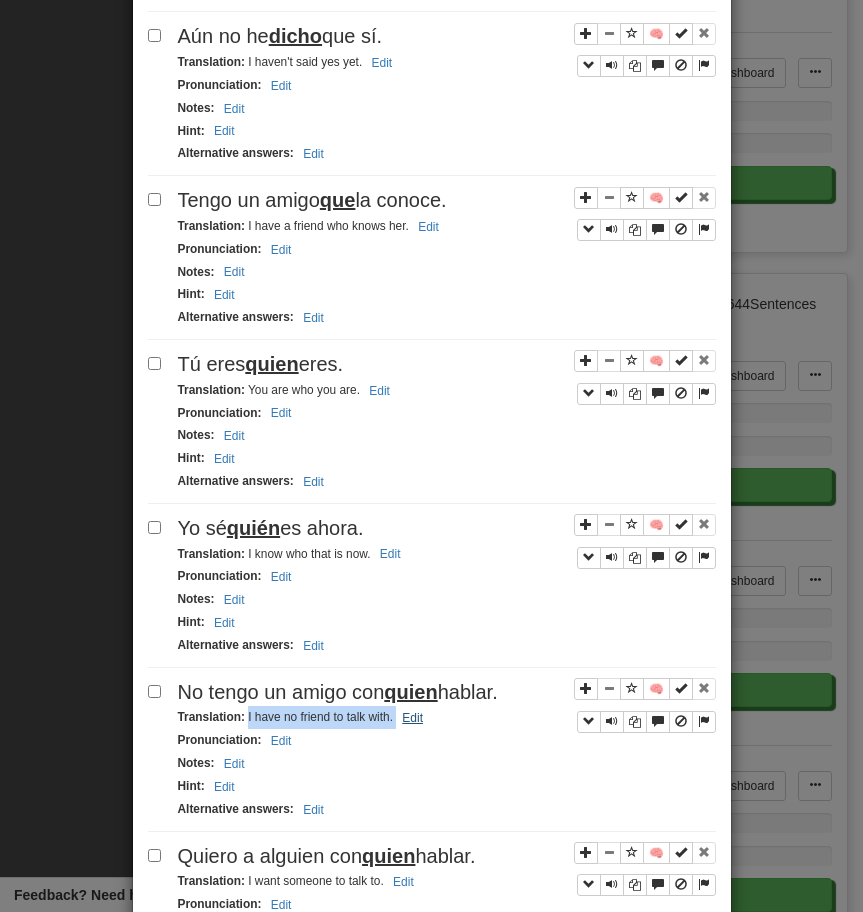 drag, startPoint x: 247, startPoint y: 722, endPoint x: 428, endPoint y: 731, distance: 181.22362 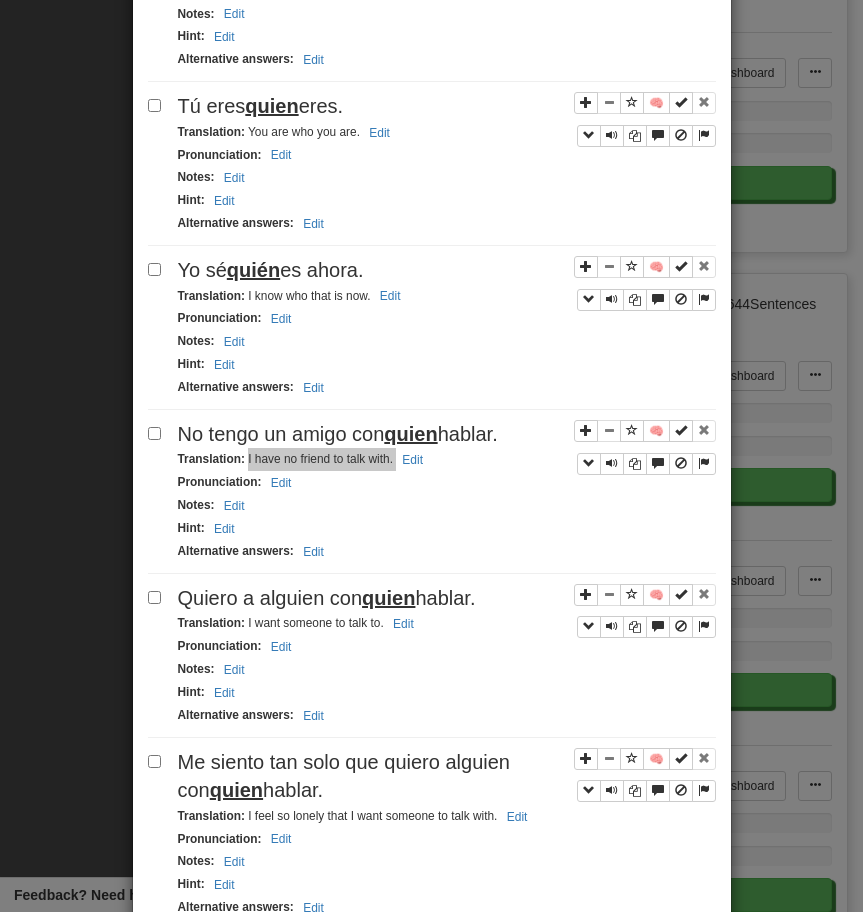 scroll, scrollTop: 2884, scrollLeft: 0, axis: vertical 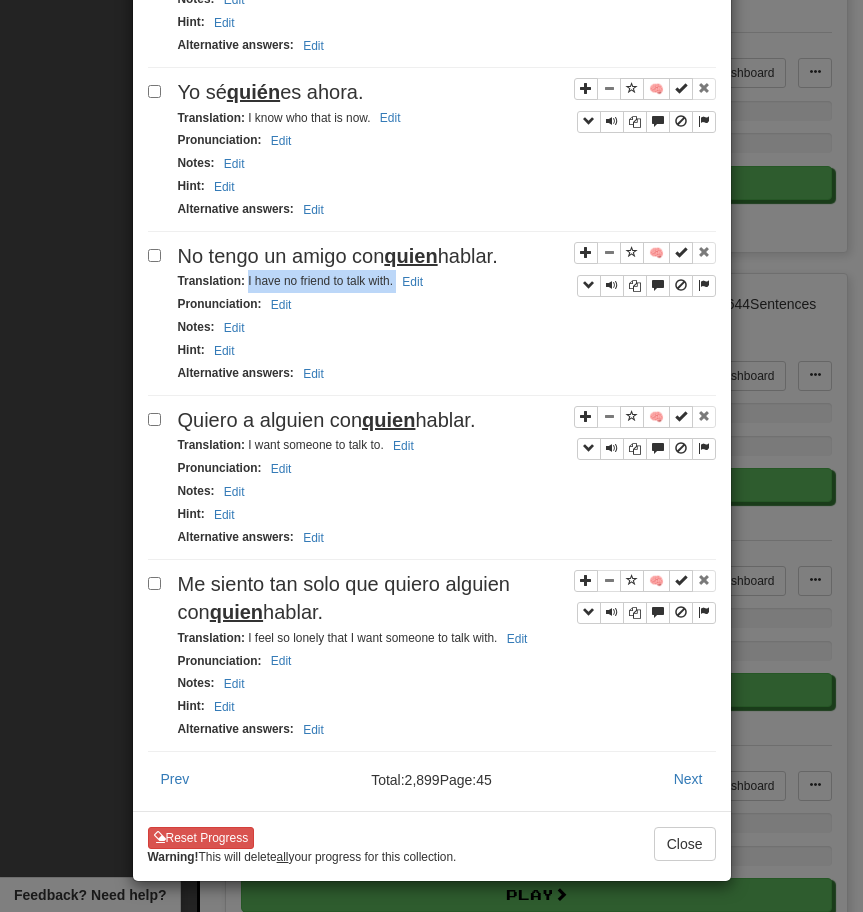 click on "Quiero a alguien con  quien  hablar." at bounding box center (327, 420) 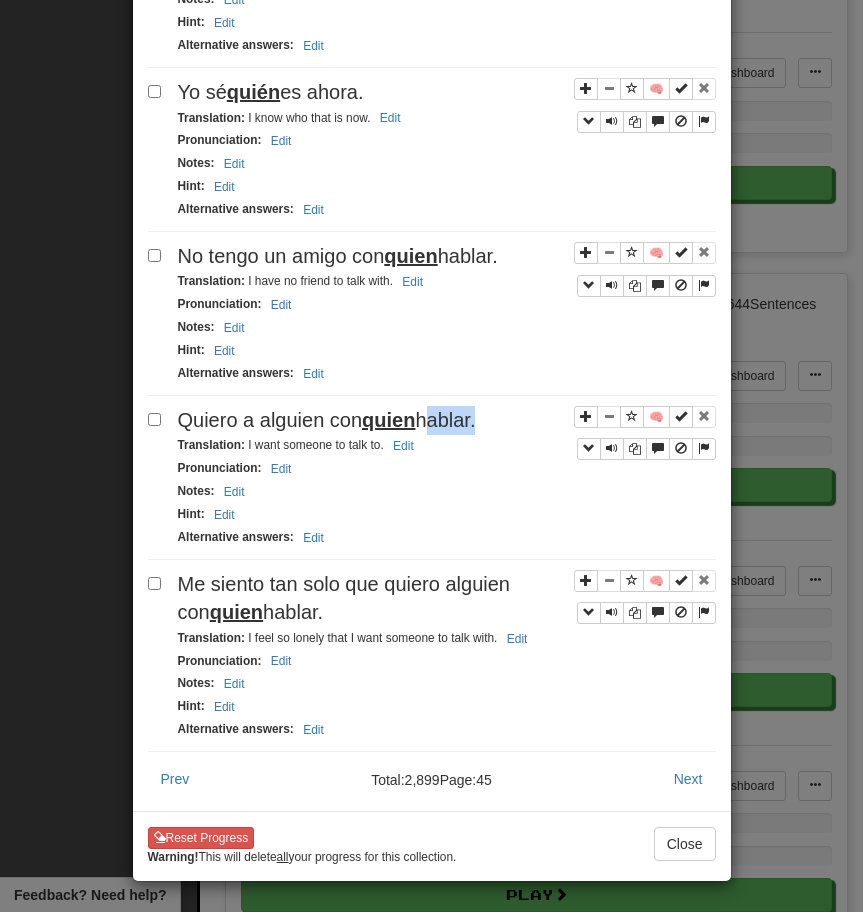 click on "Quiero a alguien con  quien  hablar." at bounding box center (327, 420) 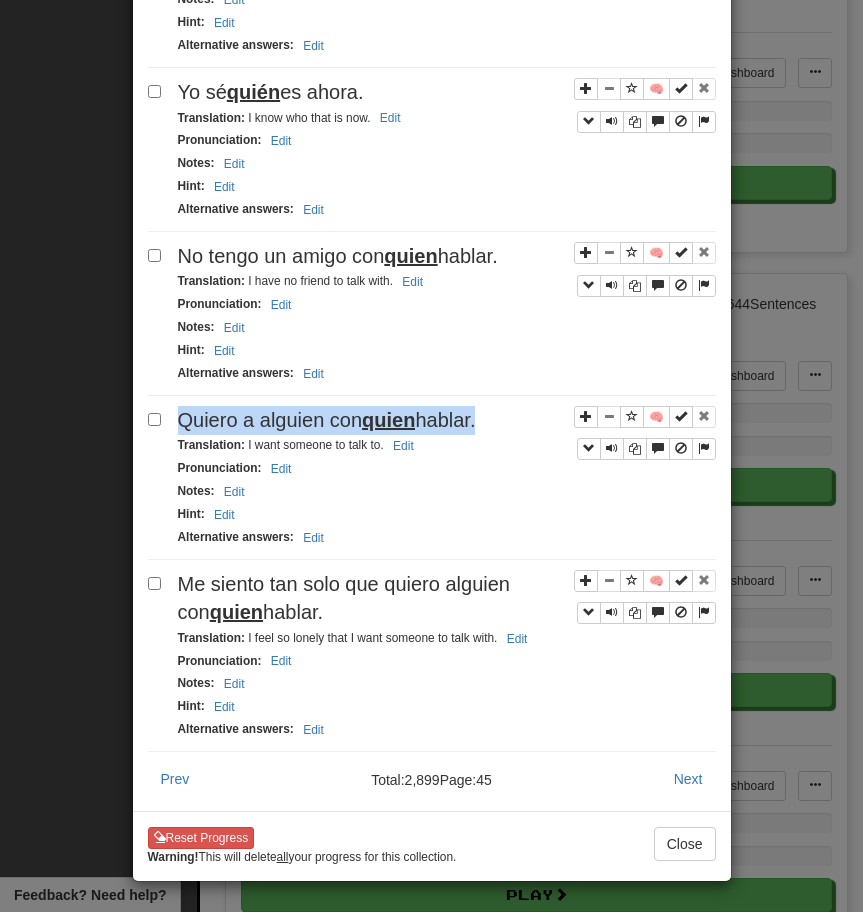 click on "Quiero a alguien con  quien  hablar." at bounding box center [327, 420] 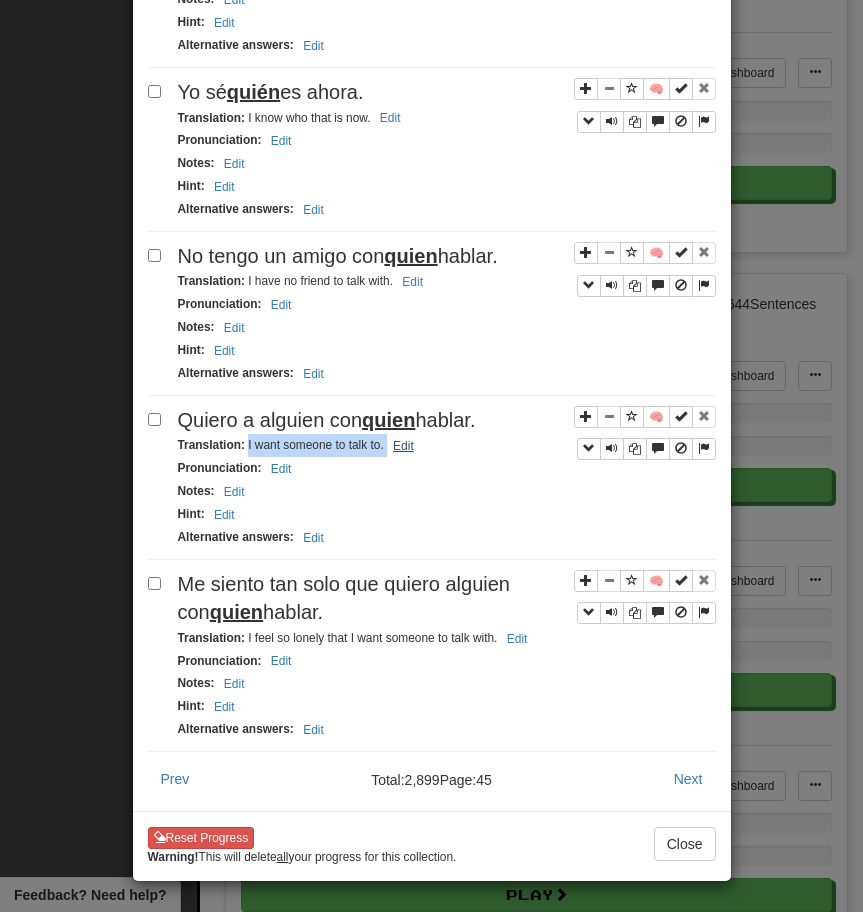 drag, startPoint x: 246, startPoint y: 444, endPoint x: 411, endPoint y: 449, distance: 165.07574 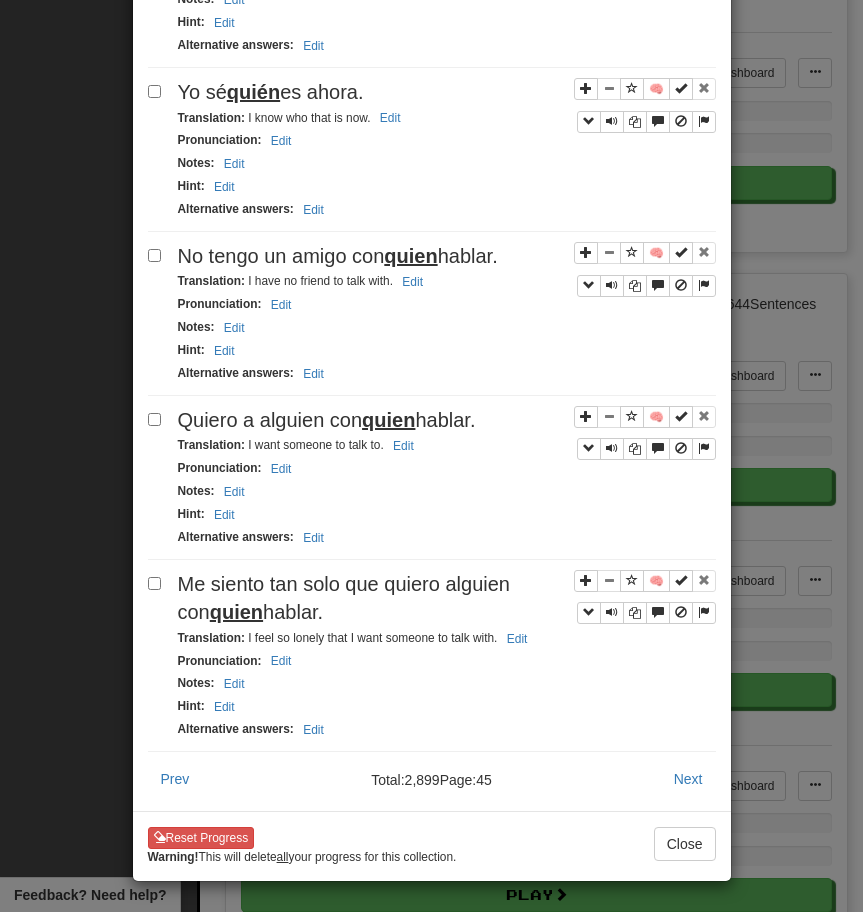 click on "Me siento tan solo que quiero alguien con quien hablar." at bounding box center (344, 598) 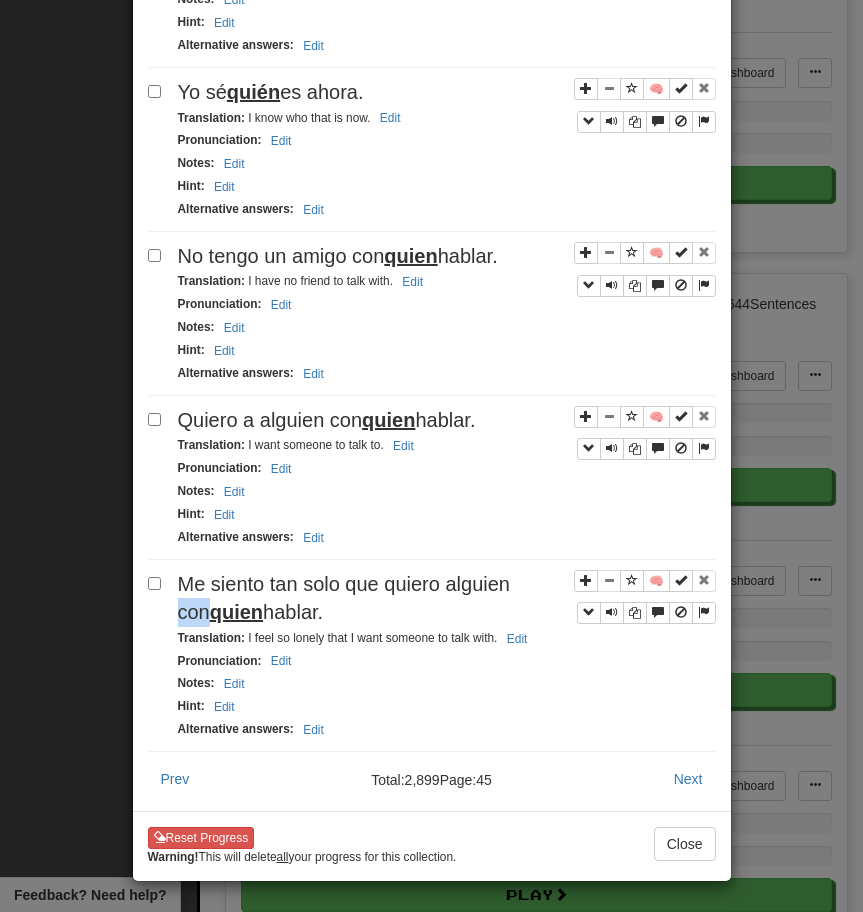 click on "Me siento tan solo que quiero alguien con quien hablar." at bounding box center [344, 598] 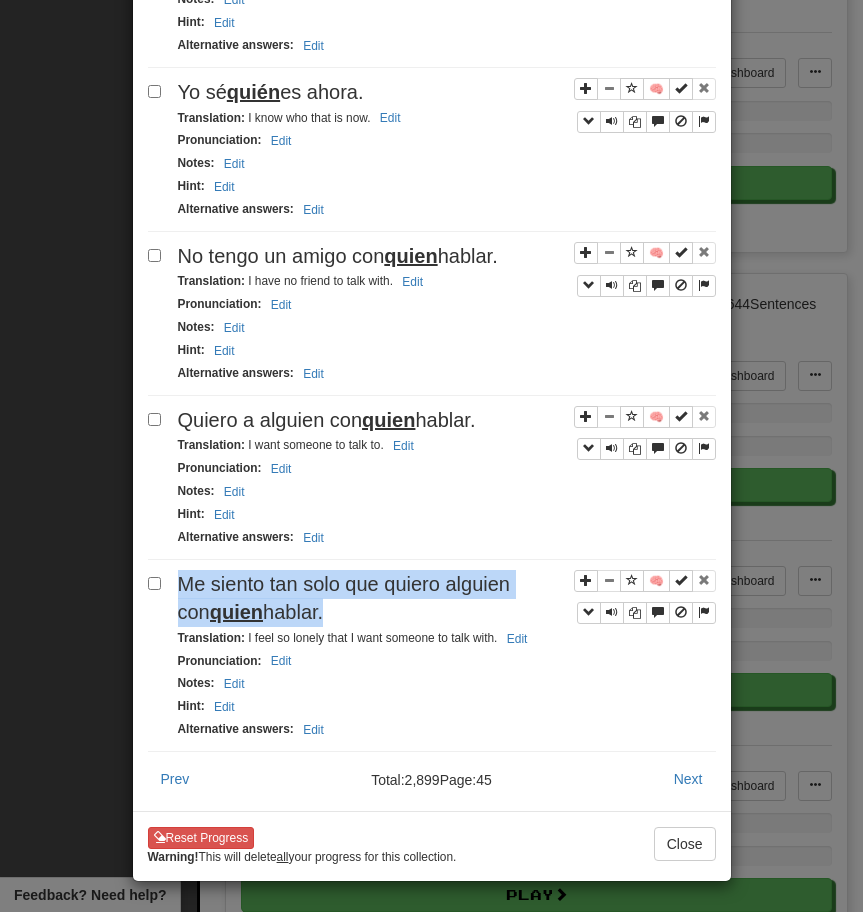 click on "Me siento tan solo que quiero alguien con quien hablar." at bounding box center (344, 598) 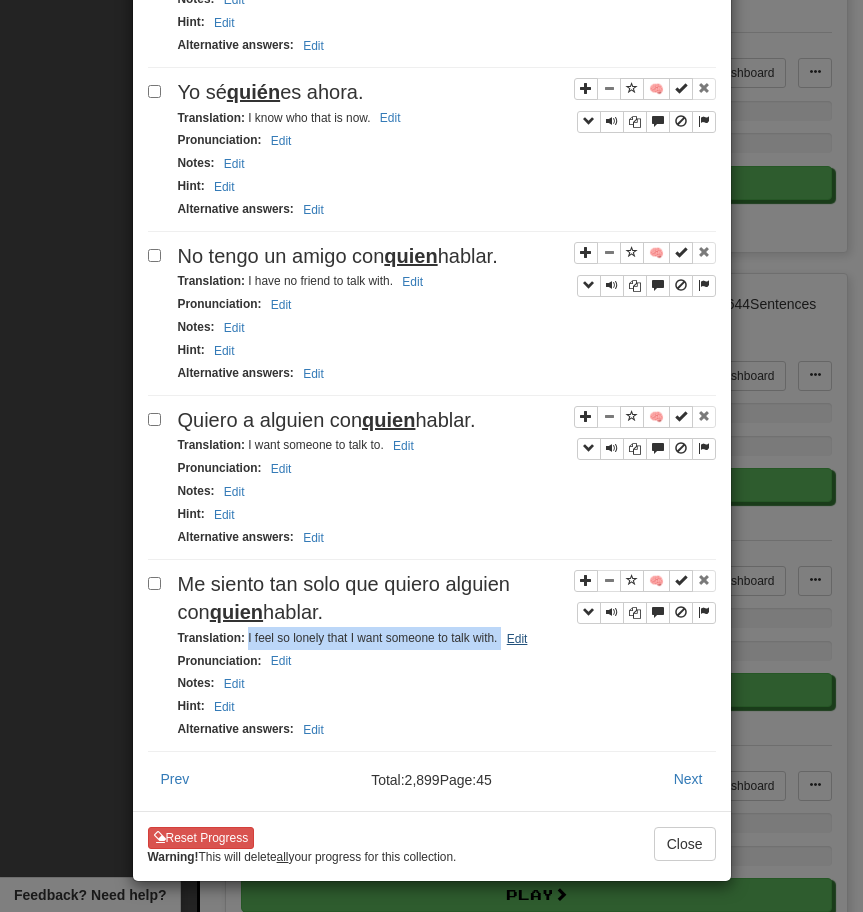 drag, startPoint x: 248, startPoint y: 636, endPoint x: 503, endPoint y: 639, distance: 255.01764 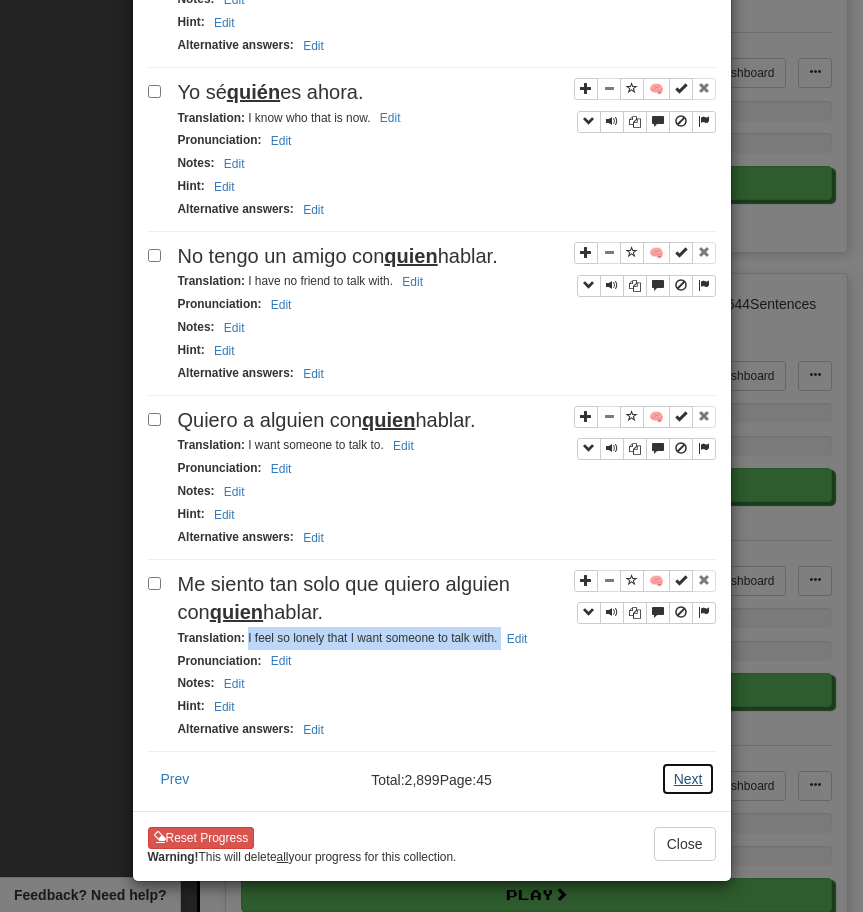 click on "Next" at bounding box center [688, 779] 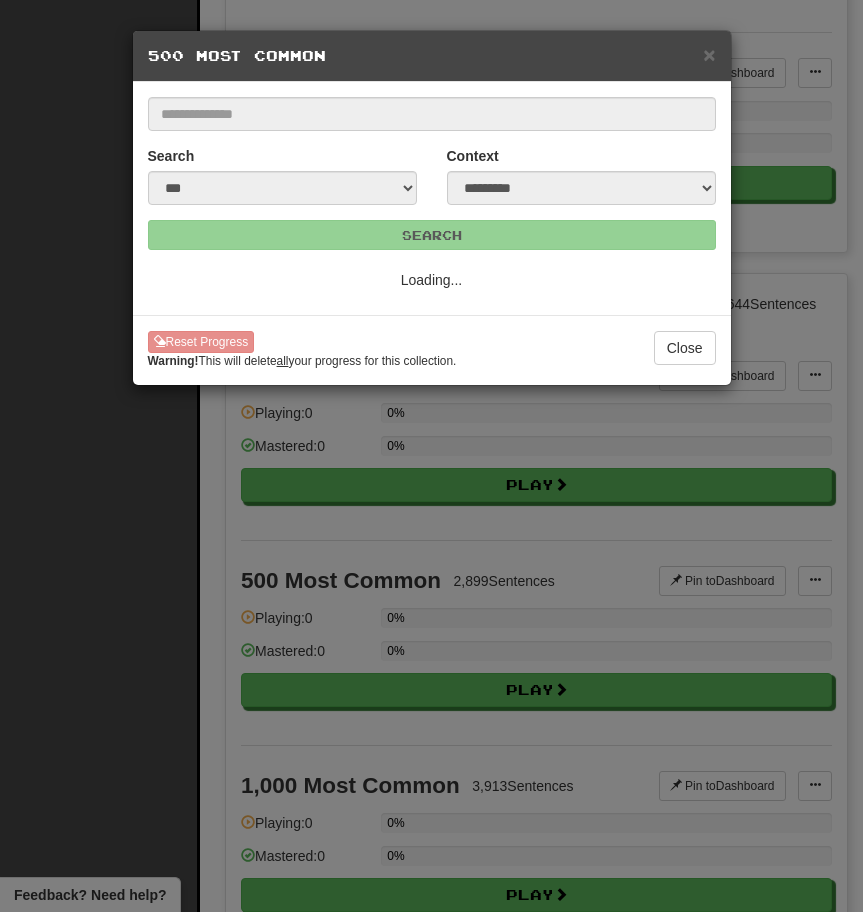 scroll, scrollTop: 0, scrollLeft: 0, axis: both 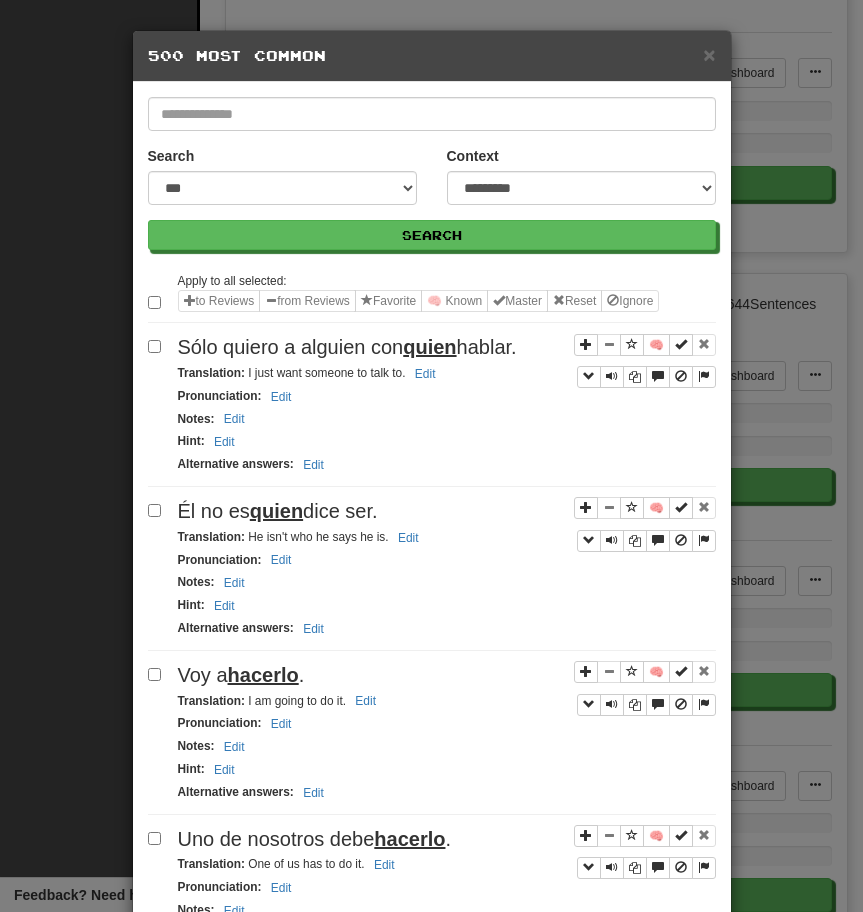 click on "Sólo quiero a alguien con  quien  hablar." at bounding box center (347, 347) 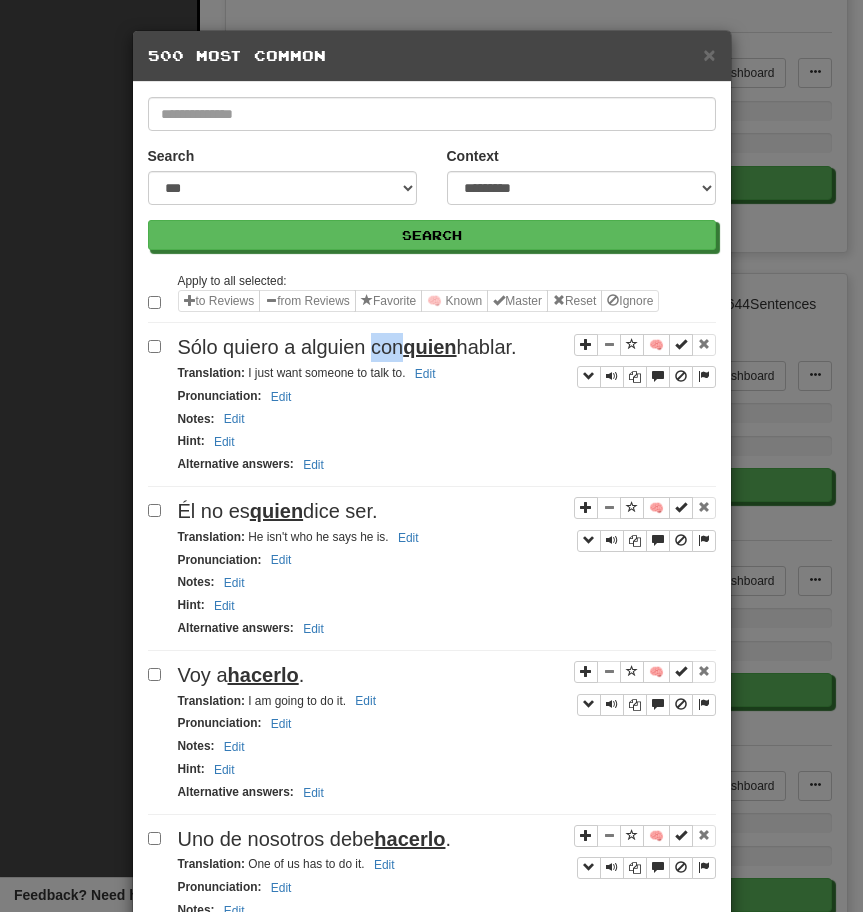 click on "Sólo quiero a alguien con  quien  hablar." at bounding box center (347, 347) 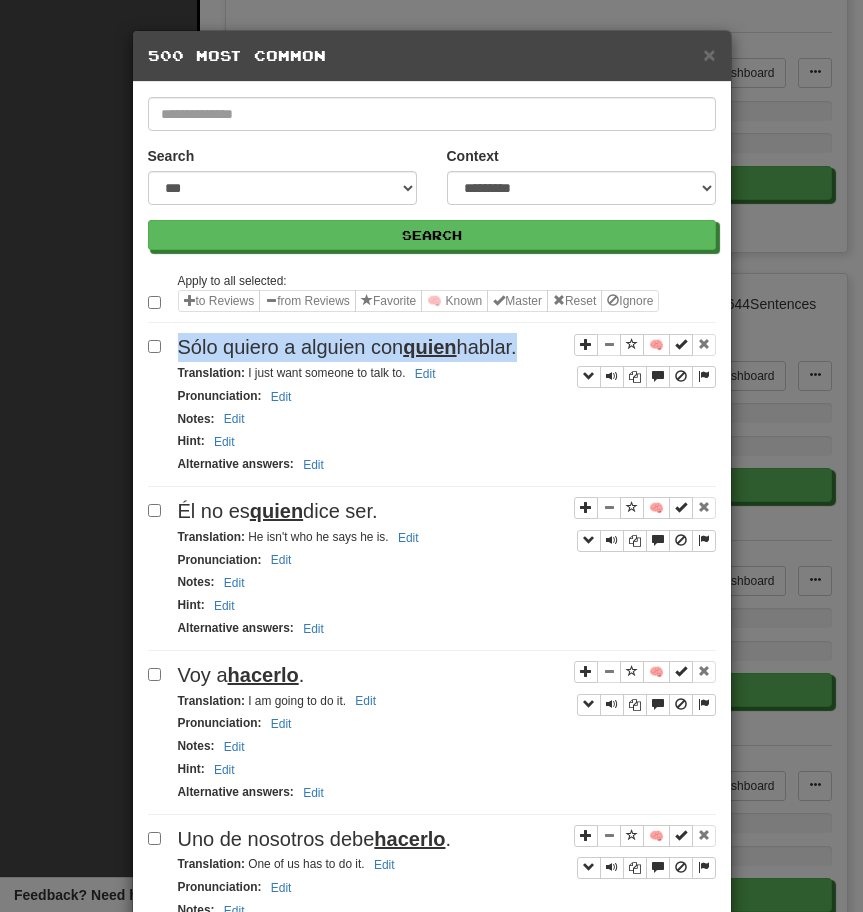 click on "Sólo quiero a alguien con  quien  hablar." at bounding box center (347, 347) 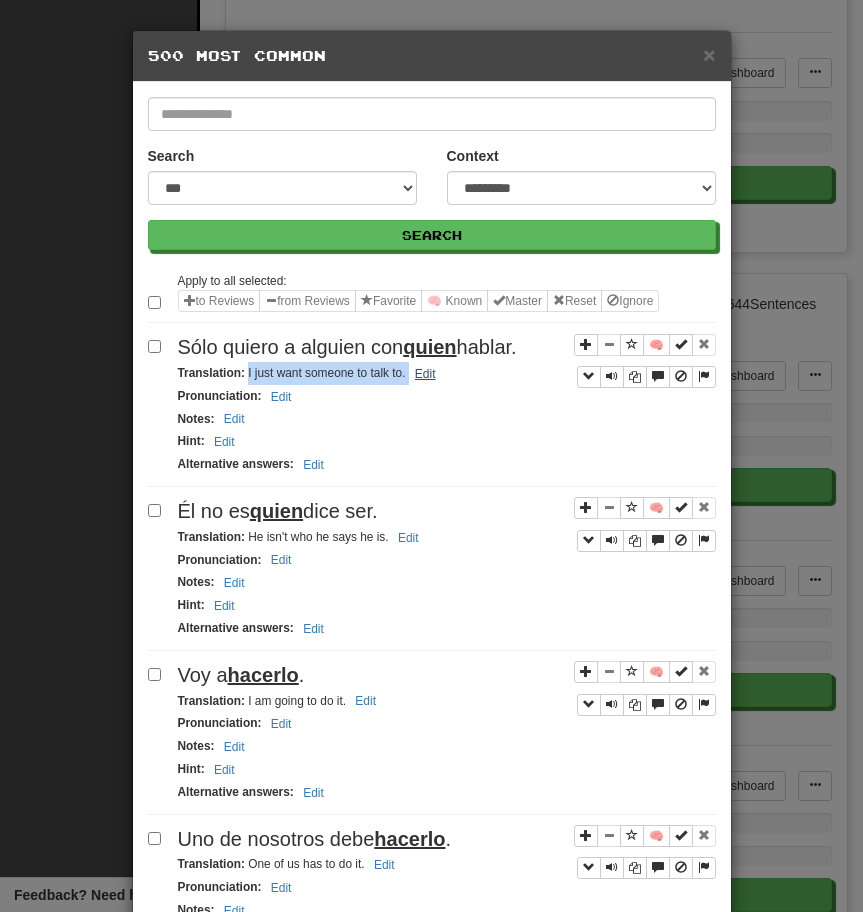 drag, startPoint x: 245, startPoint y: 373, endPoint x: 422, endPoint y: 378, distance: 177.0706 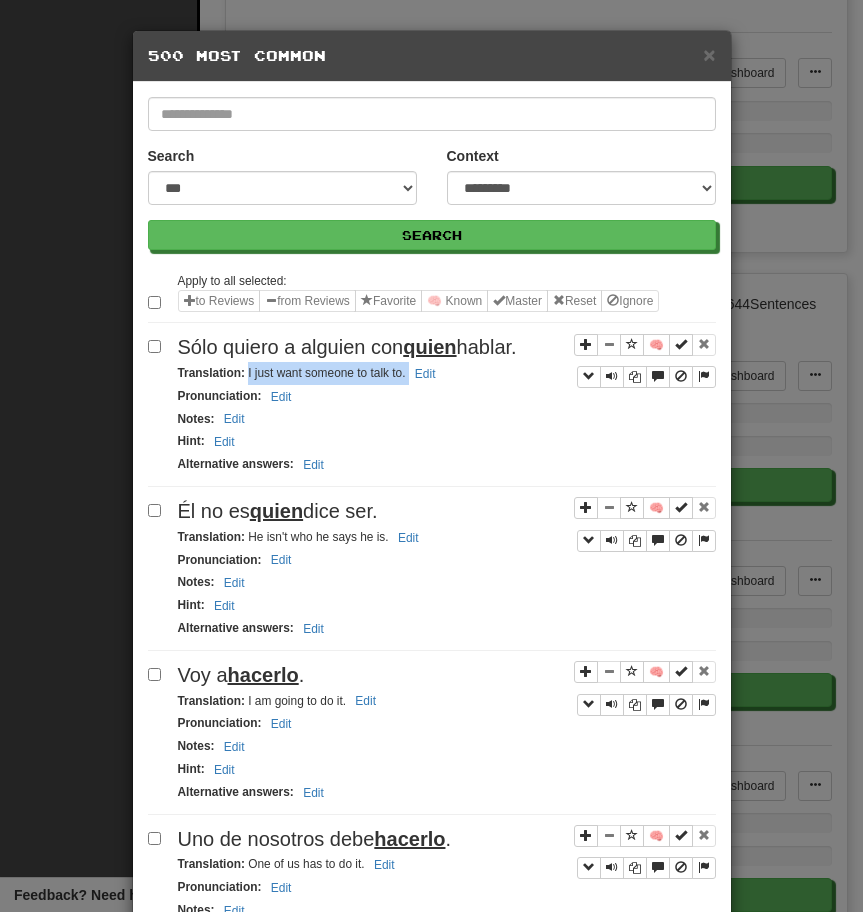 click on "Translation :   He isn't who he says he is.   Edit" at bounding box center (447, 537) 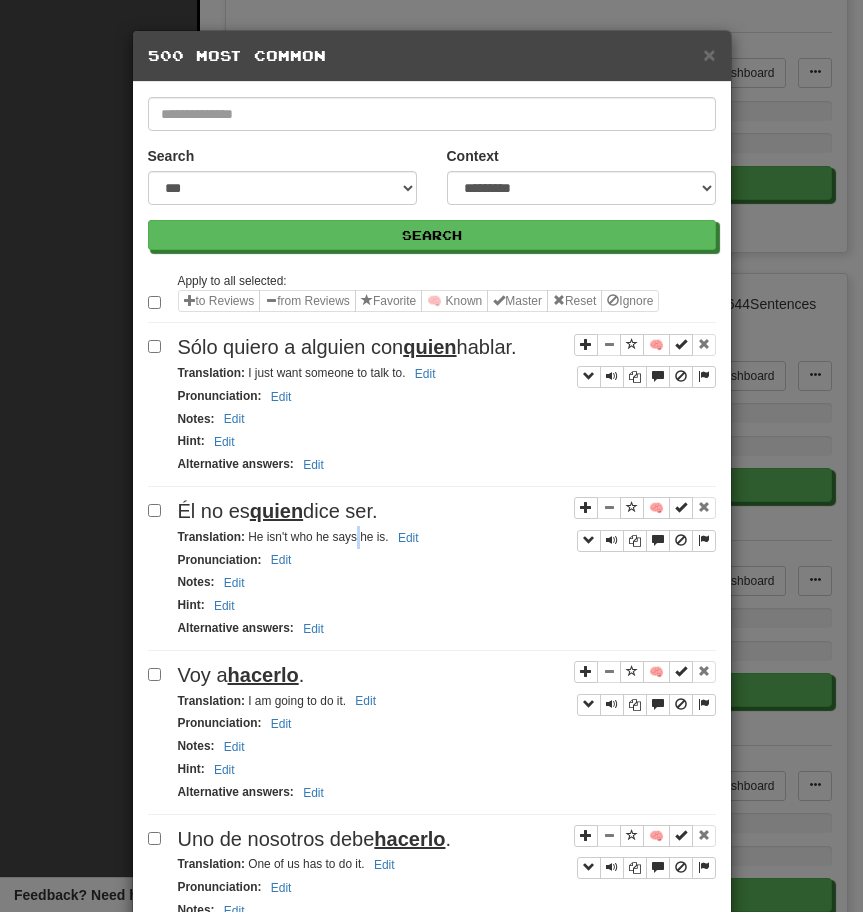 click on "Translation :   He isn't who he says he is.   Edit" at bounding box center [447, 537] 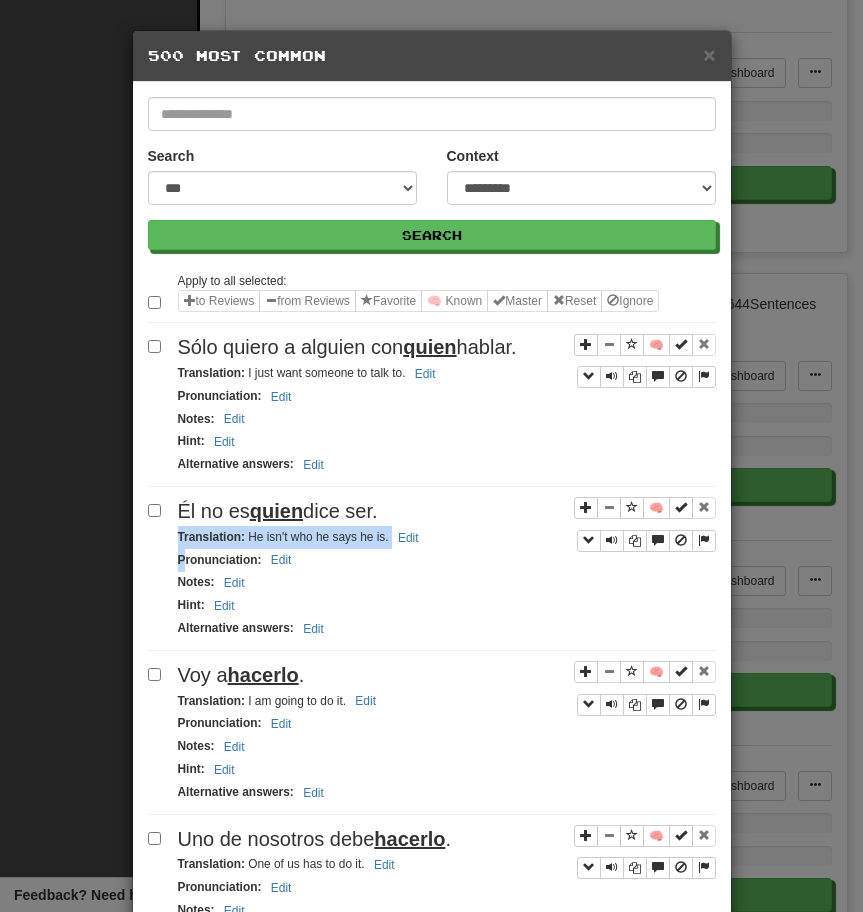 click on "Translation :   He isn't who he says he is.   Edit" at bounding box center [447, 537] 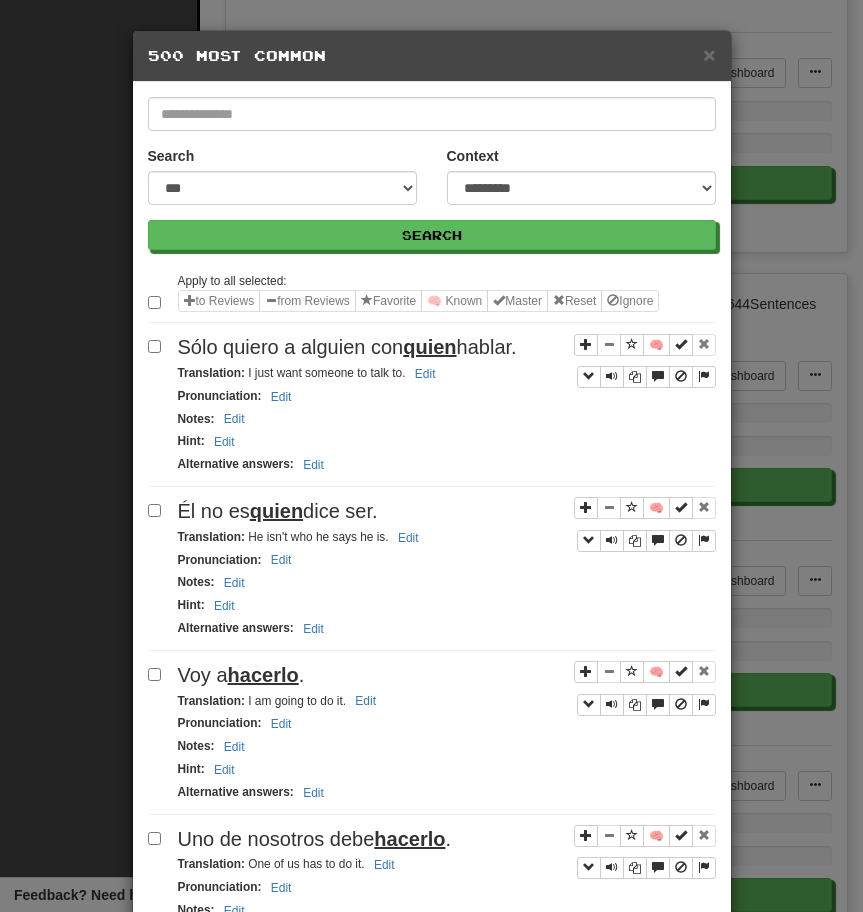 click on "Él no es  quien  dice ser." at bounding box center (278, 511) 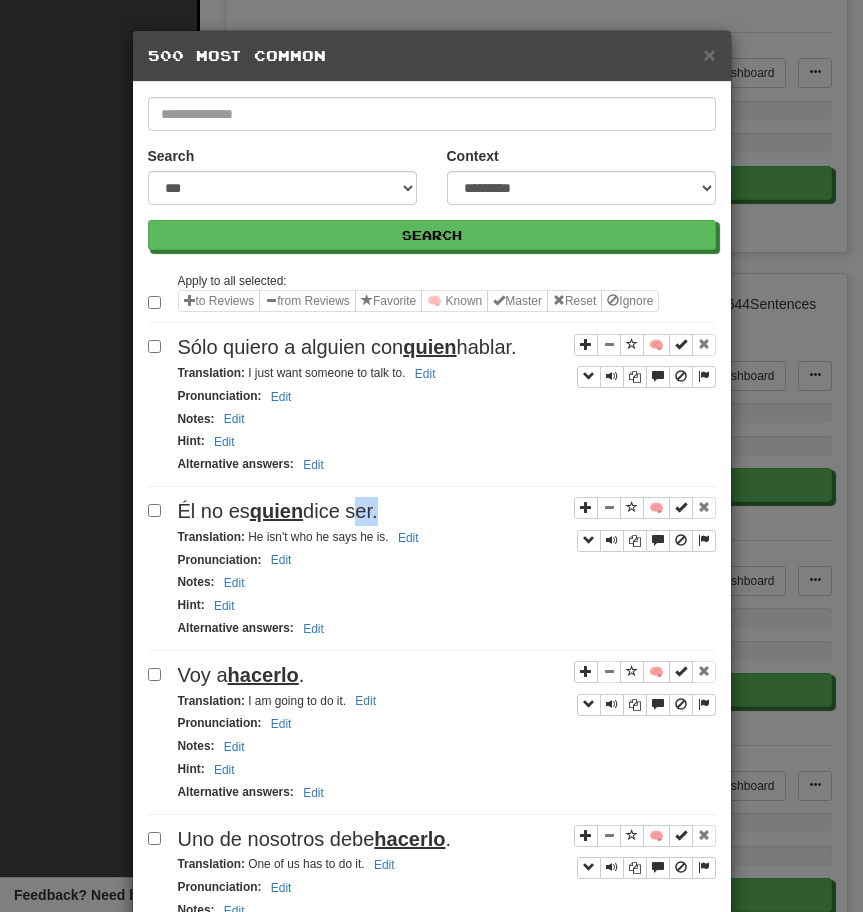 click on "Él no es  quien  dice ser." at bounding box center [278, 511] 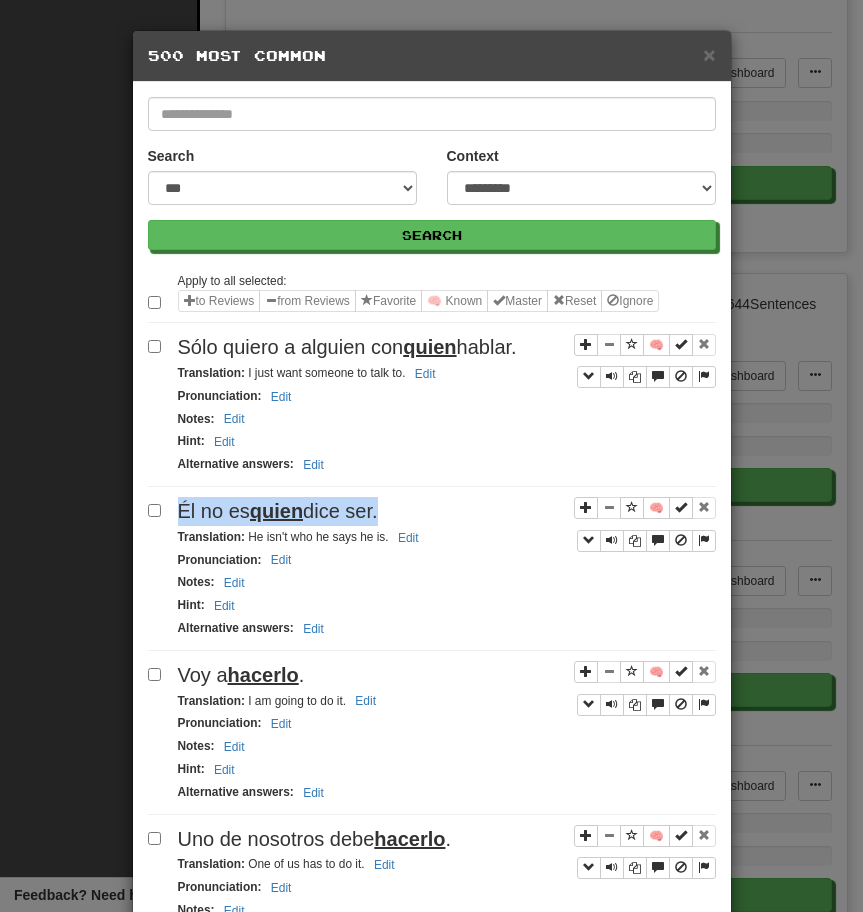 click on "Él no es  quien  dice ser." at bounding box center [278, 511] 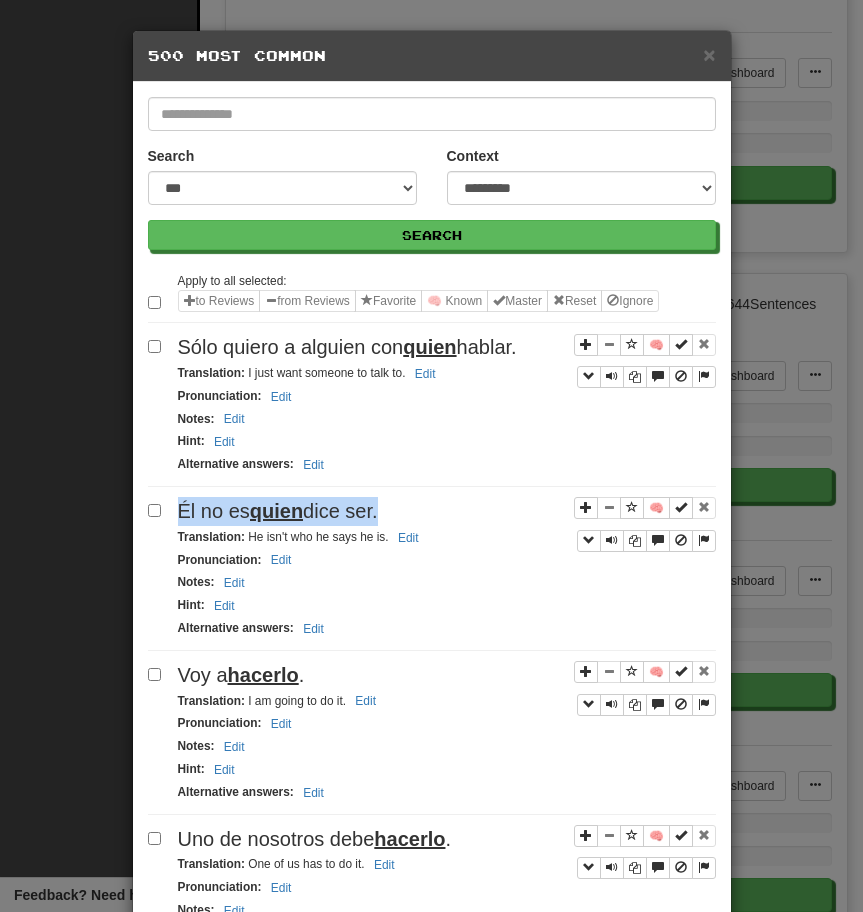 drag, startPoint x: 250, startPoint y: 536, endPoint x: 420, endPoint y: 522, distance: 170.5755 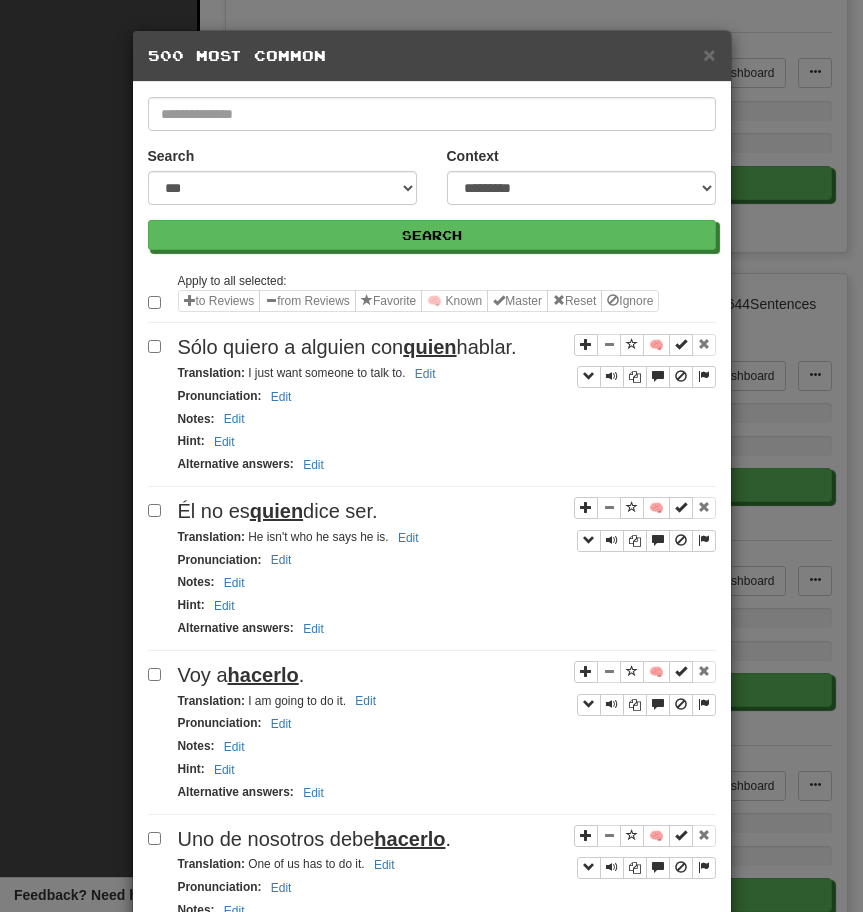 click on "Translation :   He isn't who he says he is.   Edit" at bounding box center [301, 537] 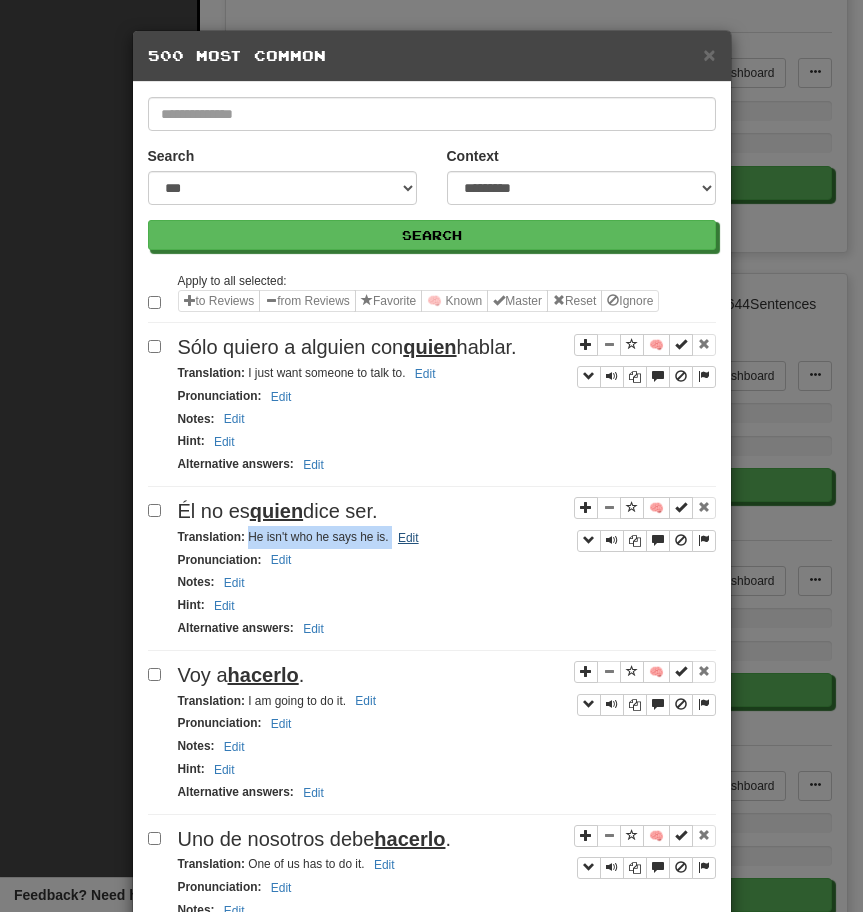 drag, startPoint x: 249, startPoint y: 538, endPoint x: 392, endPoint y: 538, distance: 143 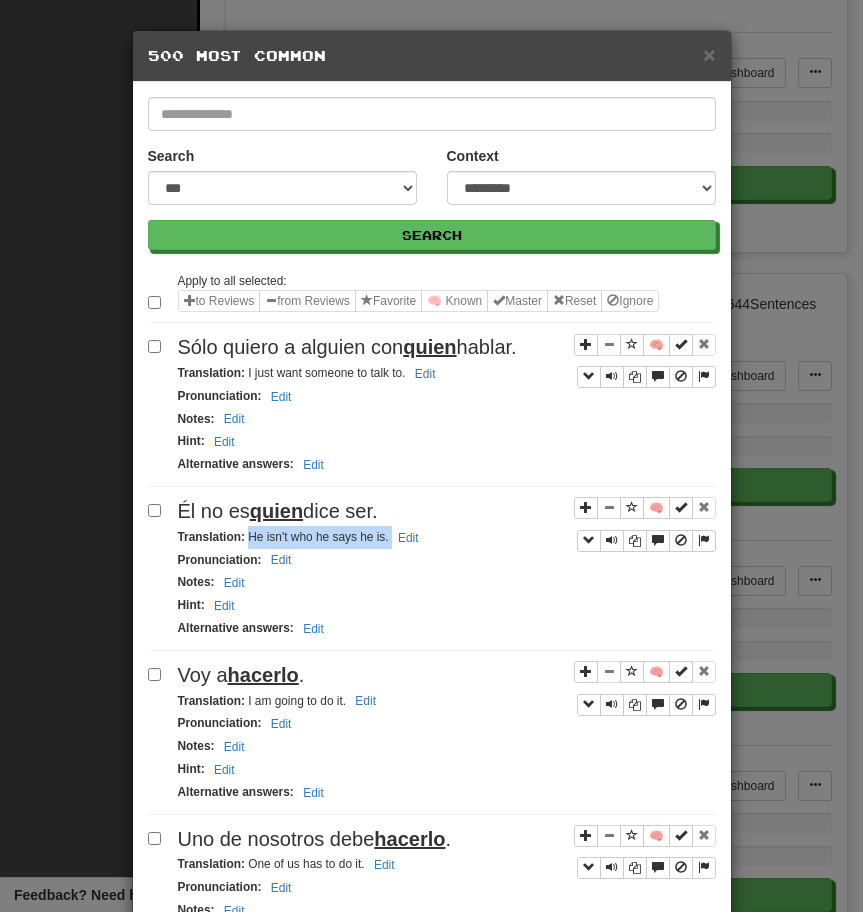 click on "Voy a  hacerlo ." at bounding box center [241, 675] 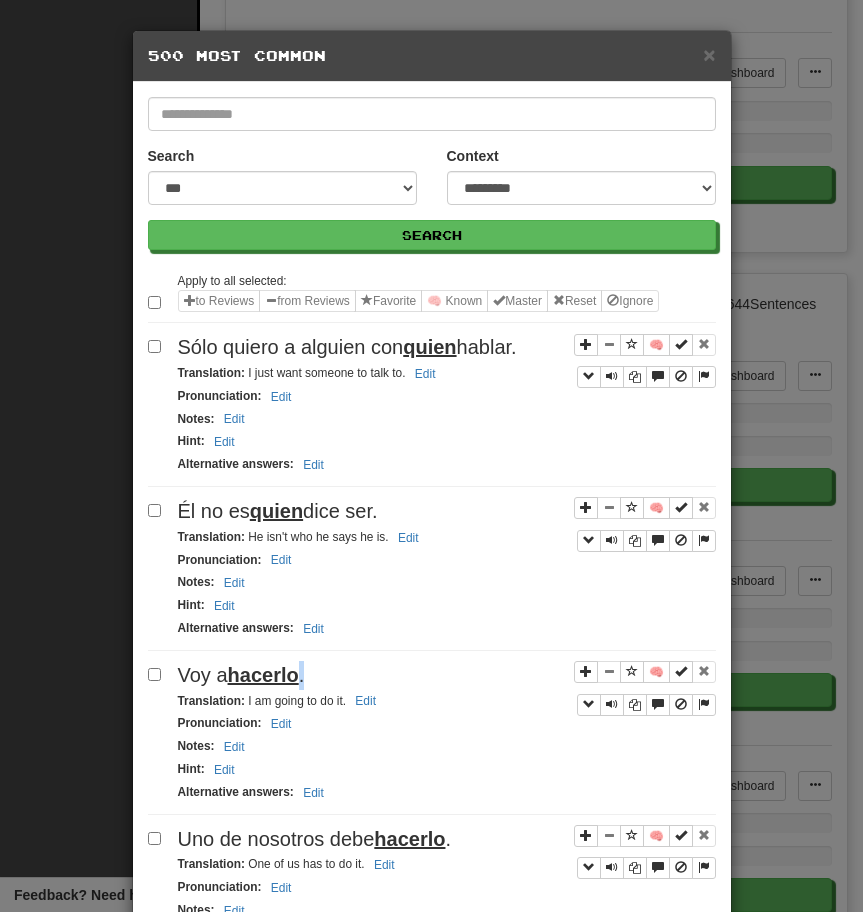 click on "Voy a  hacerlo ." at bounding box center (241, 675) 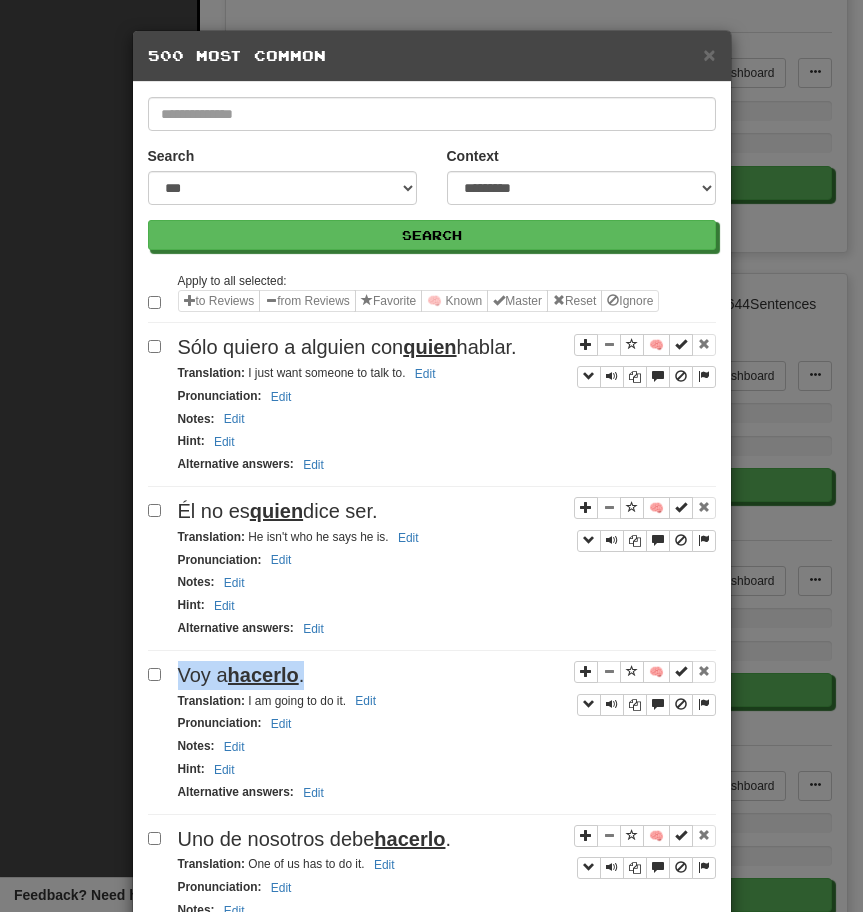 click on "Voy a  hacerlo ." at bounding box center [241, 675] 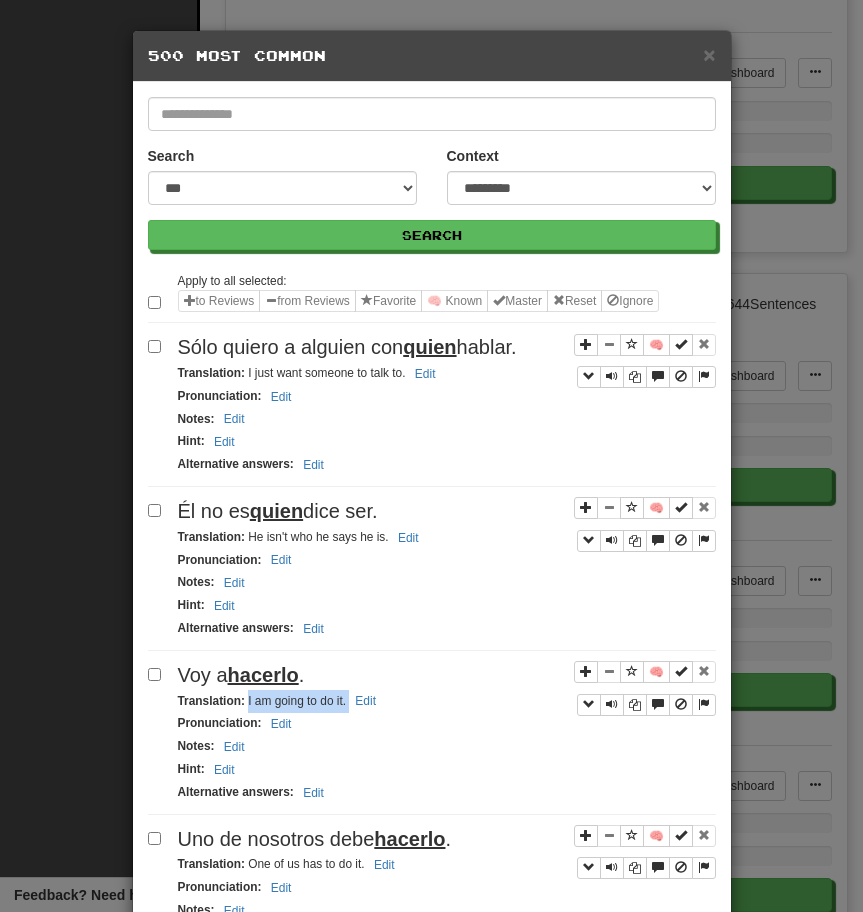 drag, startPoint x: 247, startPoint y: 700, endPoint x: 407, endPoint y: 700, distance: 160 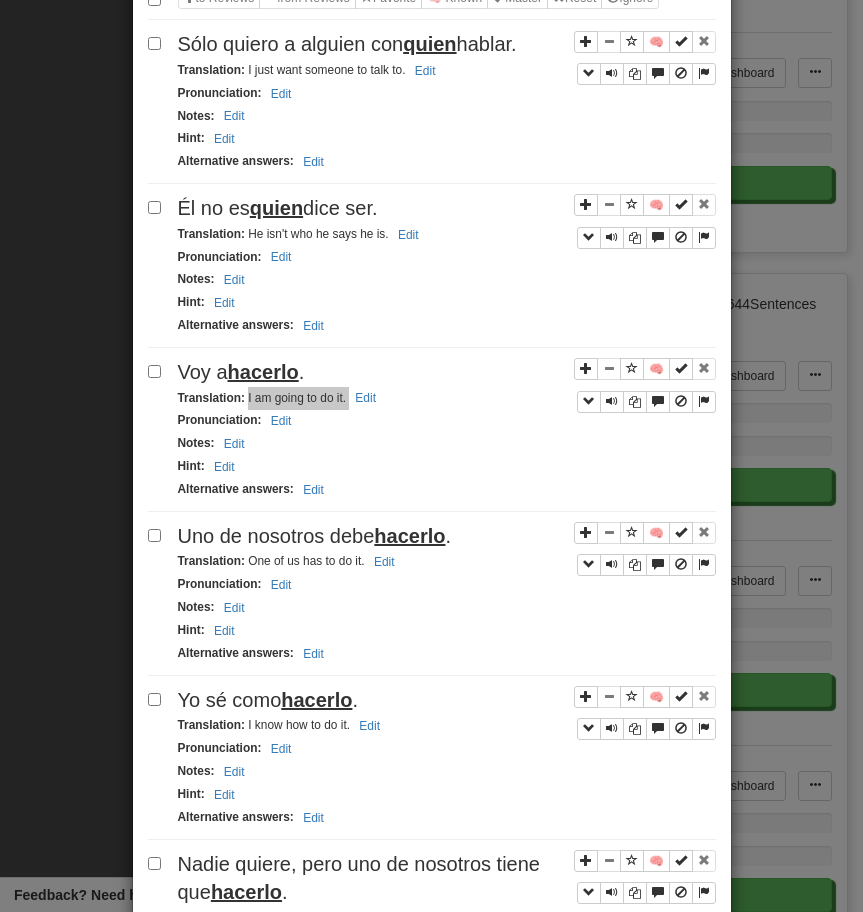 scroll, scrollTop: 558, scrollLeft: 0, axis: vertical 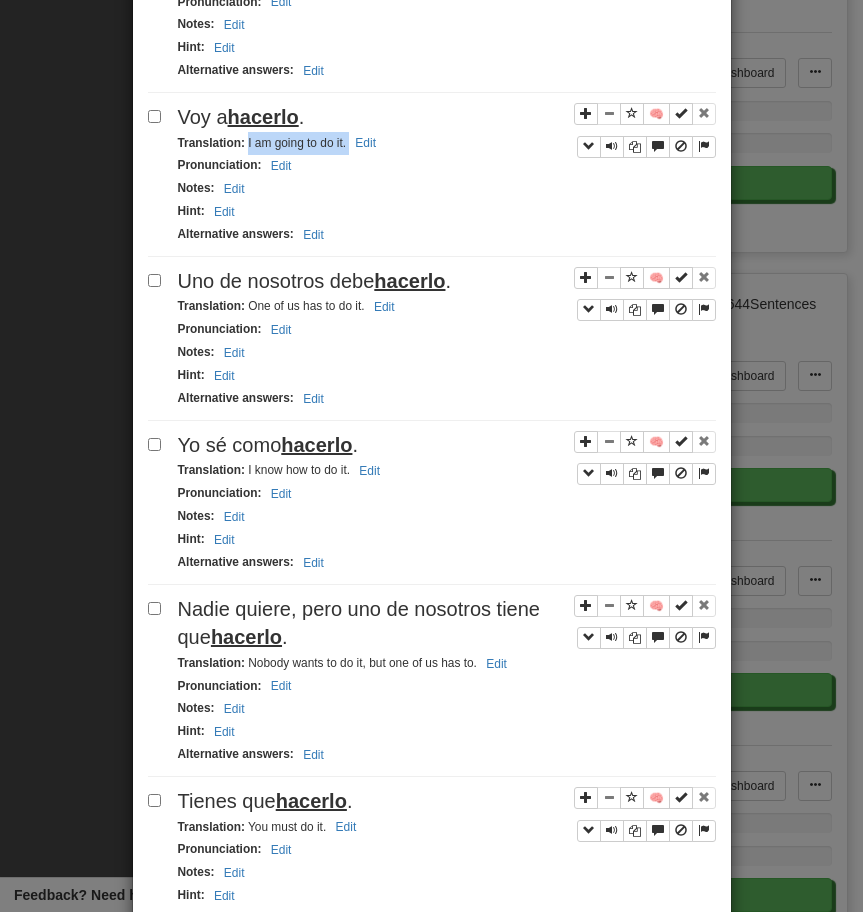click on "hacerlo" at bounding box center (409, 281) 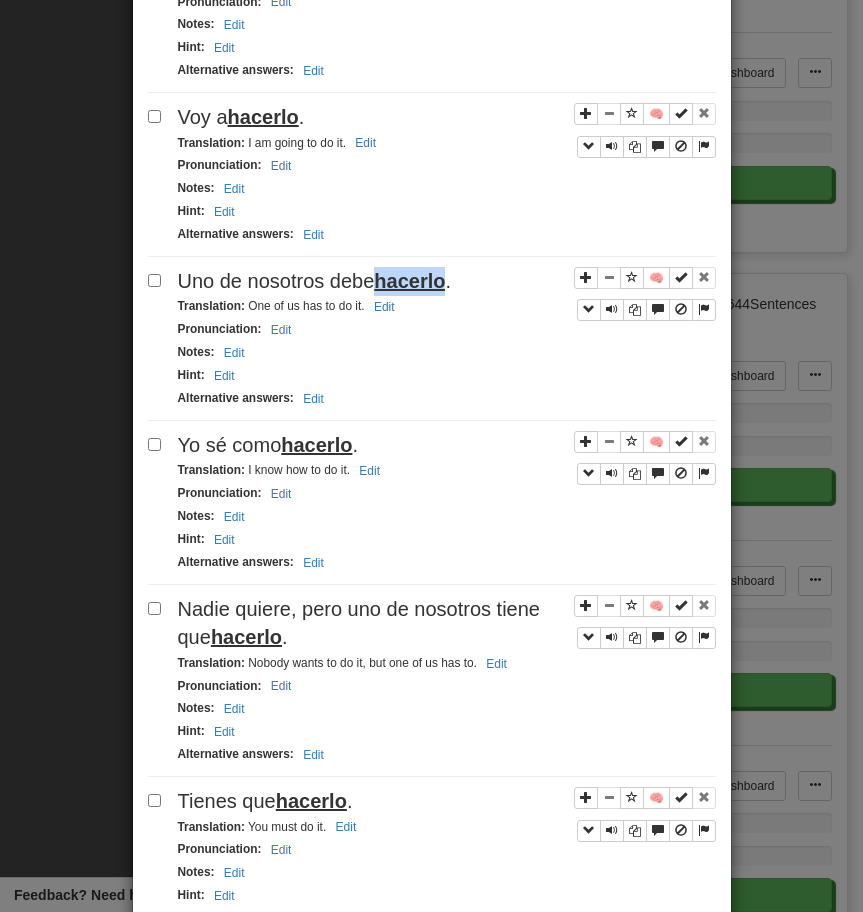 click on "hacerlo" at bounding box center (409, 281) 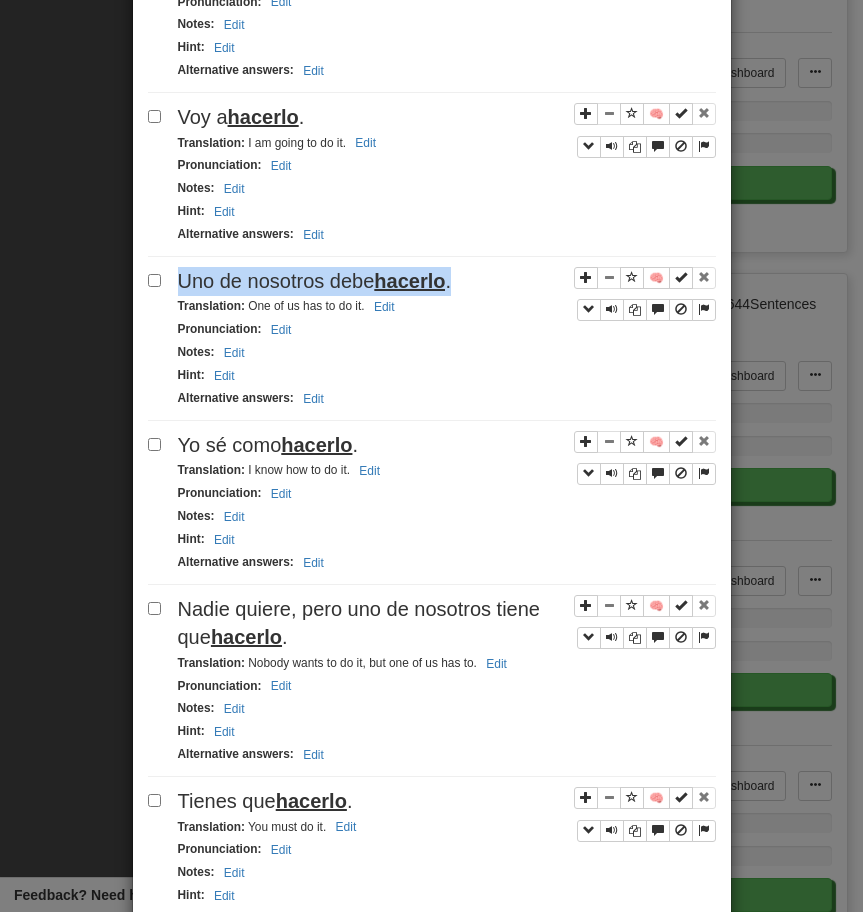 click on "hacerlo" at bounding box center (409, 281) 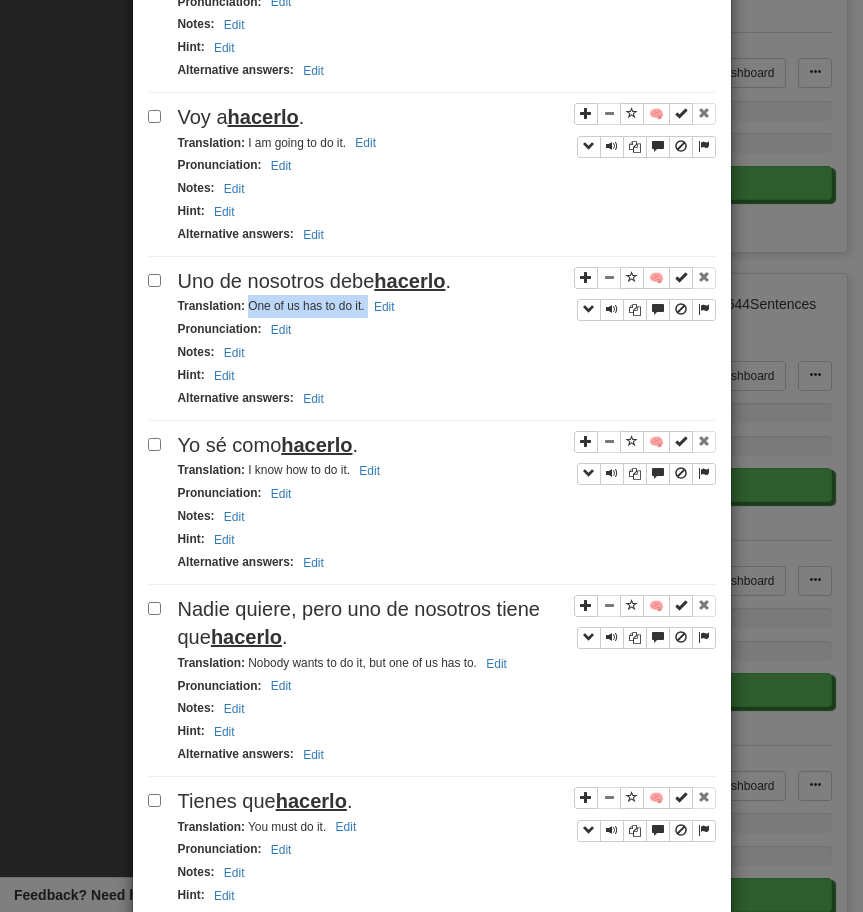 drag, startPoint x: 246, startPoint y: 305, endPoint x: 408, endPoint y: 307, distance: 162.01234 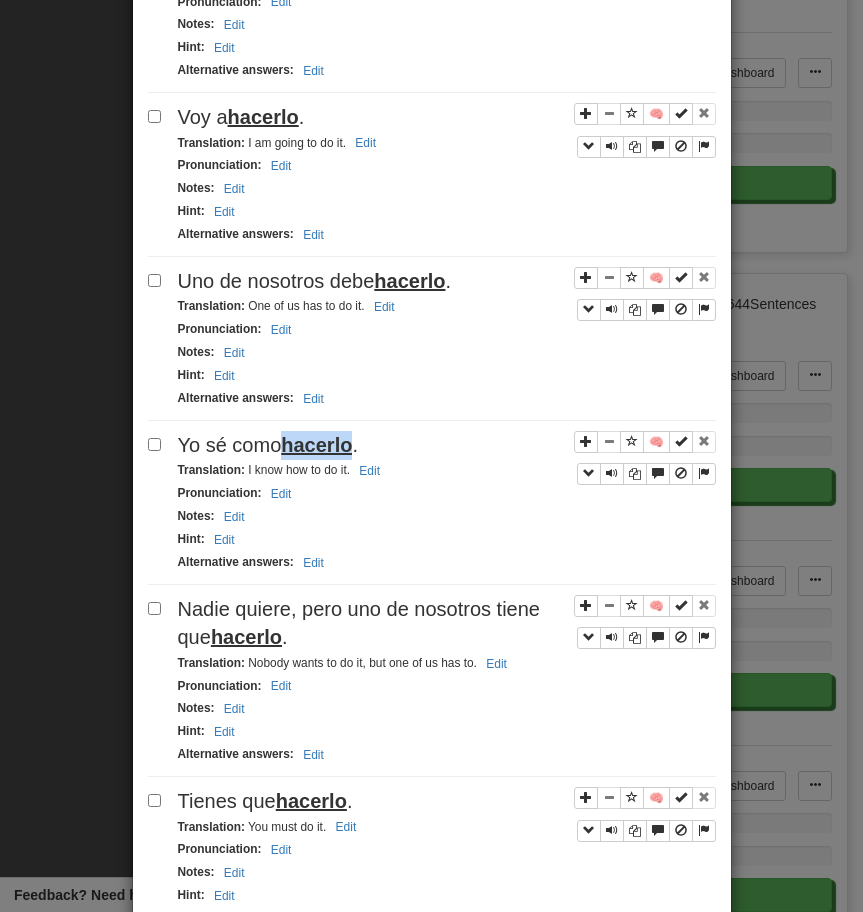 click on "hacerlo" at bounding box center (316, 445) 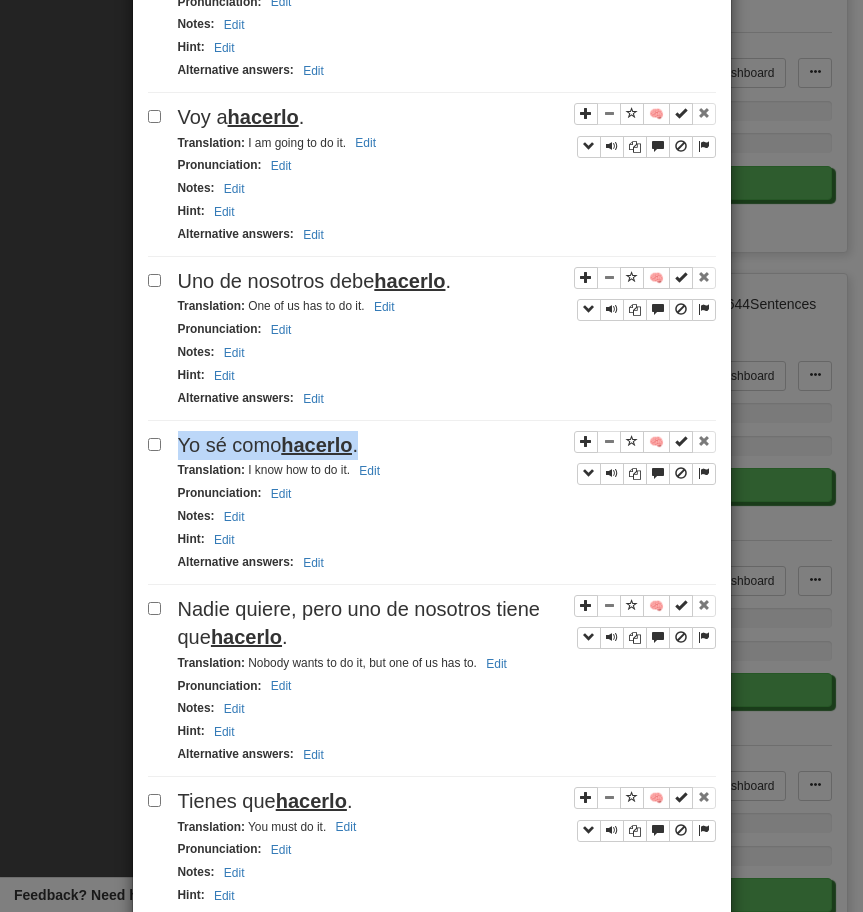 click on "hacerlo" at bounding box center (316, 445) 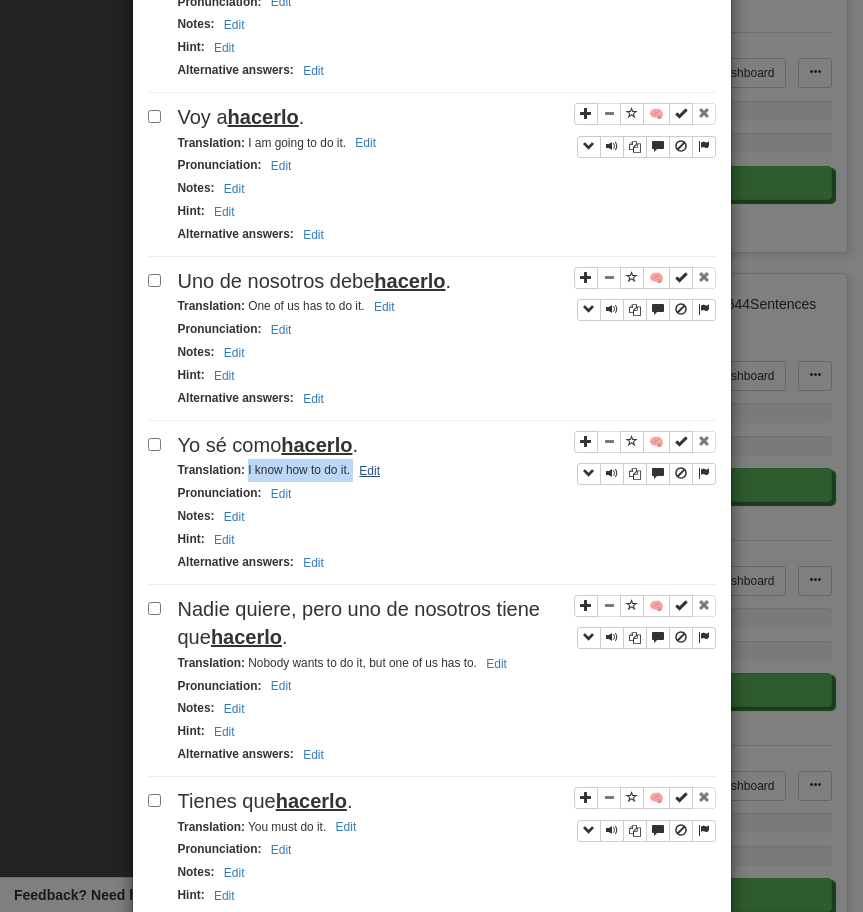 drag, startPoint x: 245, startPoint y: 470, endPoint x: 373, endPoint y: 476, distance: 128.14055 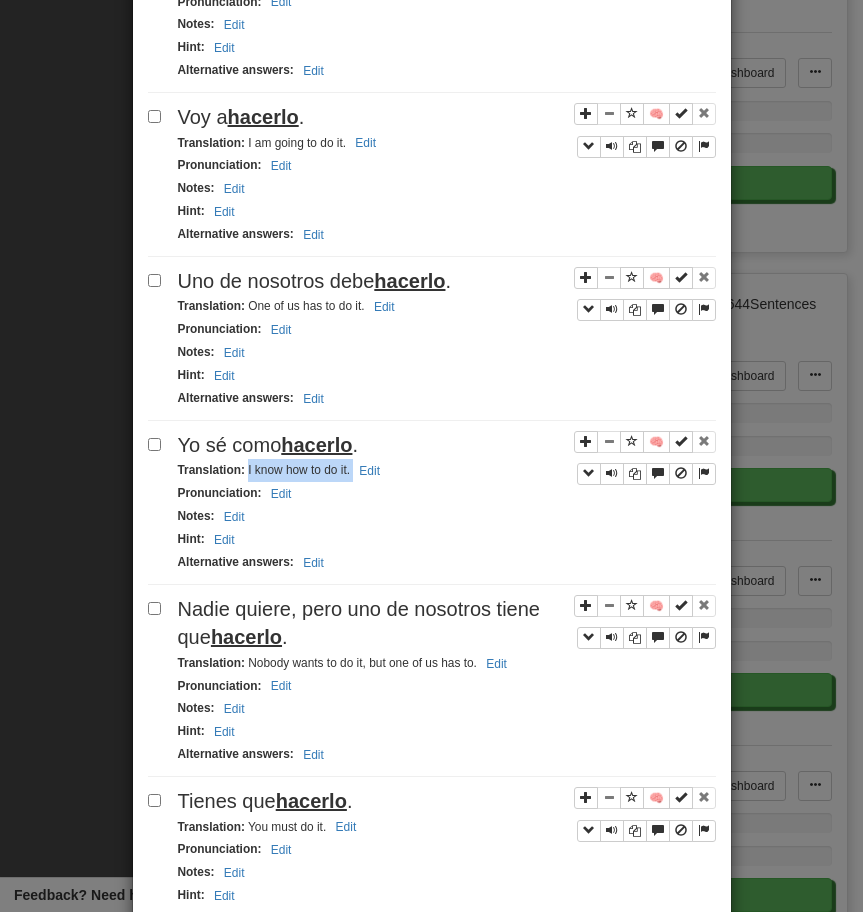 click on "hacerlo" at bounding box center (246, 637) 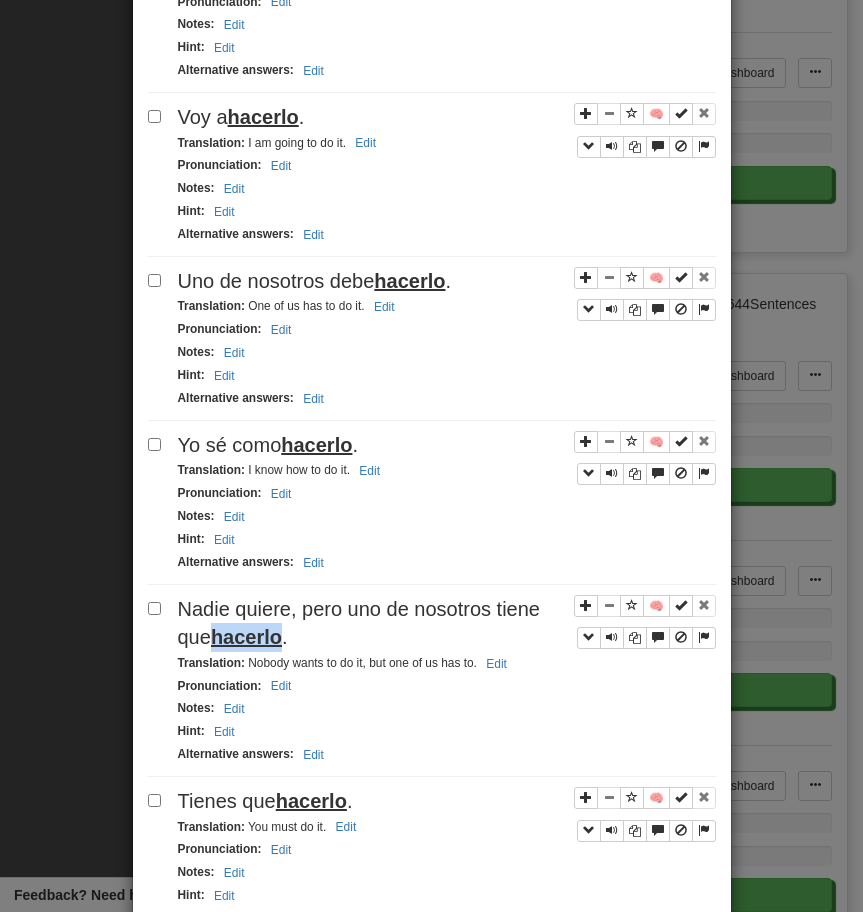 click on "hacerlo" at bounding box center (246, 637) 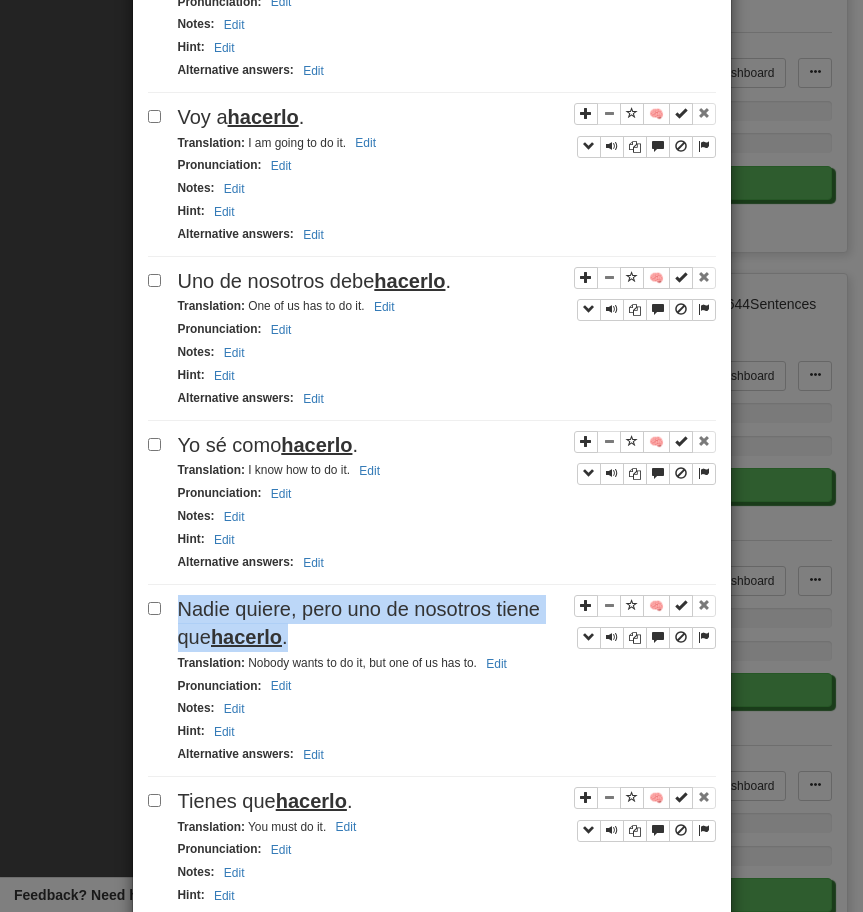 click on "hacerlo" at bounding box center [246, 637] 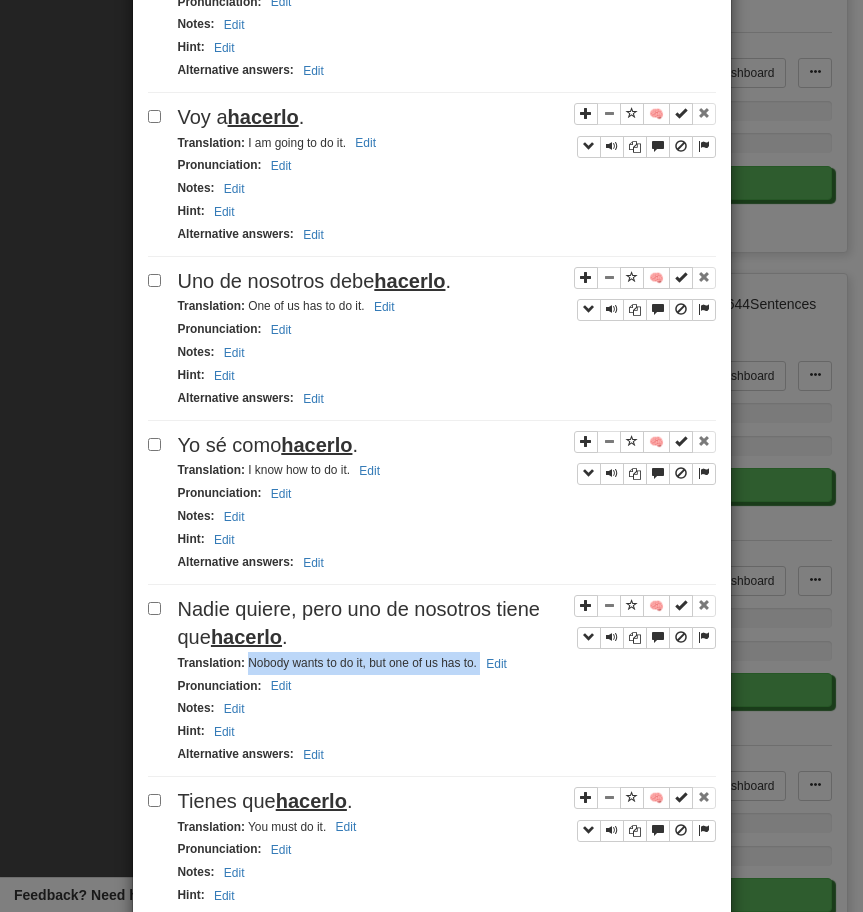 drag, startPoint x: 245, startPoint y: 659, endPoint x: 598, endPoint y: 672, distance: 353.2393 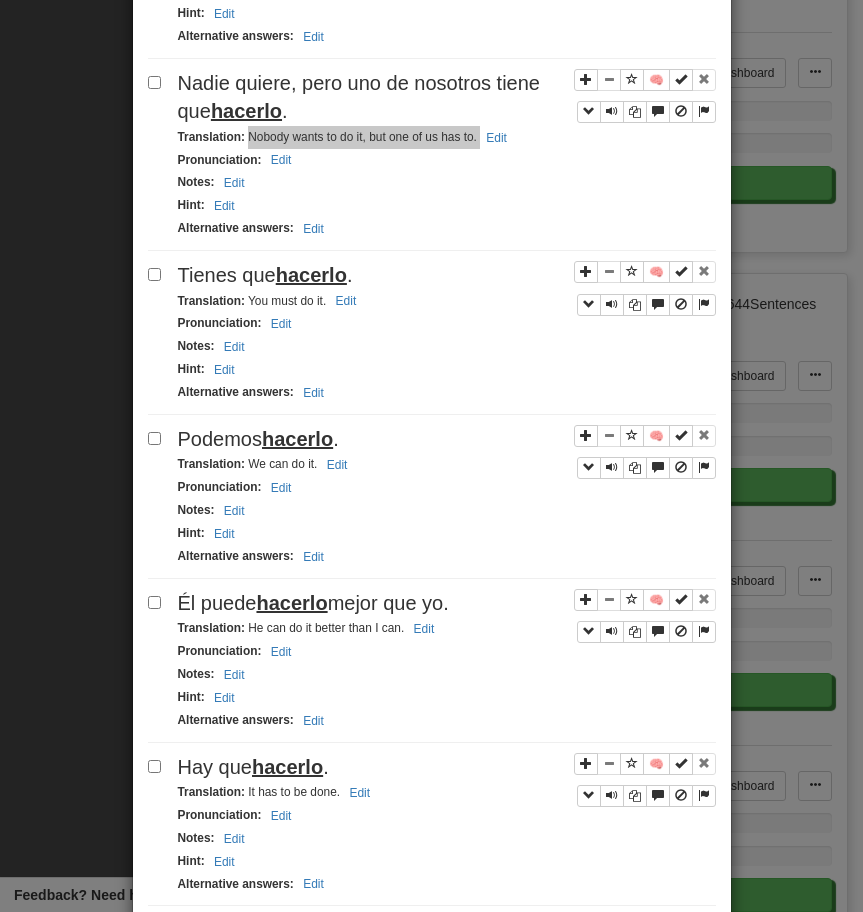 scroll, scrollTop: 1103, scrollLeft: 0, axis: vertical 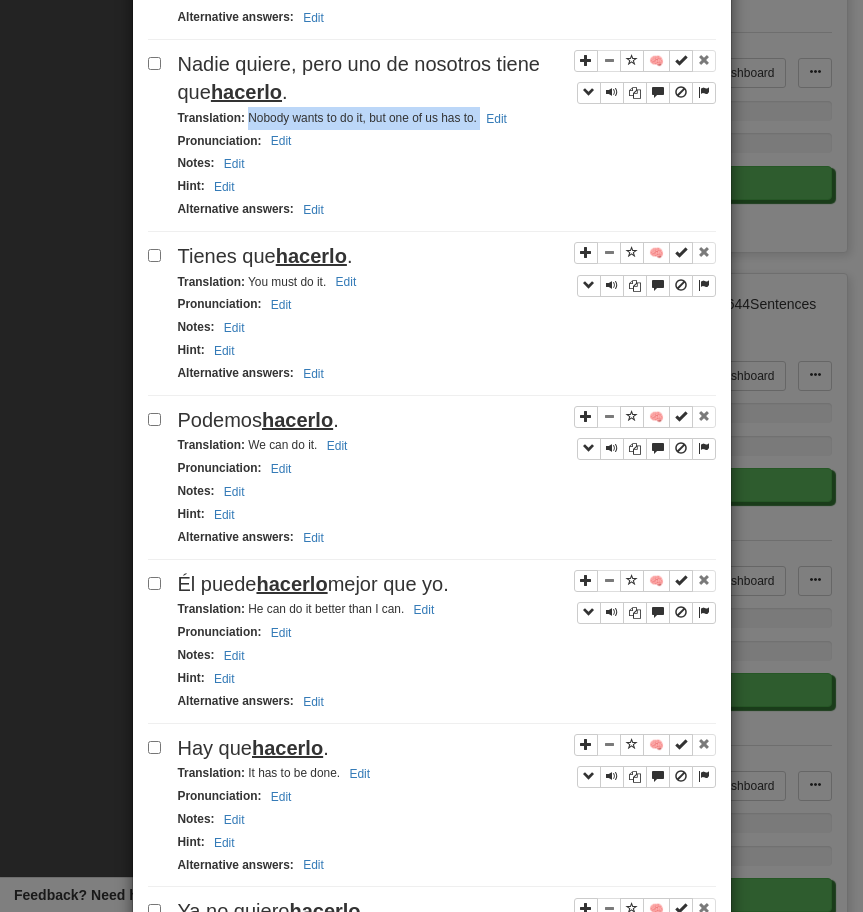 click on "hacerlo" at bounding box center [311, 256] 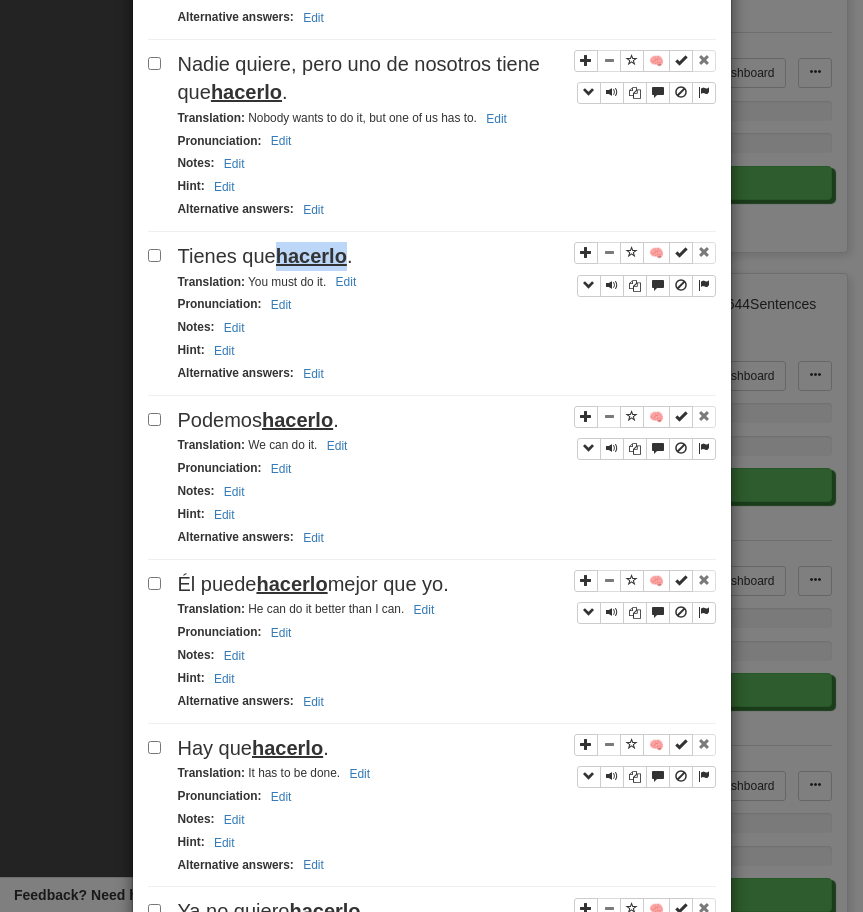 click on "hacerlo" at bounding box center [311, 256] 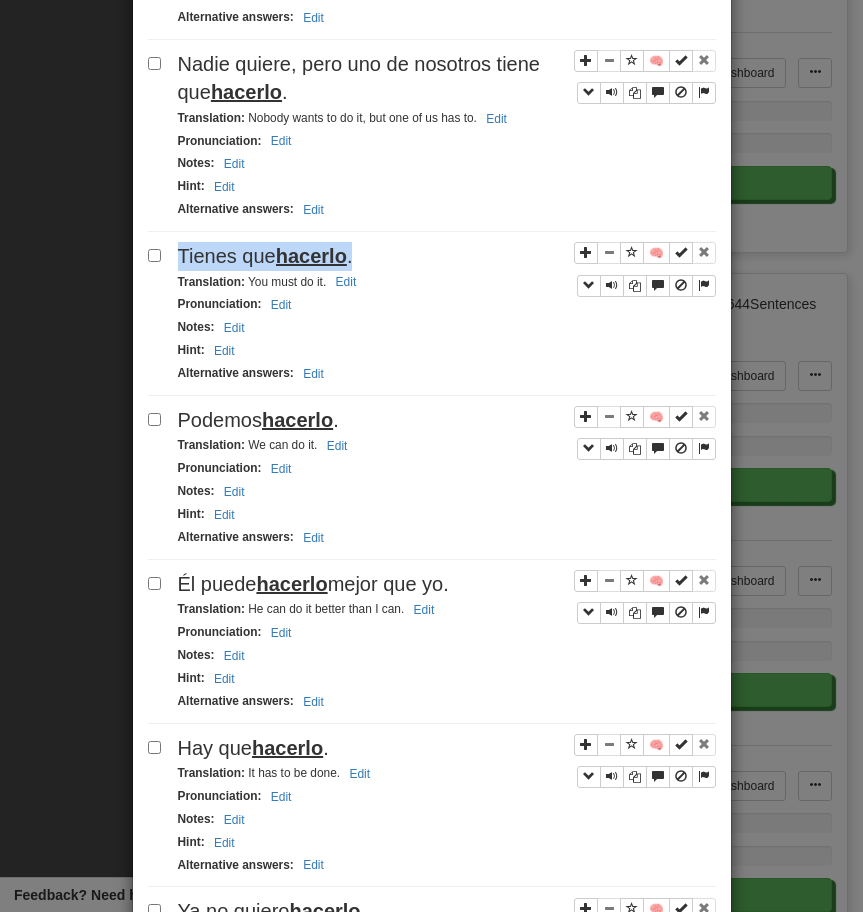 click on "hacerlo" at bounding box center [311, 256] 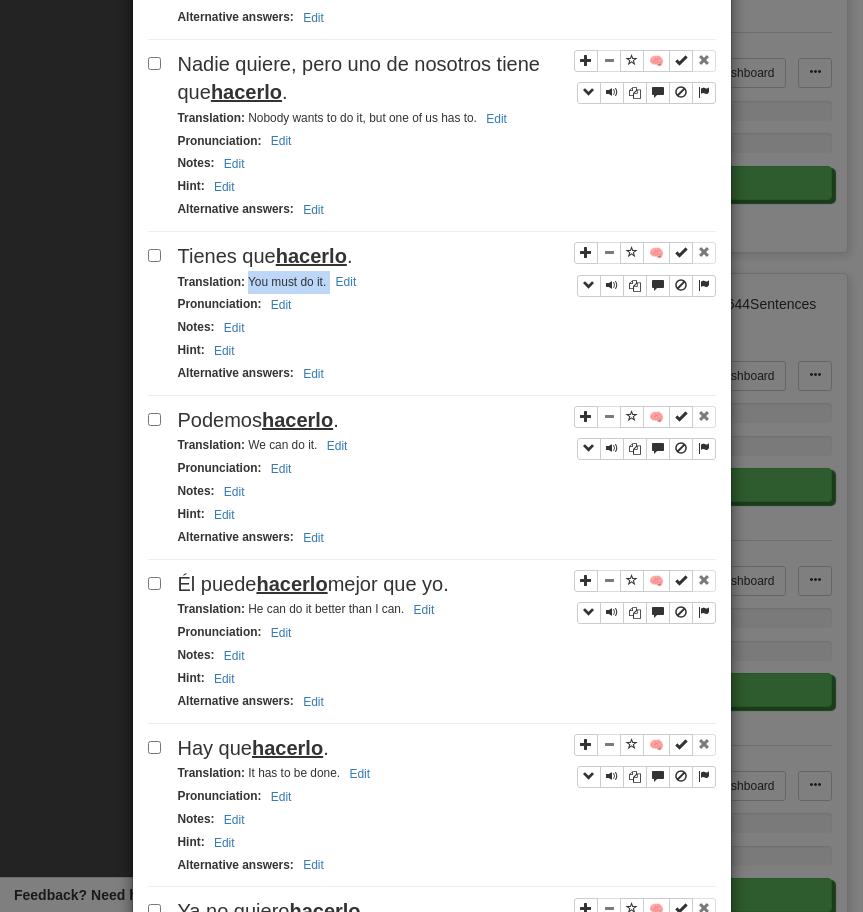 drag, startPoint x: 246, startPoint y: 283, endPoint x: 365, endPoint y: 279, distance: 119.06721 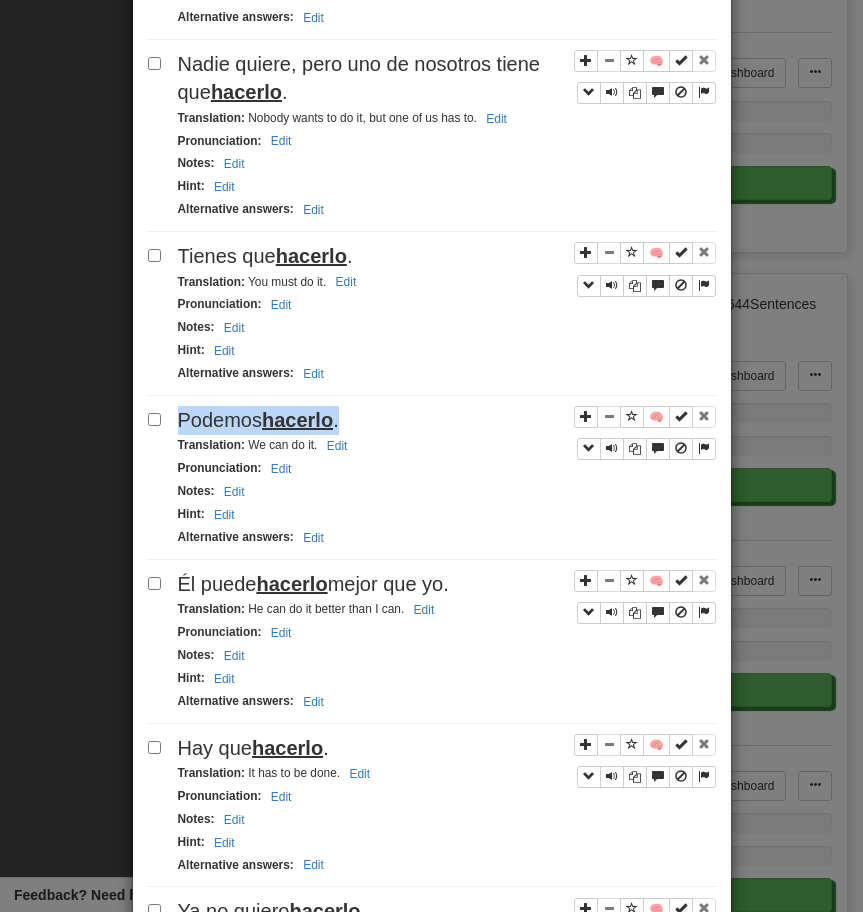 click on "Podemos  hacerlo ." at bounding box center [258, 420] 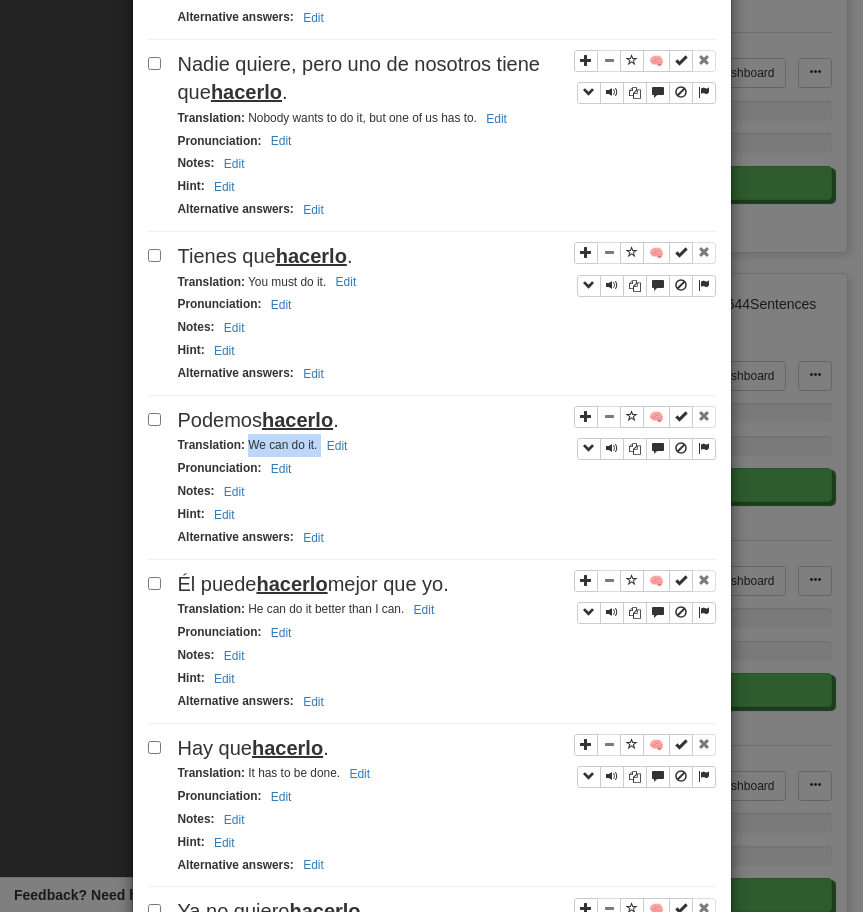 drag, startPoint x: 246, startPoint y: 449, endPoint x: 398, endPoint y: 441, distance: 152.21039 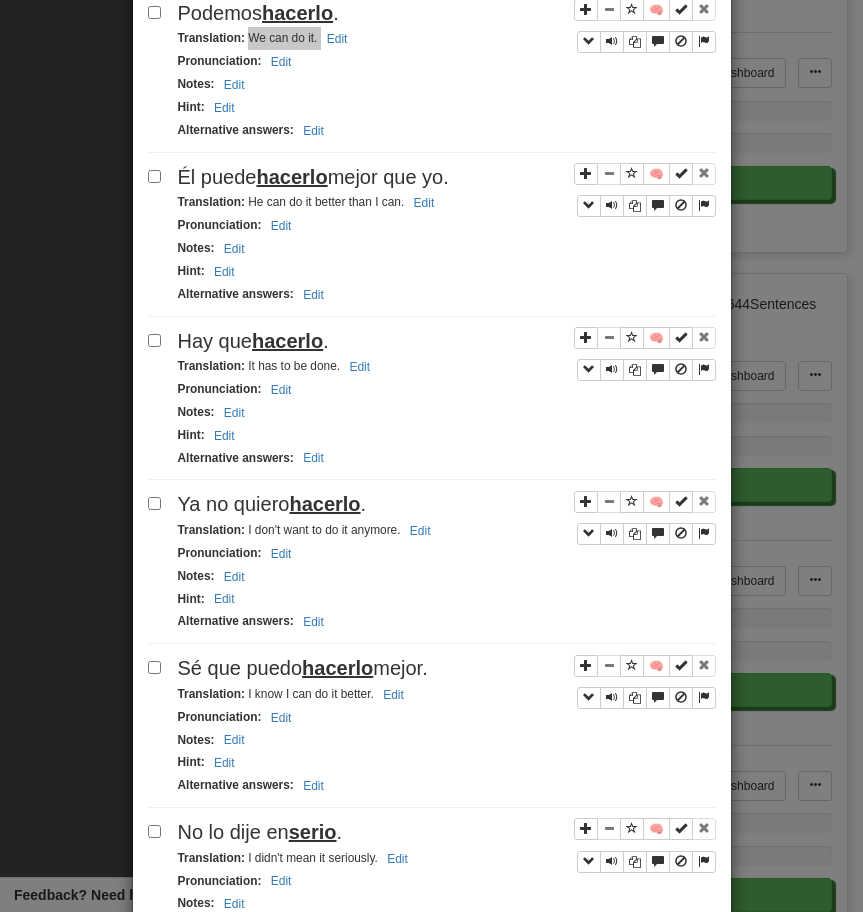 scroll, scrollTop: 1518, scrollLeft: 0, axis: vertical 